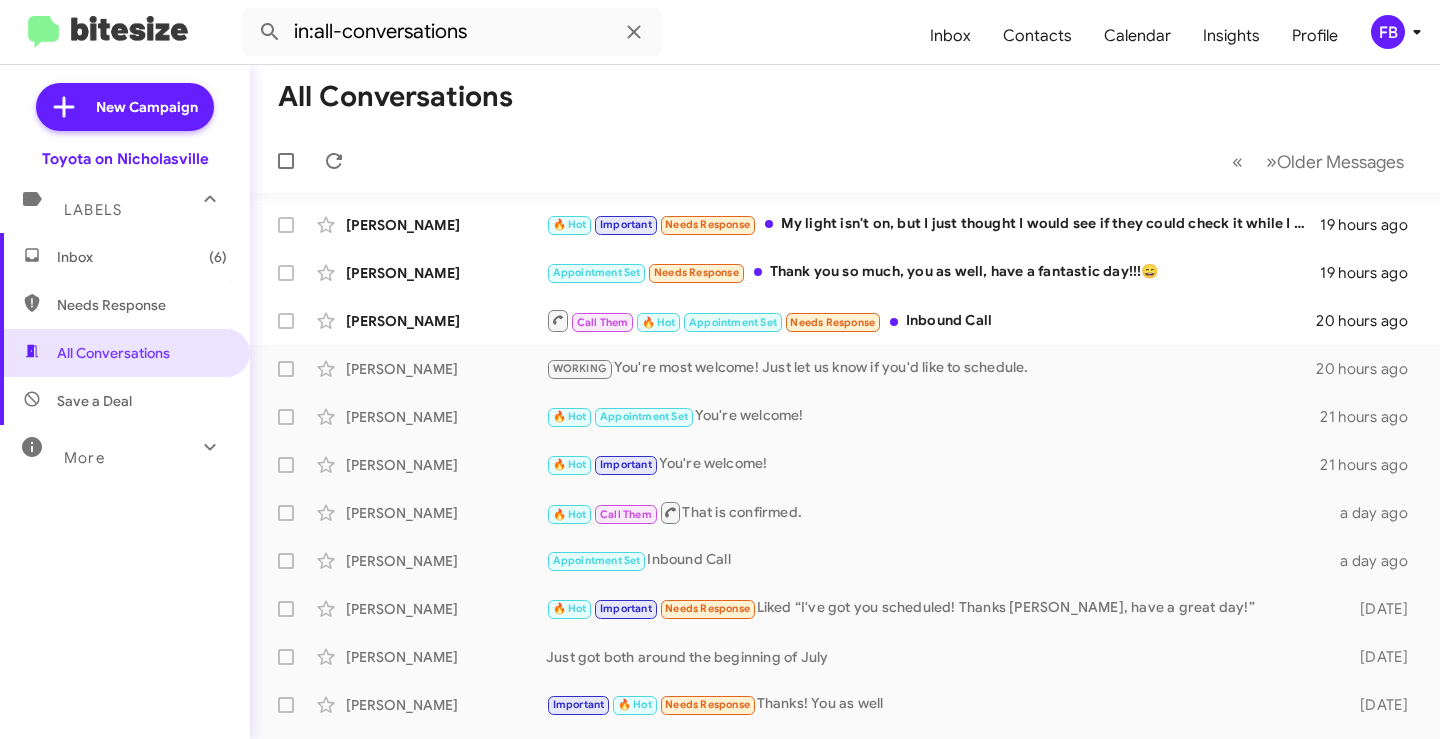 scroll, scrollTop: 0, scrollLeft: 0, axis: both 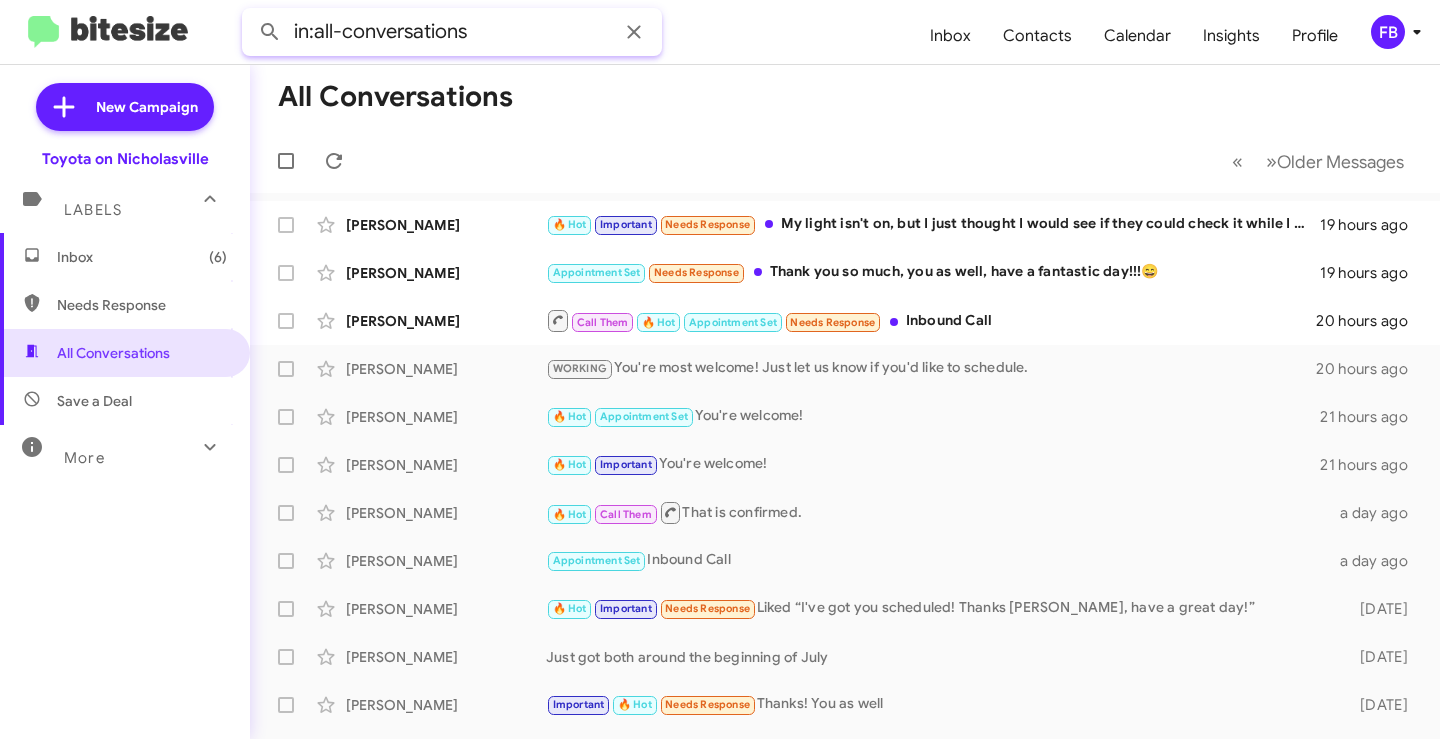 drag, startPoint x: 517, startPoint y: 30, endPoint x: -19, endPoint y: 30, distance: 536 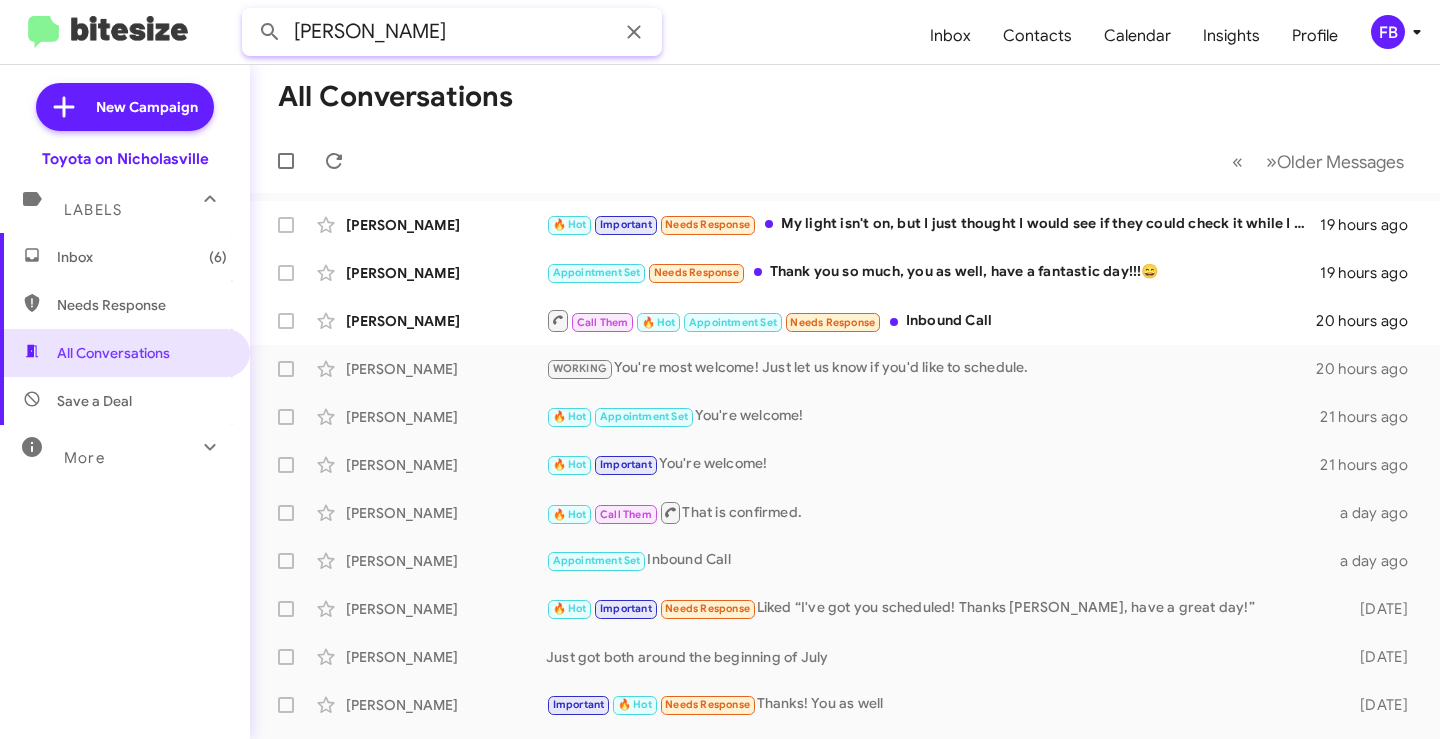 click 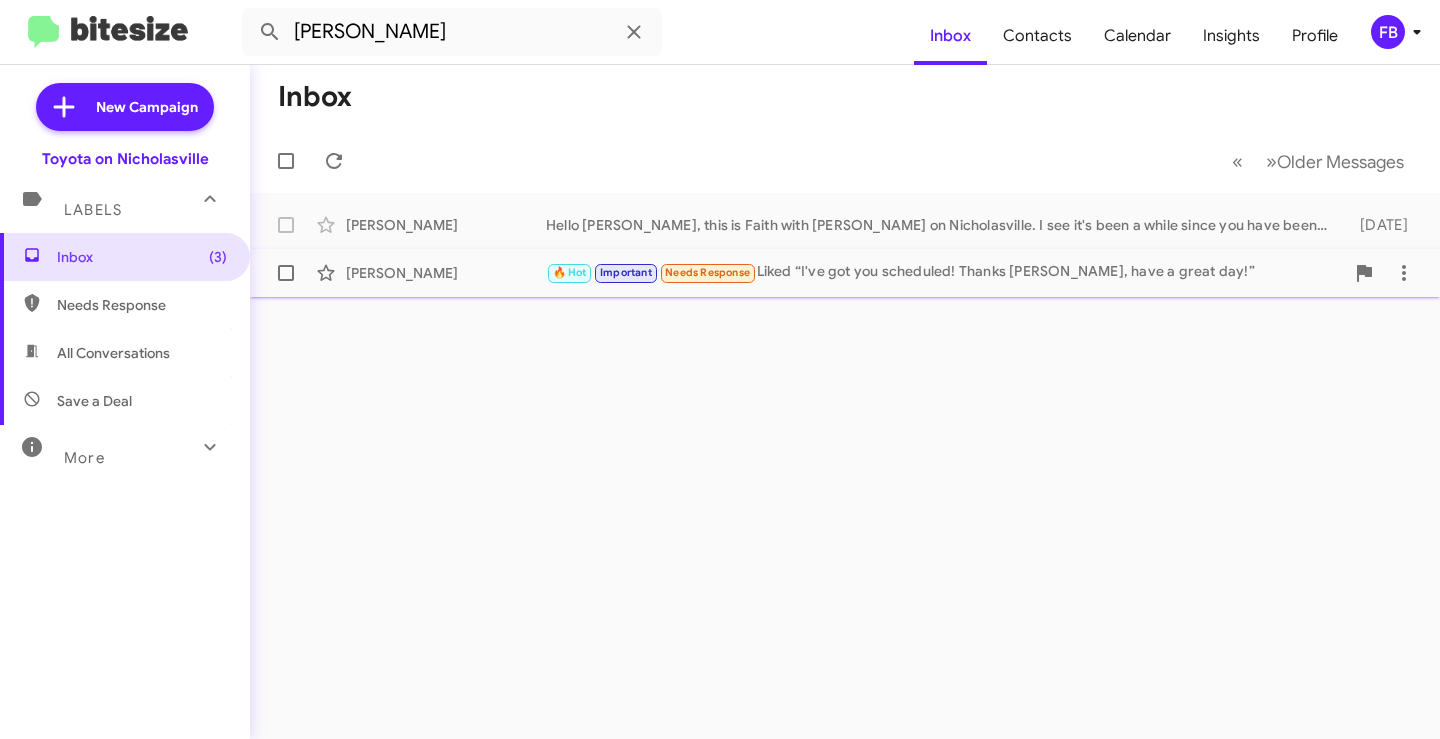 click on "[PERSON_NAME]  🔥 Hot   Important   Needs Response   Liked “I've got you scheduled! Thanks [PERSON_NAME], have a great day!”   [DATE]" 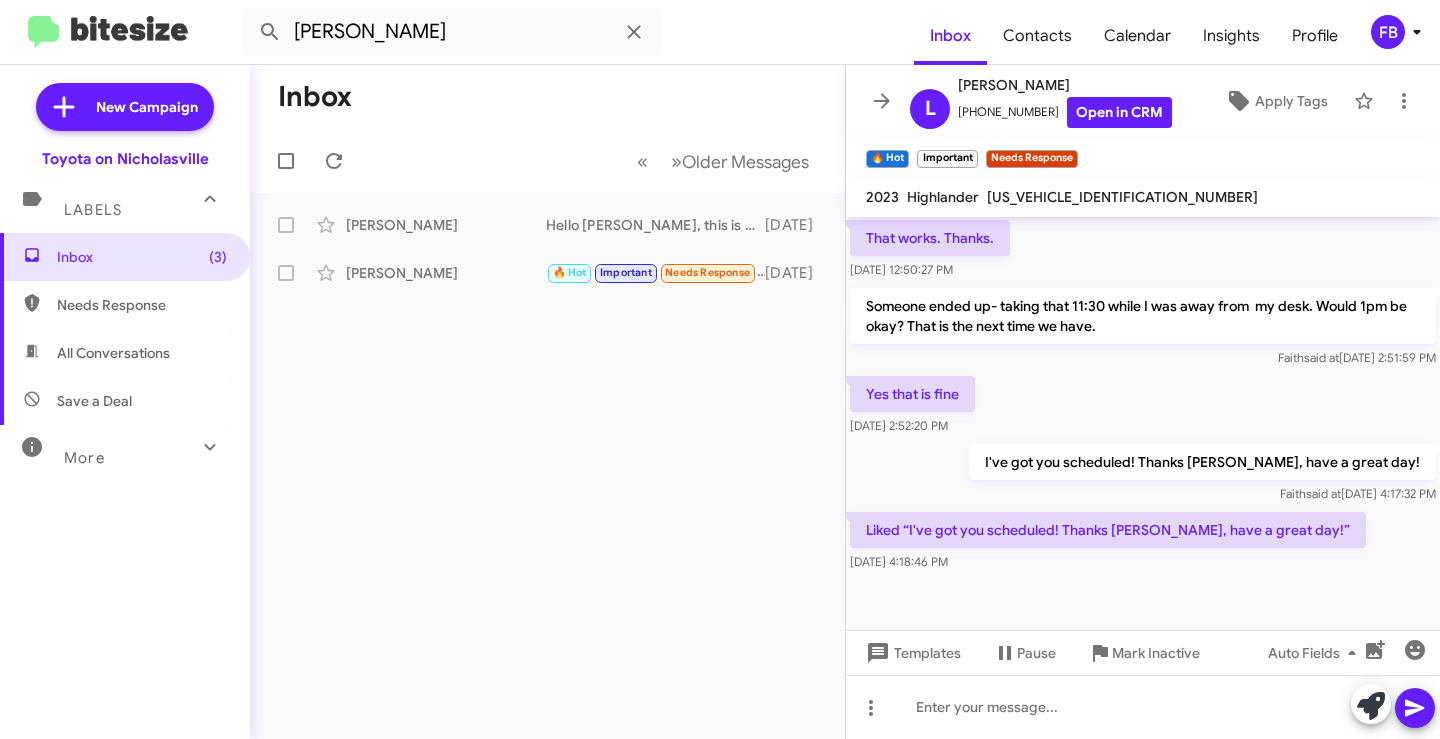 scroll, scrollTop: 1147, scrollLeft: 0, axis: vertical 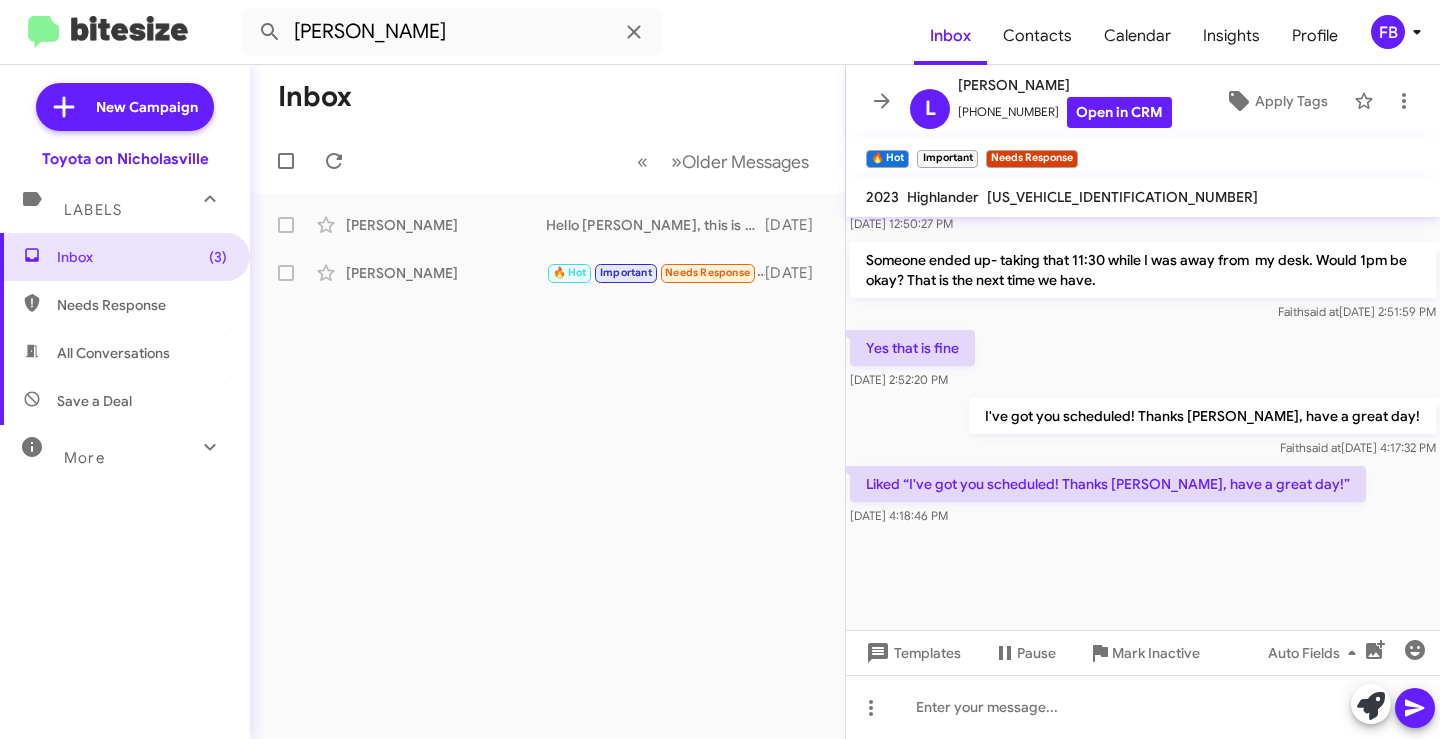 click on "[US_VEHICLE_IDENTIFICATION_NUMBER]" 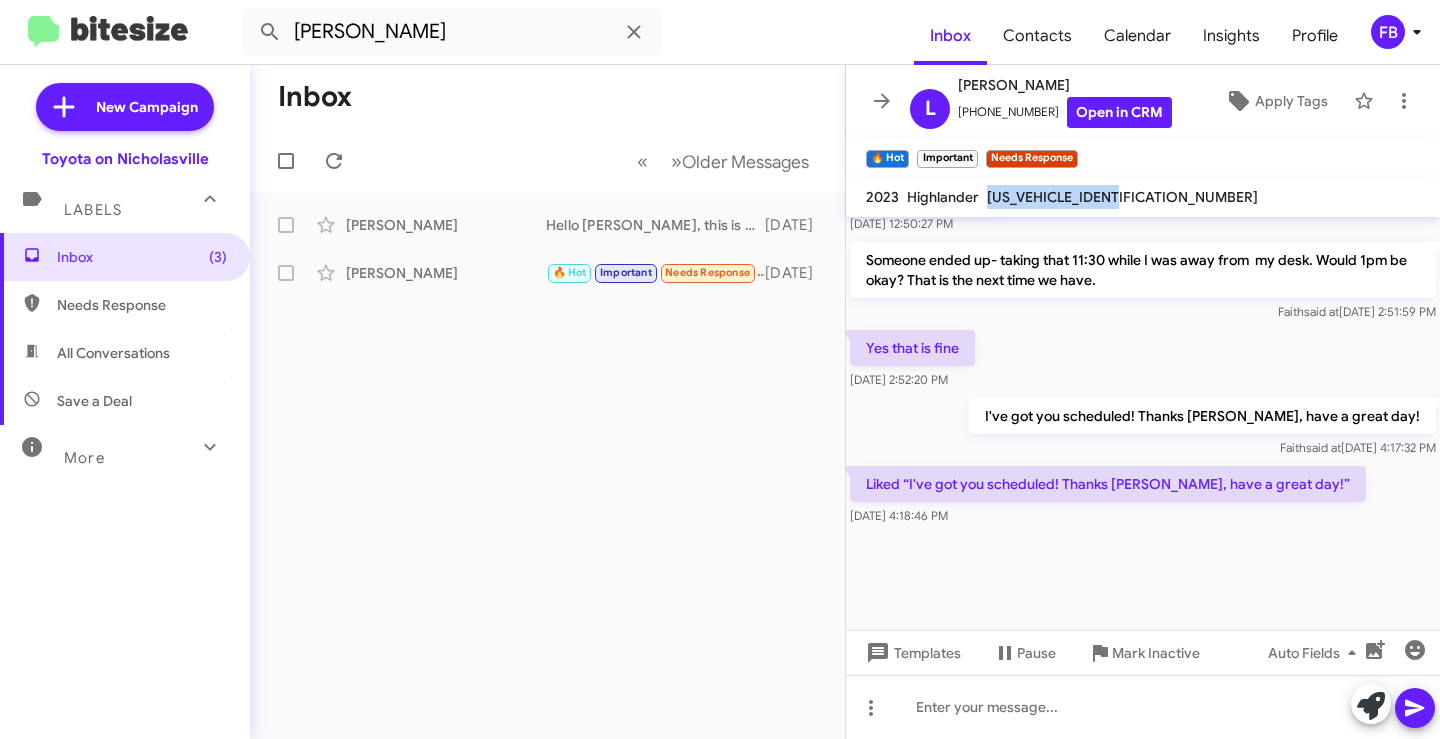 click on "[US_VEHICLE_IDENTIFICATION_NUMBER]" 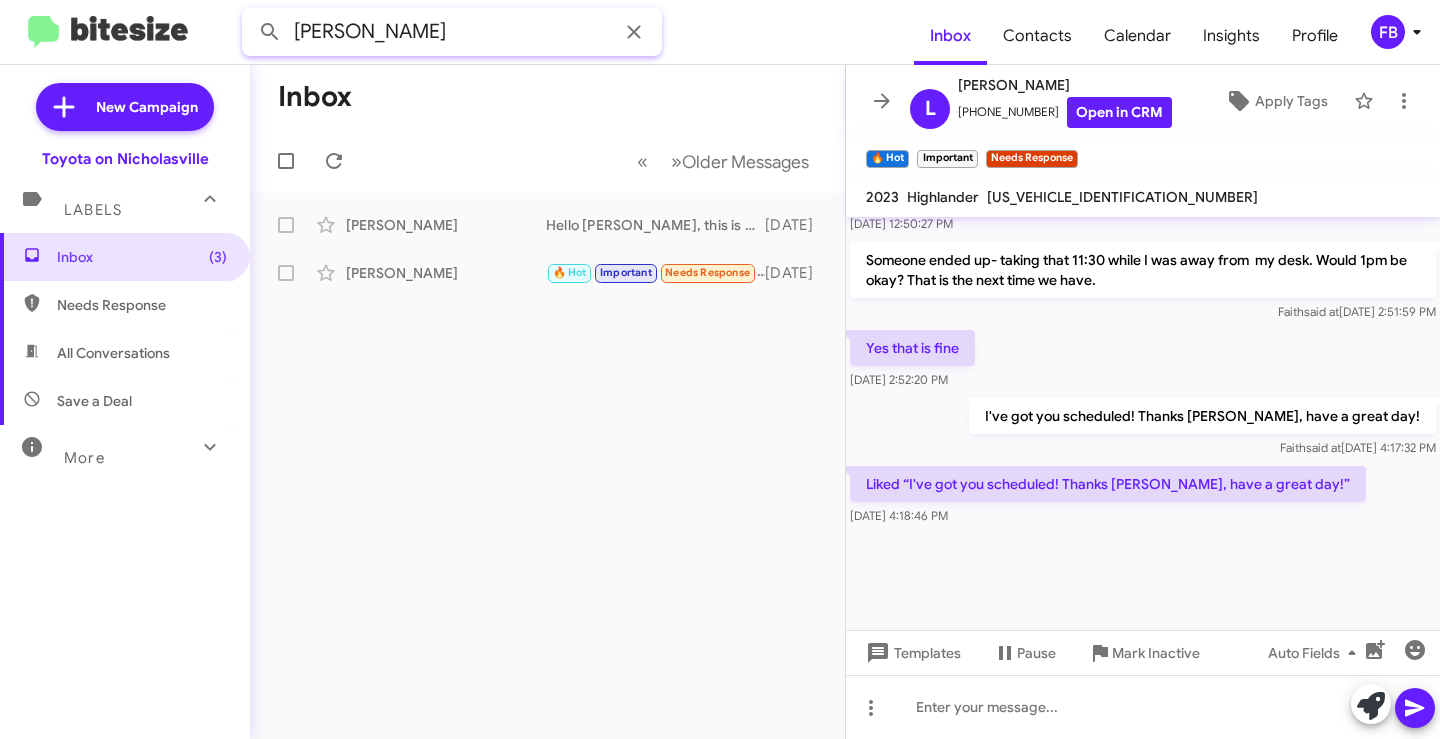 drag, startPoint x: 348, startPoint y: 28, endPoint x: 314, endPoint y: 35, distance: 34.713108 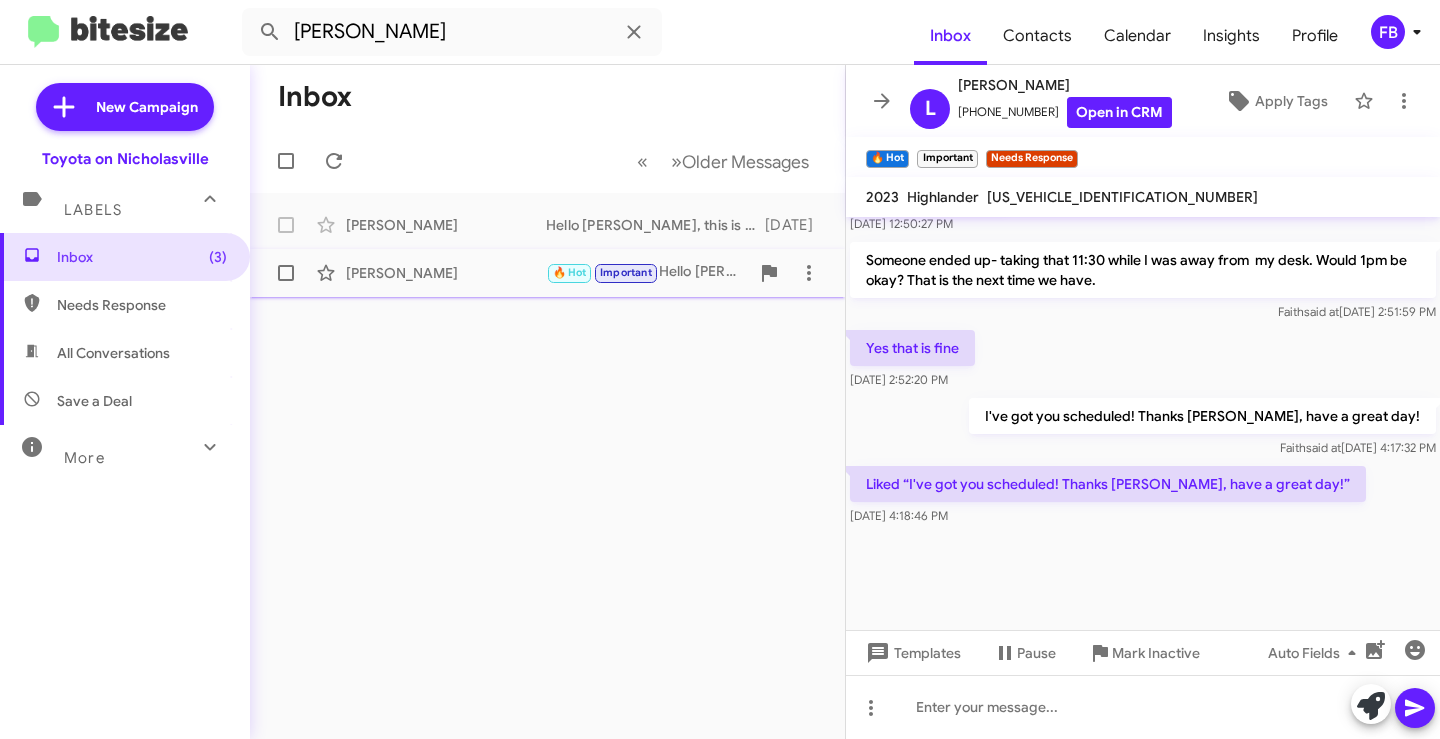 click on "[PERSON_NAME]" 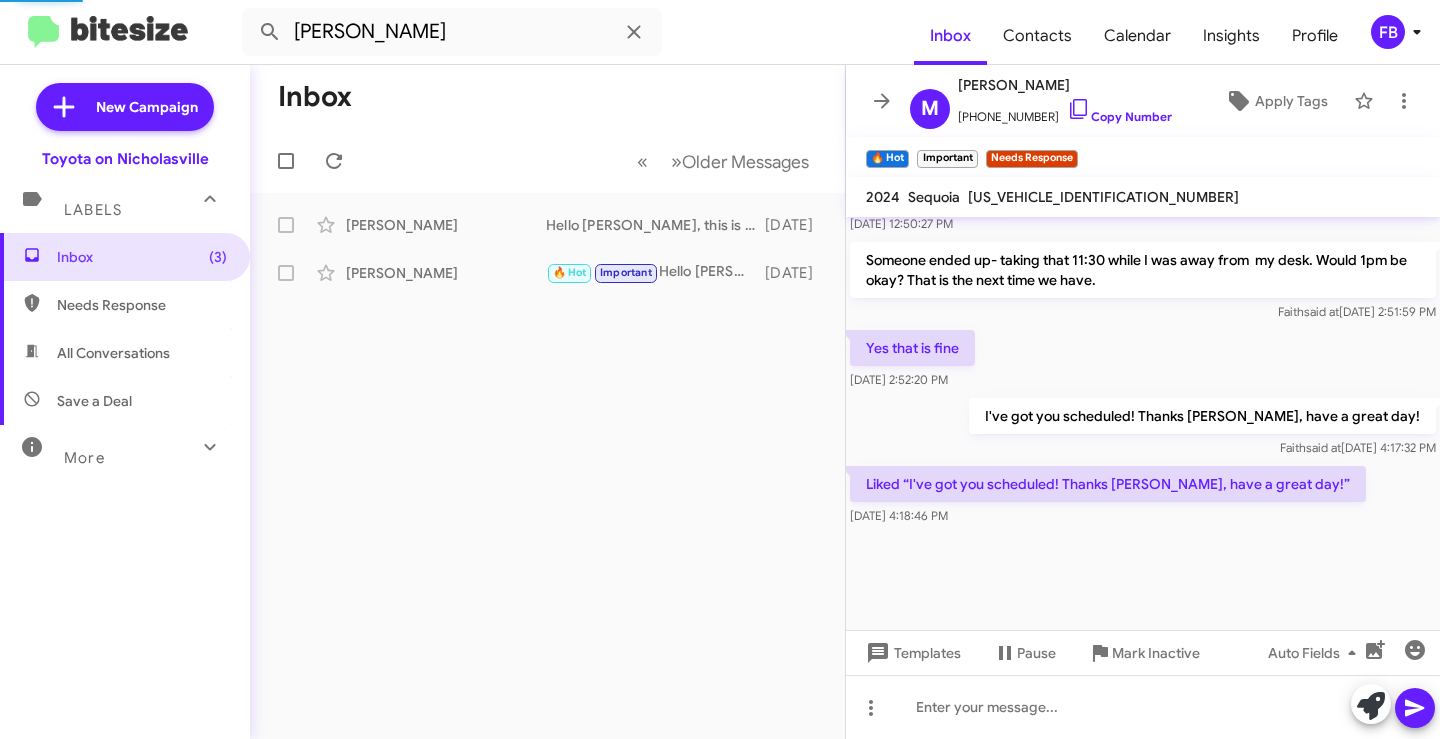scroll, scrollTop: 1387, scrollLeft: 0, axis: vertical 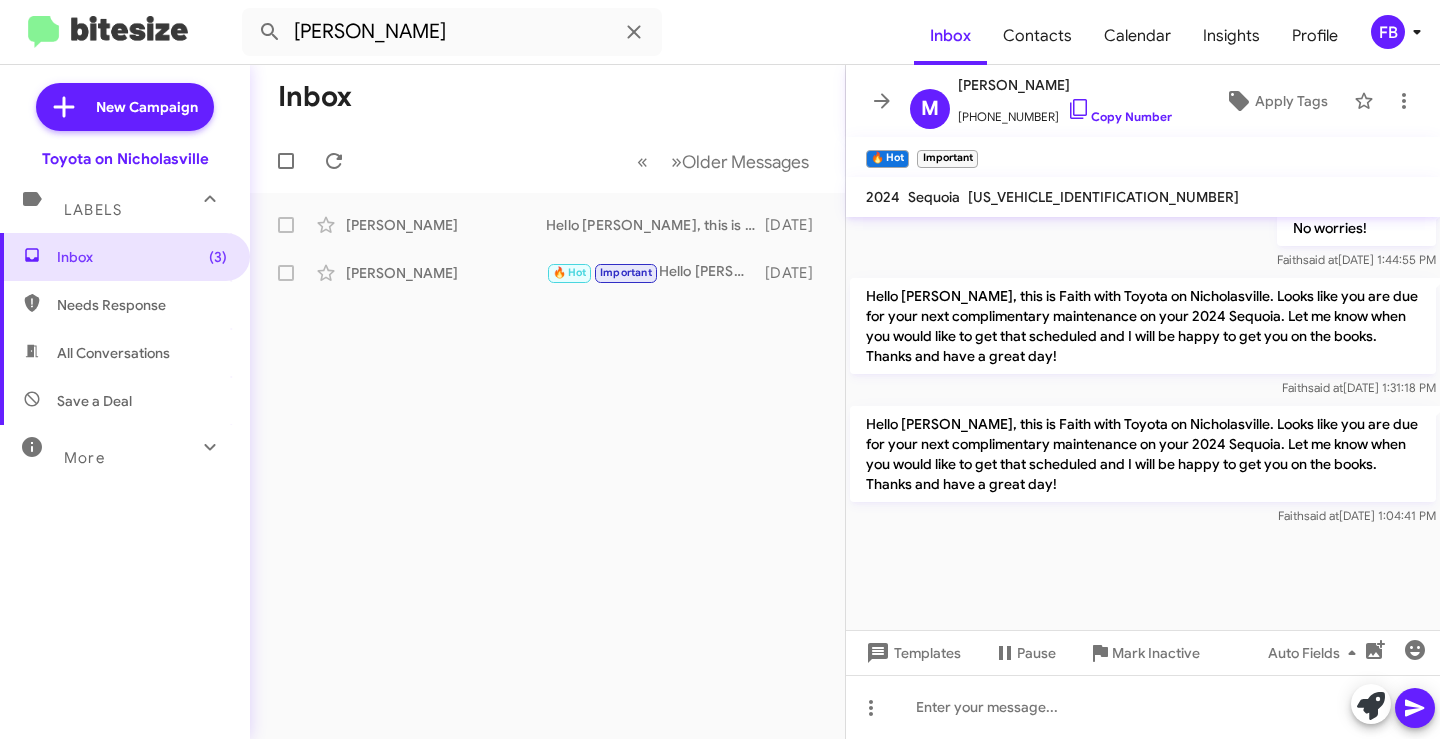 click on "Hello [PERSON_NAME], this is Faith with Toyota on Nicholasville. Looks like you are due for your next complimentary maintenance on your 2024 Sequoia. Let me know when you would like to get that scheduled and I will be happy to get you on the books. Thanks and have a great day!" 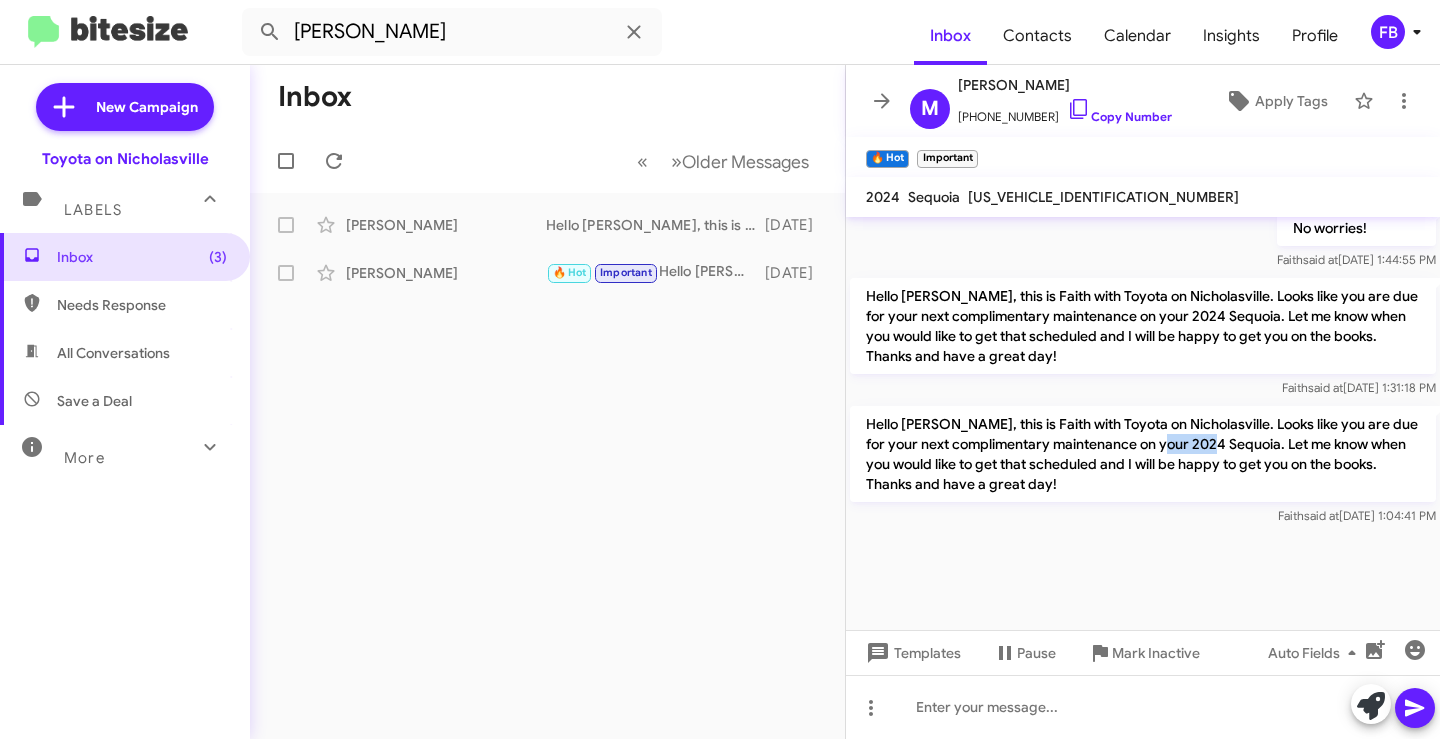 click on "Hello [PERSON_NAME], this is Faith with Toyota on Nicholasville. Looks like you are due for your next complimentary maintenance on your 2024 Sequoia. Let me know when you would like to get that scheduled and I will be happy to get you on the books. Thanks and have a great day!" 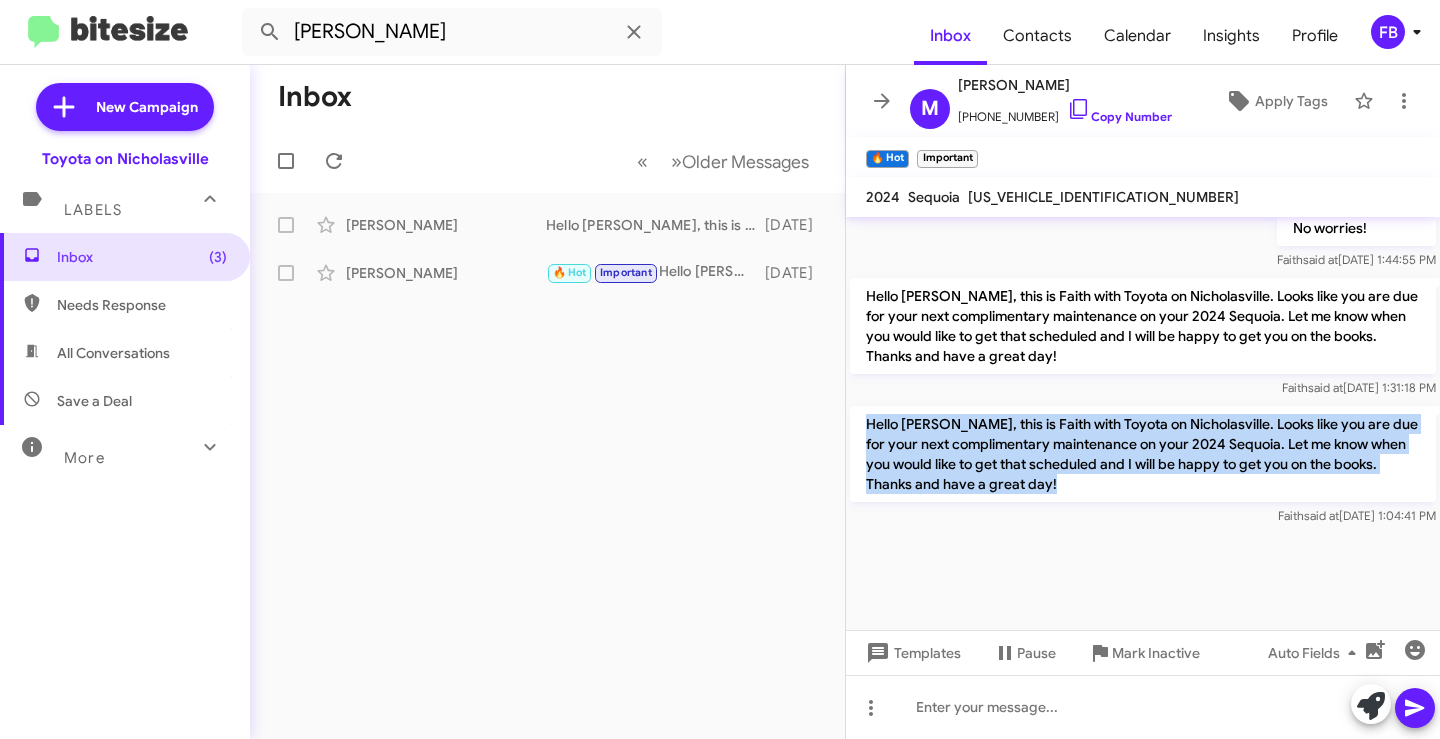 click on "Hello [PERSON_NAME], this is Faith with Toyota on Nicholasville. Looks like you are due for your next complimentary maintenance on your 2024 Sequoia. Let me know when you would like to get that scheduled and I will be happy to get you on the books. Thanks and have a great day!" 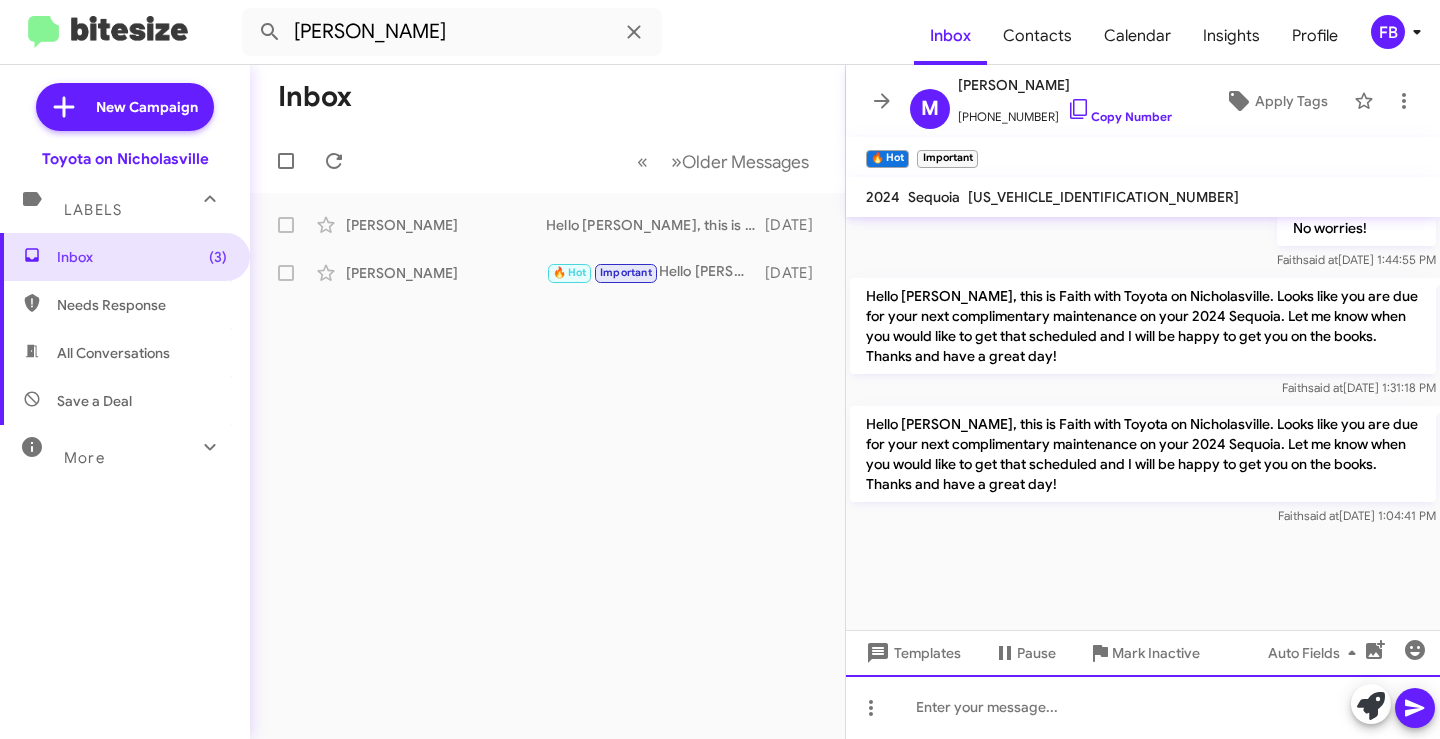 paste 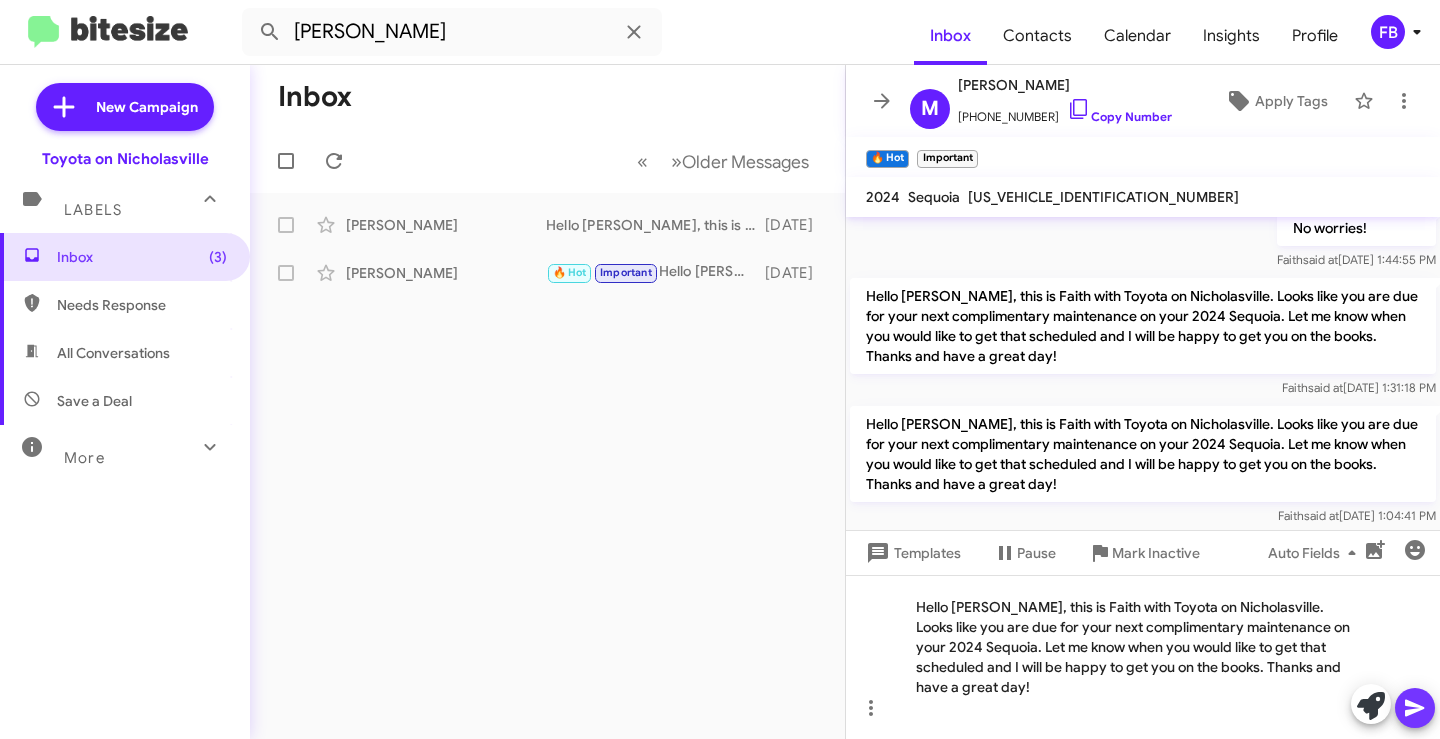 drag, startPoint x: 1405, startPoint y: 708, endPoint x: 429, endPoint y: 546, distance: 989.35333 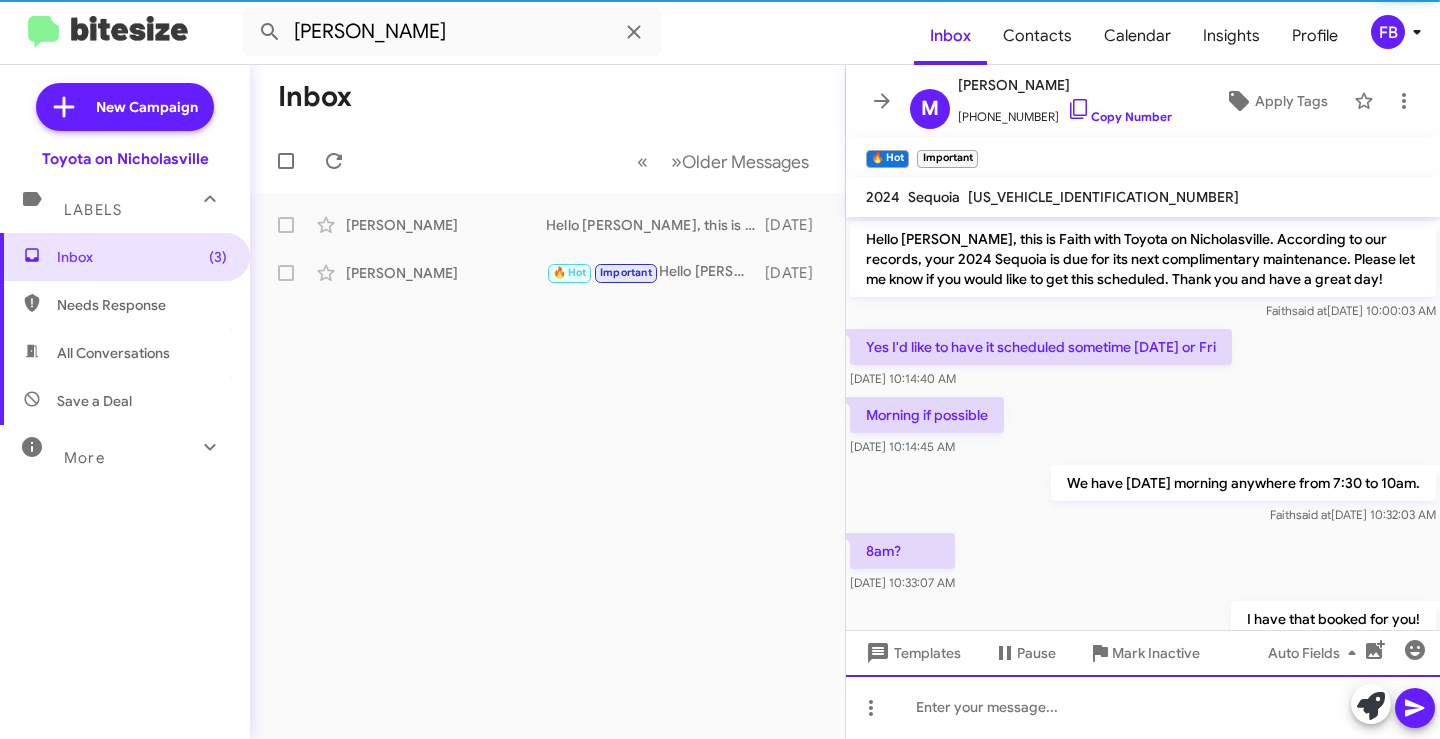 scroll, scrollTop: 100, scrollLeft: 0, axis: vertical 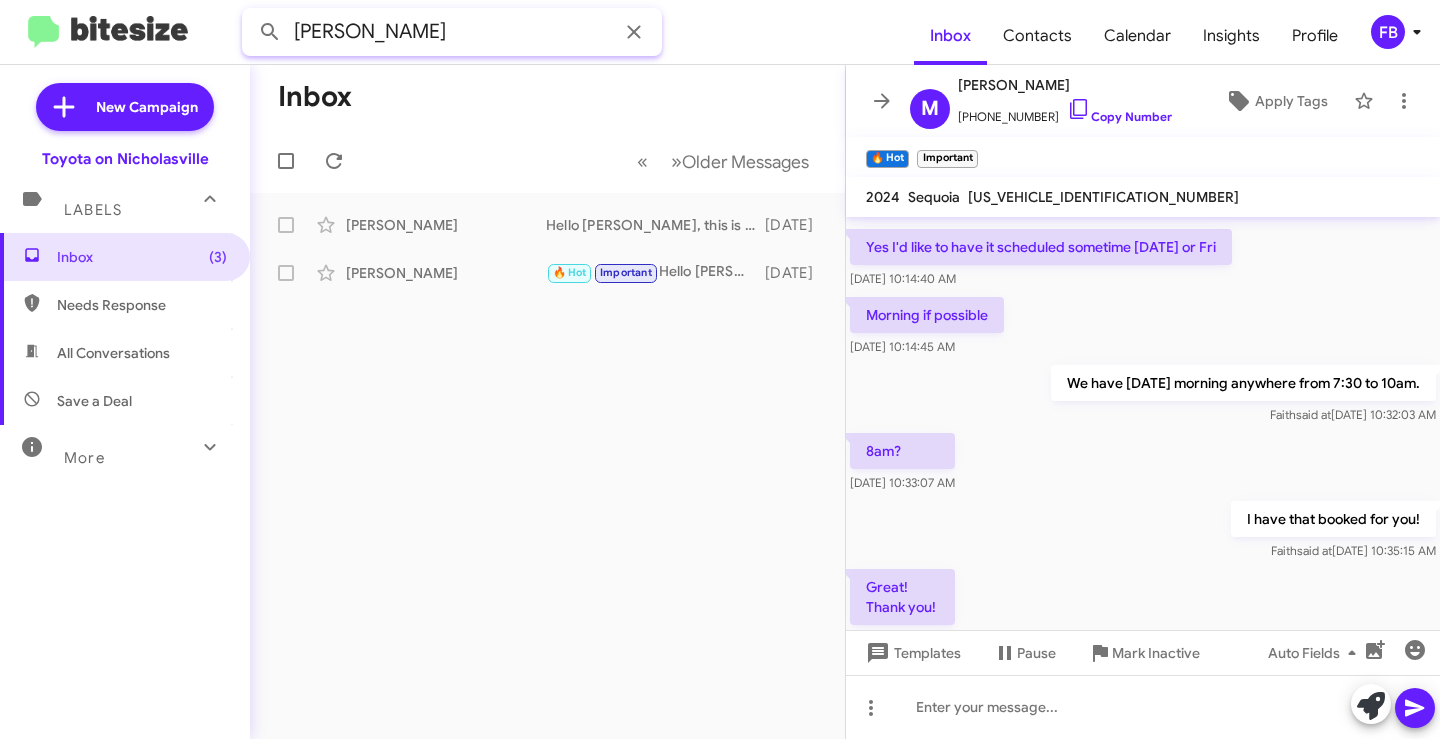 drag, startPoint x: 451, startPoint y: 42, endPoint x: 76, endPoint y: 28, distance: 375.26123 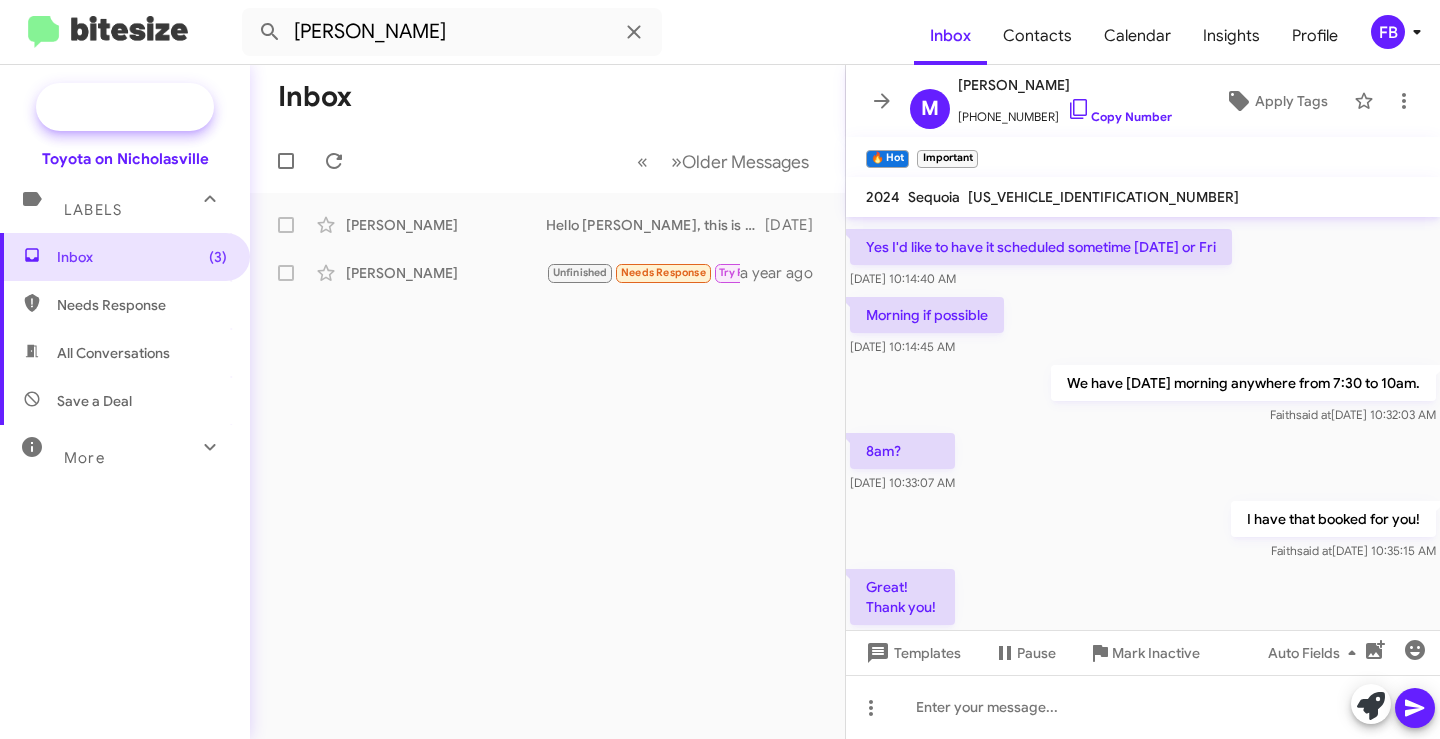 click on "New Campaign" 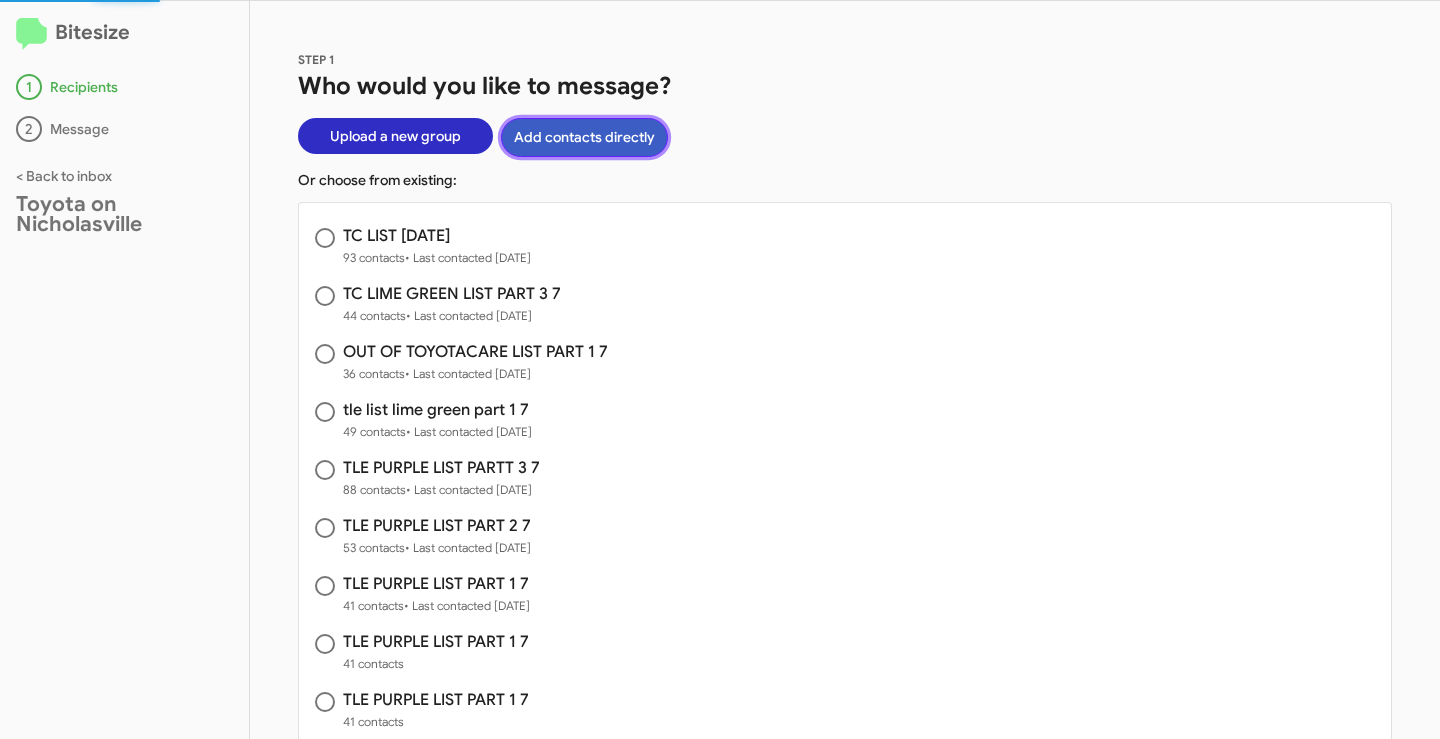 click on "Add contacts directly" 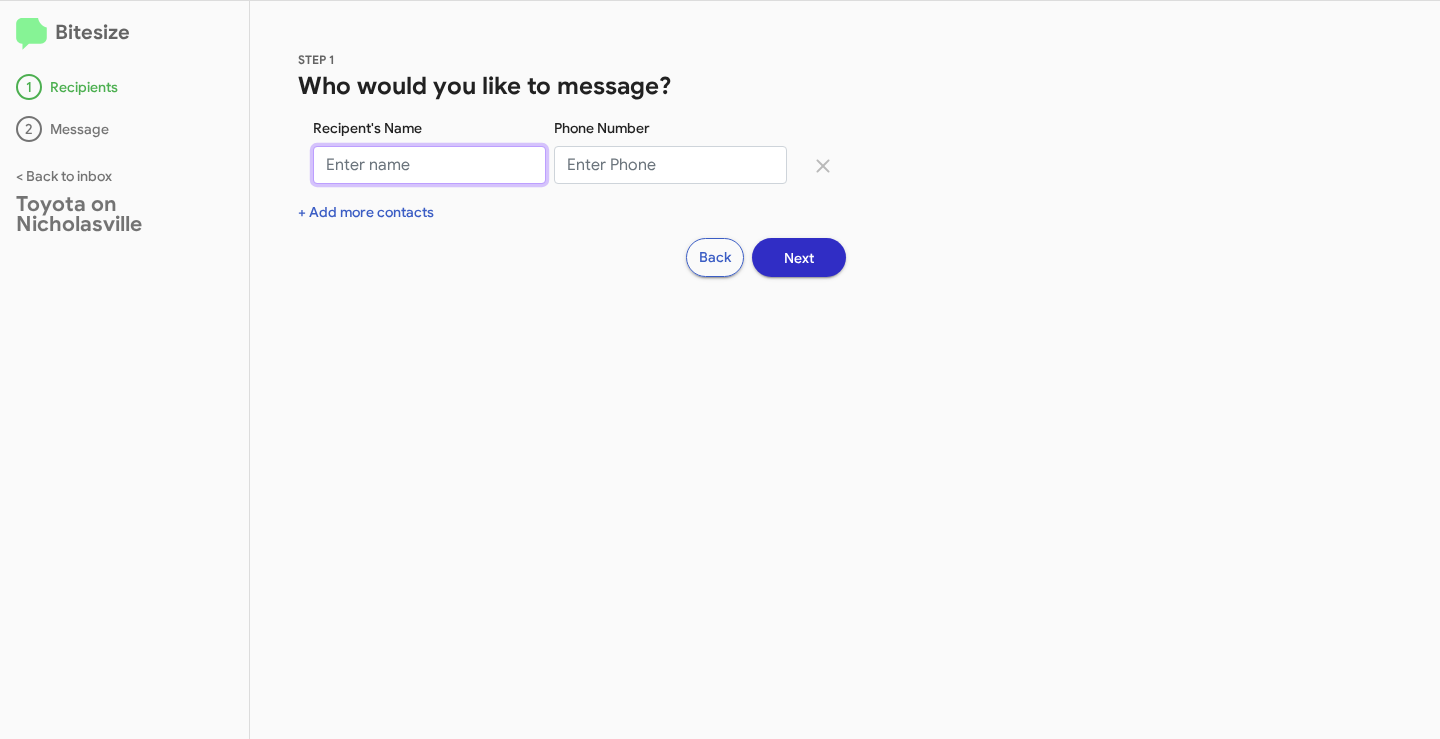 click on "Recipent's Name" at bounding box center (429, 165) 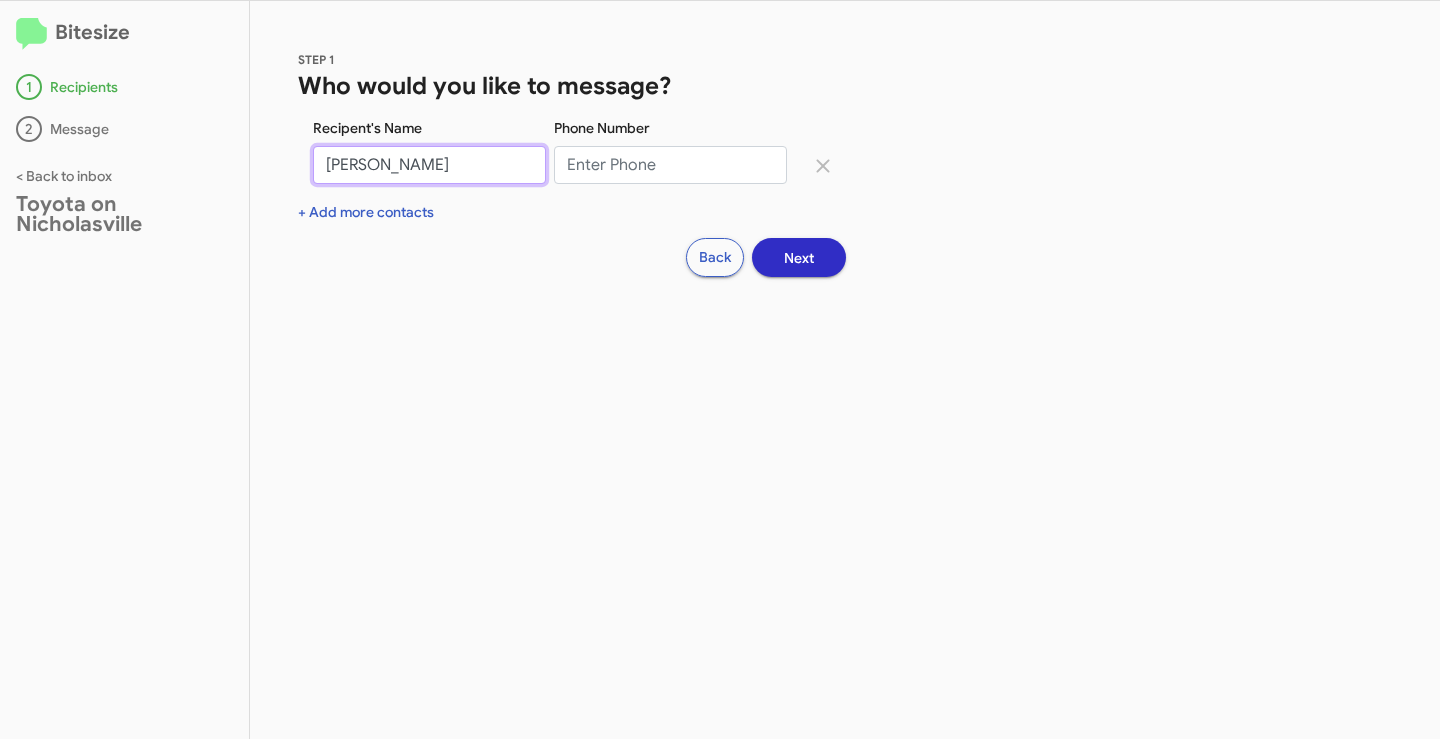 type on "[PERSON_NAME]" 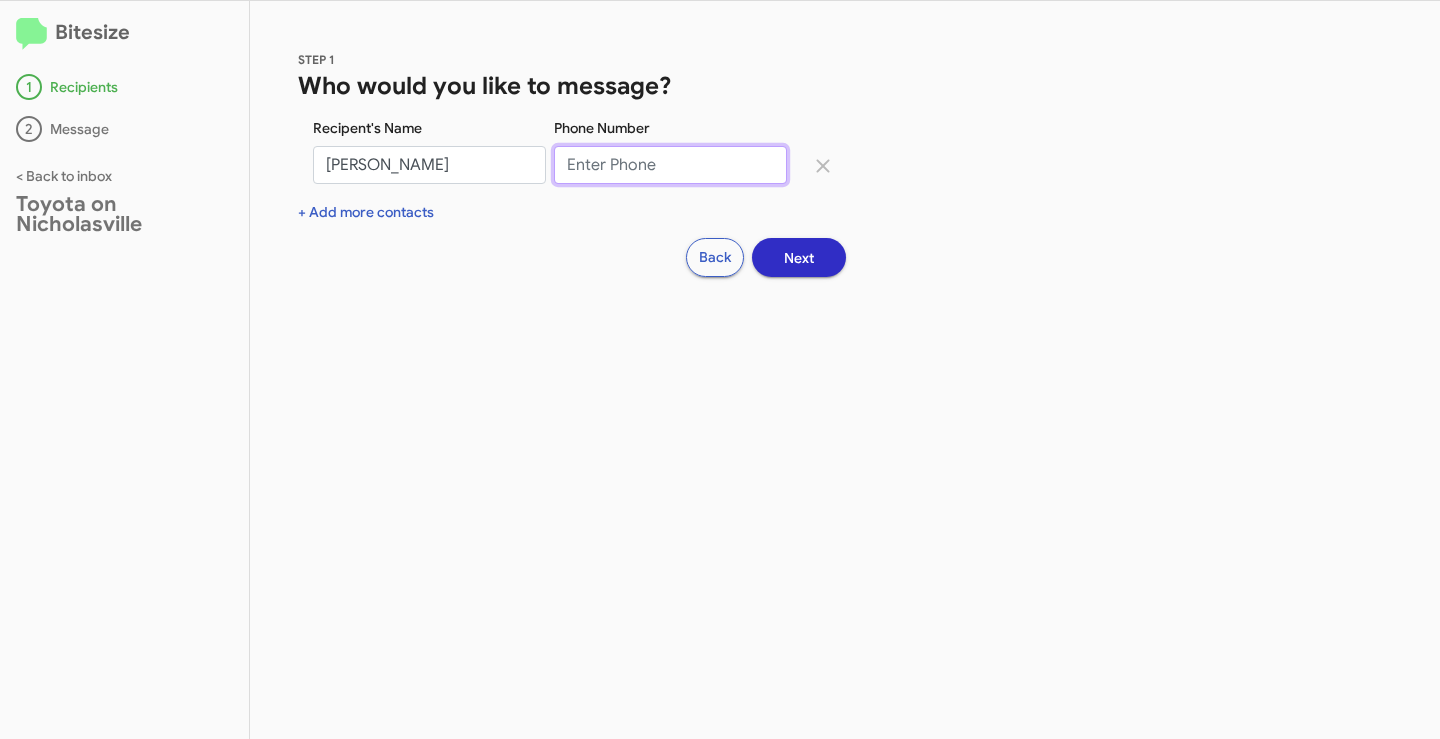 click on "Phone Number" at bounding box center [670, 165] 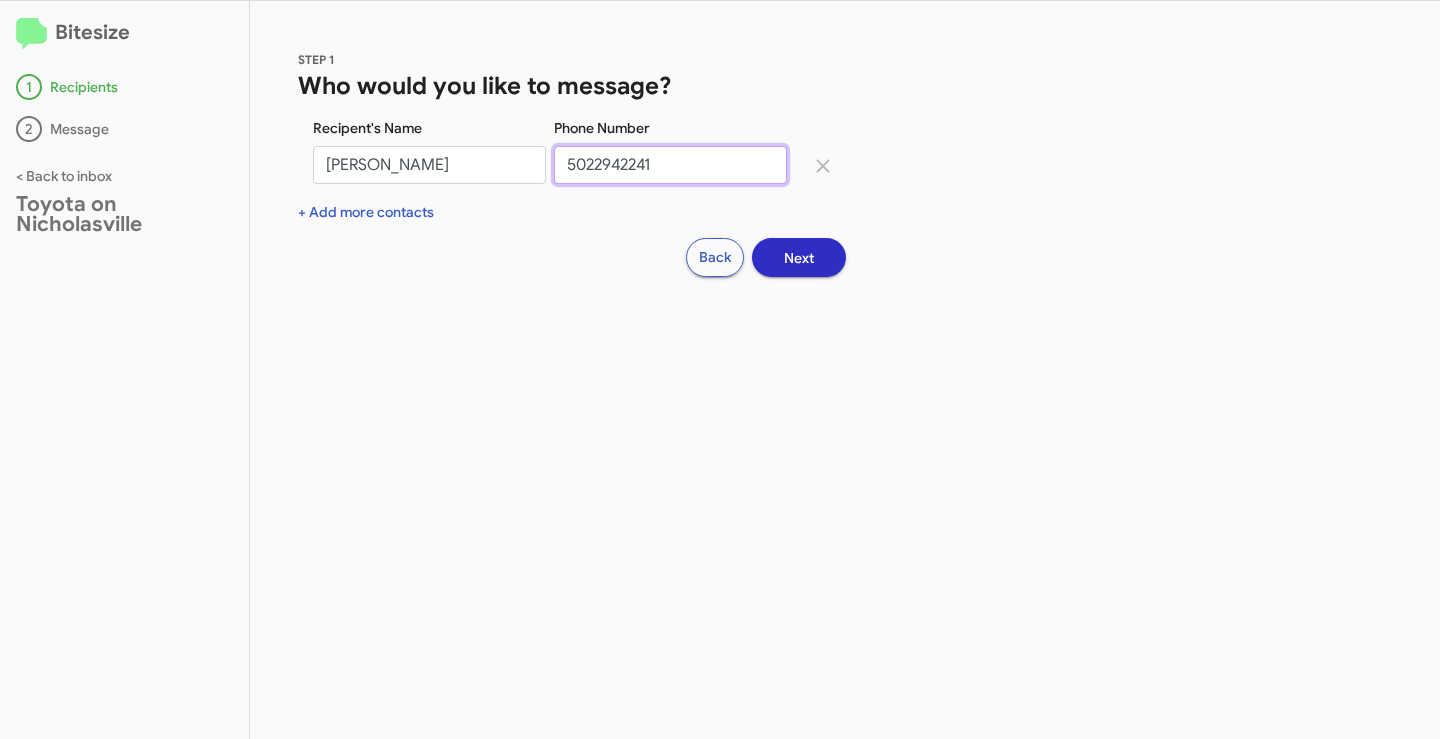 type on "5022942241" 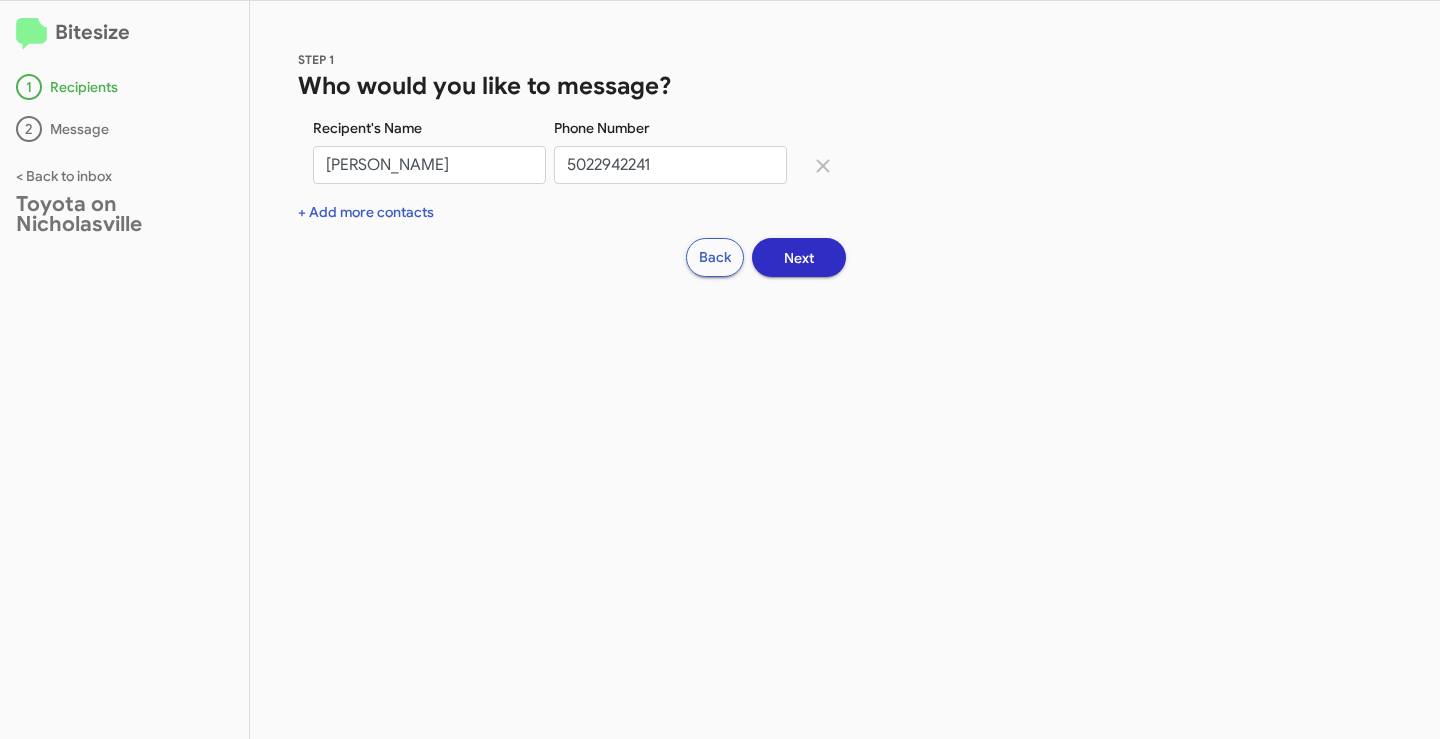 click on "Next" 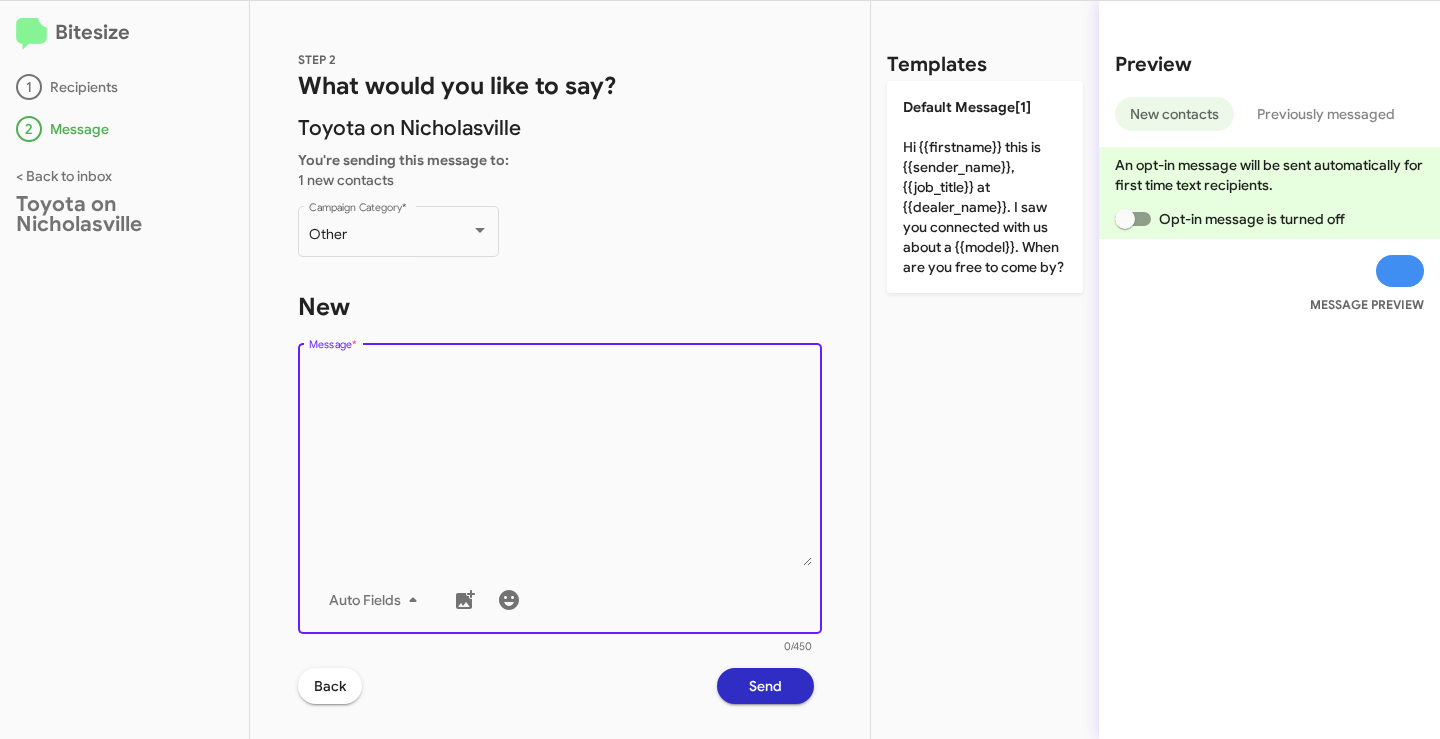 click on "Message  *" at bounding box center (560, 464) 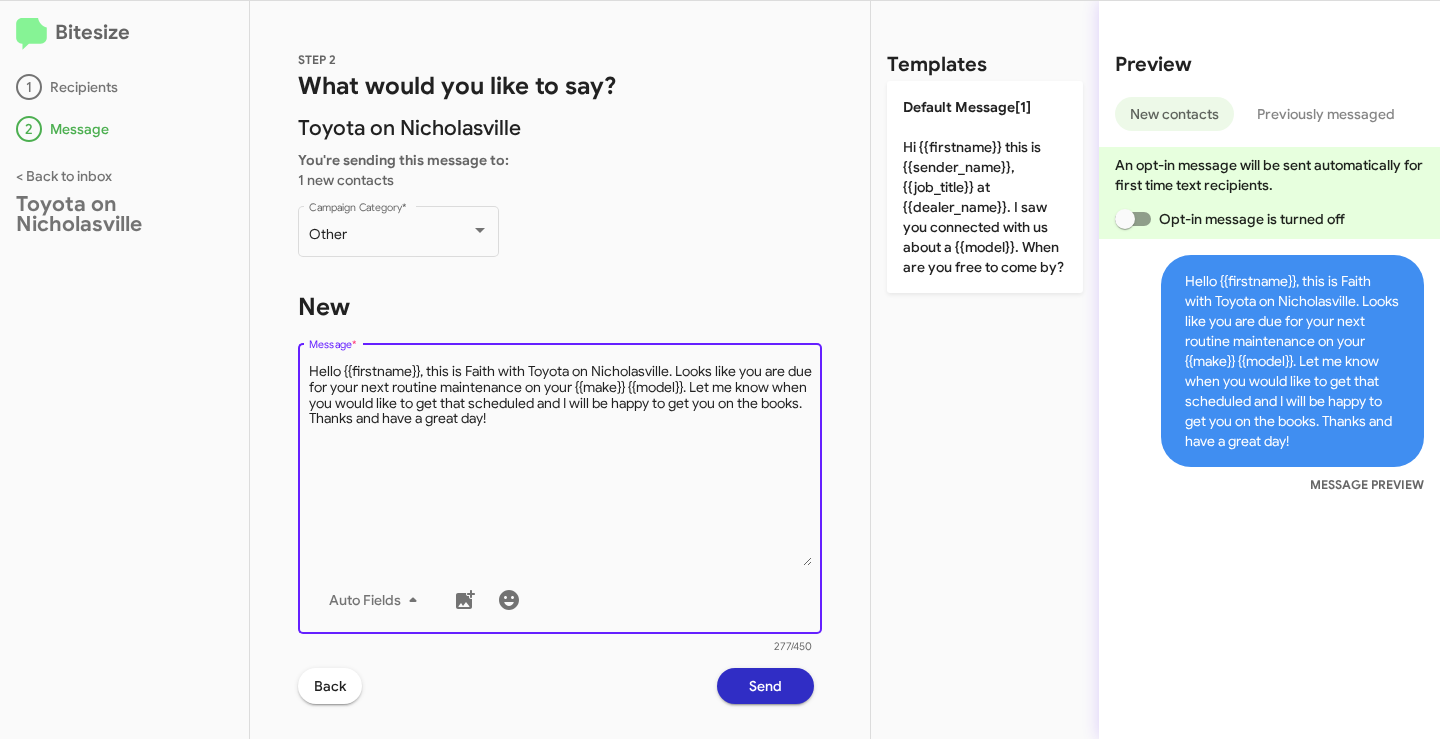 drag, startPoint x: 602, startPoint y: 418, endPoint x: -204, endPoint y: 267, distance: 820.0226 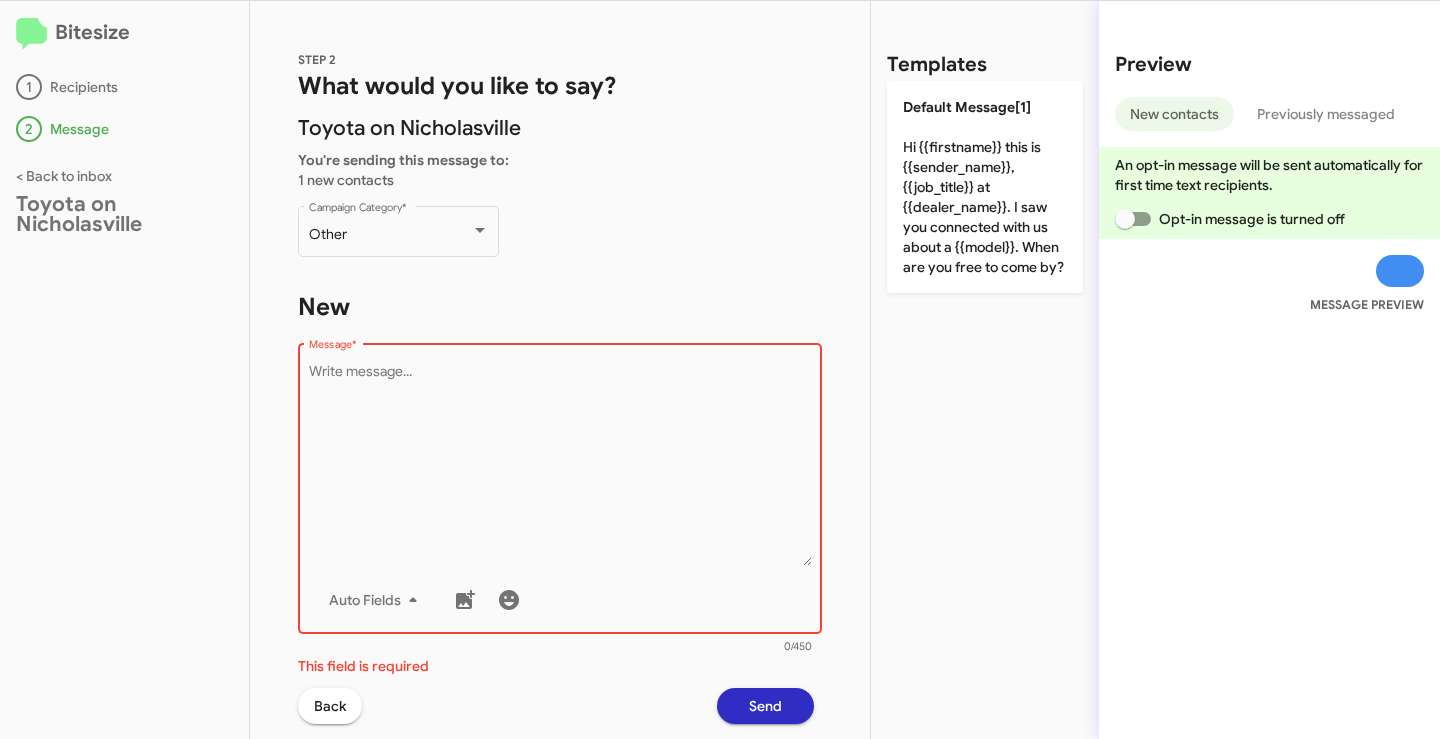 click on "Message  *" at bounding box center (560, 464) 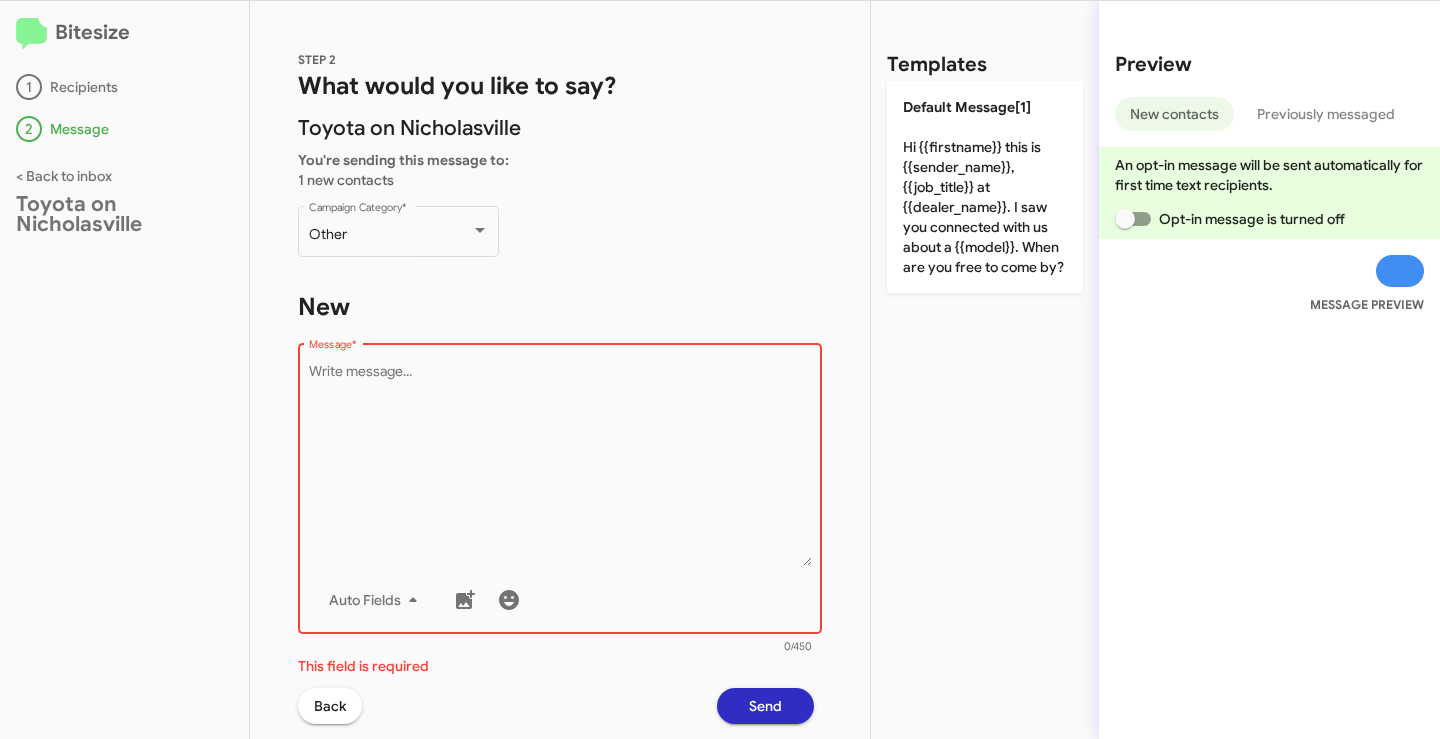 paste on "Hello {{firstname}}! This is Faith from Toyota on [GEOGRAPHIC_DATA]. Looks like it's been a while since we've seen your {{make}} {{model}} for service. We would like to offer you a $19.99 oil change special for your {{make}} {{model}}. If you already had an oil change, we can also offer a set of wiper blades for $9.99! Thanks and have a great day!" 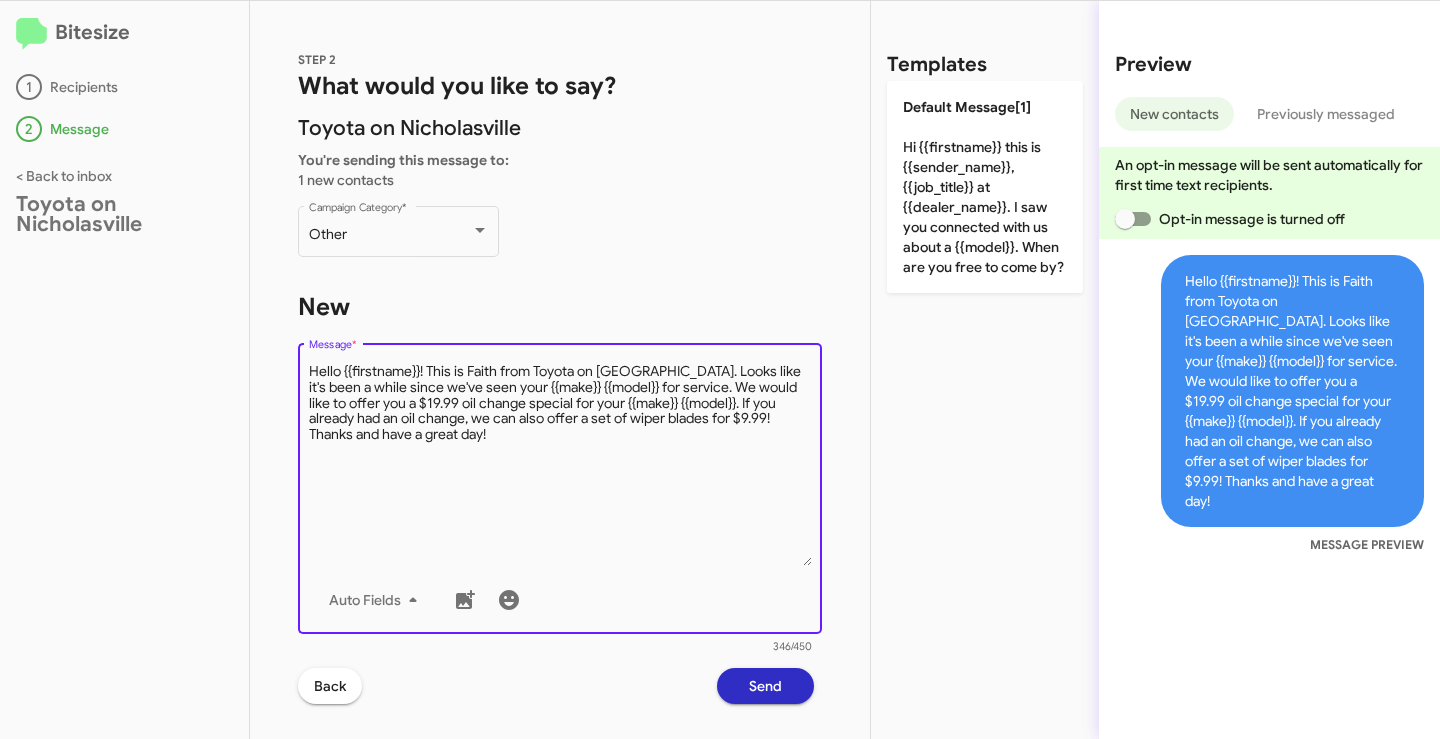 drag, startPoint x: 420, startPoint y: 406, endPoint x: 459, endPoint y: 404, distance: 39.051247 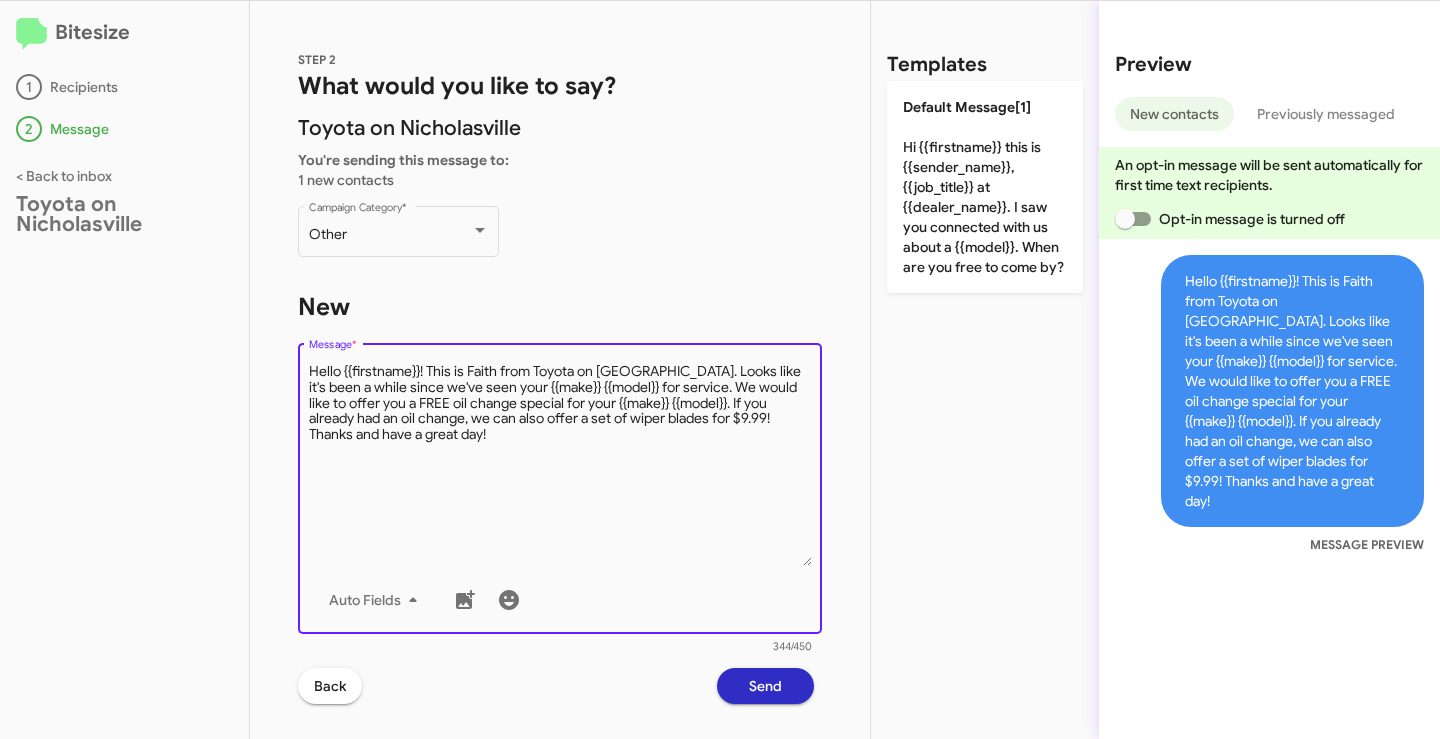 drag, startPoint x: 530, startPoint y: 389, endPoint x: 646, endPoint y: 391, distance: 116.01724 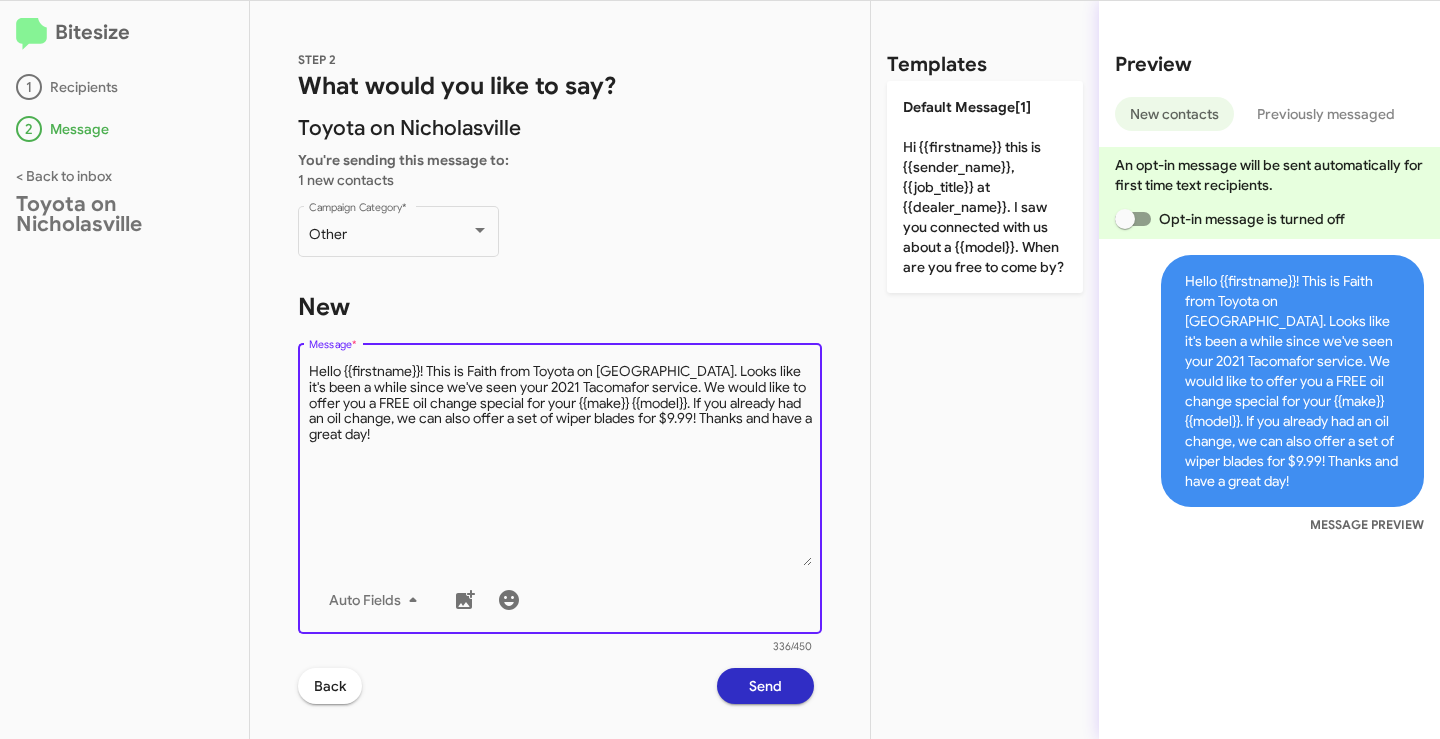 drag, startPoint x: 580, startPoint y: 405, endPoint x: 692, endPoint y: 399, distance: 112.1606 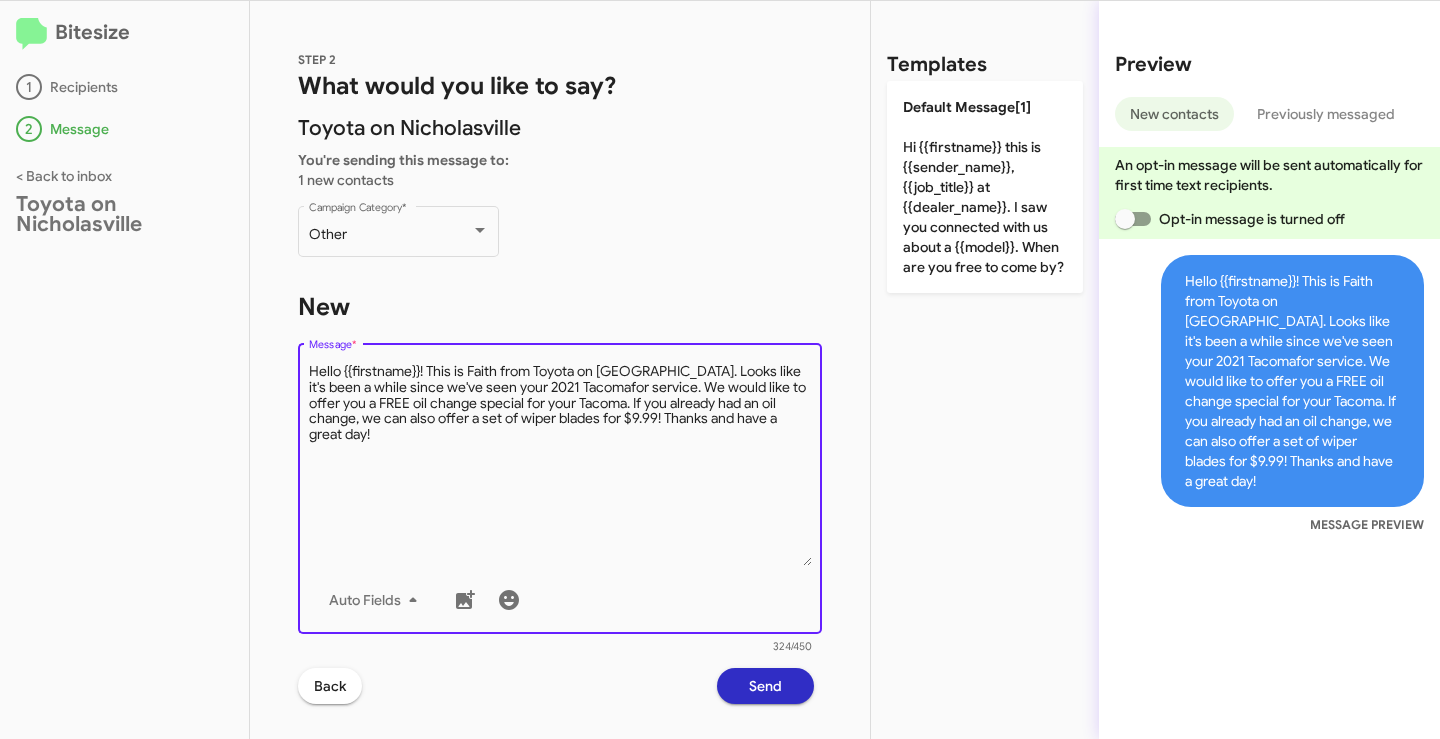 type on "Hello {{firstname}}! This is Faith from Toyota on [GEOGRAPHIC_DATA]. Looks like it's been a while since we've seen your 2021 Tacomafor service. We would like to offer you a FREE oil change special for your Tacoma. If you already had an oil change, we can also offer a set of wiper blades for $9.99! Thanks and have a great day!" 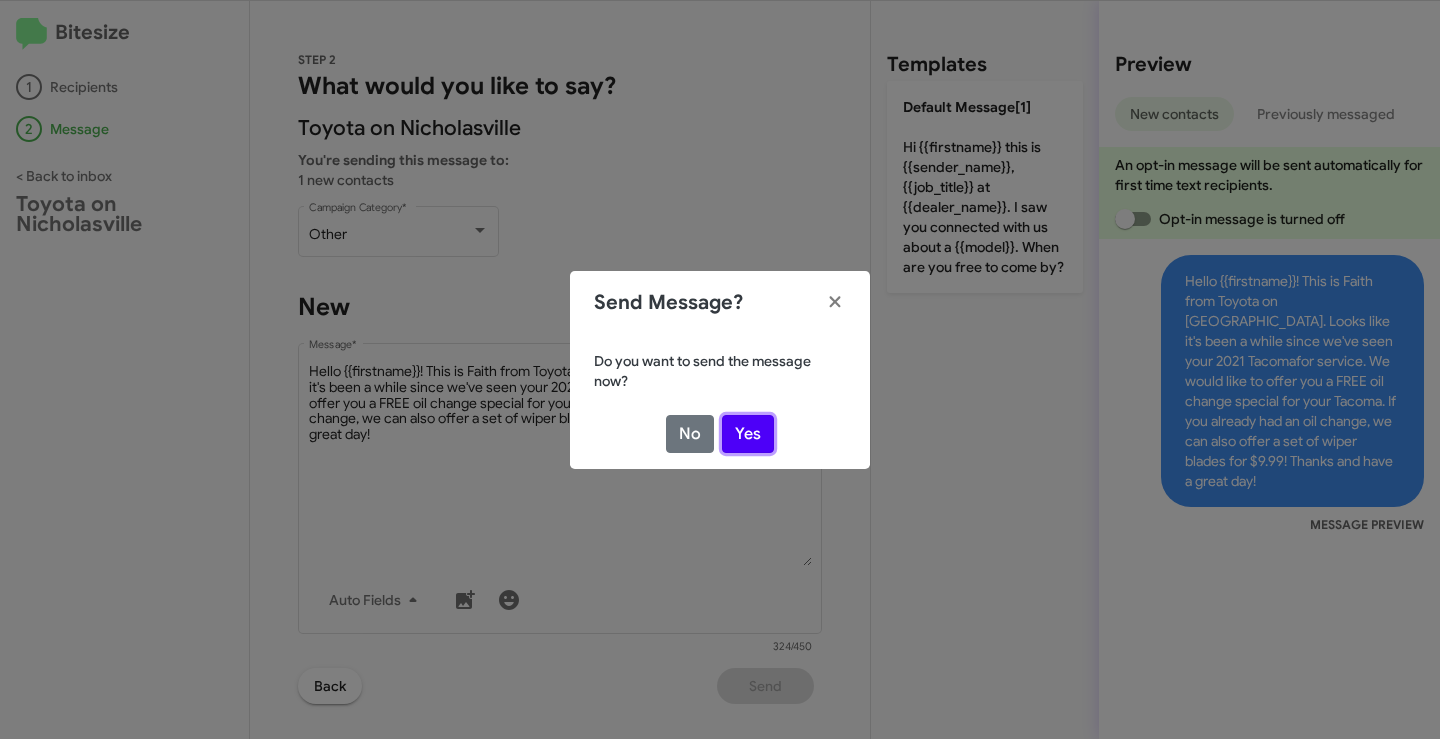 click on "Yes" 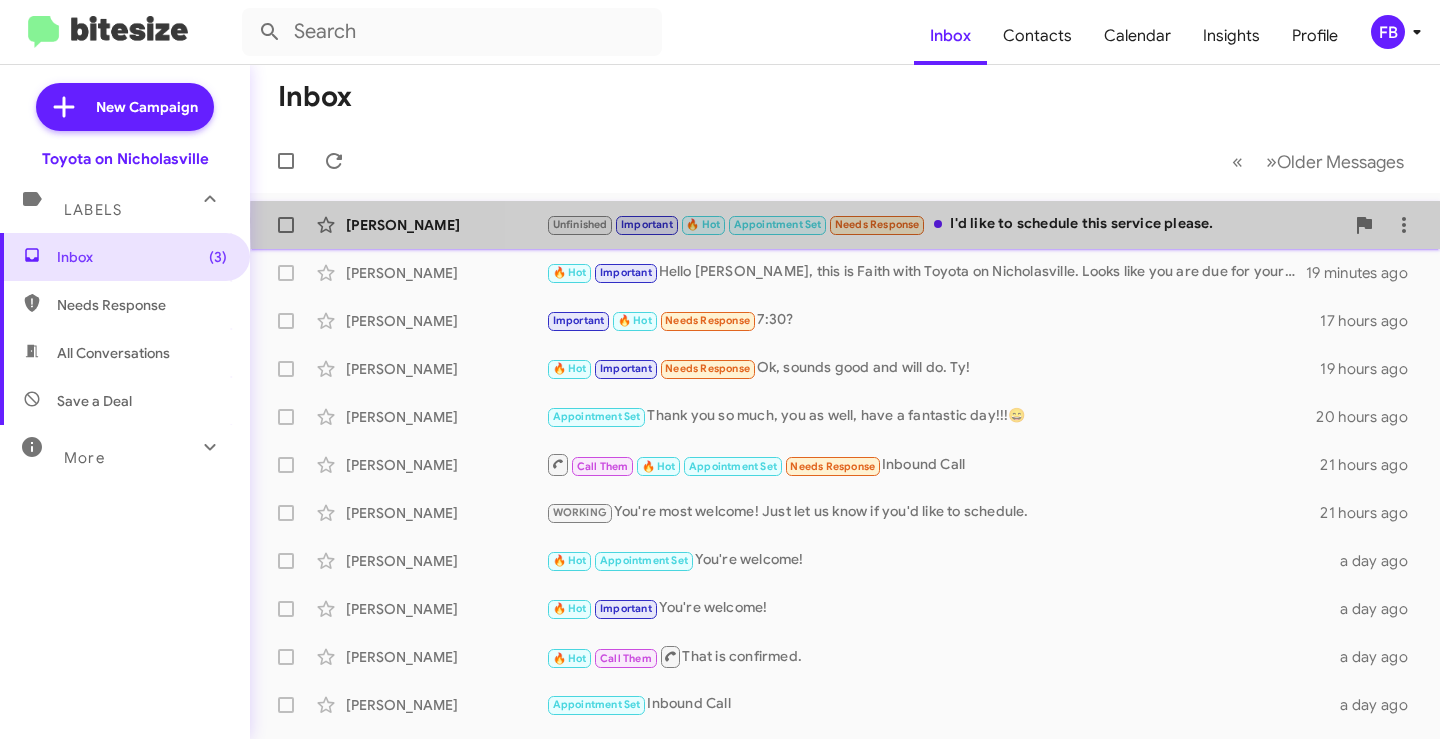 click on "Unfinished   Important   🔥 Hot   Appointment Set   Needs Response   I'd like to schedule this service please." 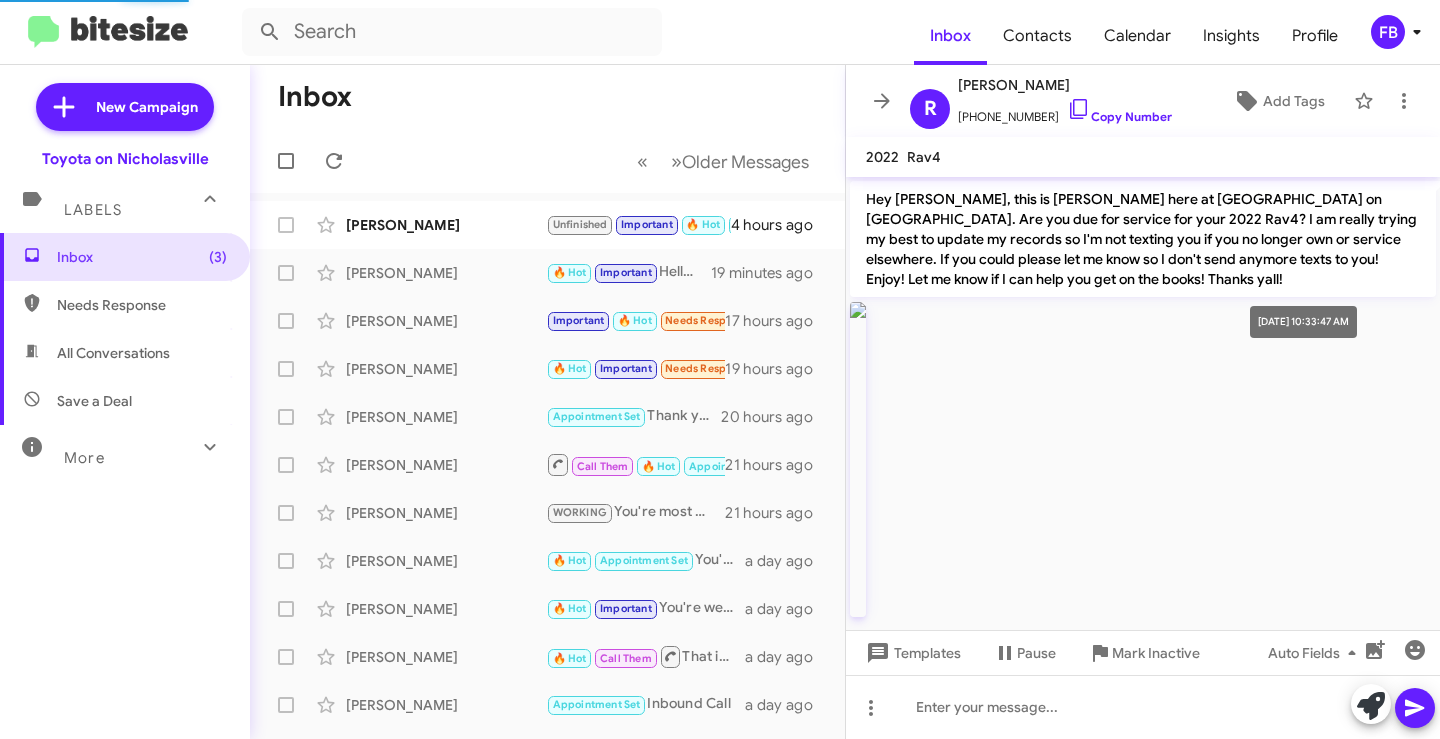 scroll, scrollTop: 1875, scrollLeft: 0, axis: vertical 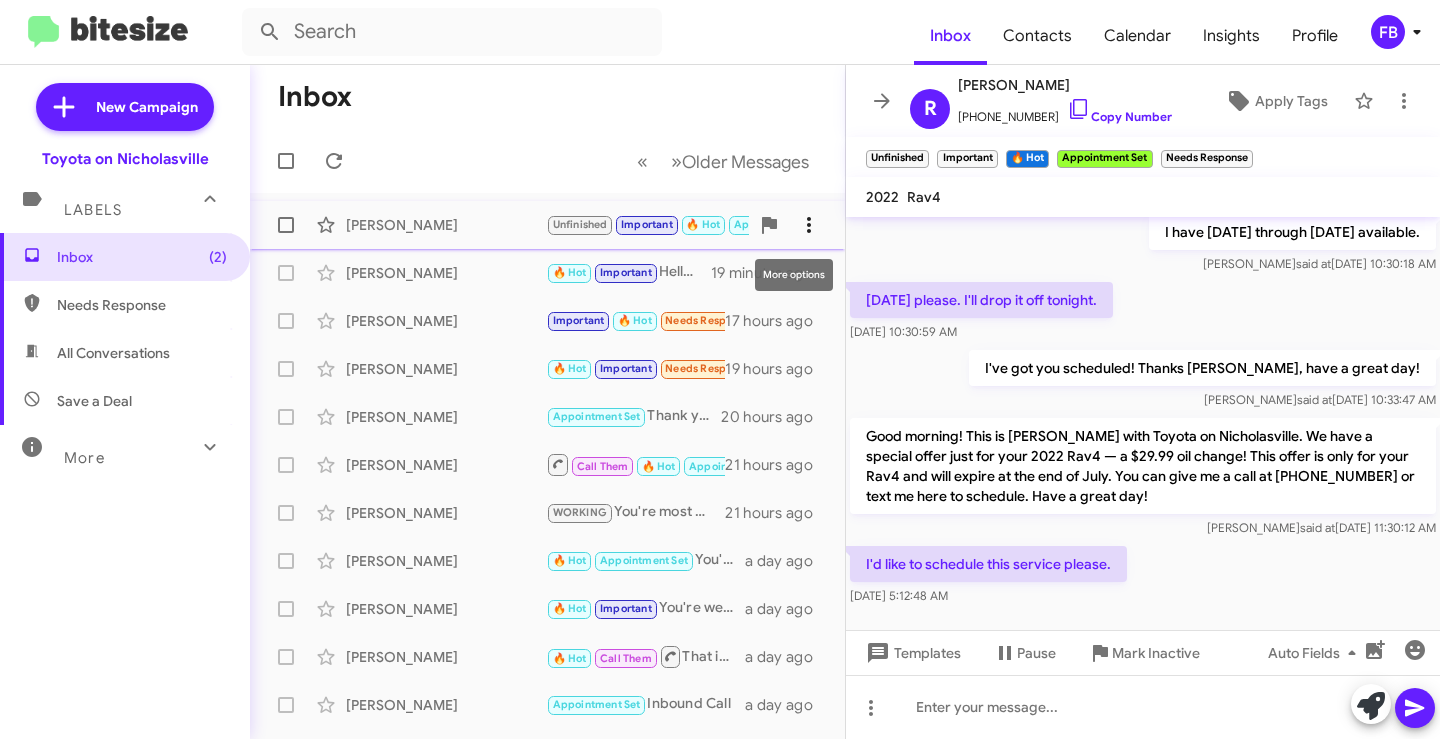 click 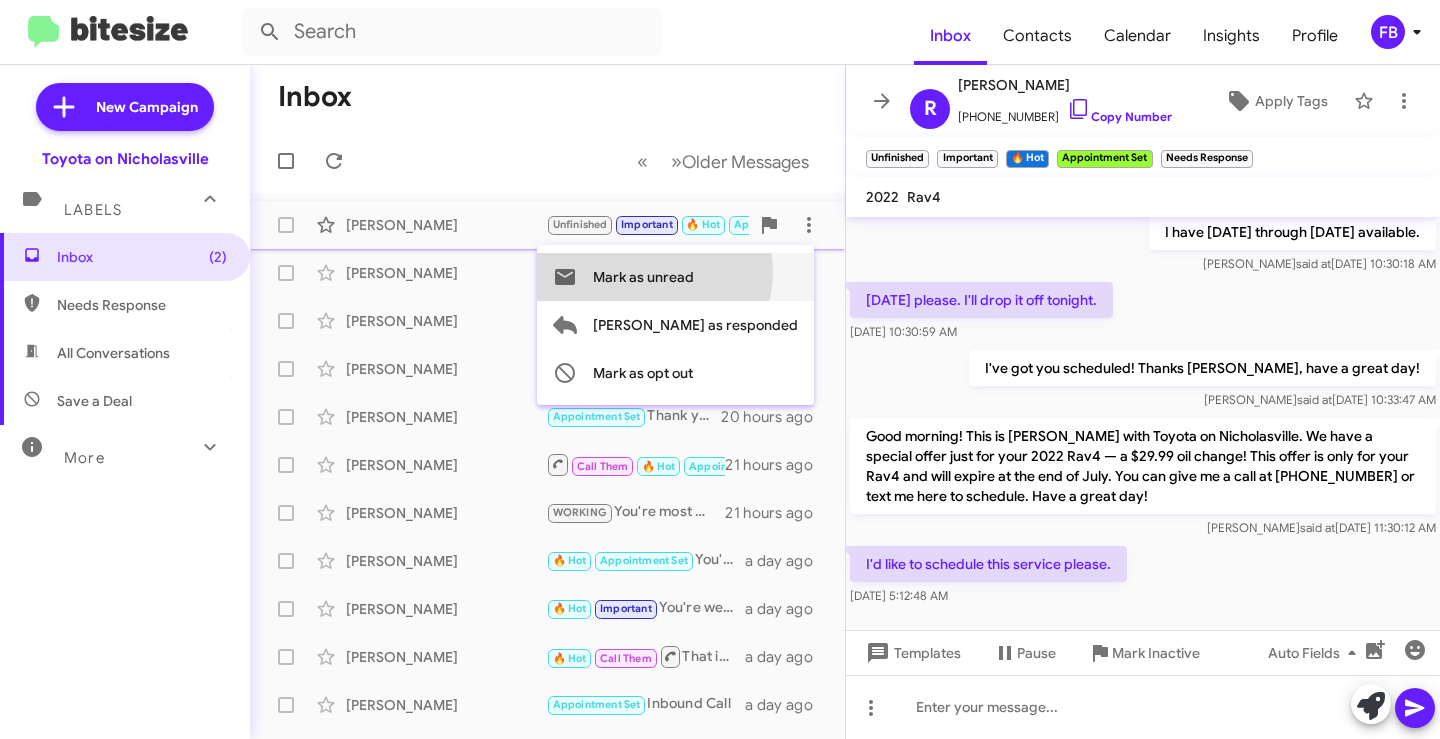 click on "Mark as unread" at bounding box center (643, 277) 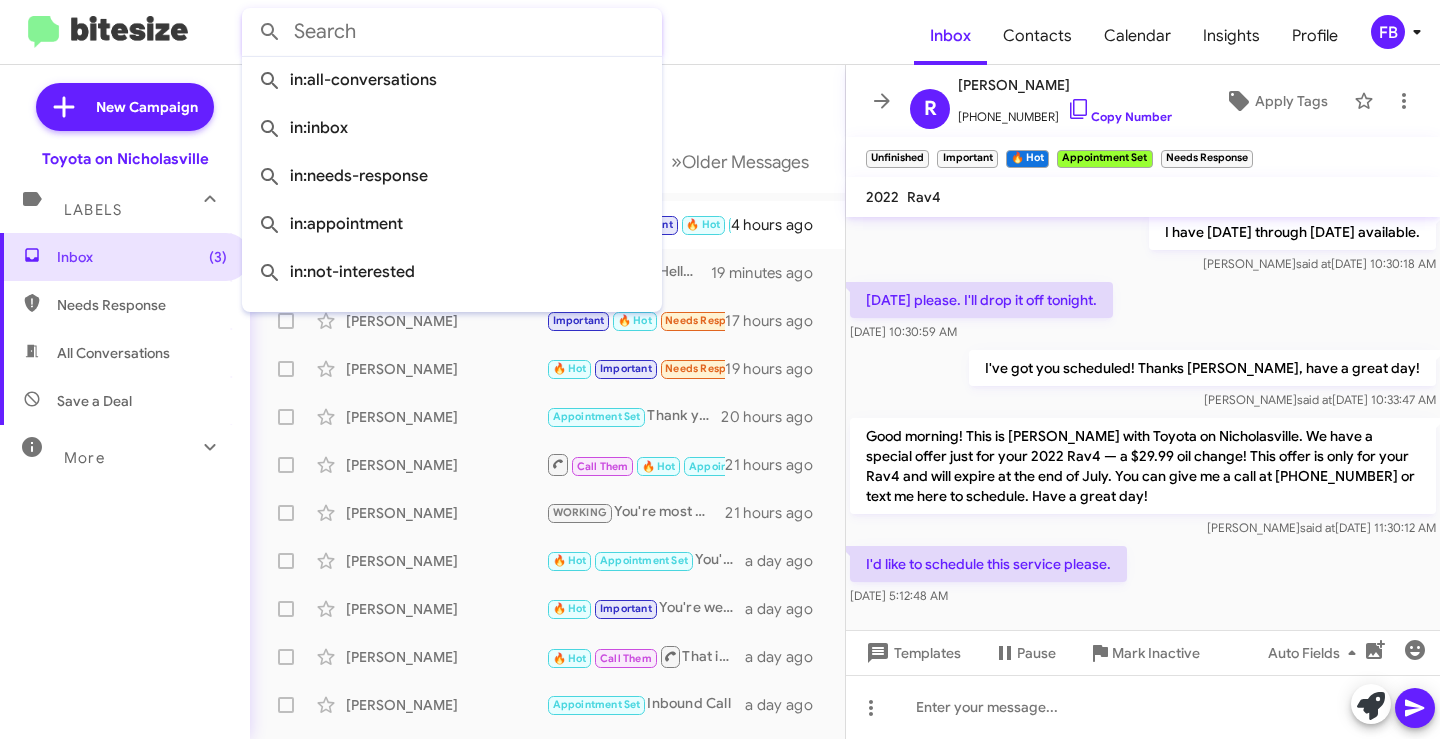 click 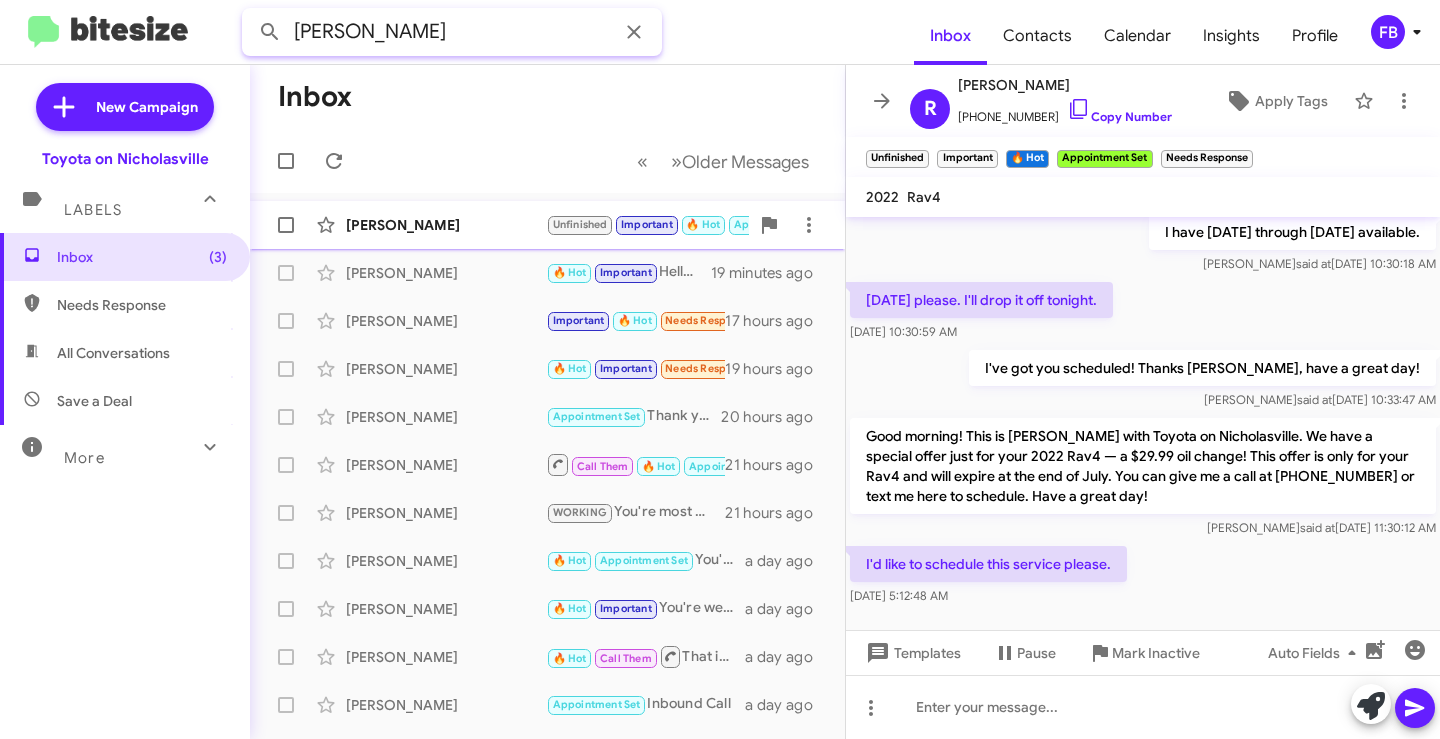 type on "[PERSON_NAME]" 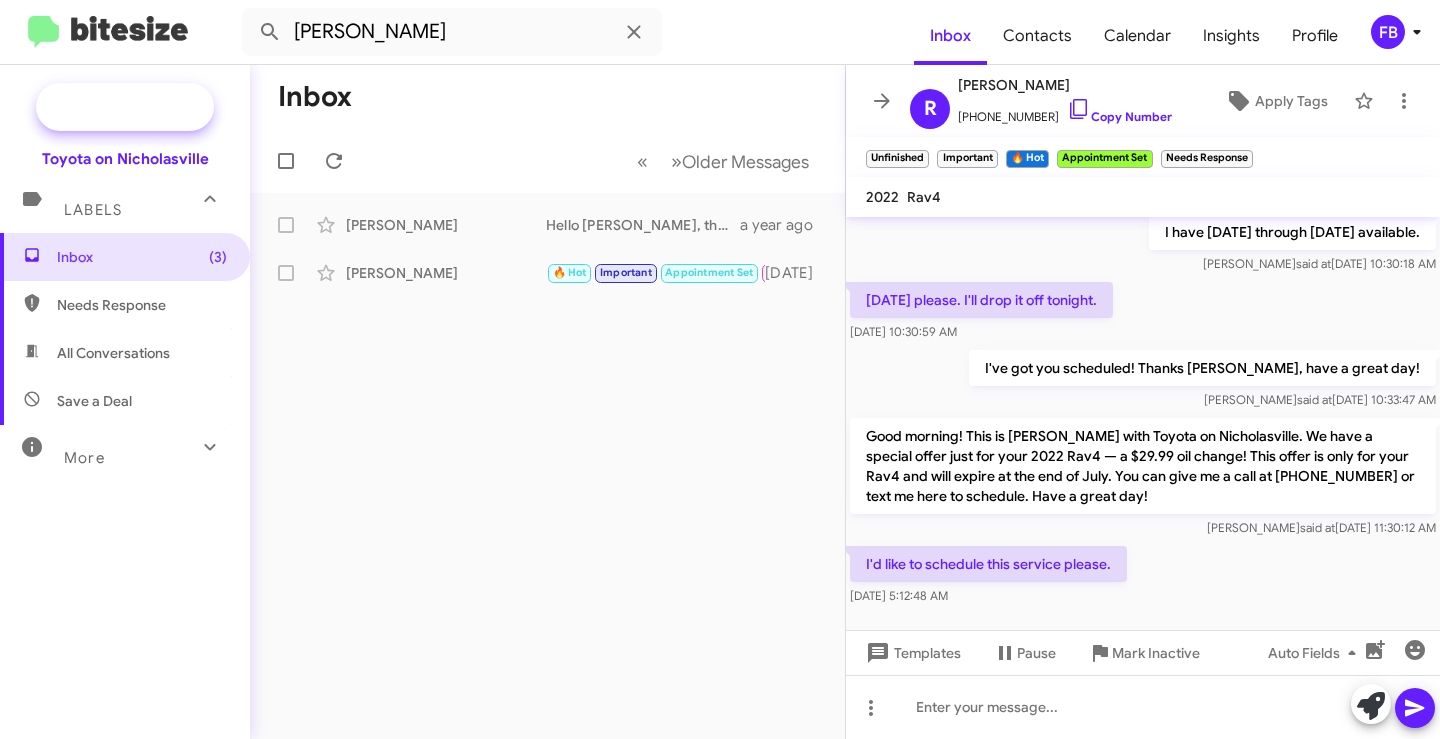 click on "New Campaign" 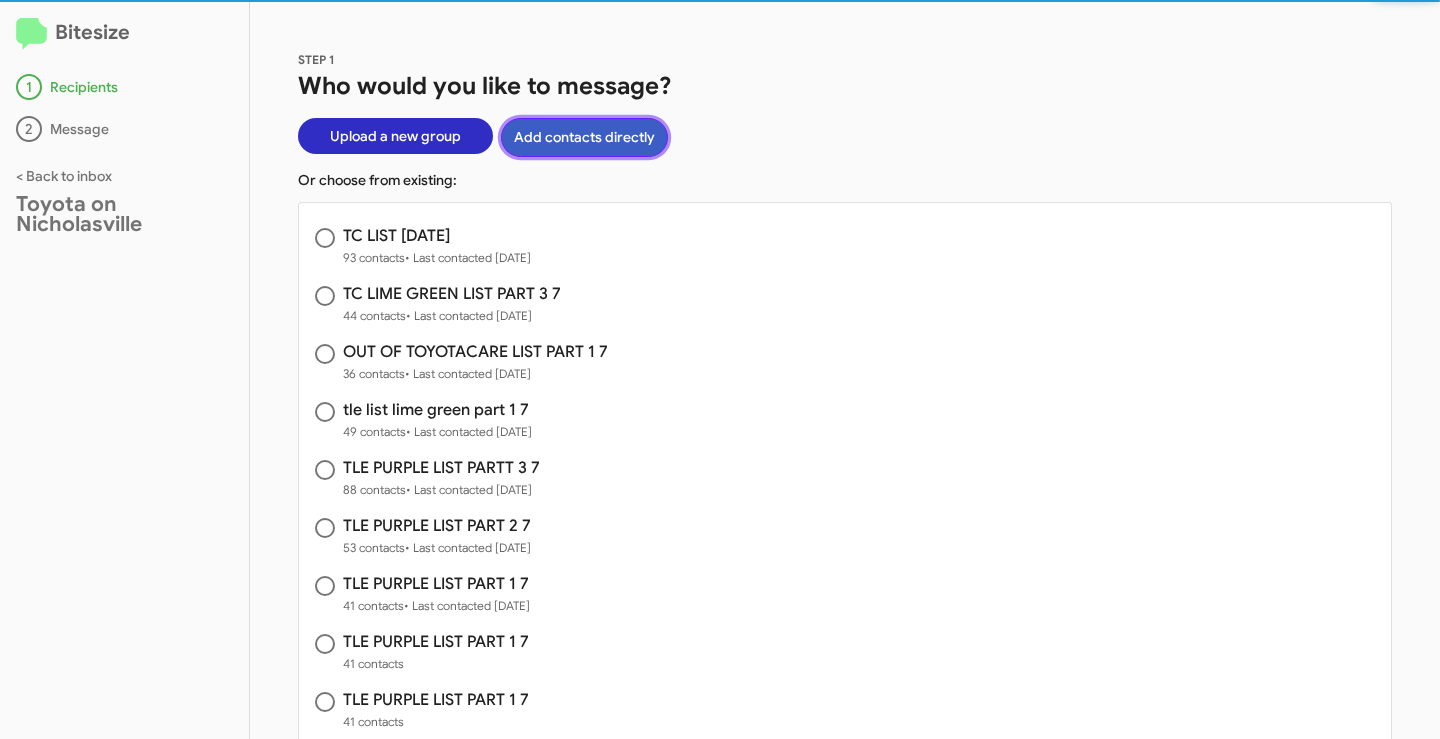 click on "Add contacts directly" 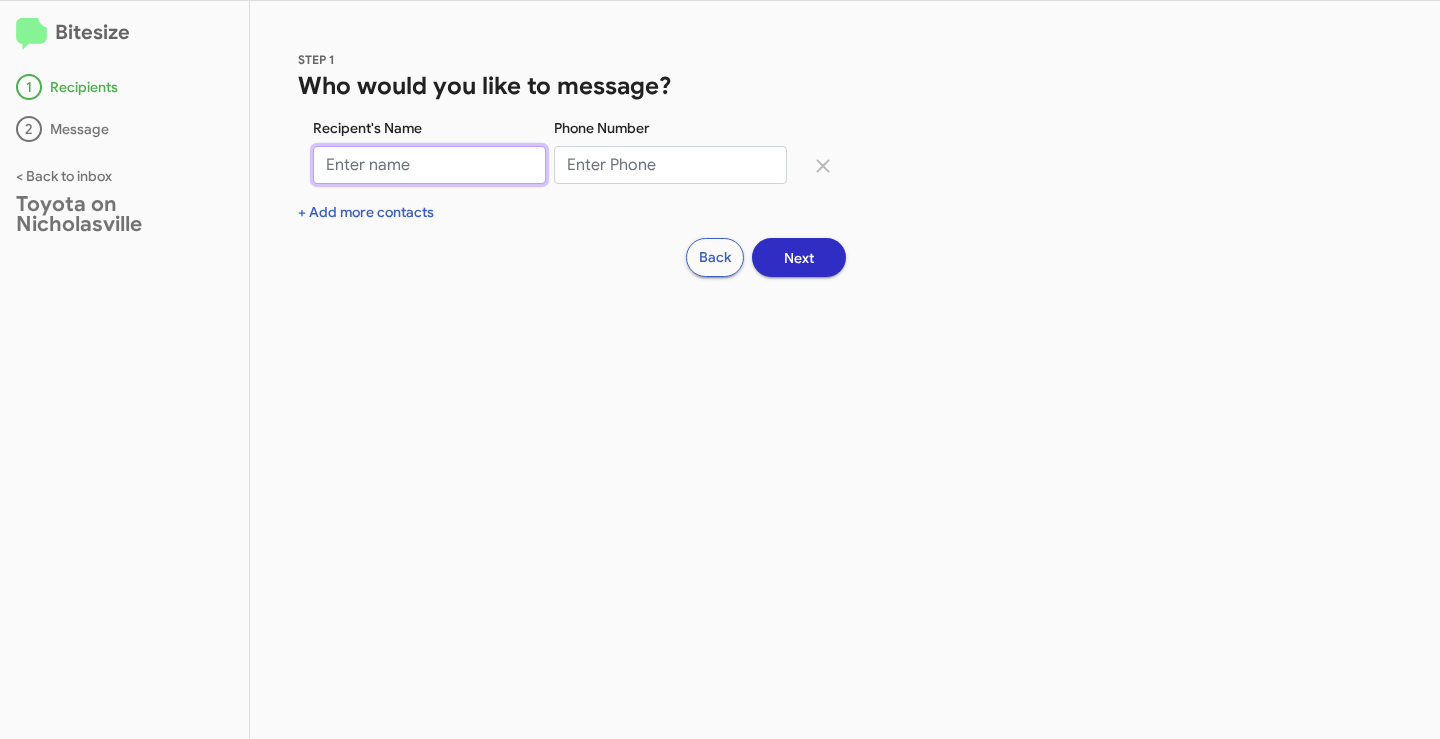 click on "Recipent's Name" at bounding box center [429, 165] 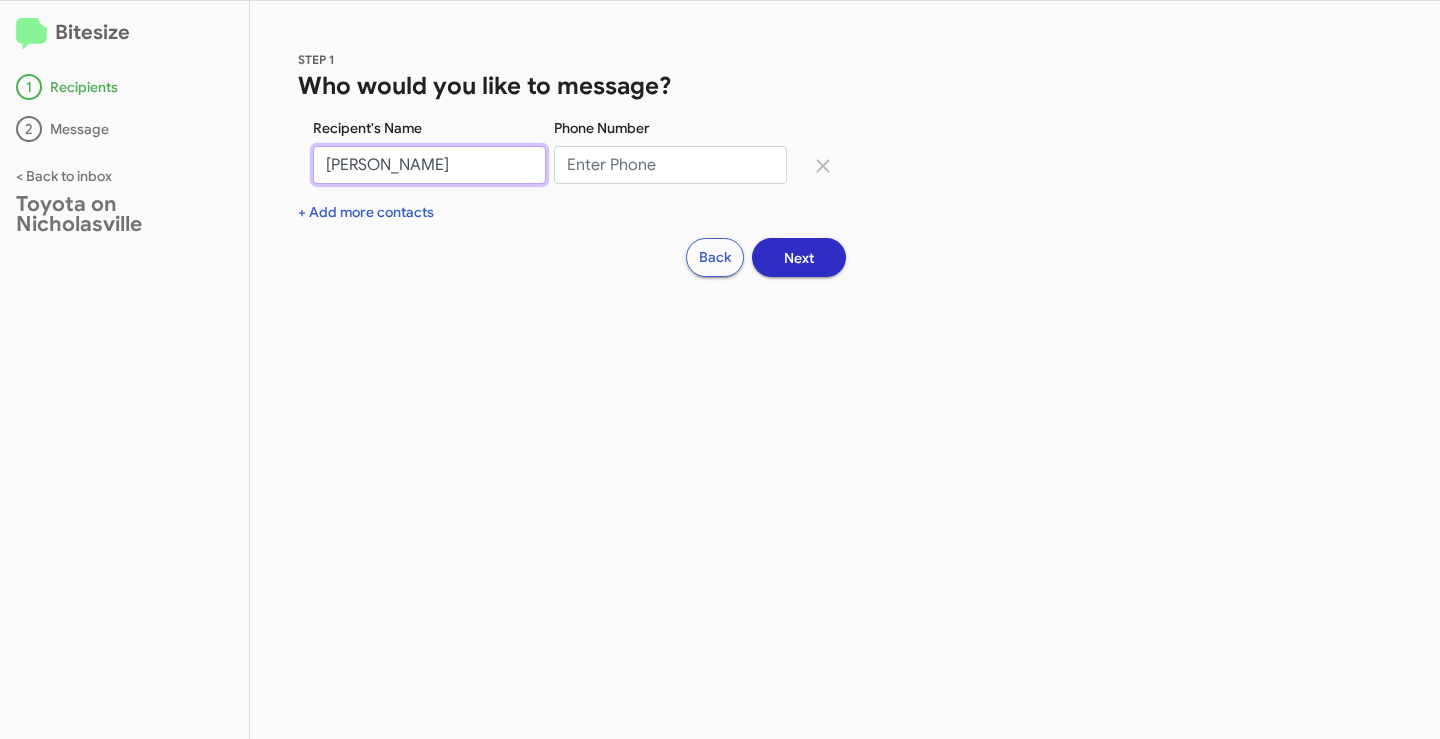type on "[PERSON_NAME]" 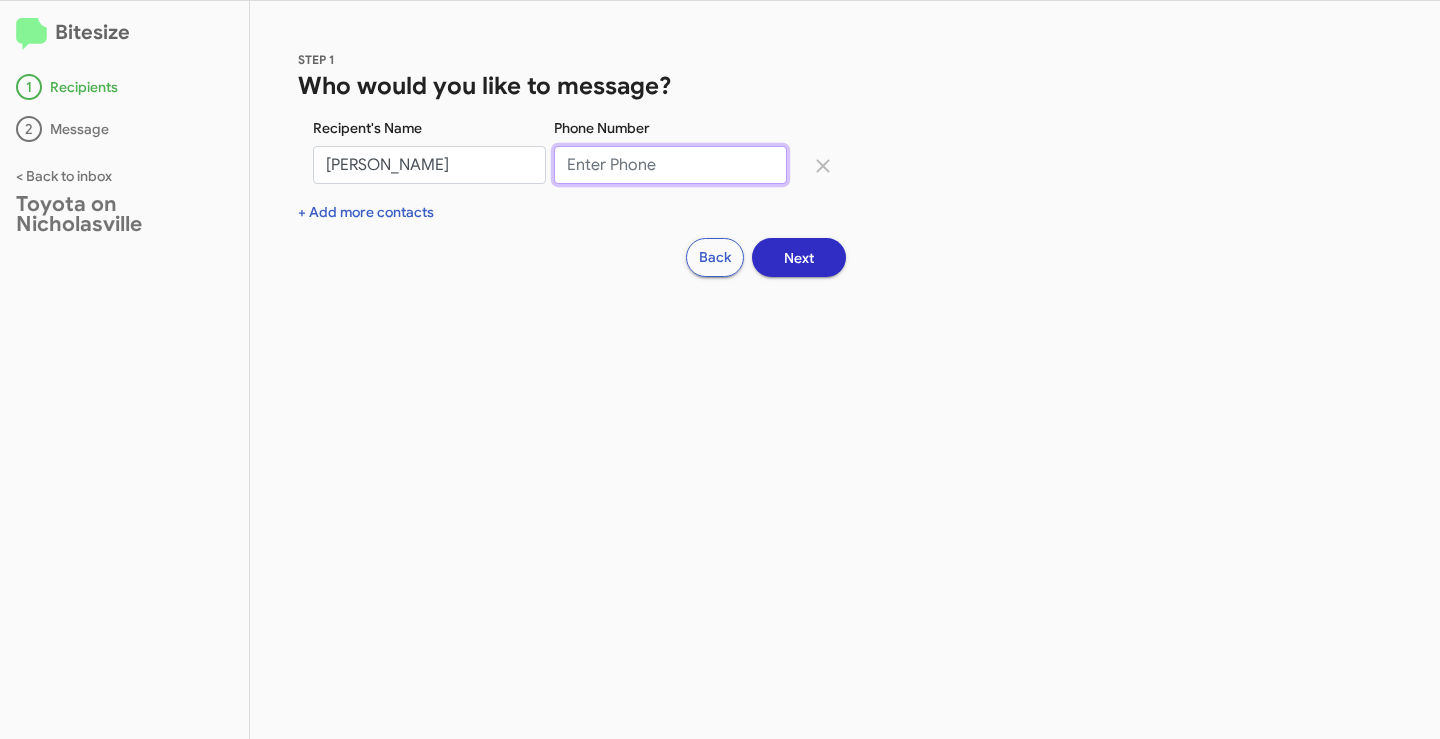 click on "Phone Number" at bounding box center [670, 165] 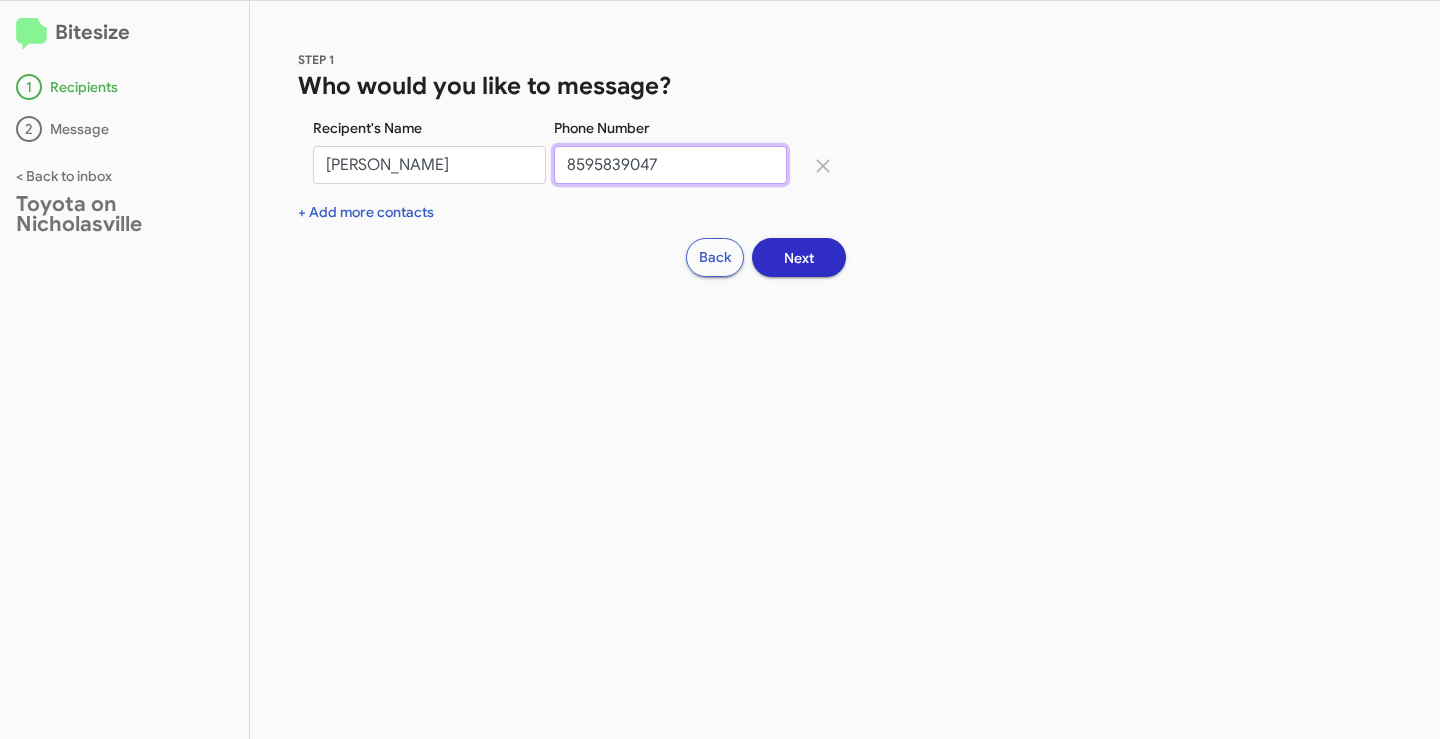 type on "8595839047" 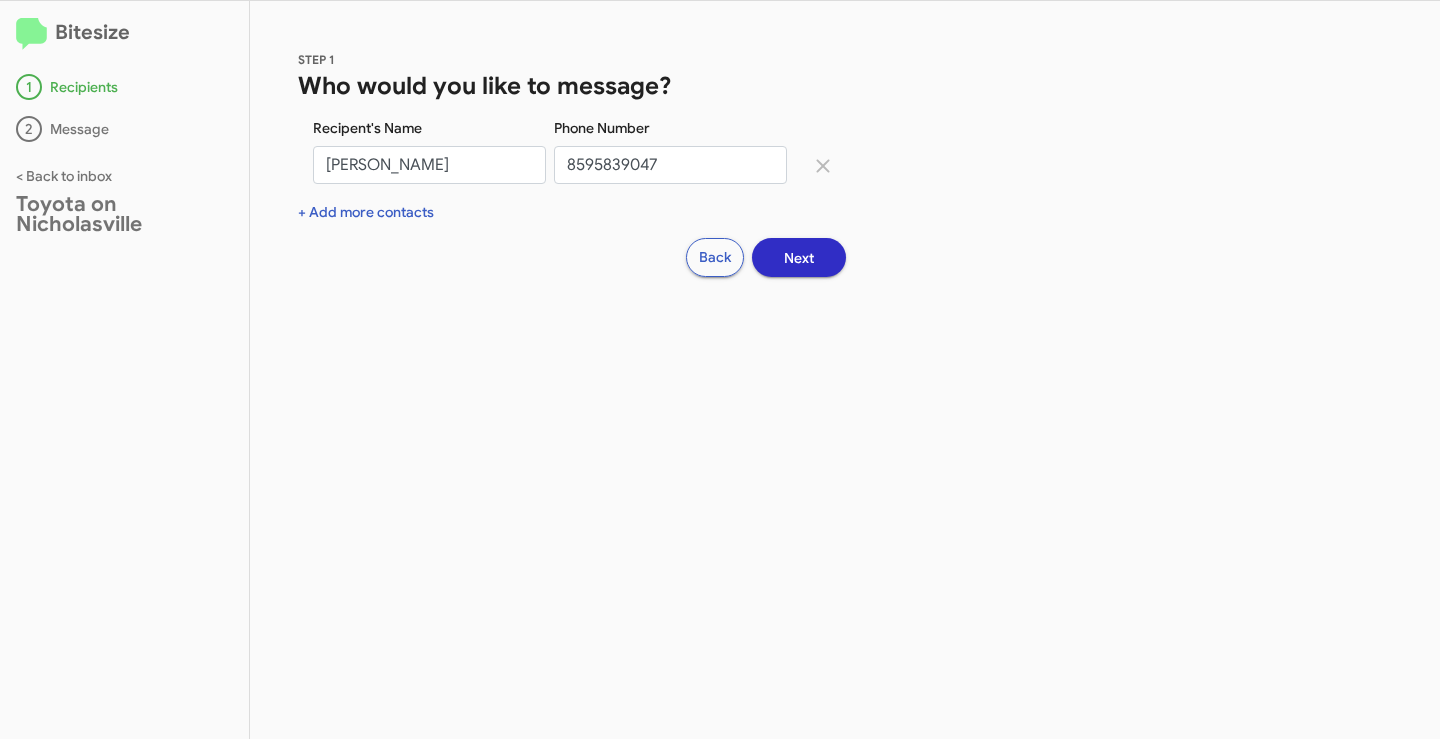 click on "Next" 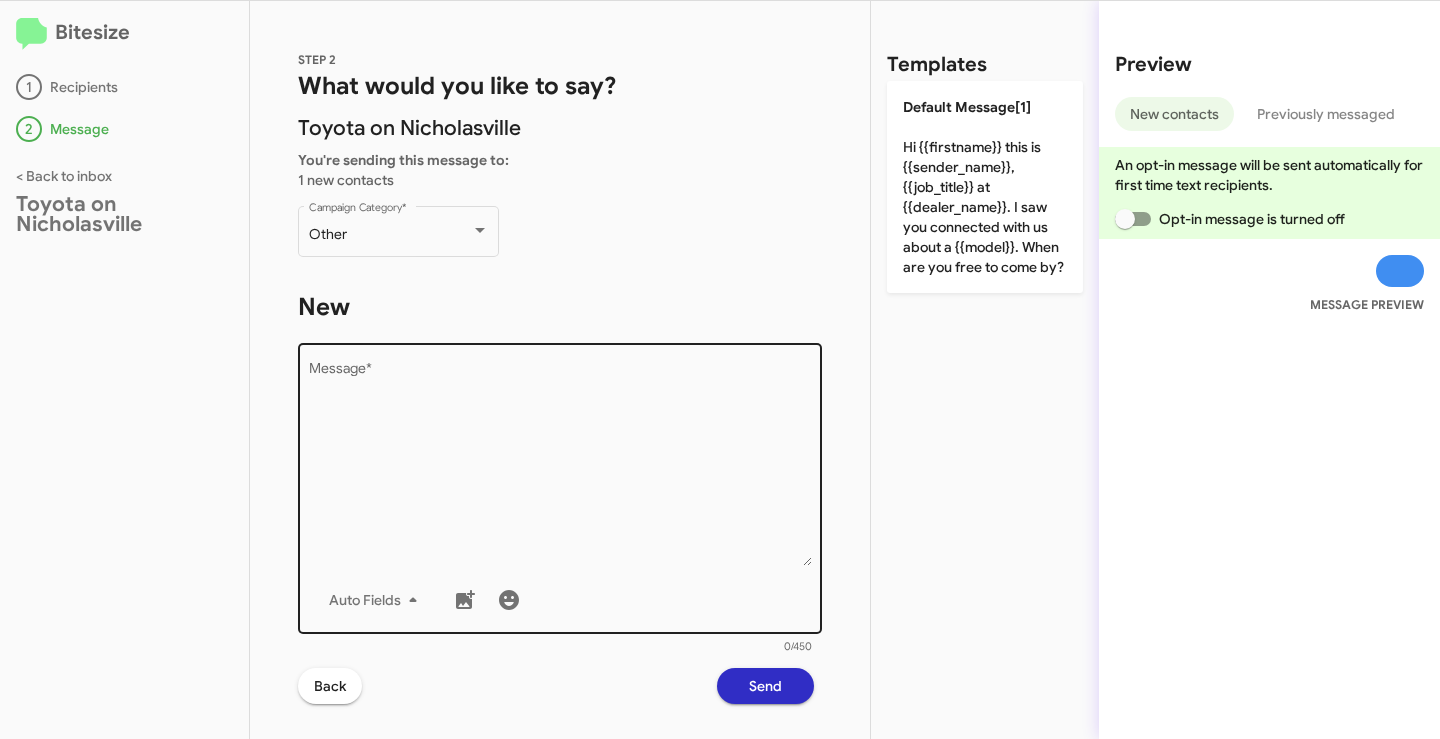 click on "Message  *" at bounding box center [560, 464] 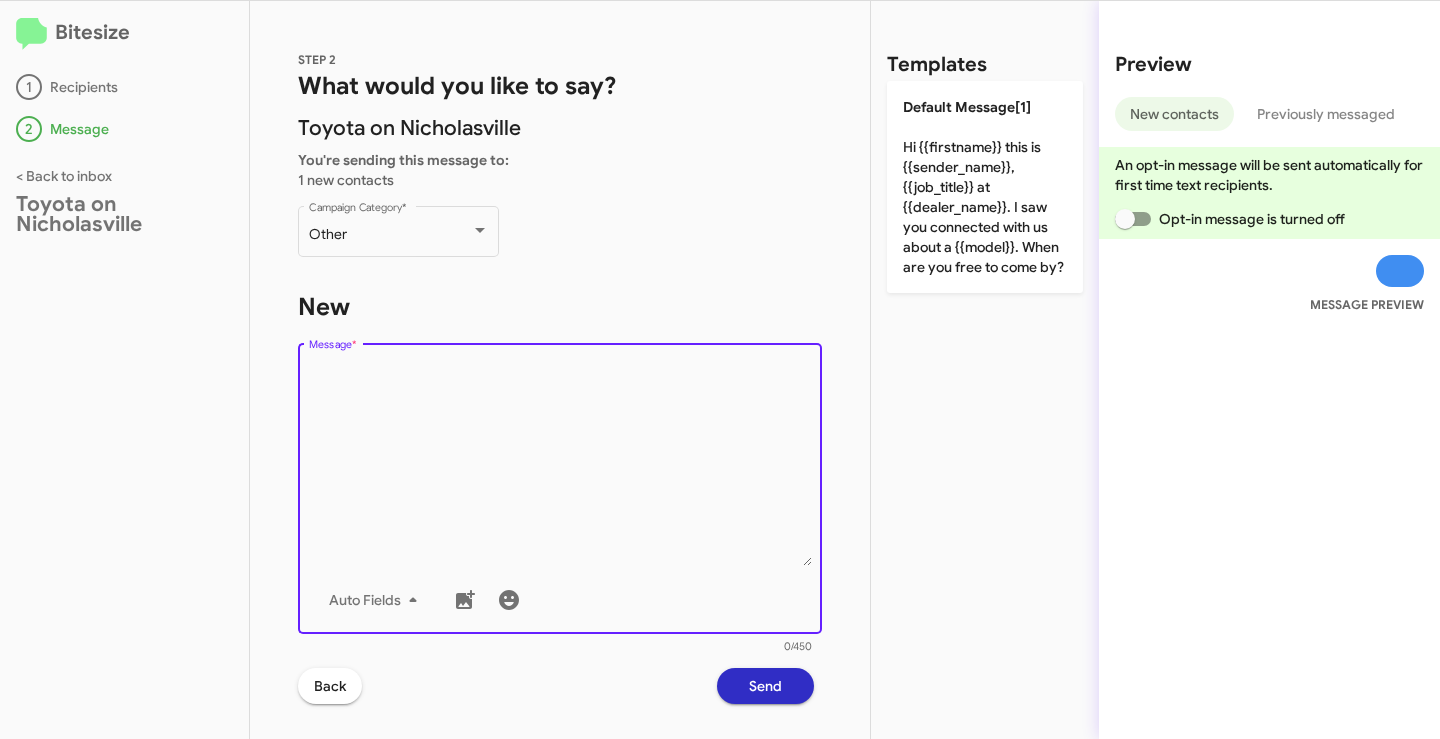 paste on "Hello {{firstname}}! This is Faith from Toyota on [GEOGRAPHIC_DATA]. Looks like it's been a while since we've seen your {{make}} {{model}} for service. We would like to offer you a $19.99 oil change special for your {{make}} {{model}}. If you already had an oil change, we can also offer a set of wiper blades for $9.99! Thanks and have a great day!" 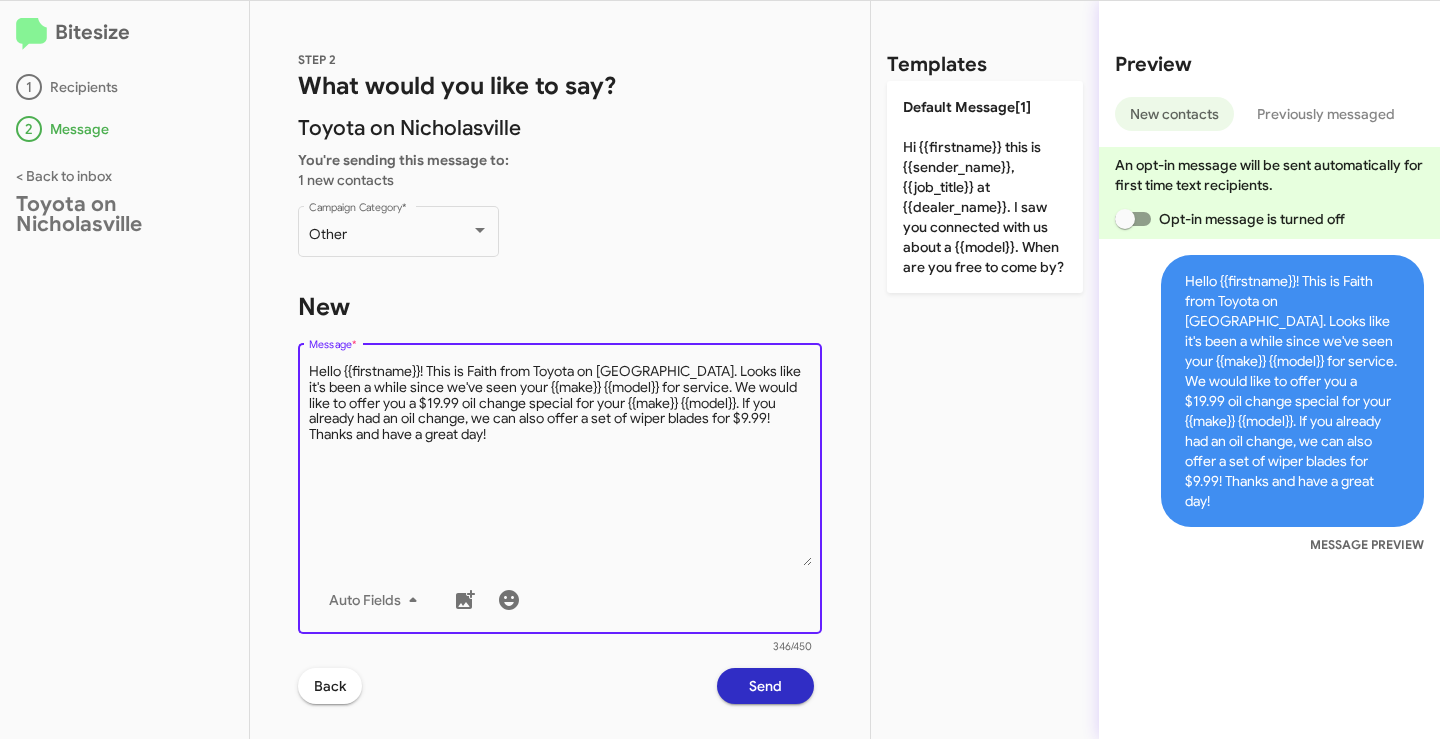 drag, startPoint x: 458, startPoint y: 402, endPoint x: 421, endPoint y: 404, distance: 37.054016 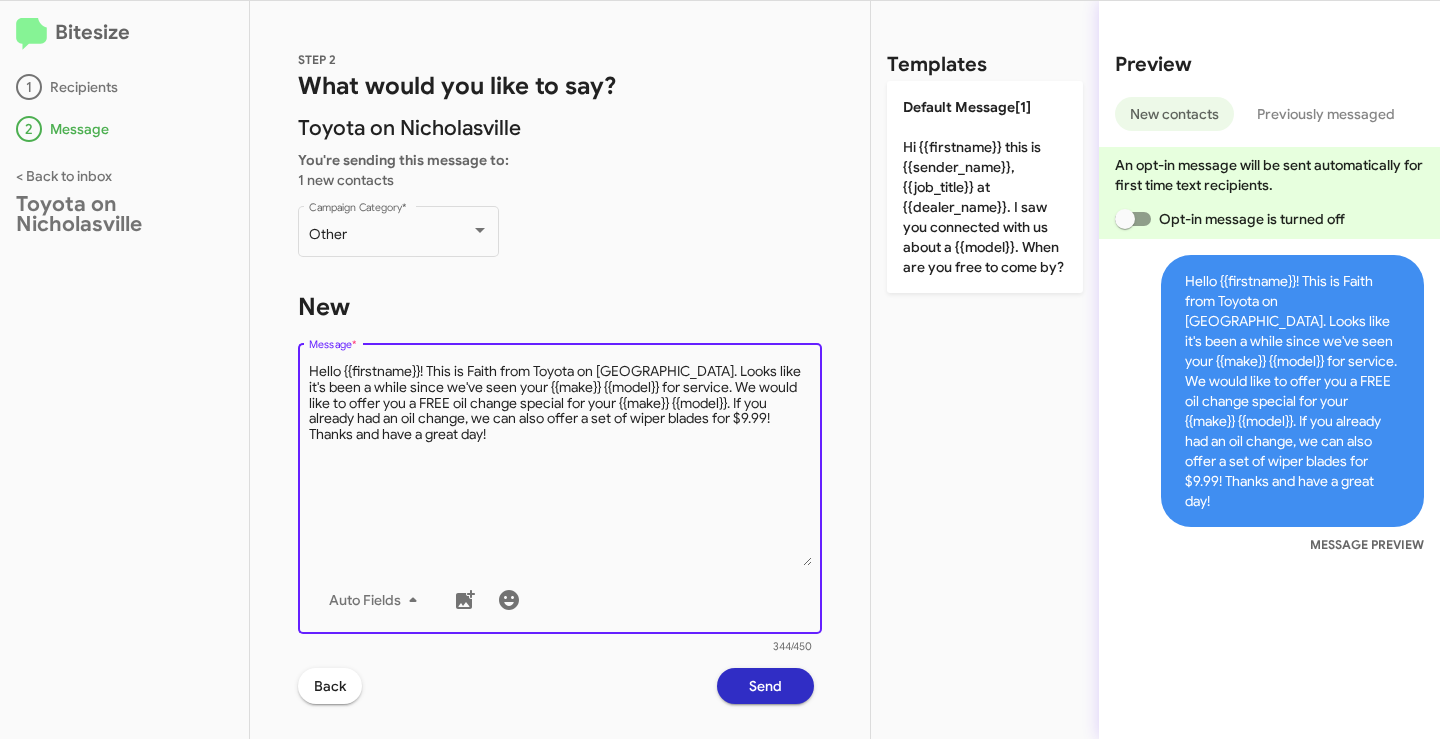 click on "Message  *" at bounding box center [560, 464] 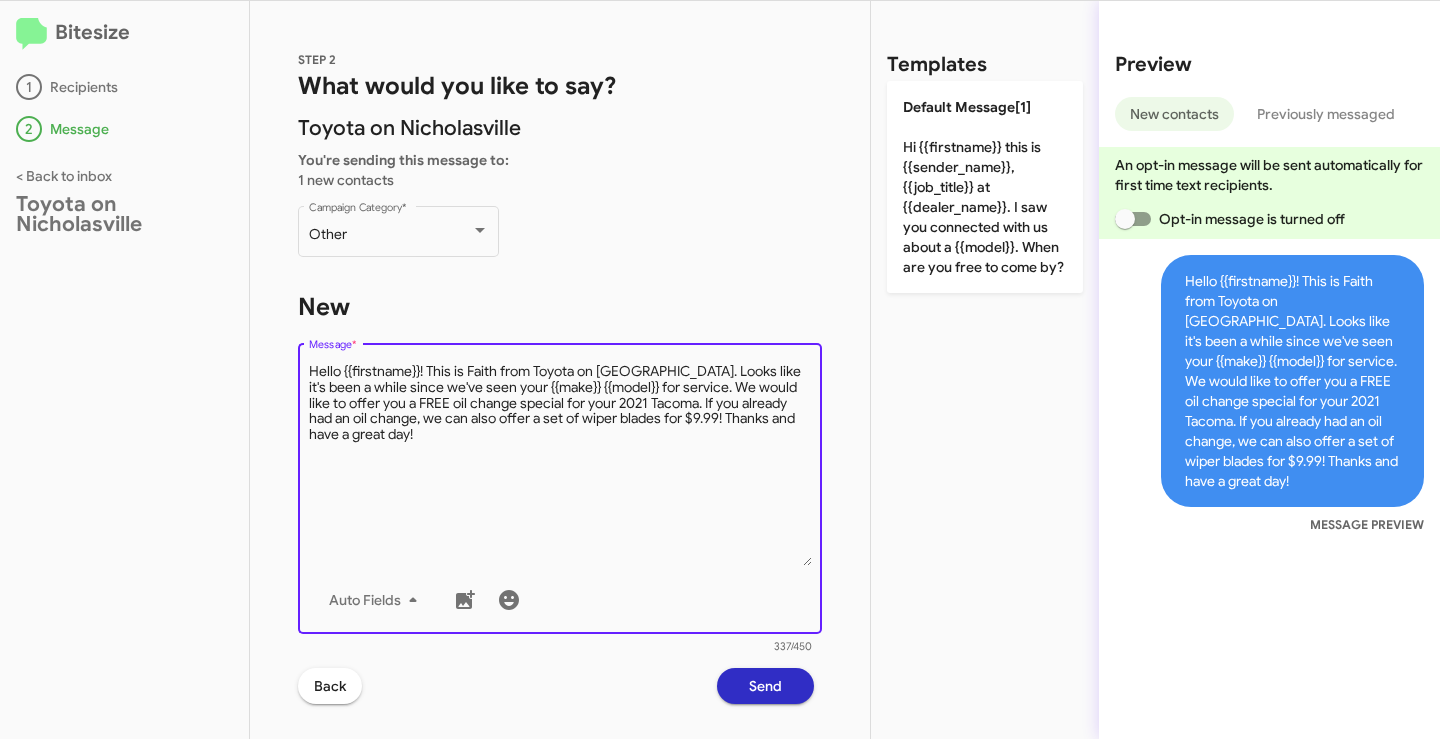 drag, startPoint x: 531, startPoint y: 386, endPoint x: 641, endPoint y: 388, distance: 110.01818 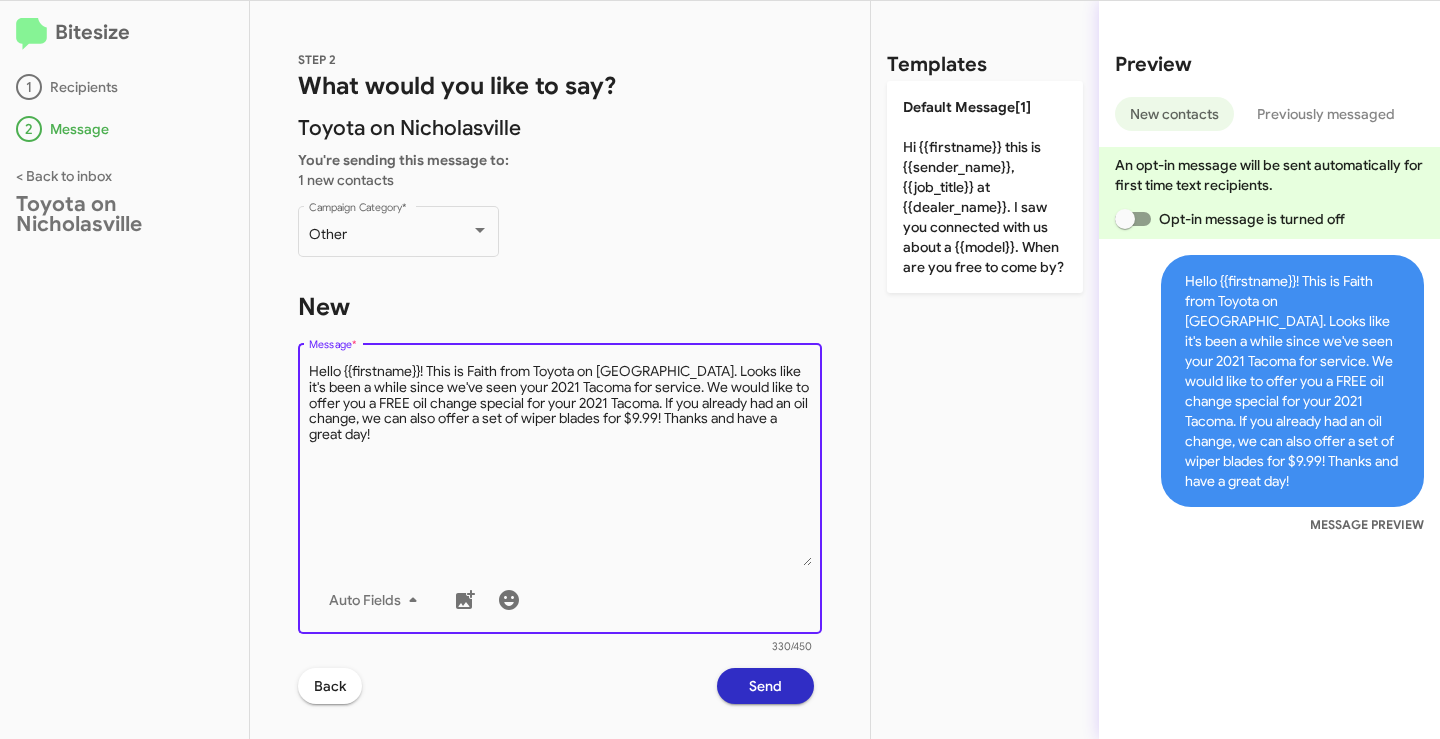 click on "Message  *" at bounding box center [560, 464] 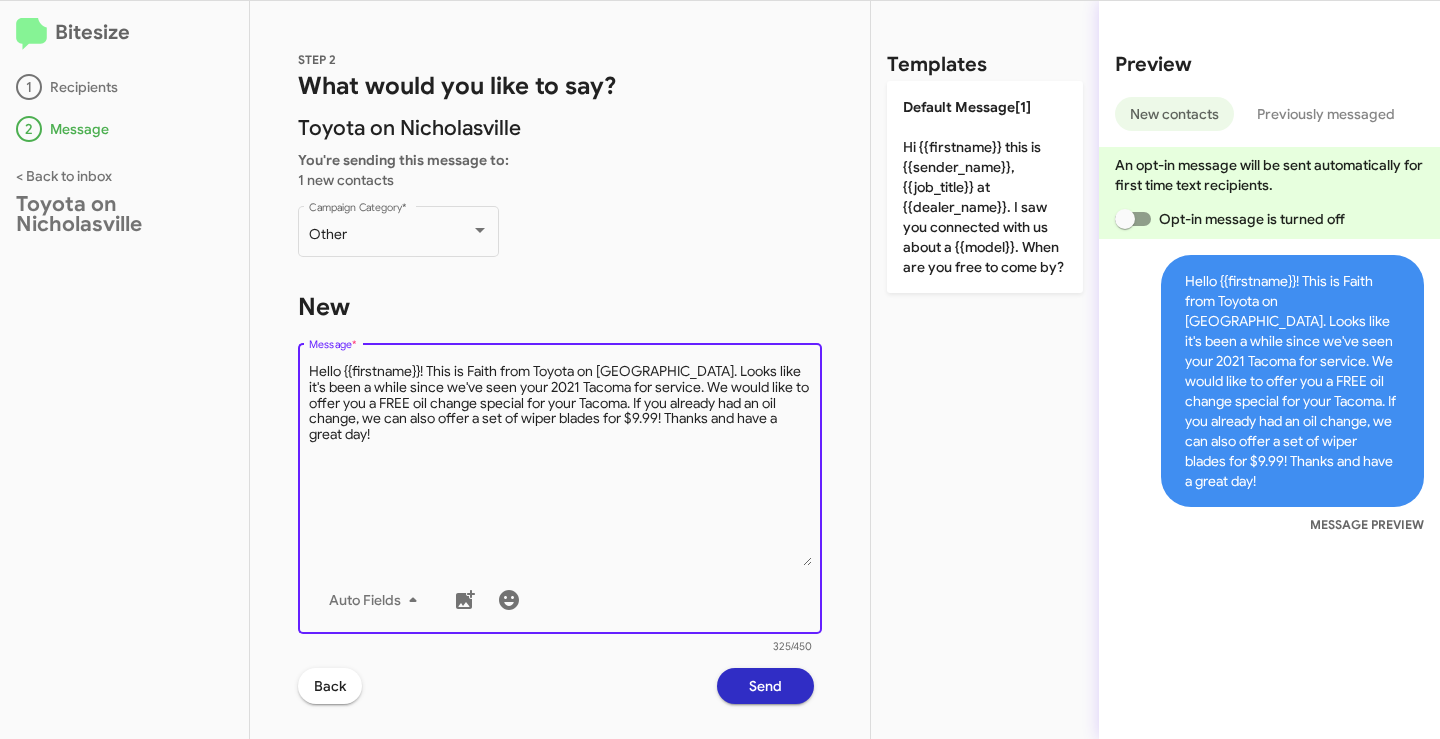 type on "Hello {{firstname}}! This is Faith from Toyota on [GEOGRAPHIC_DATA]. Looks like it's been a while since we've seen your 2021 Tacoma for service. We would like to offer you a FREE oil change special for your Tacoma. If you already had an oil change, we can also offer a set of wiper blades for $9.99! Thanks and have a great day!" 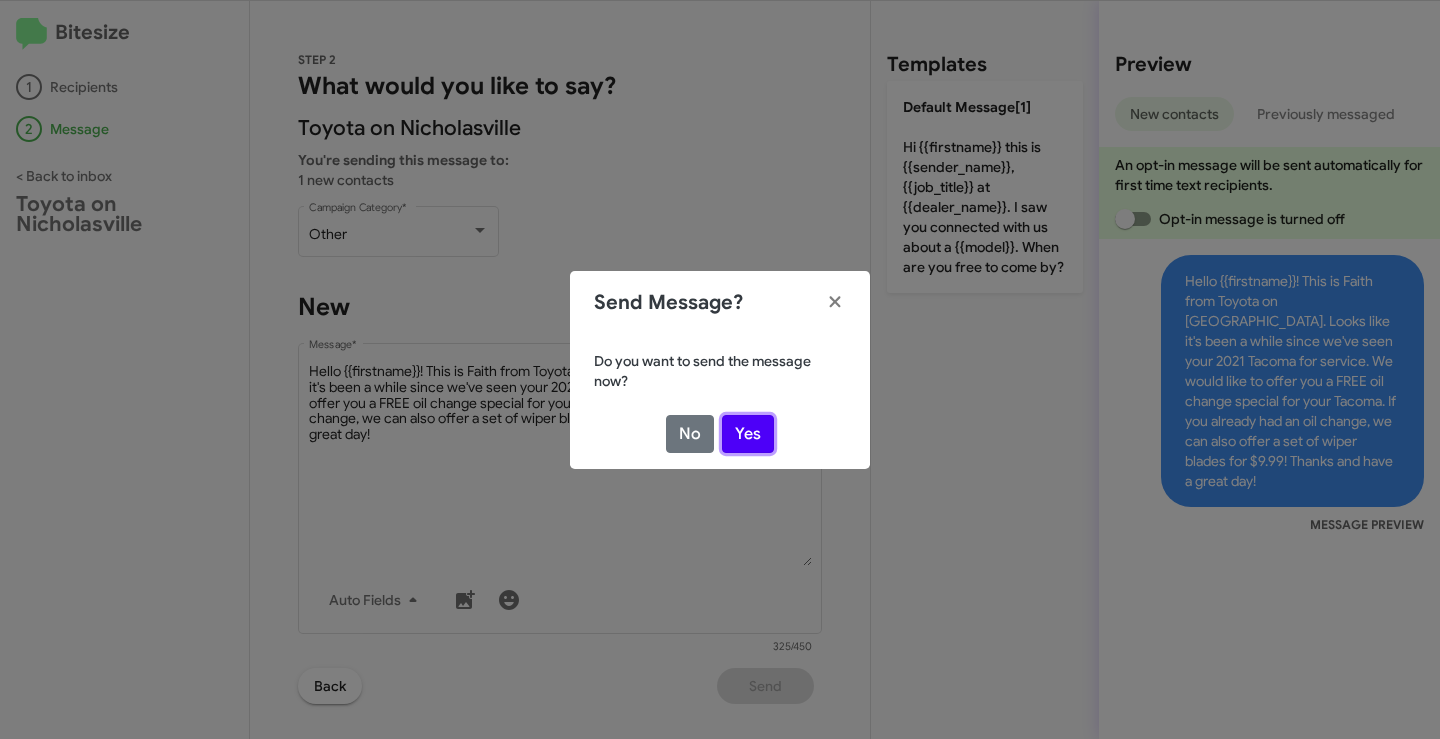 click on "Yes" 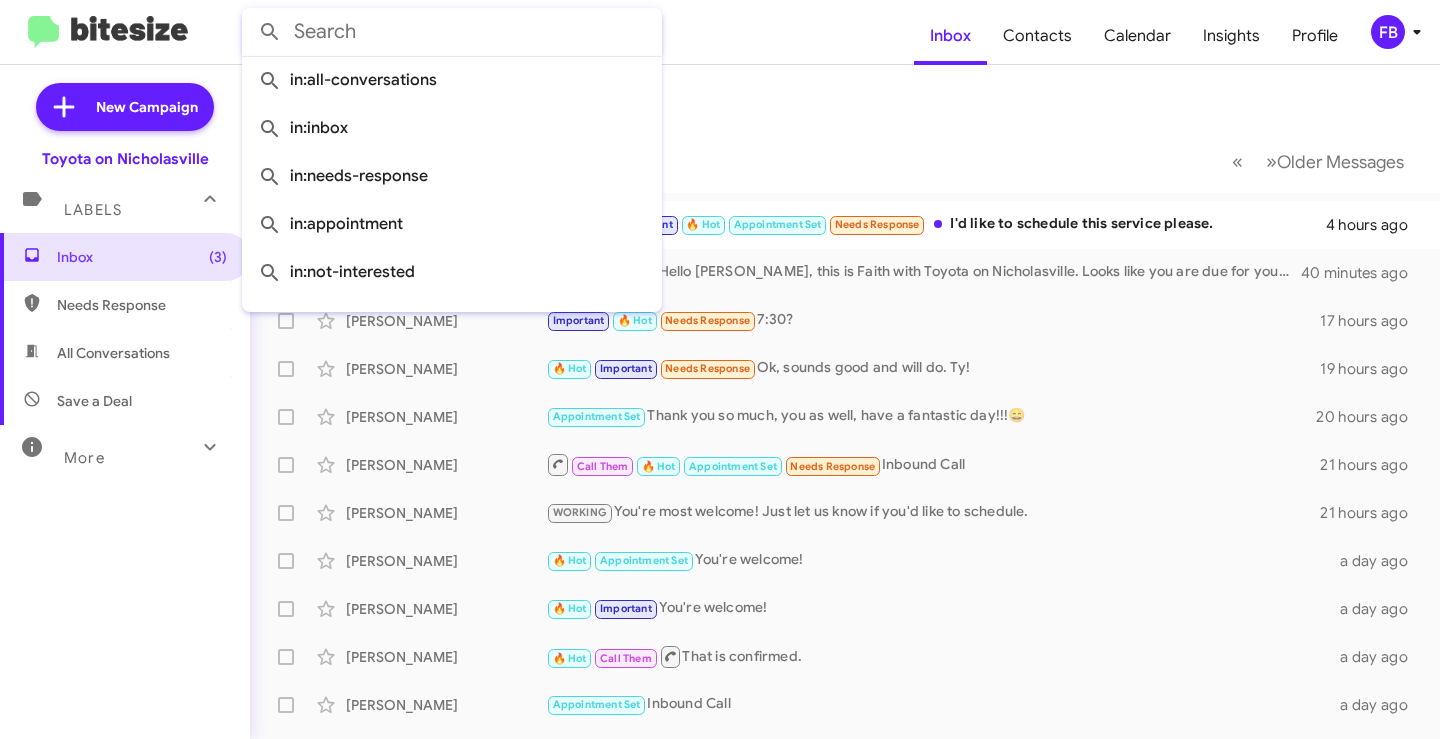 click 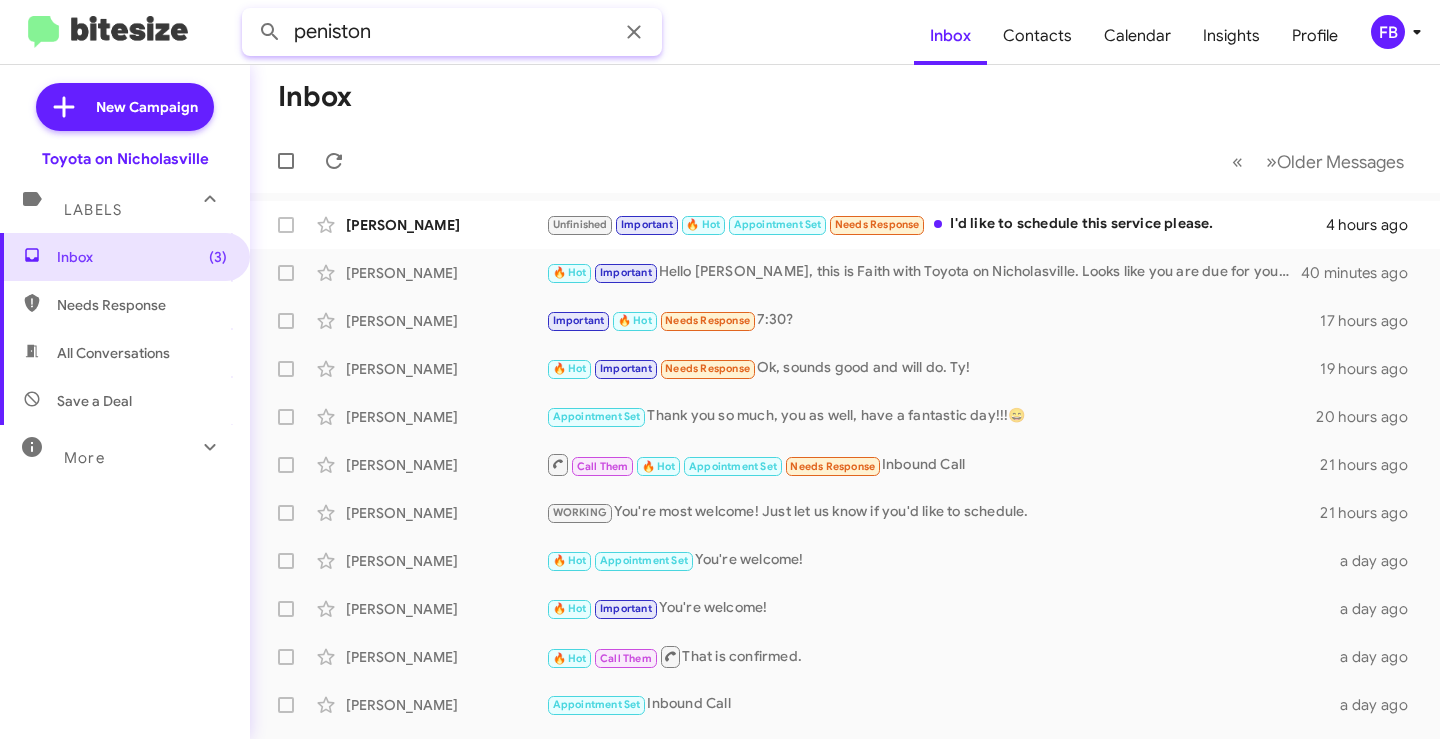 type on "peniston" 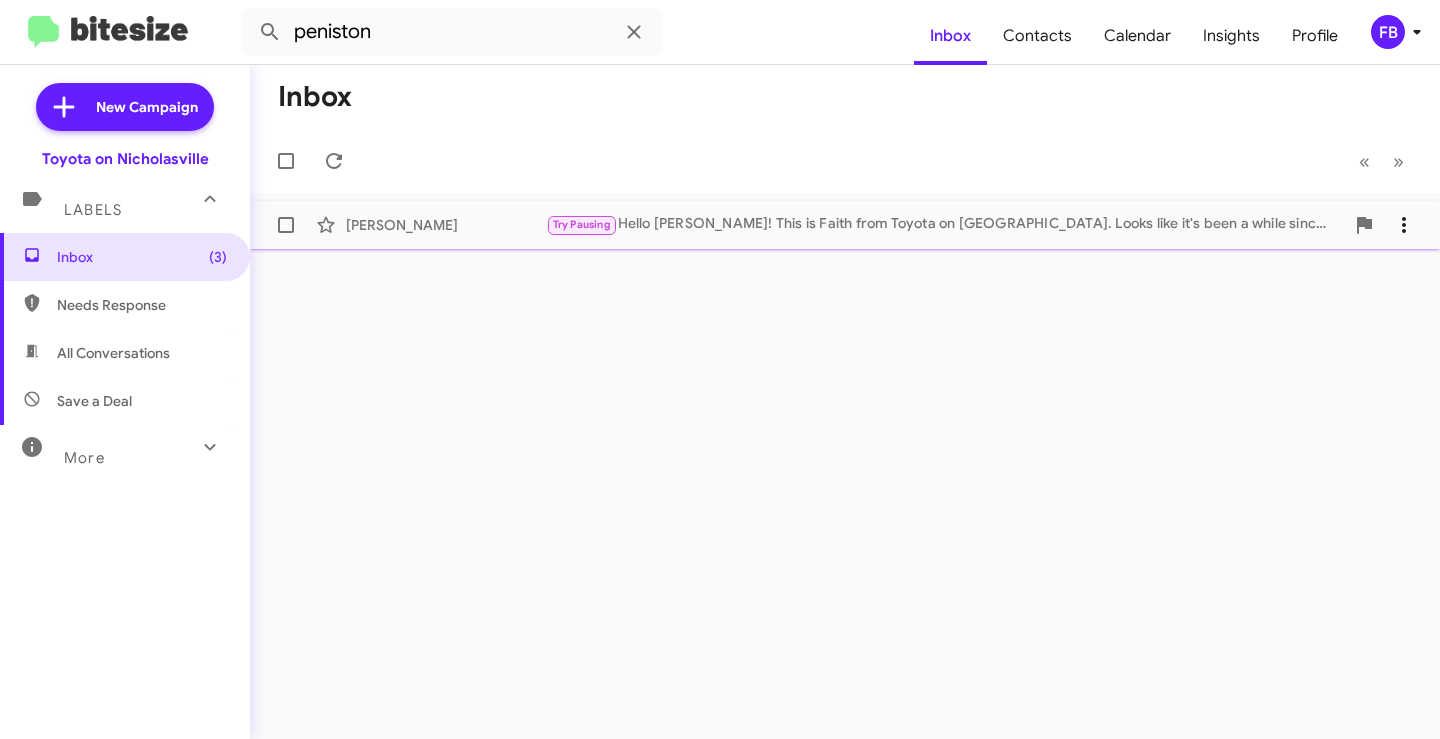 click on "Try Pausing   Hello [PERSON_NAME]! This is Faith from Toyota on [GEOGRAPHIC_DATA]. Looks like it's been a while since we've seen your 2021 Camry for service. We would like to offer you a $19.99 oil change special for your 2021 Camry. If you already had an oil change, we can also offer a set of wiper blades for $9.99! Thanks and have a great day!" 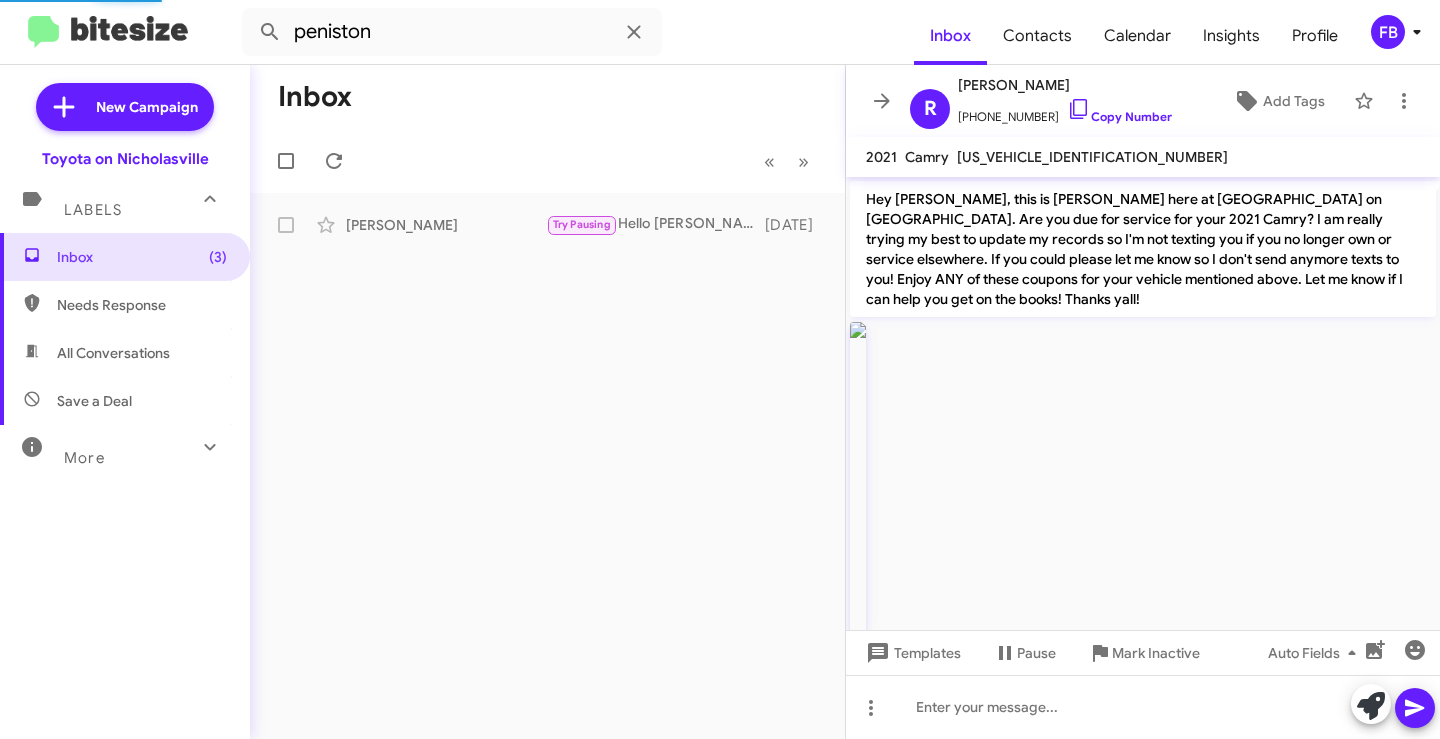 scroll, scrollTop: 1326, scrollLeft: 0, axis: vertical 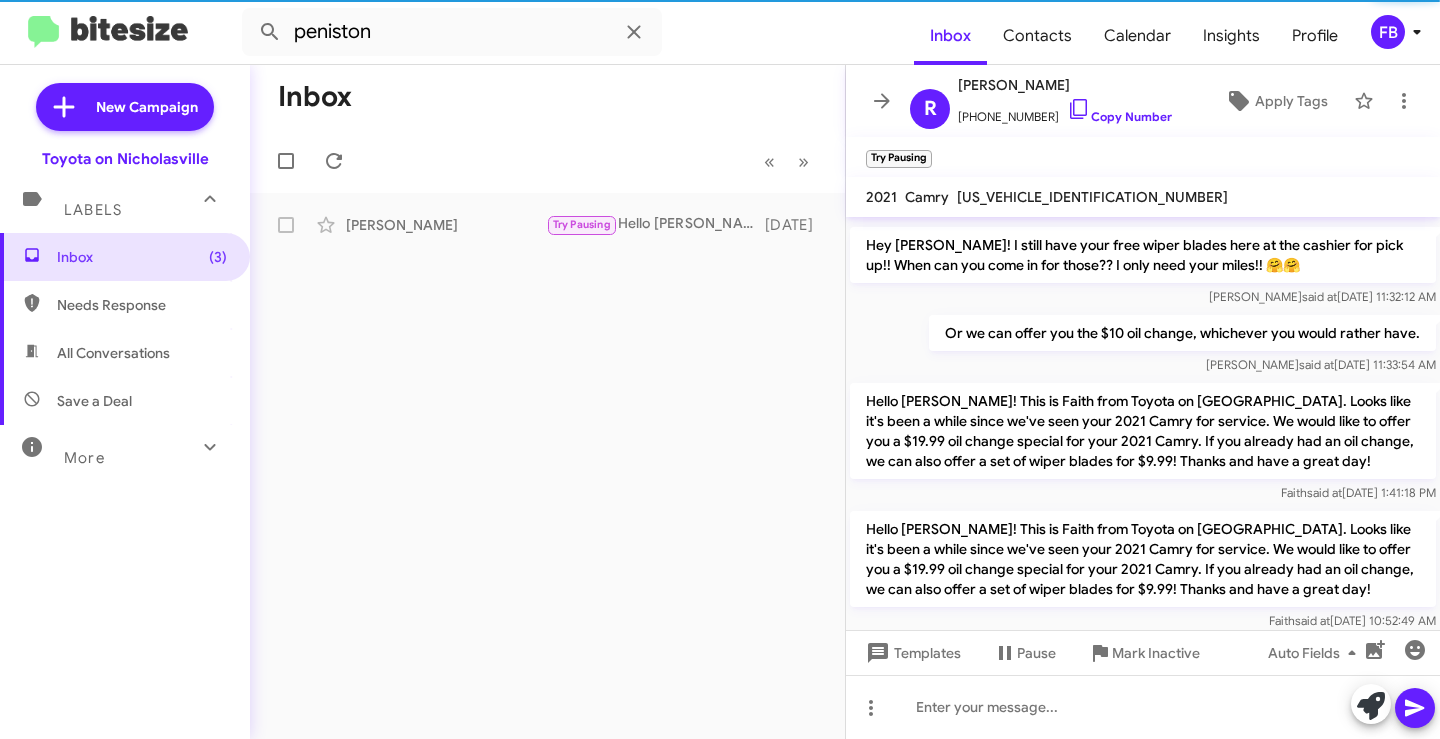 click on "Hello [PERSON_NAME]! This is Faith from Toyota on [GEOGRAPHIC_DATA]. Looks like it's been a while since we've seen your 2021 Camry for service. We would like to offer you a $19.99 oil change special for your 2021 Camry. If you already had an oil change, we can also offer a set of wiper blades for $9.99! Thanks and have a great day!" 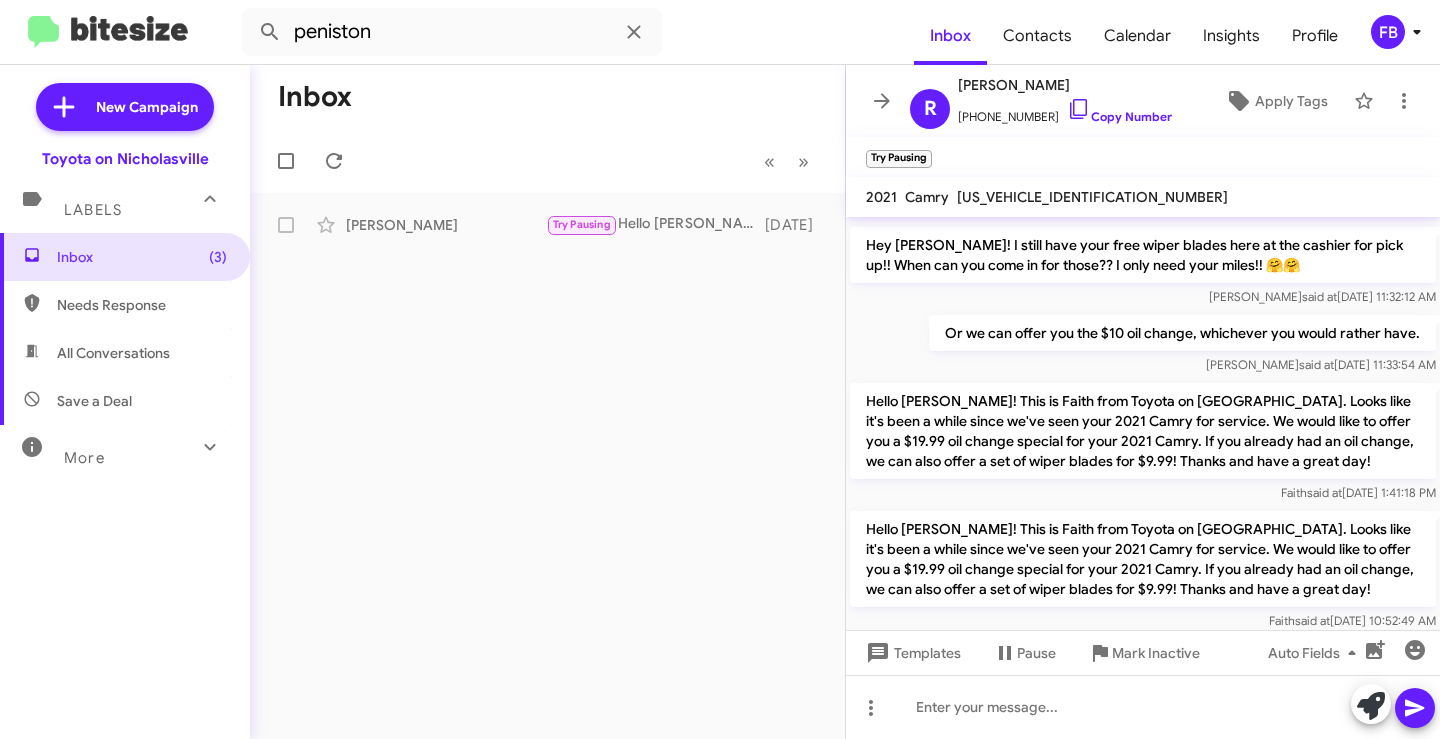 click on "Hello [PERSON_NAME]! This is Faith from Toyota on [GEOGRAPHIC_DATA]. Looks like it's been a while since we've seen your 2021 Camry for service. We would like to offer you a $19.99 oil change special for your 2021 Camry. If you already had an oil change, we can also offer a set of wiper blades for $9.99! Thanks and have a great day!" 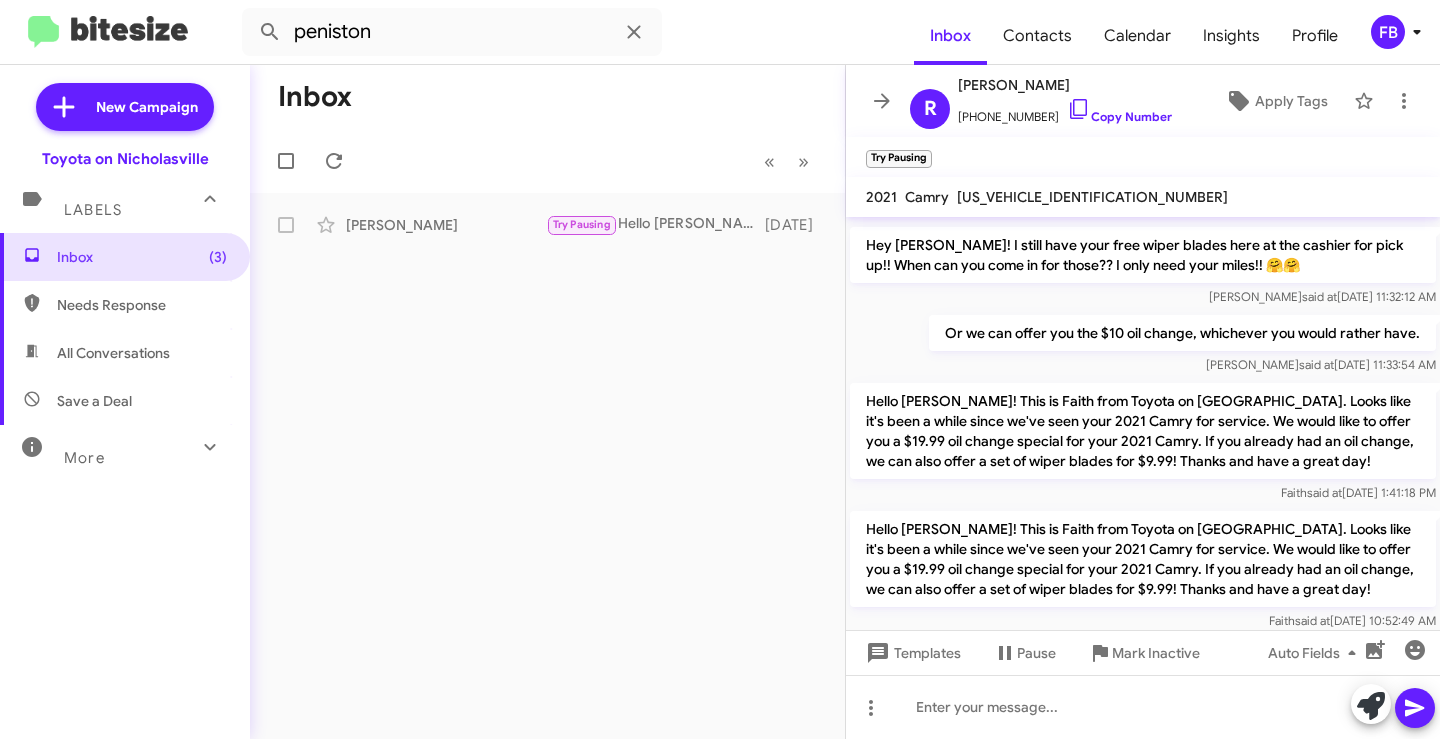copy on "Hello [PERSON_NAME]! This is Faith from Toyota on [GEOGRAPHIC_DATA]. Looks like it's been a while since we've seen your 2021 Camry for service. We would like to offer you a $19.99 oil change special for your 2021 Camry. If you already had an oil change, we can also offer a set of wiper blades for $9.99! Thanks and have a great day!" 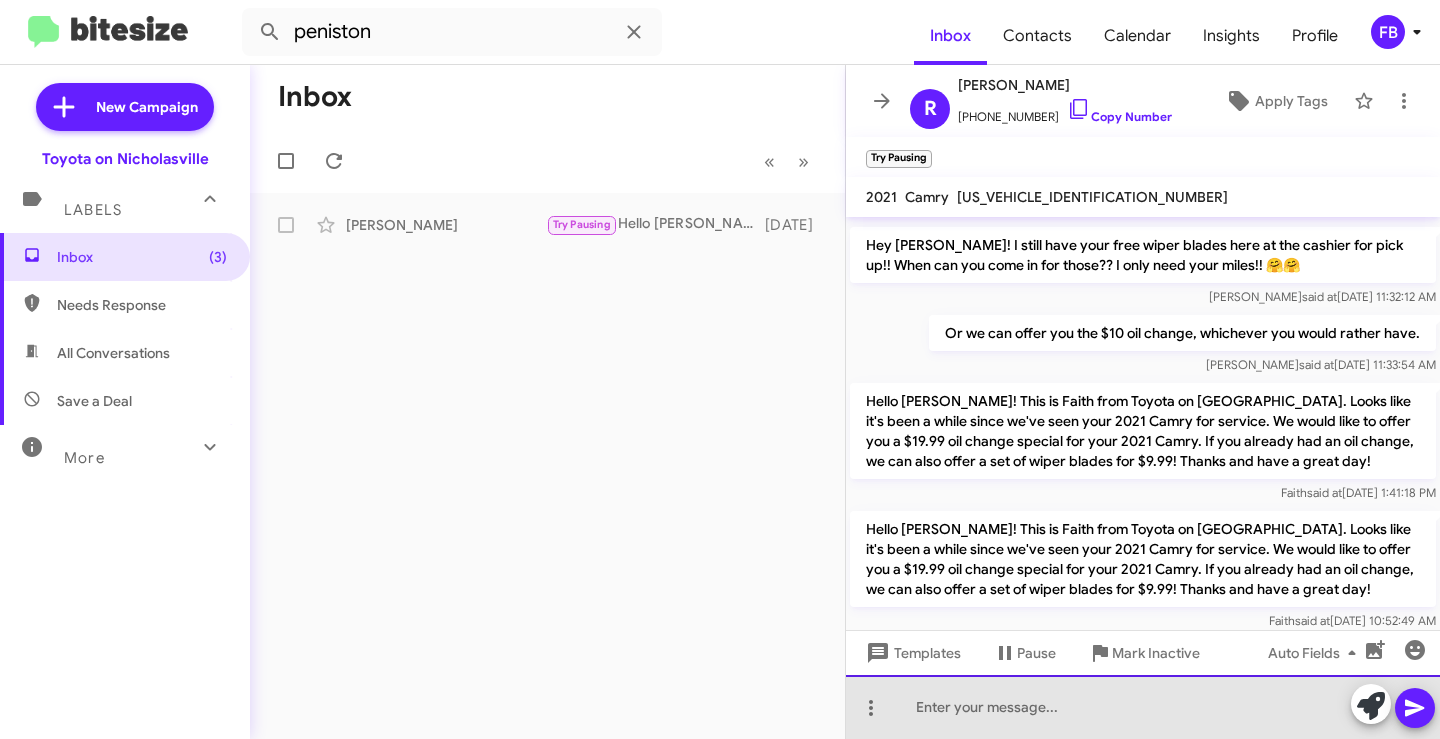 click 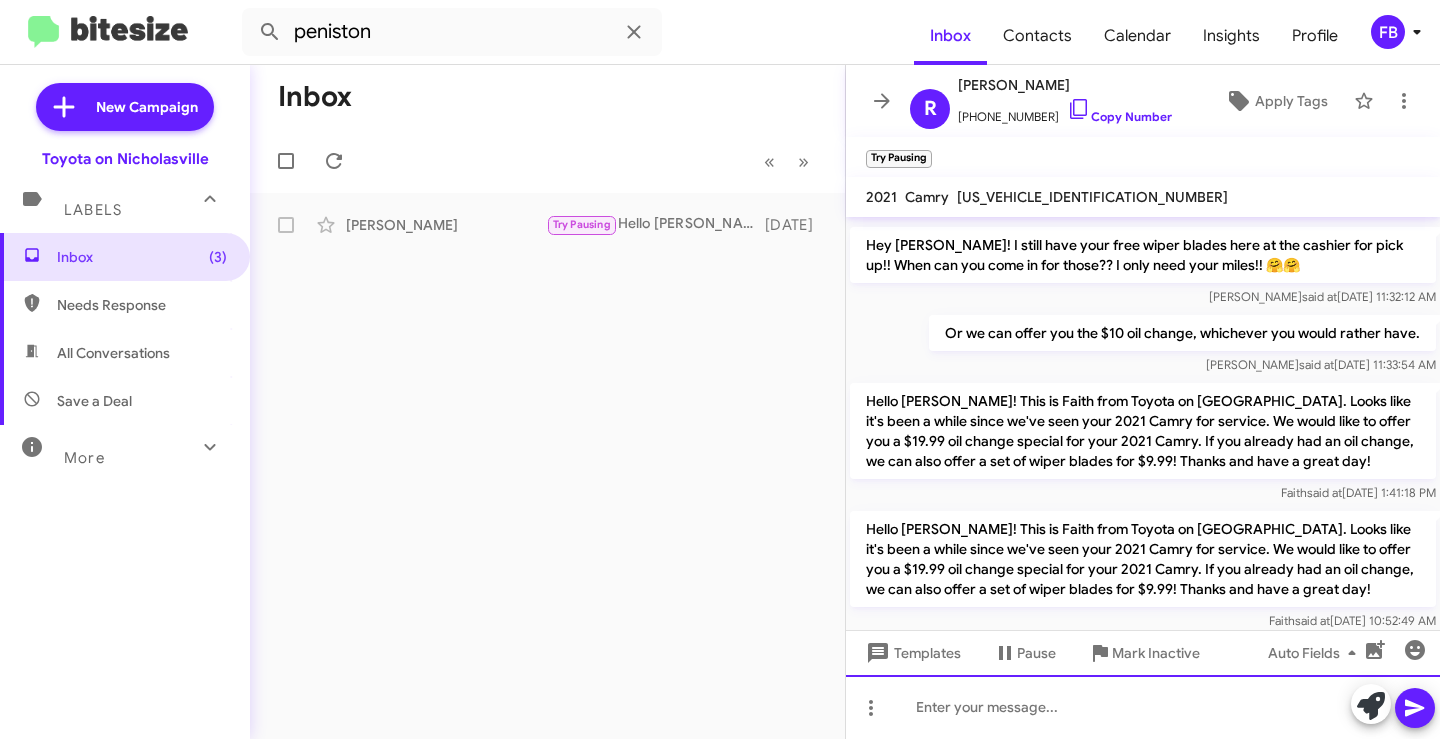 paste 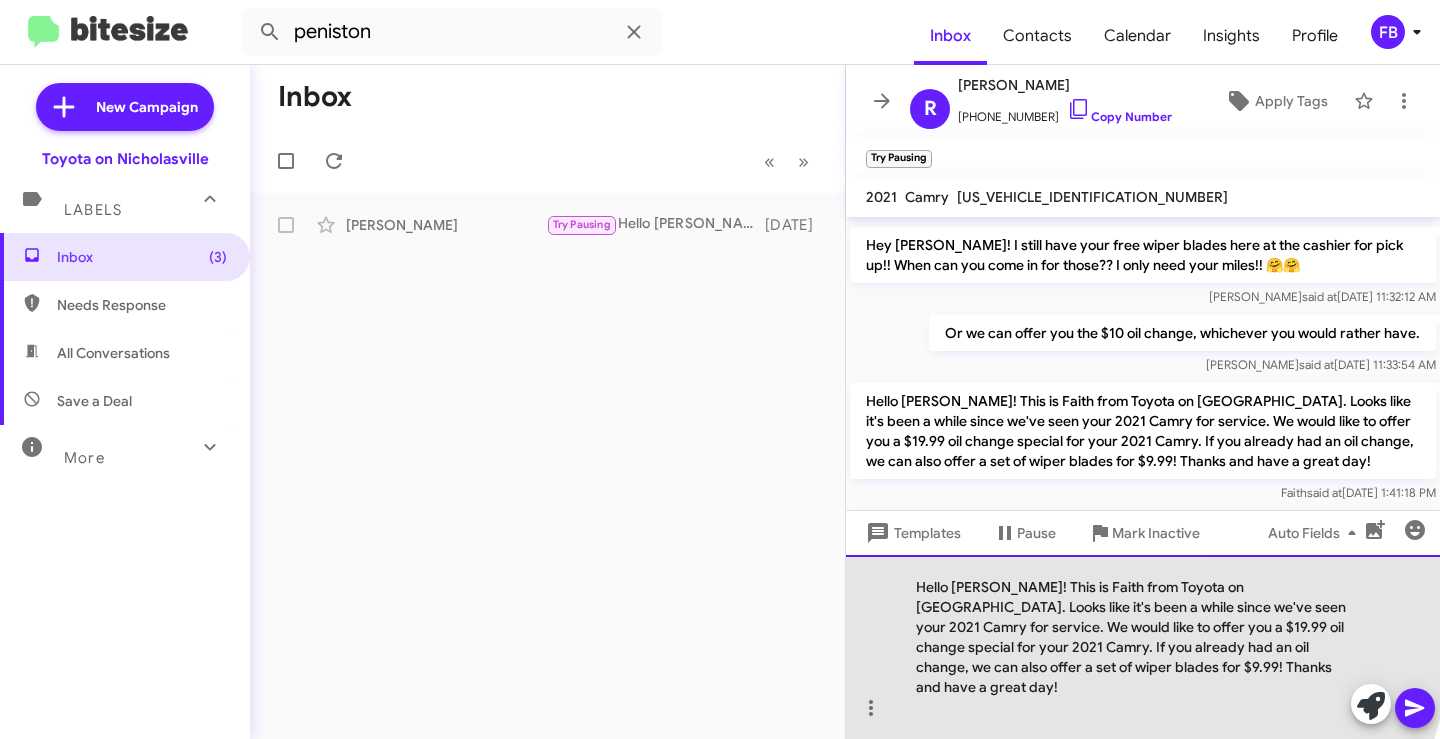 drag, startPoint x: 1076, startPoint y: 649, endPoint x: 1115, endPoint y: 647, distance: 39.051247 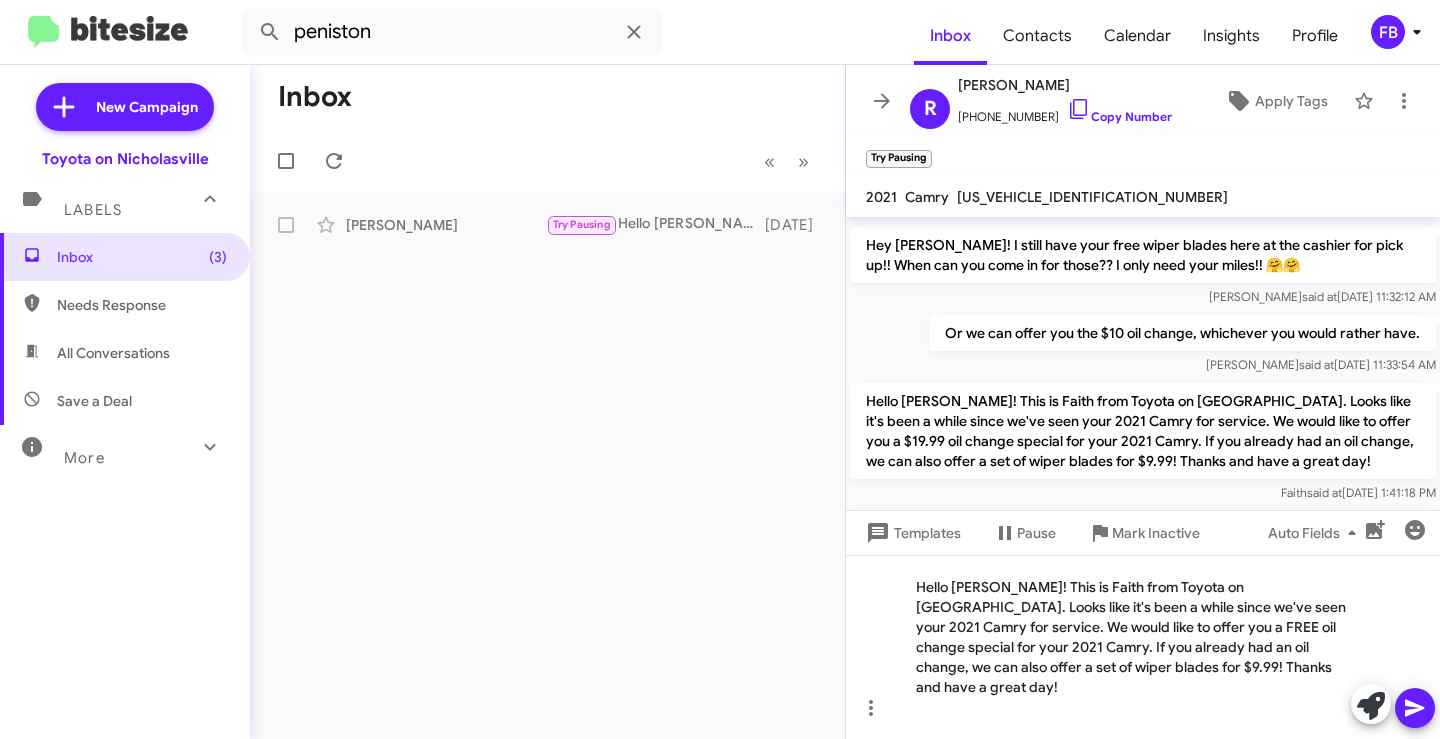 click 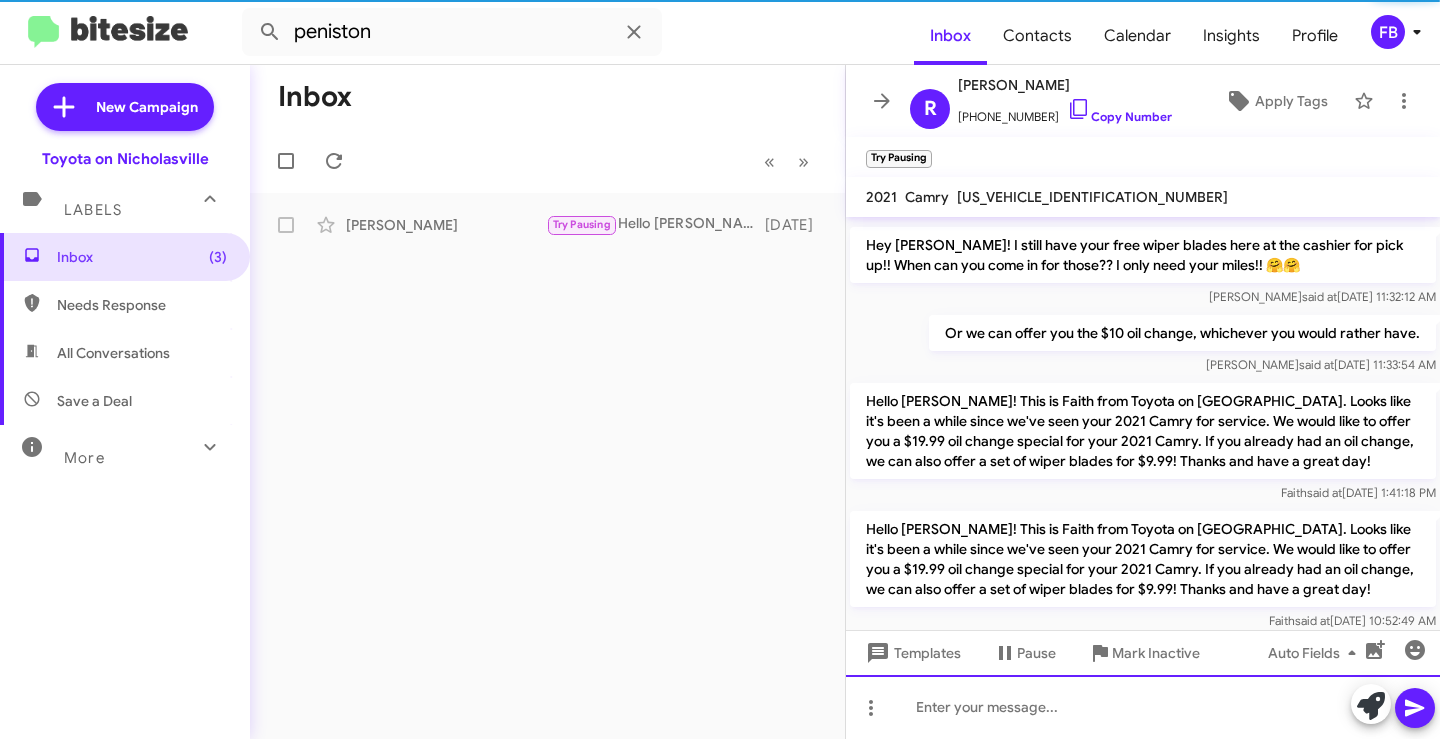 scroll, scrollTop: 0, scrollLeft: 0, axis: both 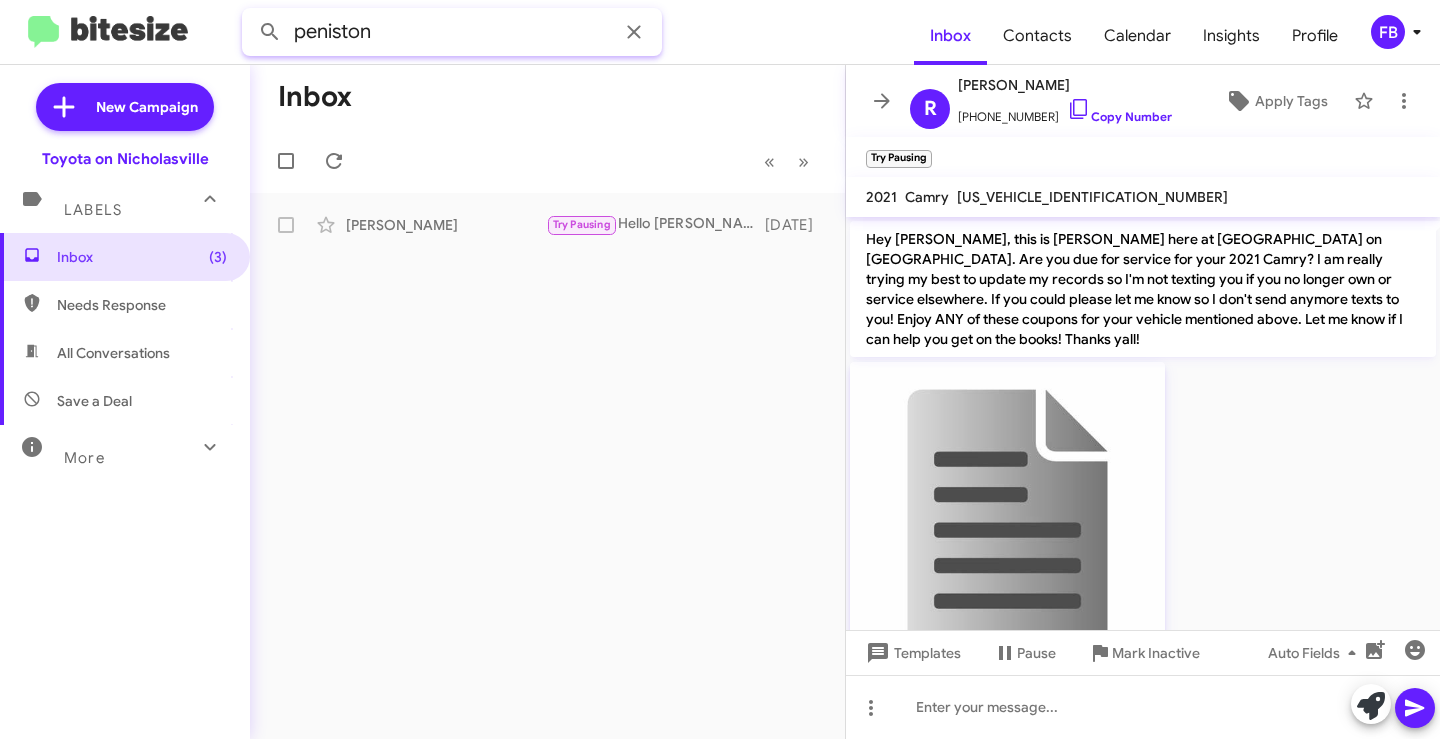 drag, startPoint x: 414, startPoint y: 36, endPoint x: -12, endPoint y: 31, distance: 426.02933 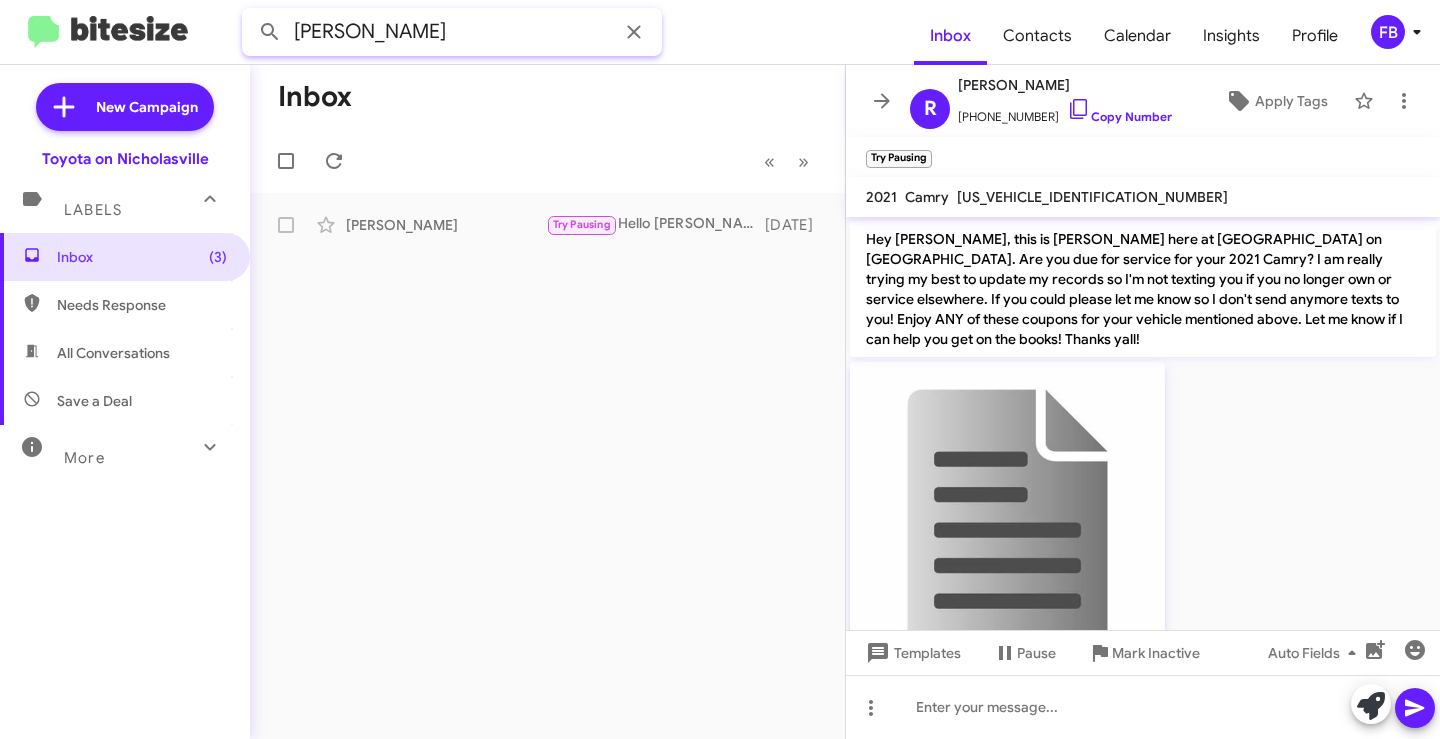 type on "[PERSON_NAME]" 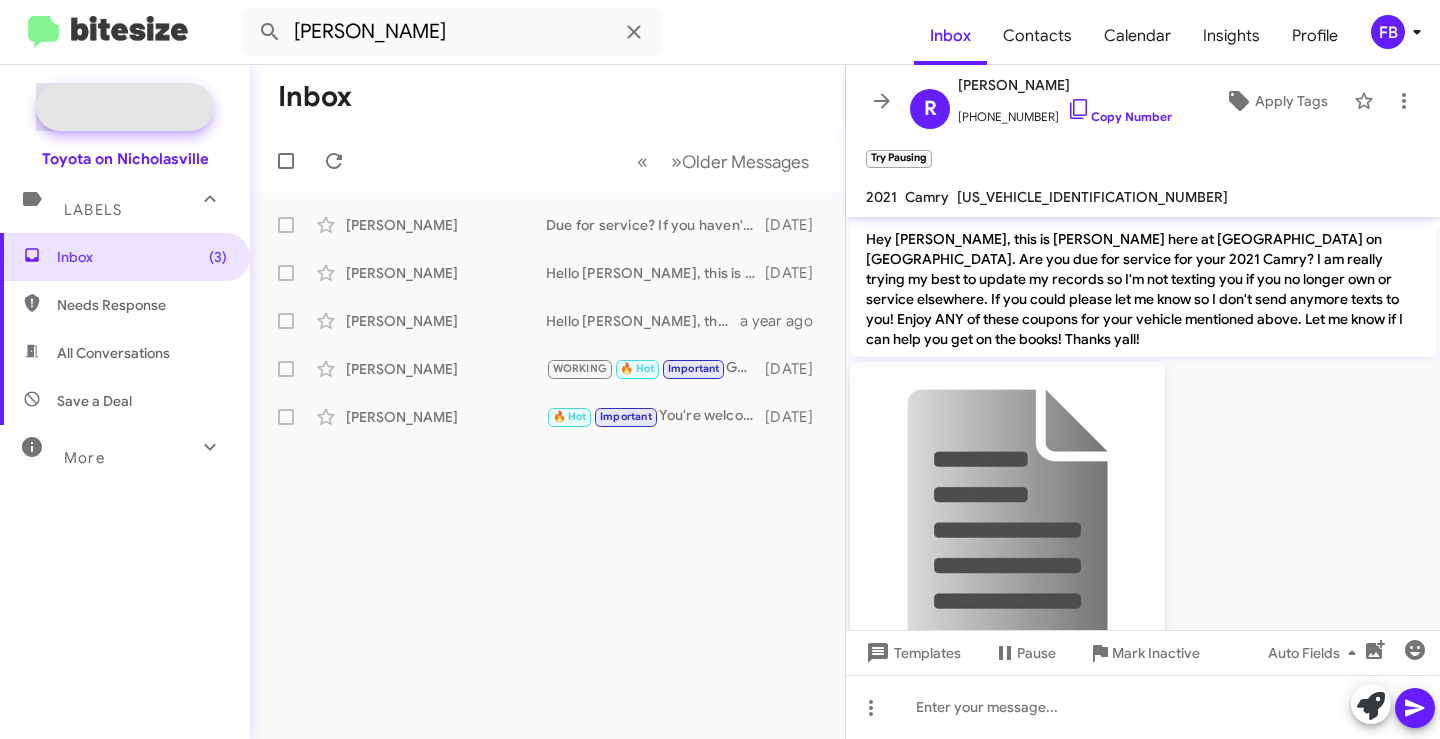 click on "New Campaign" 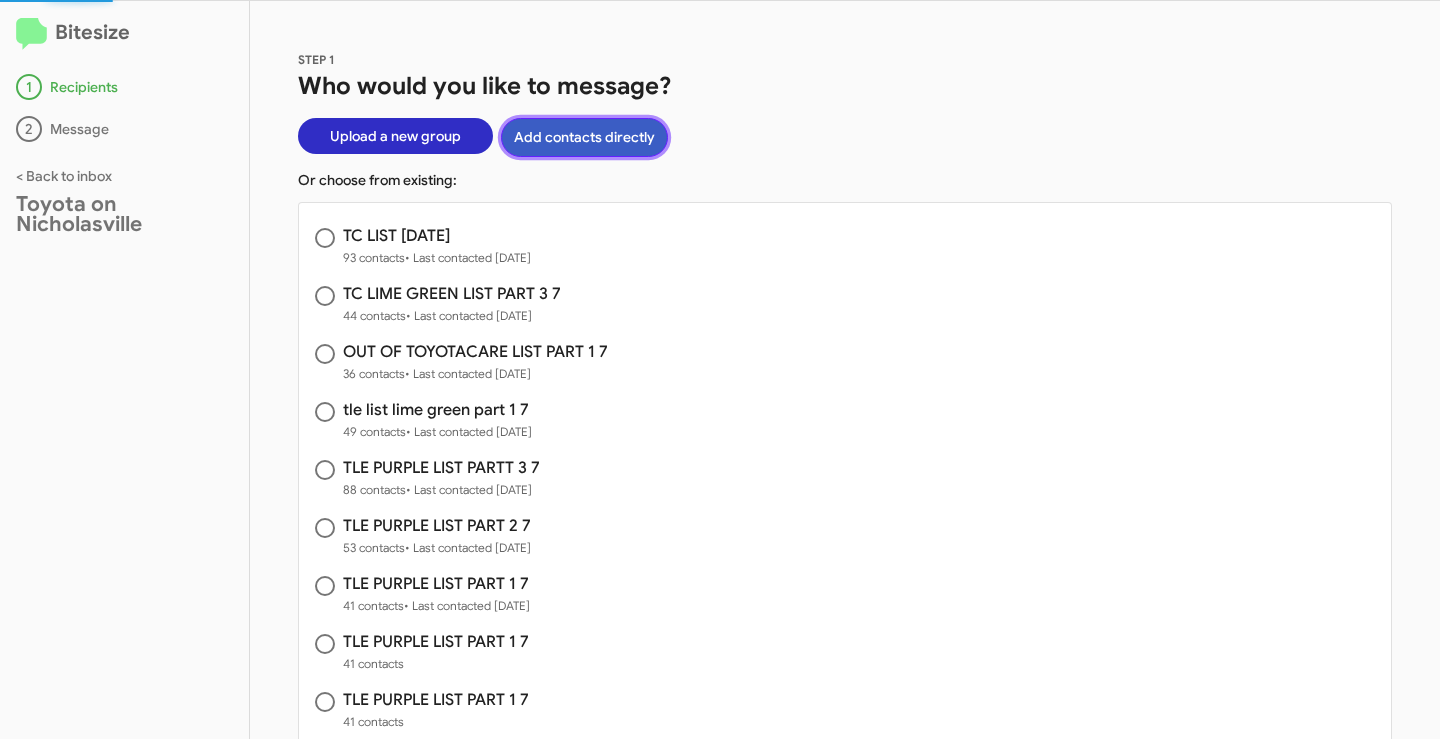 click on "Add contacts directly" 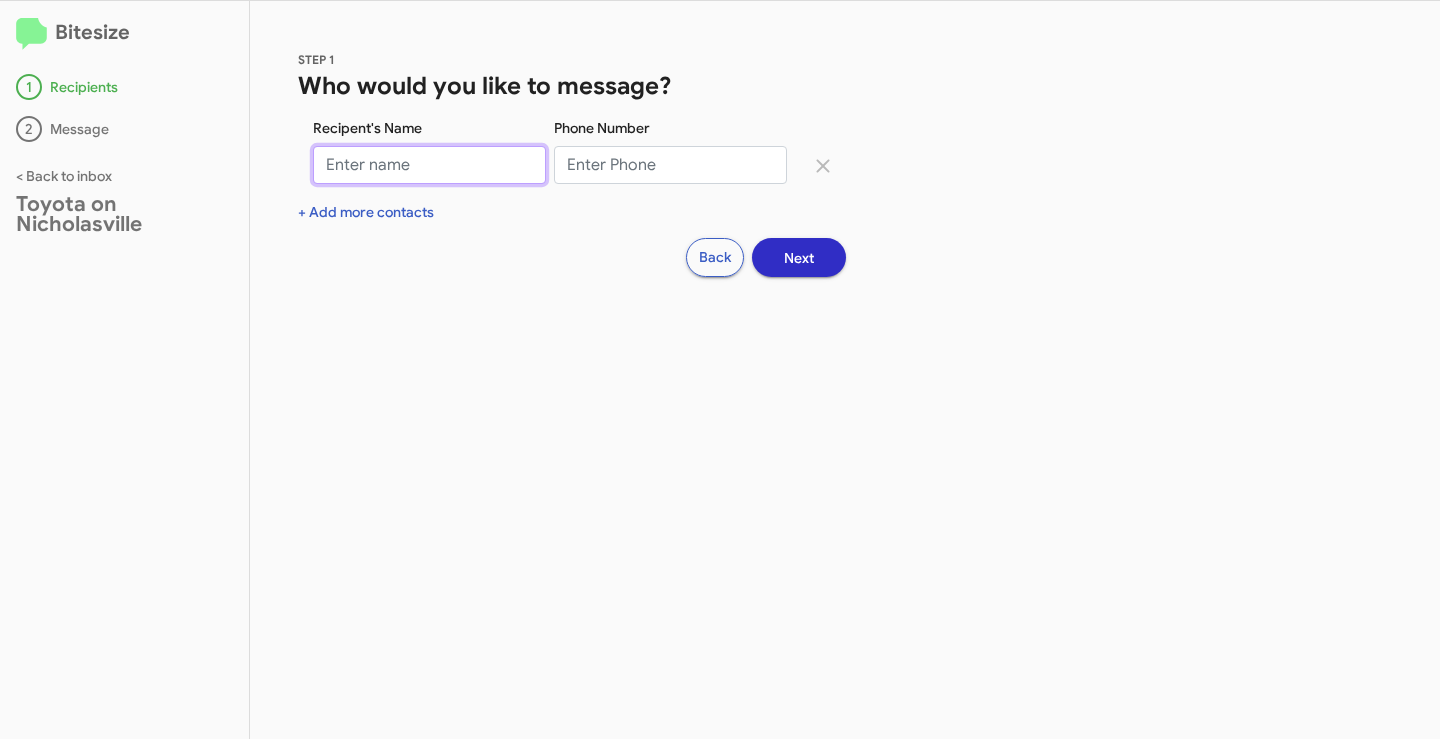 drag, startPoint x: 468, startPoint y: 169, endPoint x: 447, endPoint y: 112, distance: 60.74537 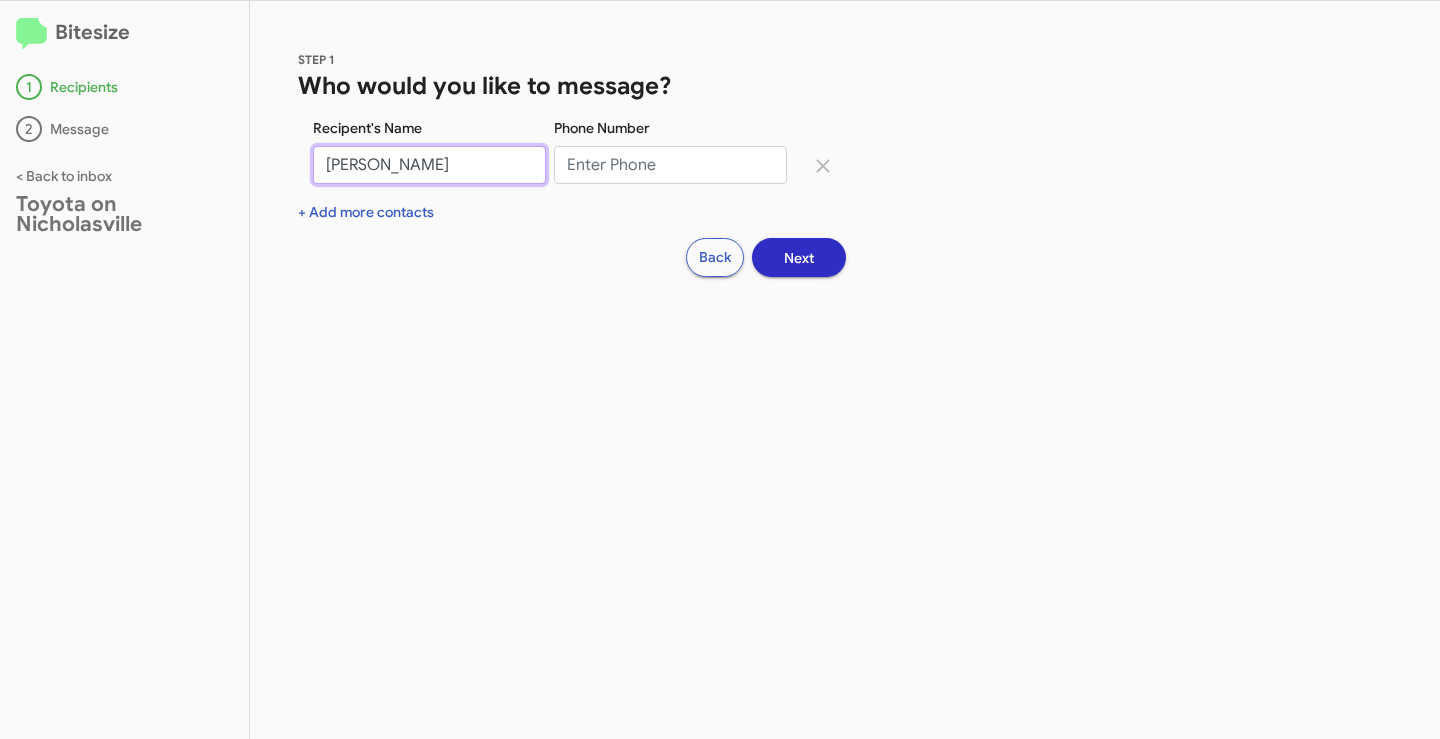 type on "[PERSON_NAME]" 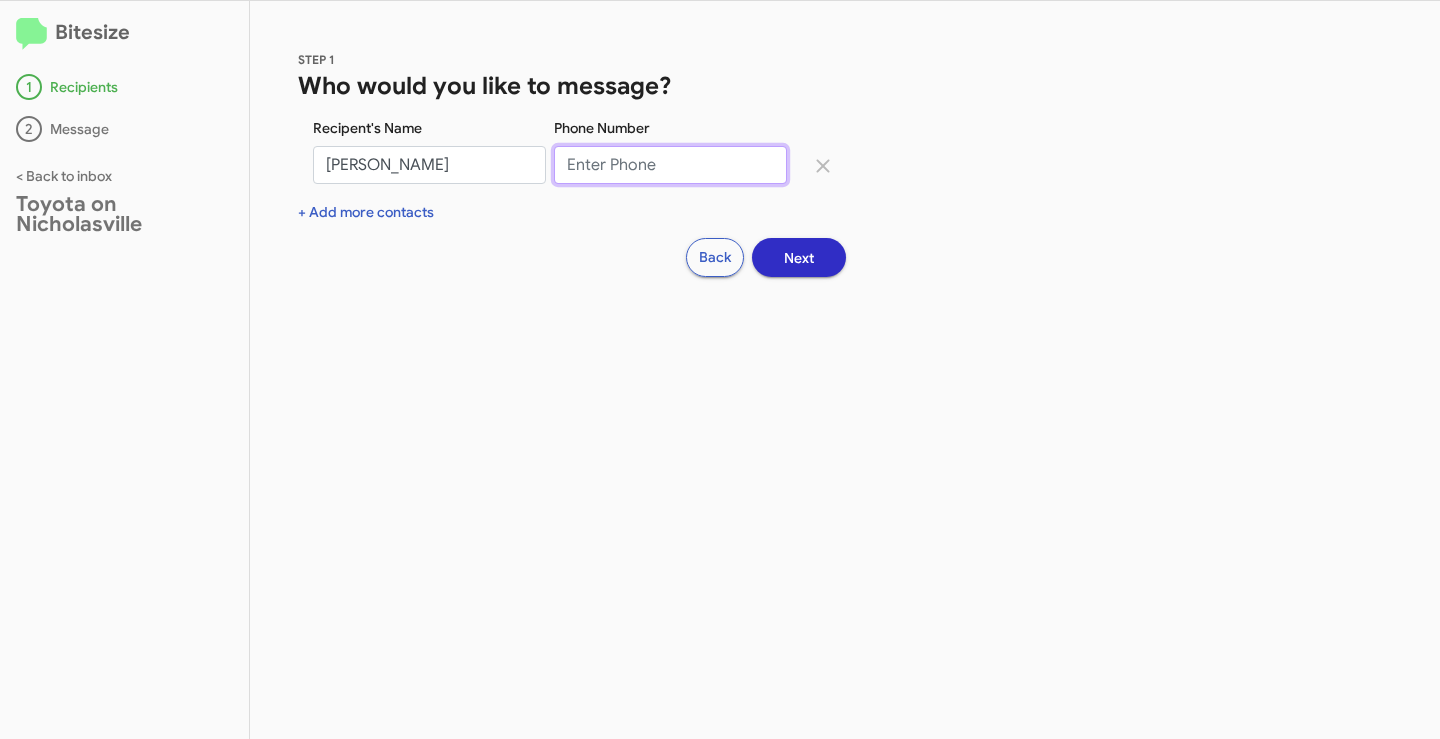 click on "Phone Number" at bounding box center [670, 165] 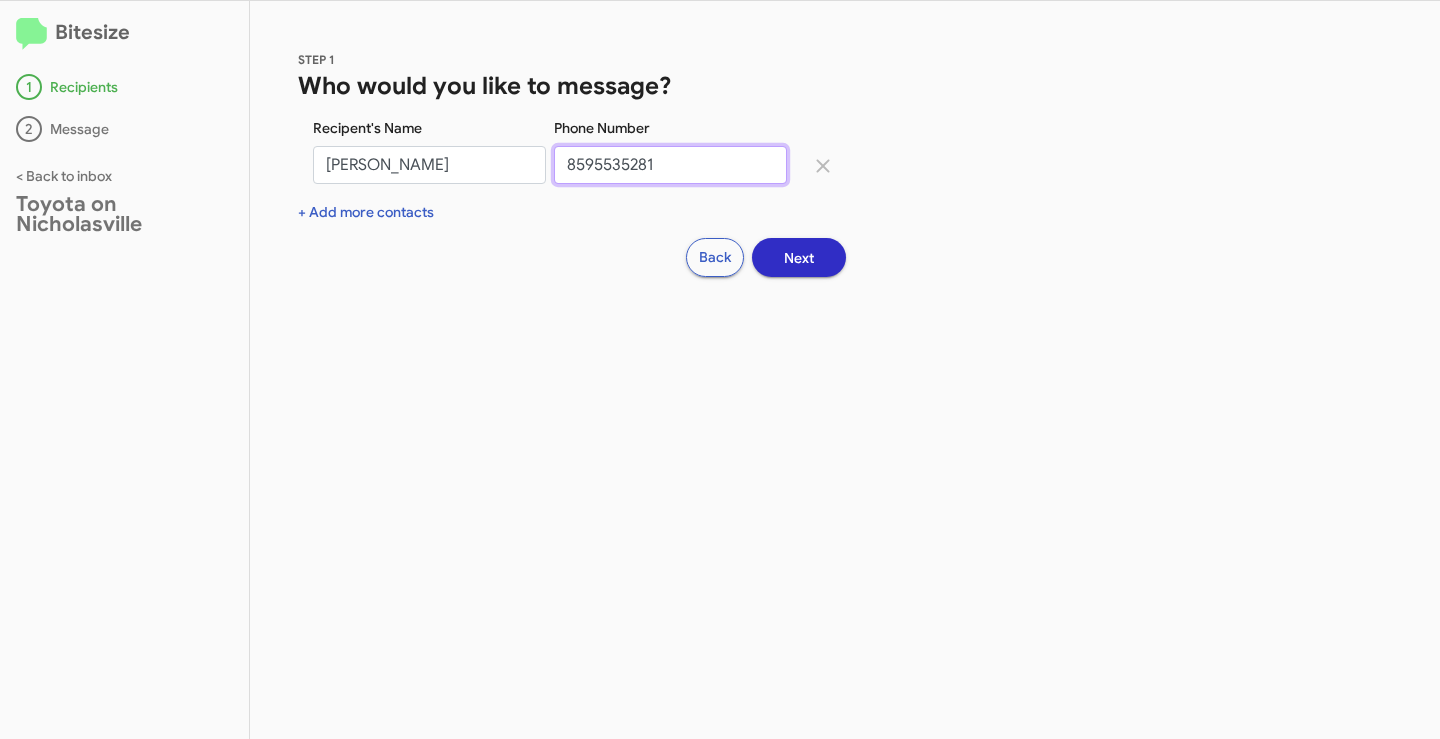 type on "8595535281" 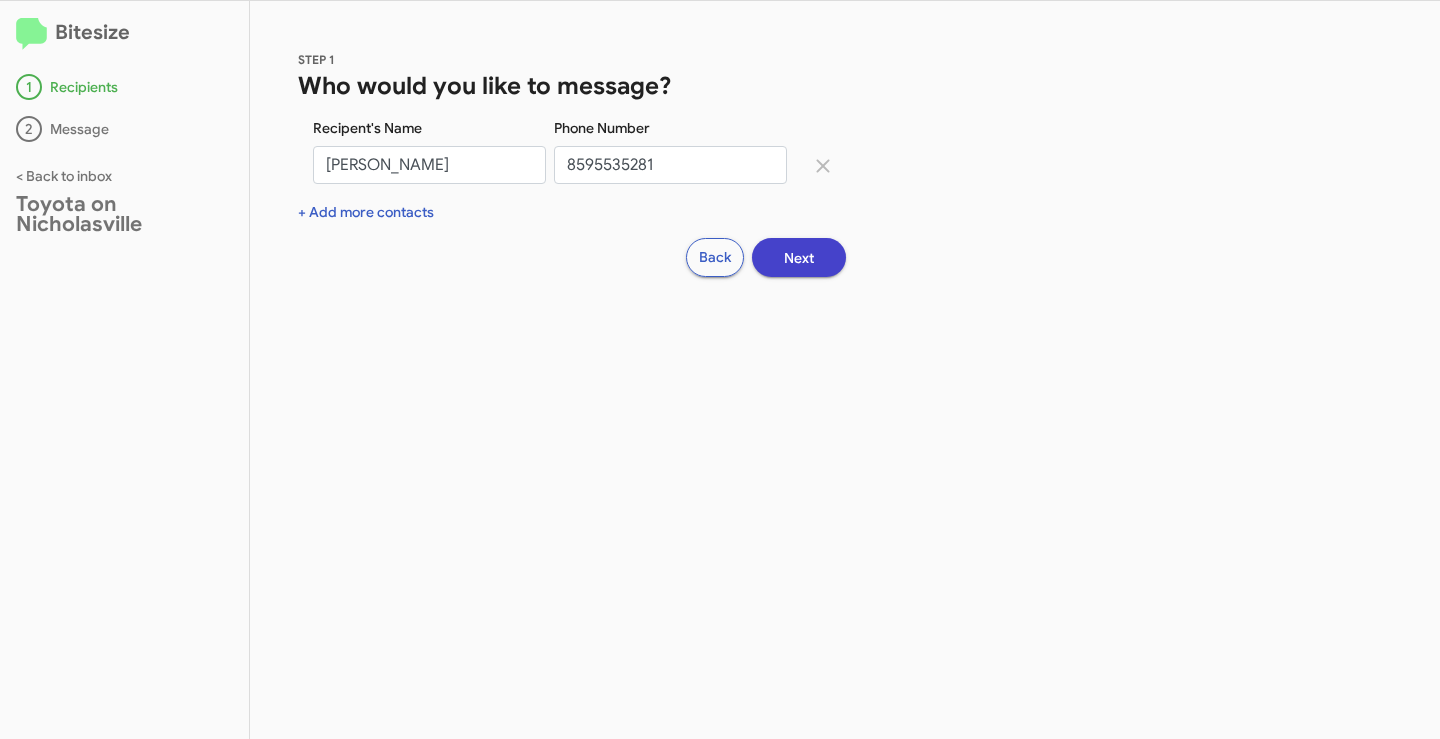 click on "Next" 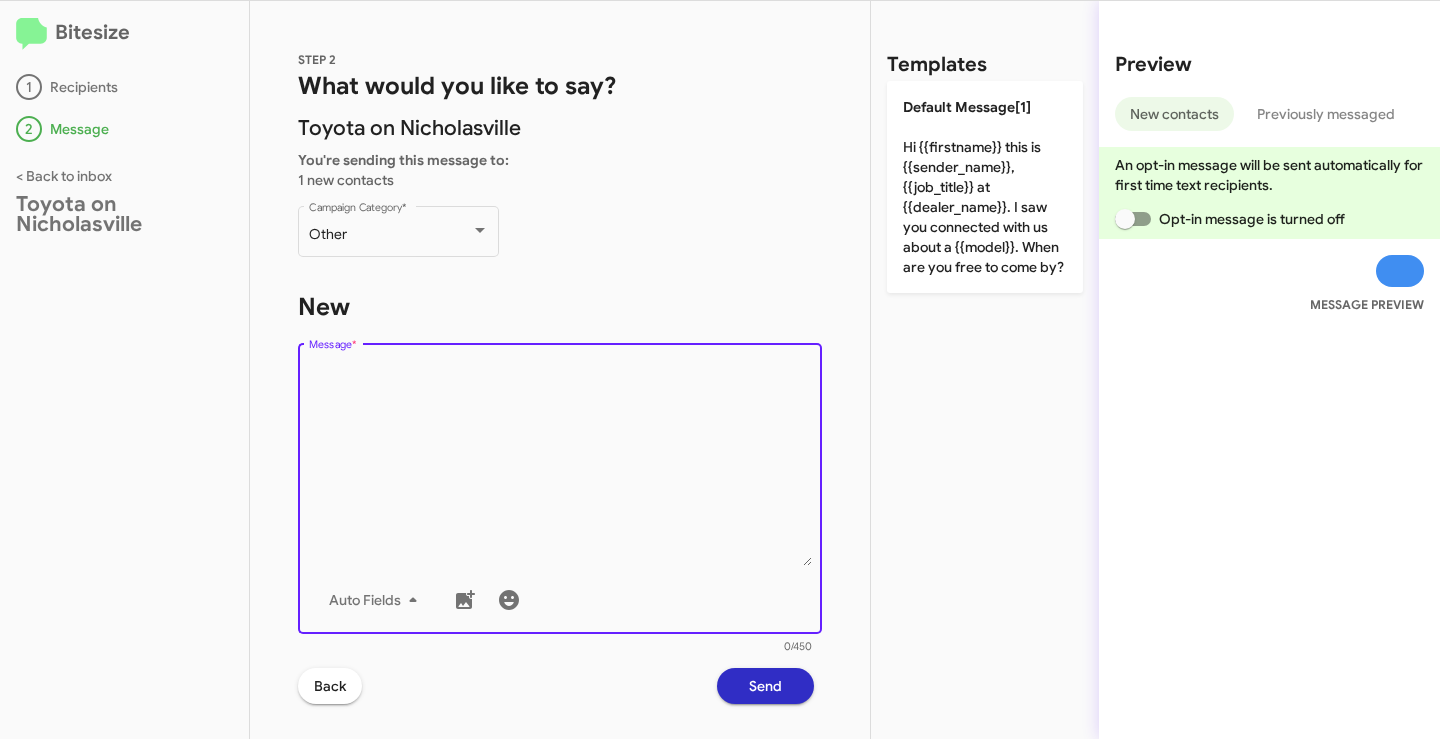 click on "Message  *" at bounding box center [560, 464] 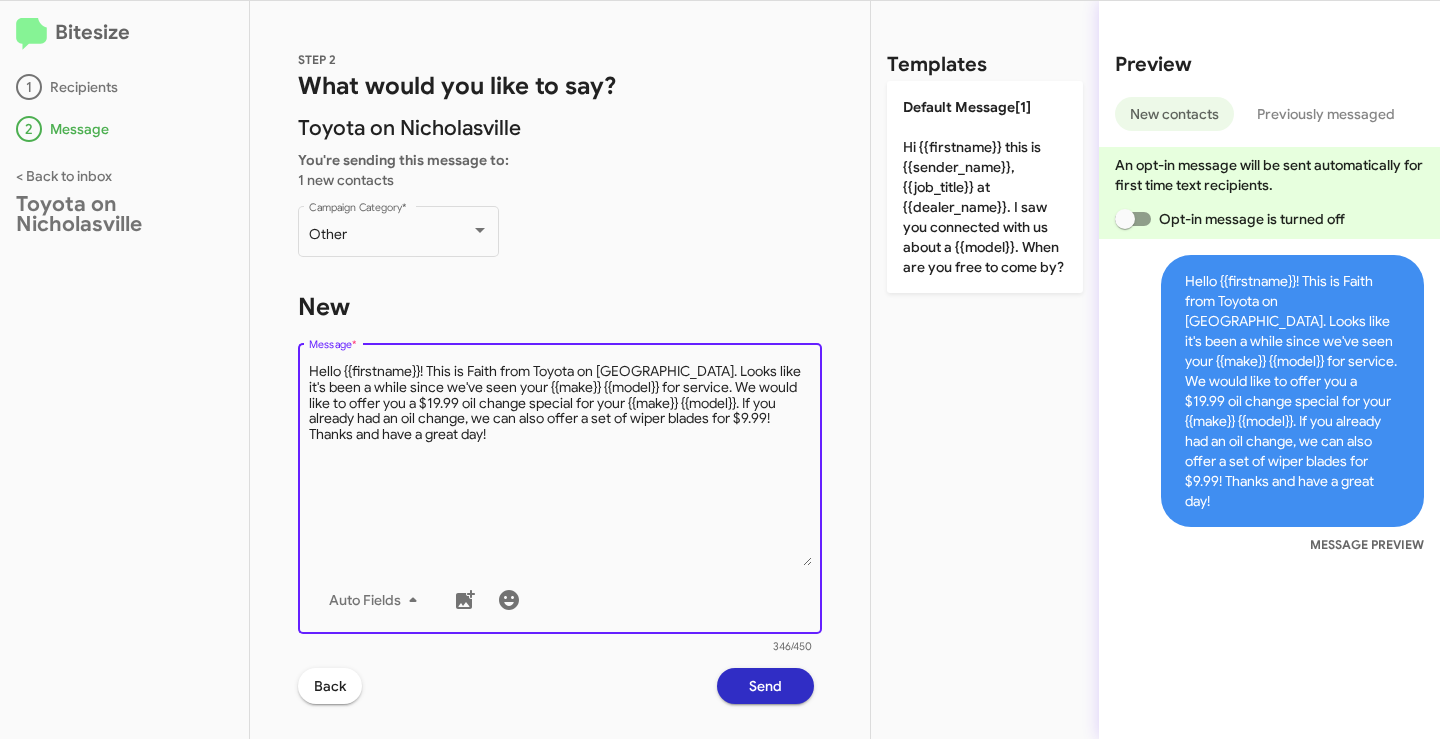 click on "Message  *" at bounding box center (560, 464) 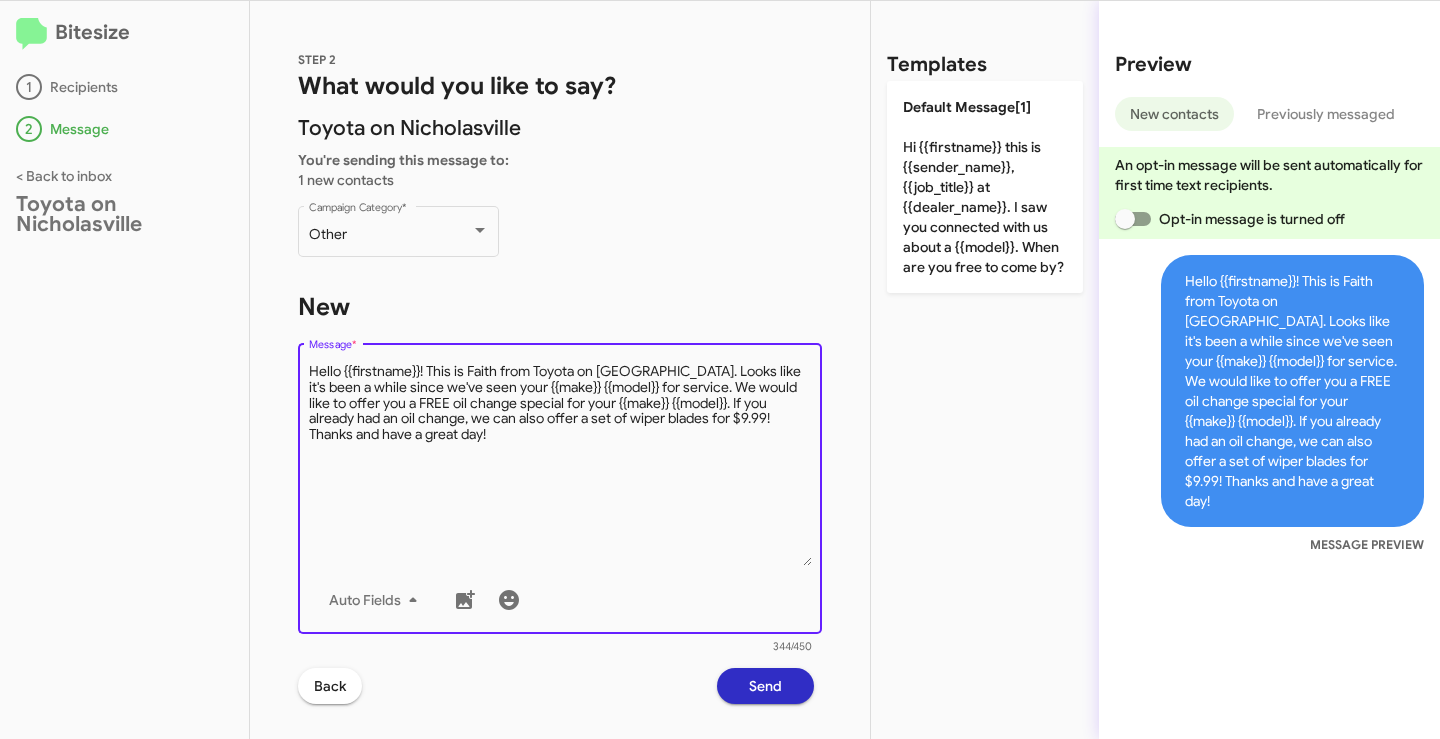 drag, startPoint x: 641, startPoint y: 387, endPoint x: 529, endPoint y: 392, distance: 112.11155 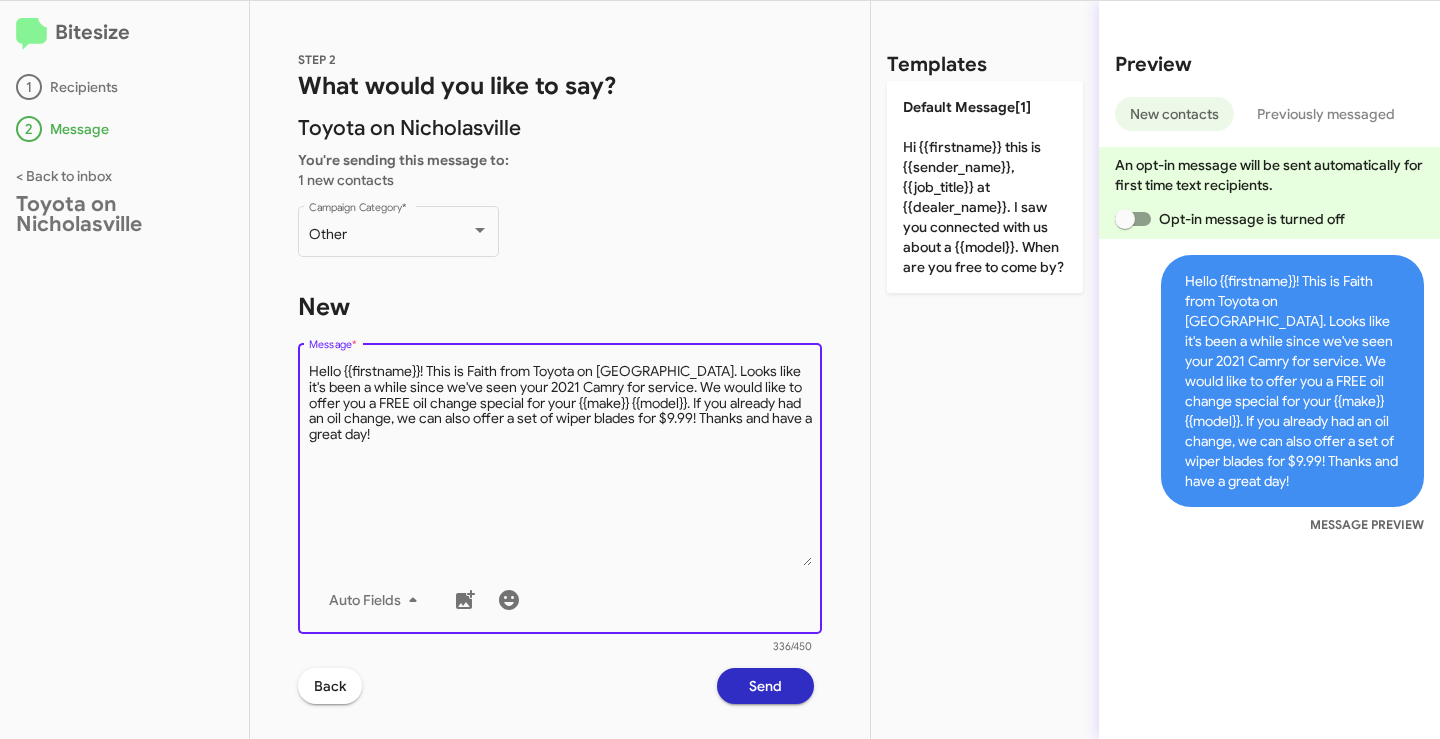 drag, startPoint x: 693, startPoint y: 405, endPoint x: 582, endPoint y: 401, distance: 111.07205 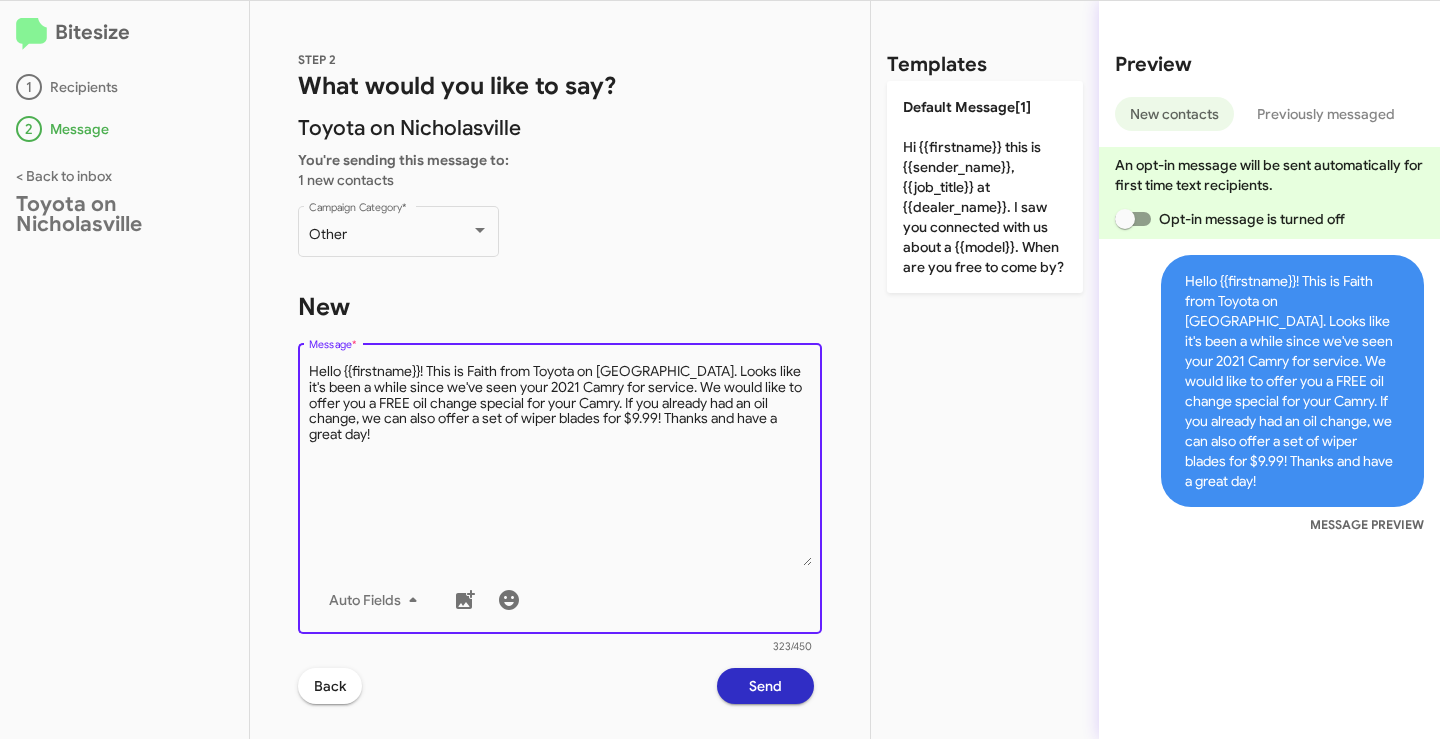 type on "Hello {{firstname}}! This is Faith from Toyota on [GEOGRAPHIC_DATA]. Looks like it's been a while since we've seen your 2021 Camry for service. We would like to offer you a FREE oil change special for your Camry. If you already had an oil change, we can also offer a set of wiper blades for $9.99! Thanks and have a great day!" 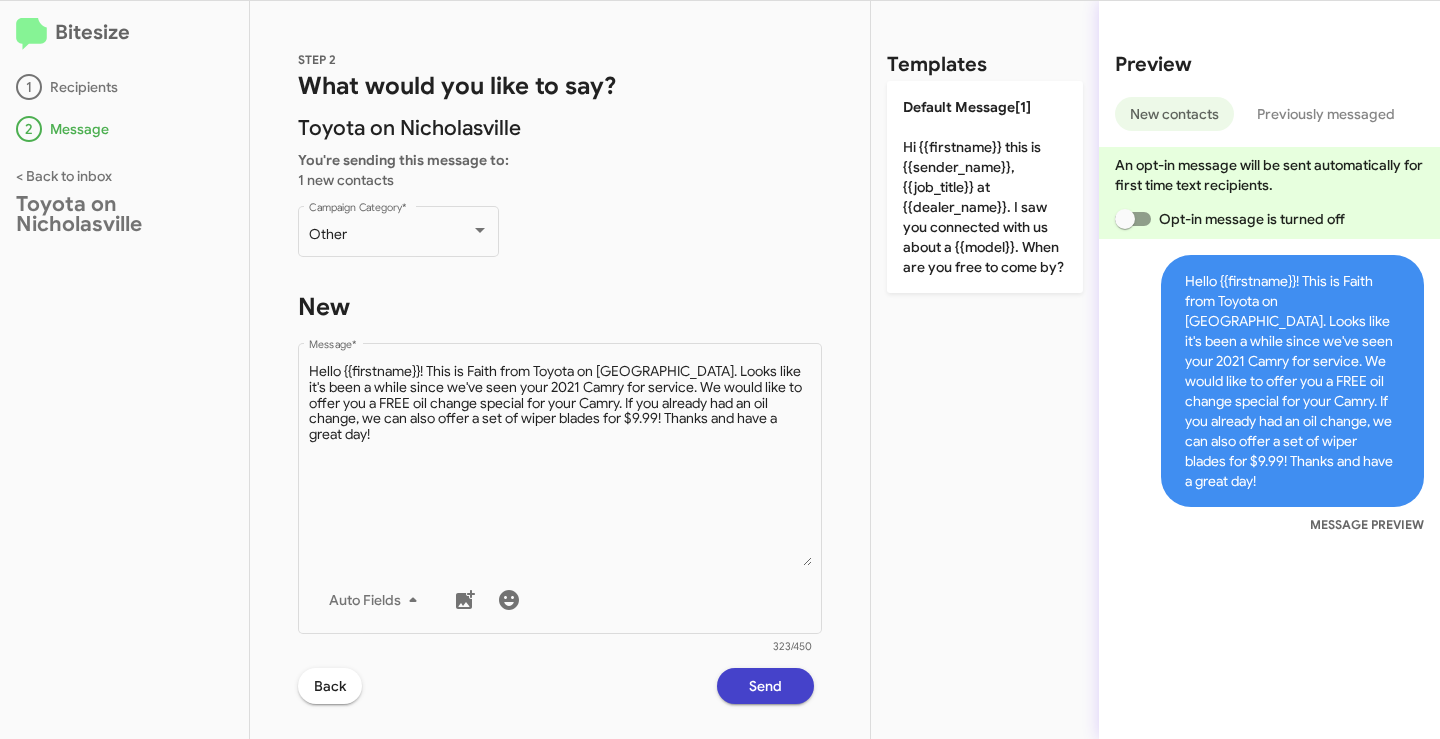 click on "Send" 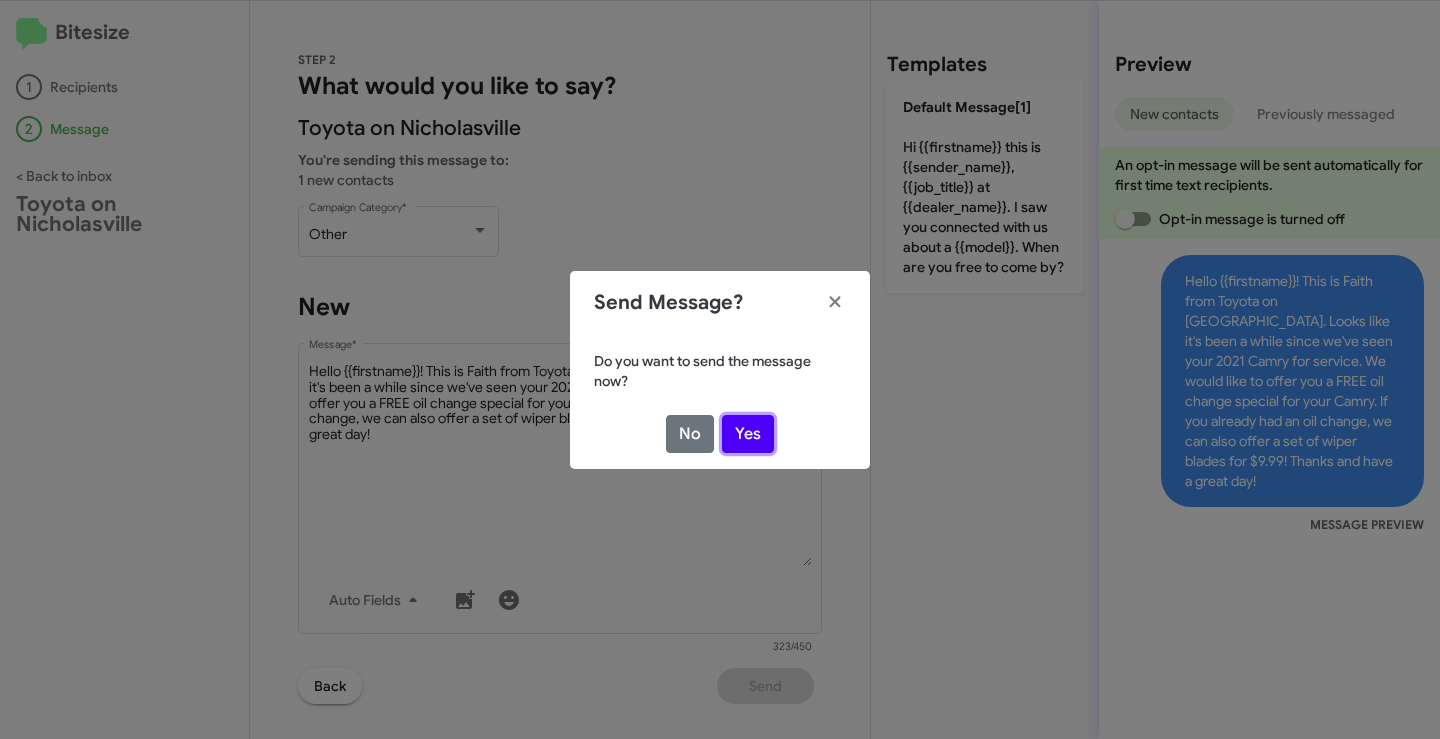 click on "Yes" 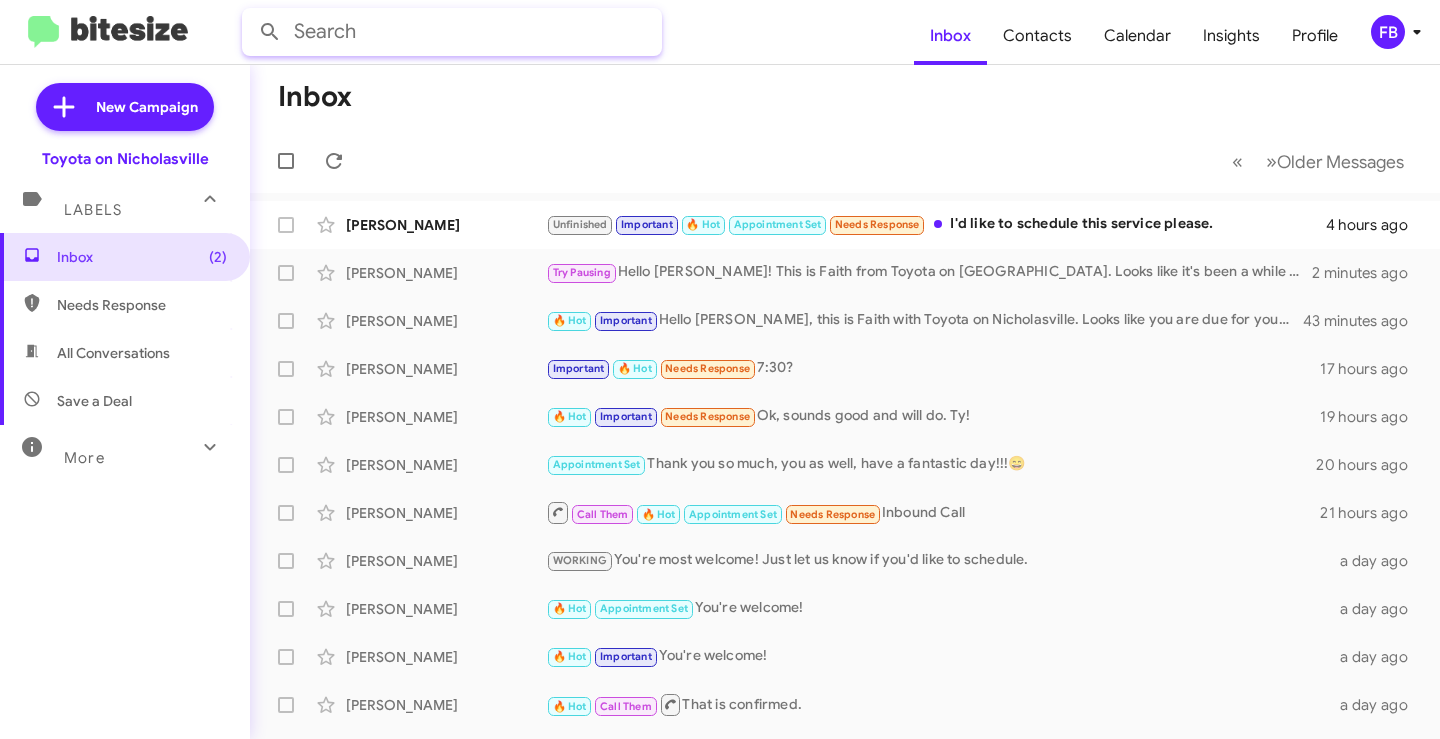 click 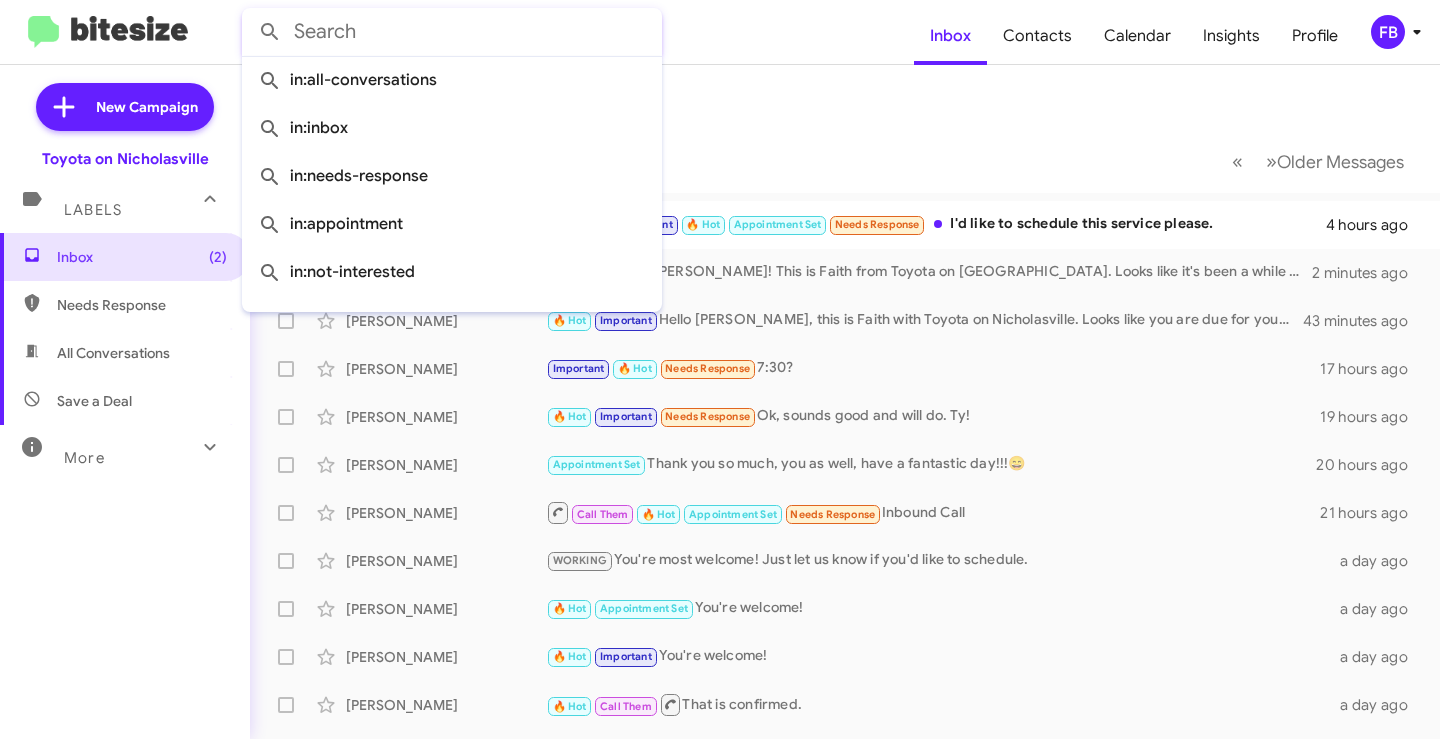 paste on "[PERSON_NAME]" 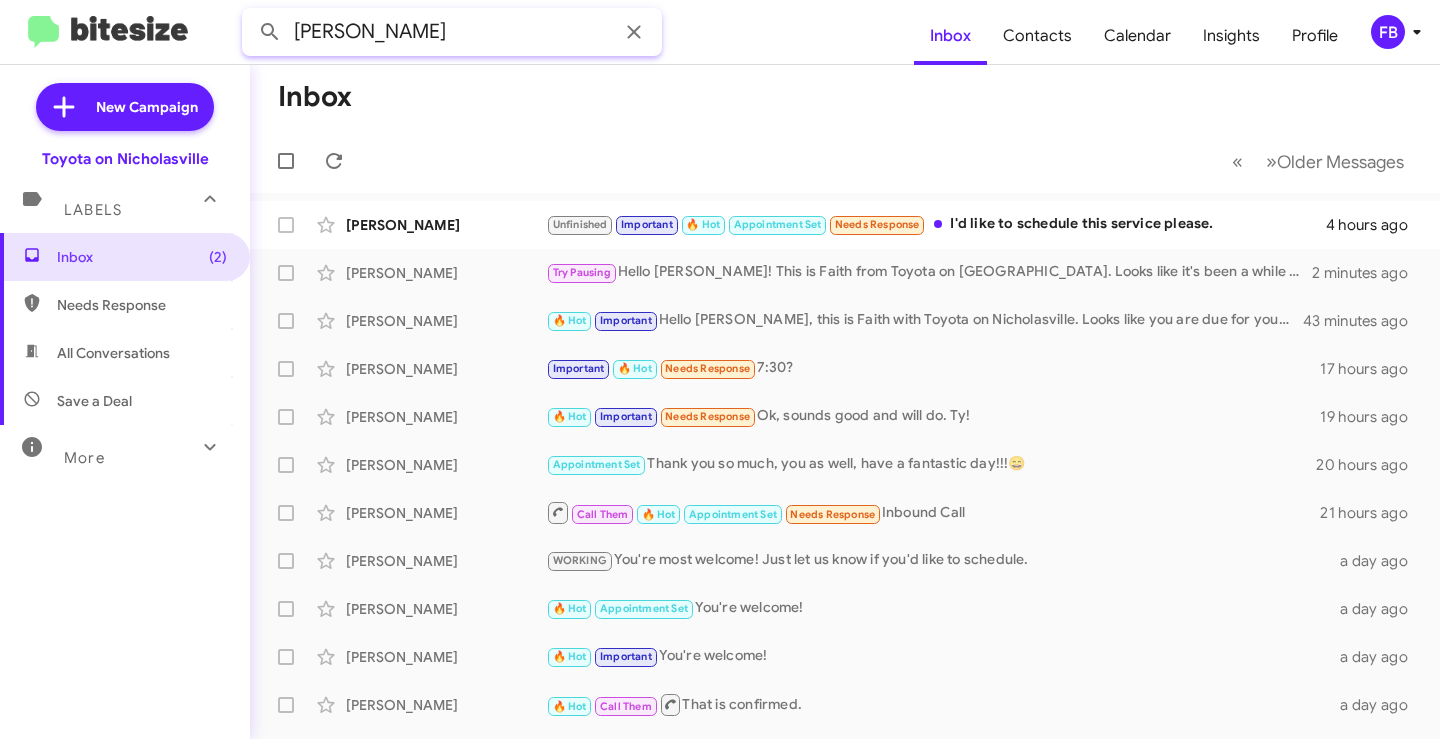 type on "[PERSON_NAME]" 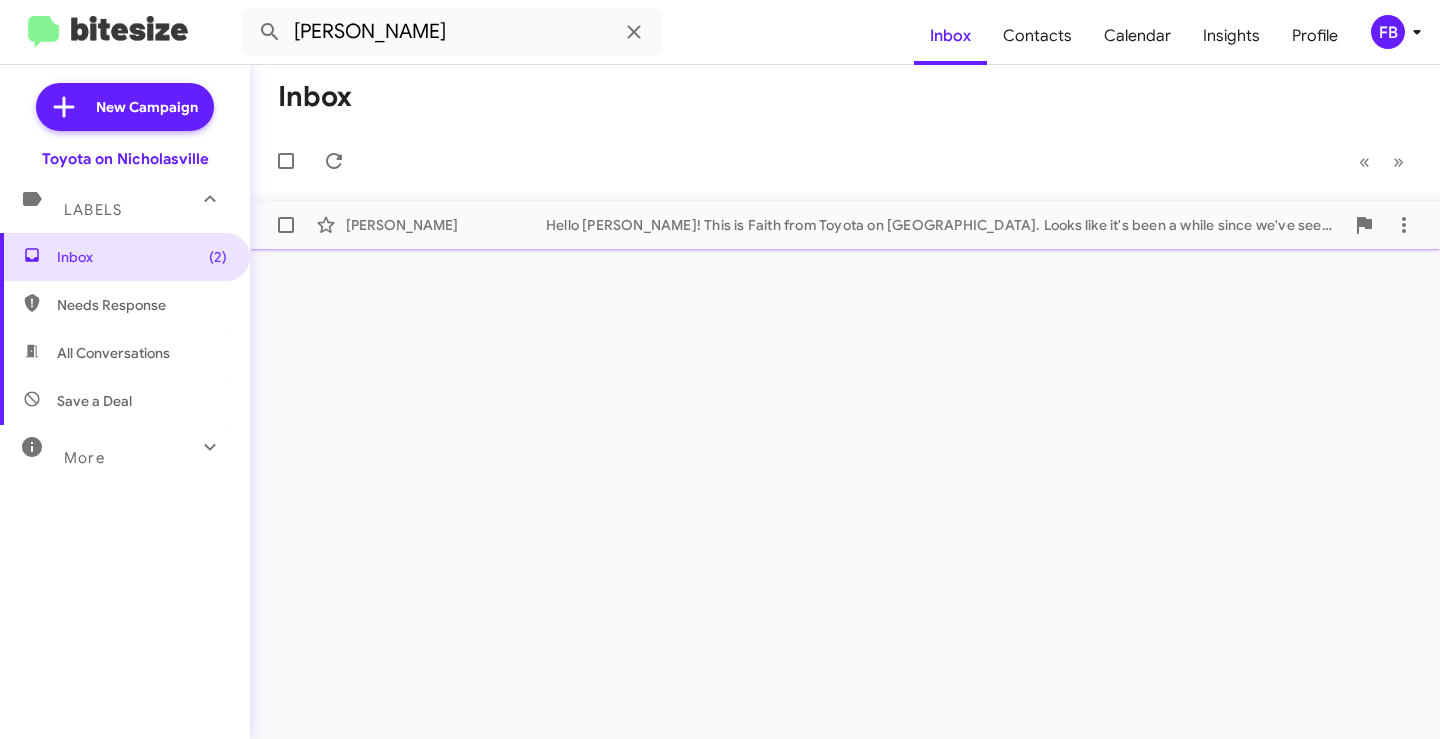 click on "Hello [PERSON_NAME]! This is Faith from Toyota on [GEOGRAPHIC_DATA]. Looks like it's been a while since we've seen your 2021 Camry for service. We would like to offer you a $19.99 oil change special for your 2021 Camry. If you already had an oil change, we can also offer a set of wiper blades for $9.99! Thanks and have a great day!" 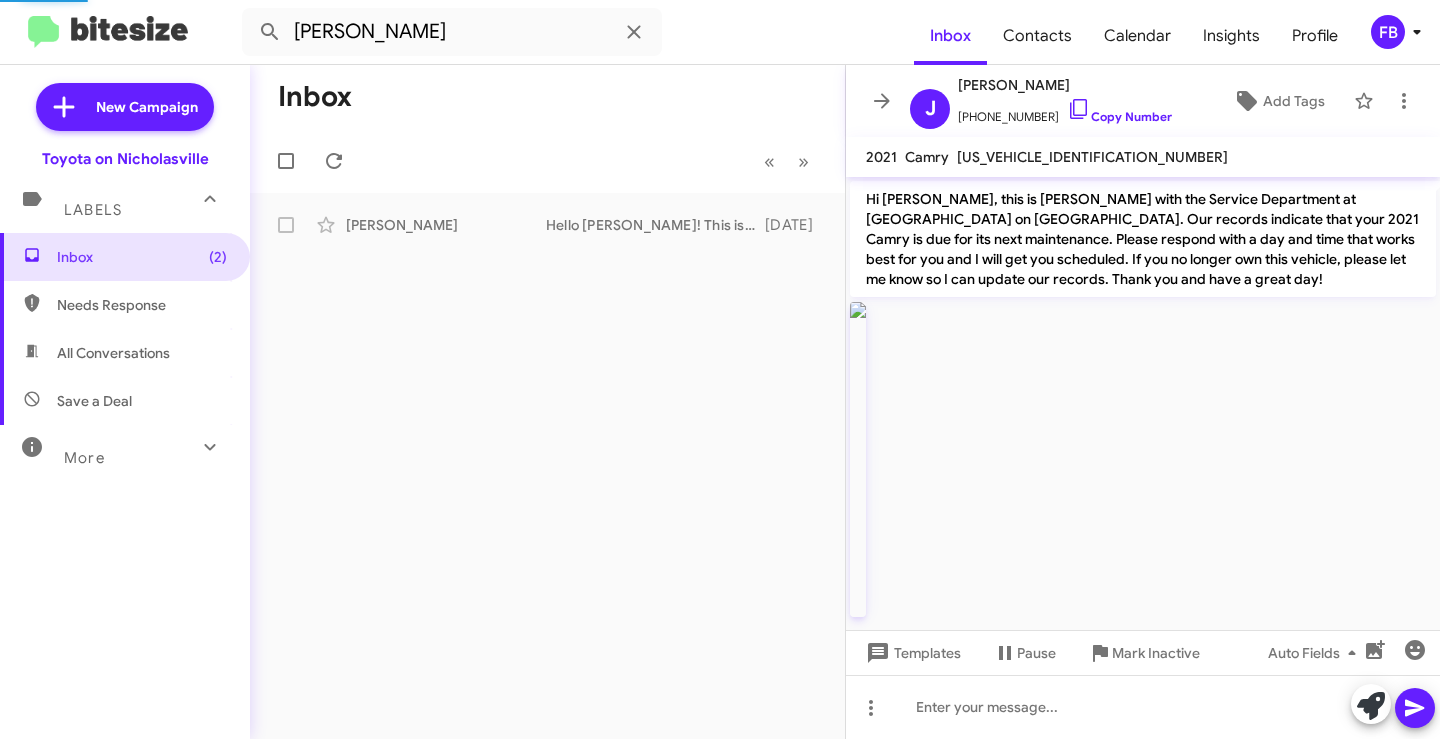 scroll, scrollTop: 4383, scrollLeft: 0, axis: vertical 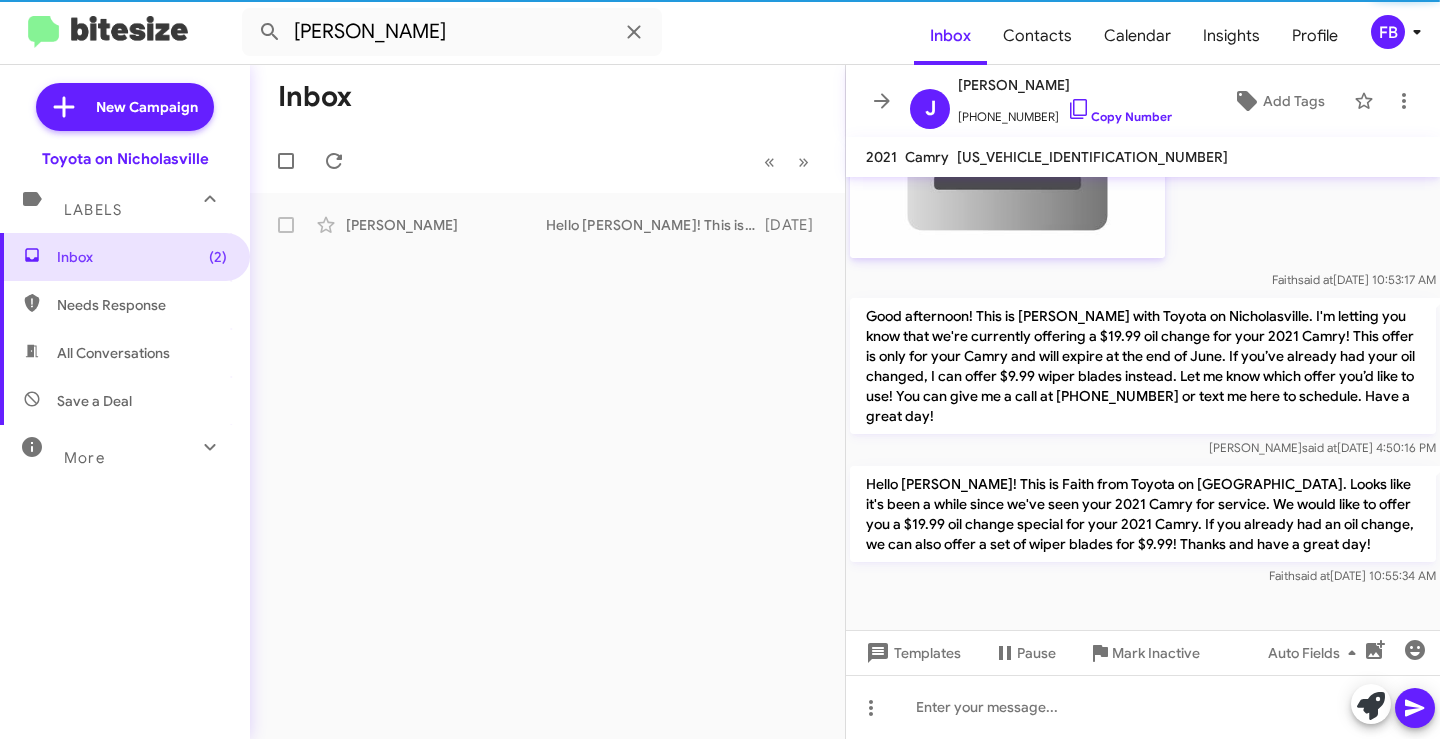 click on "Hello [PERSON_NAME]! This is Faith from Toyota on [GEOGRAPHIC_DATA]. Looks like it's been a while since we've seen your 2021 Camry for service. We would like to offer you a $19.99 oil change special for your 2021 Camry. If you already had an oil change, we can also offer a set of wiper blades for $9.99! Thanks and have a great day!" 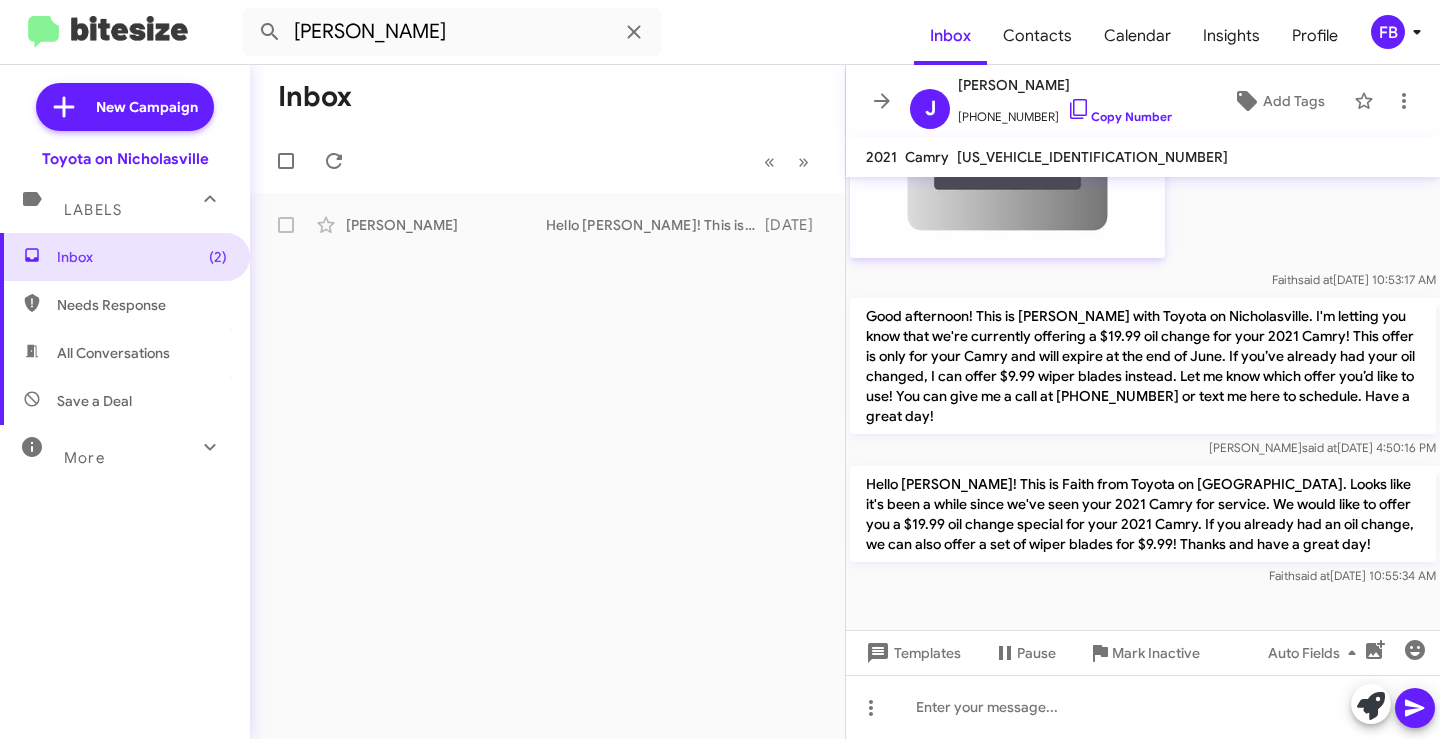 copy on "Hello [PERSON_NAME]! This is Faith from Toyota on [GEOGRAPHIC_DATA]. Looks like it's been a while since we've seen your 2021 Camry for service. We would like to offer you a $19.99 oil change special for your 2021 Camry. If you already had an oil change, we can also offer a set of wiper blades for $9.99! Thanks and have a great day!" 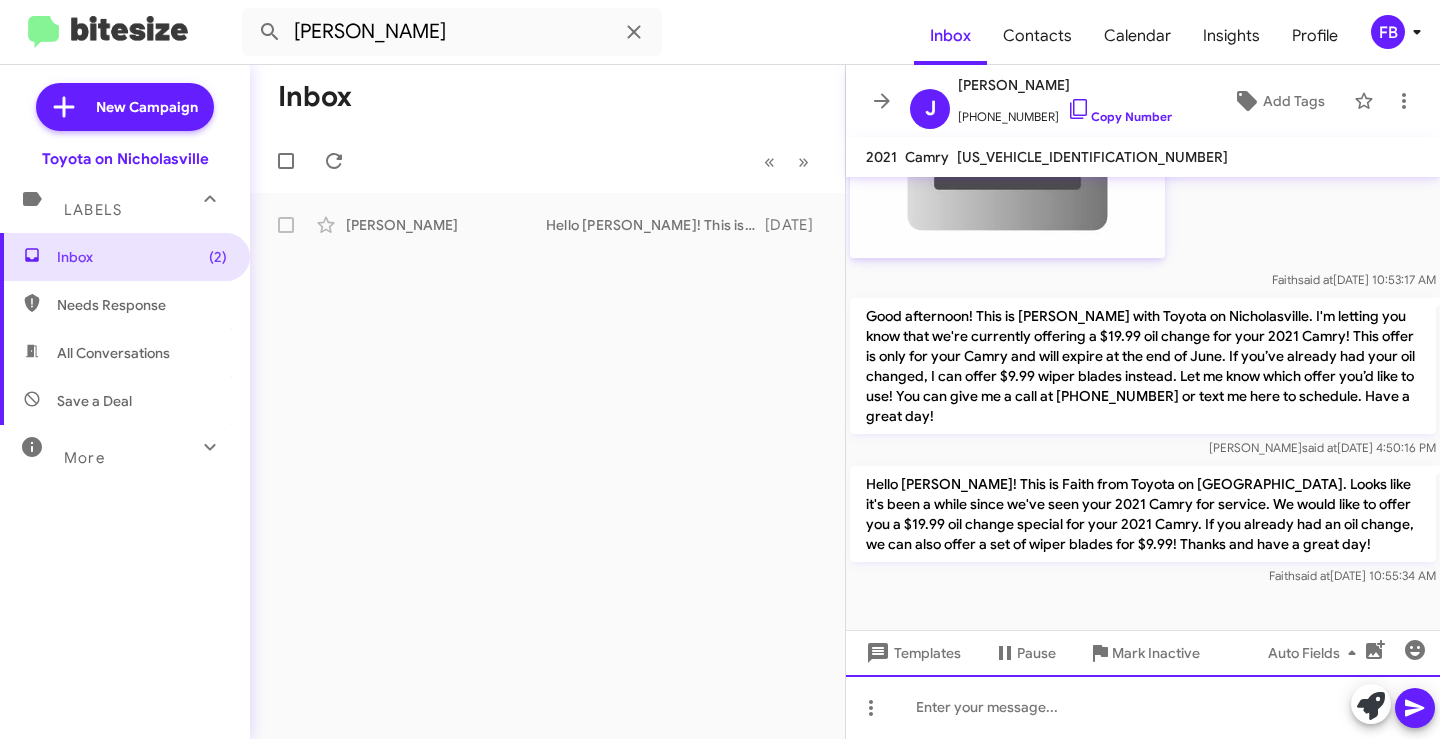 click 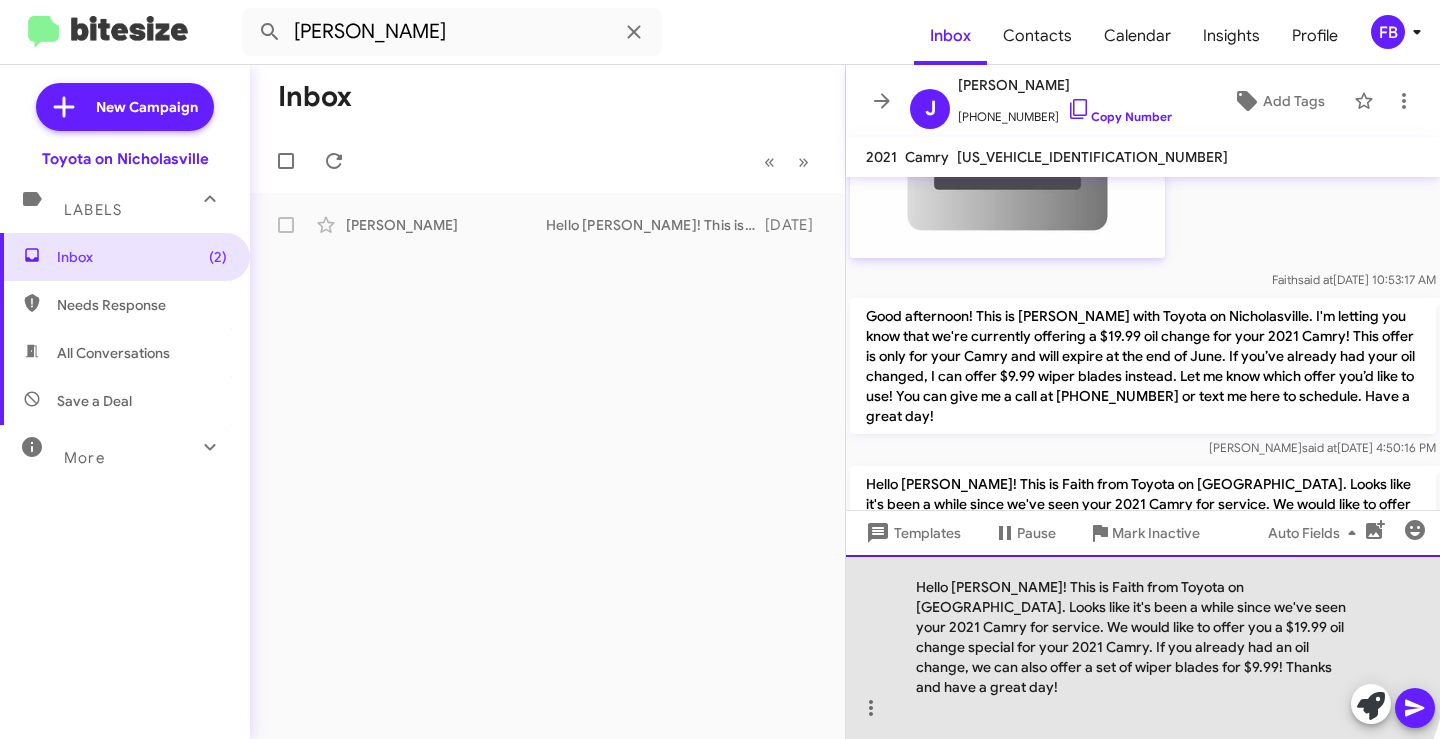 click on "Hello [PERSON_NAME]! This is Faith from Toyota on [GEOGRAPHIC_DATA]. Looks like it's been a while since we've seen your 2021 Camry for service. We would like to offer you a $19.99 oil change special for your 2021 Camry. If you already had an oil change, we can also offer a set of wiper blades for $9.99! Thanks and have a great day!" 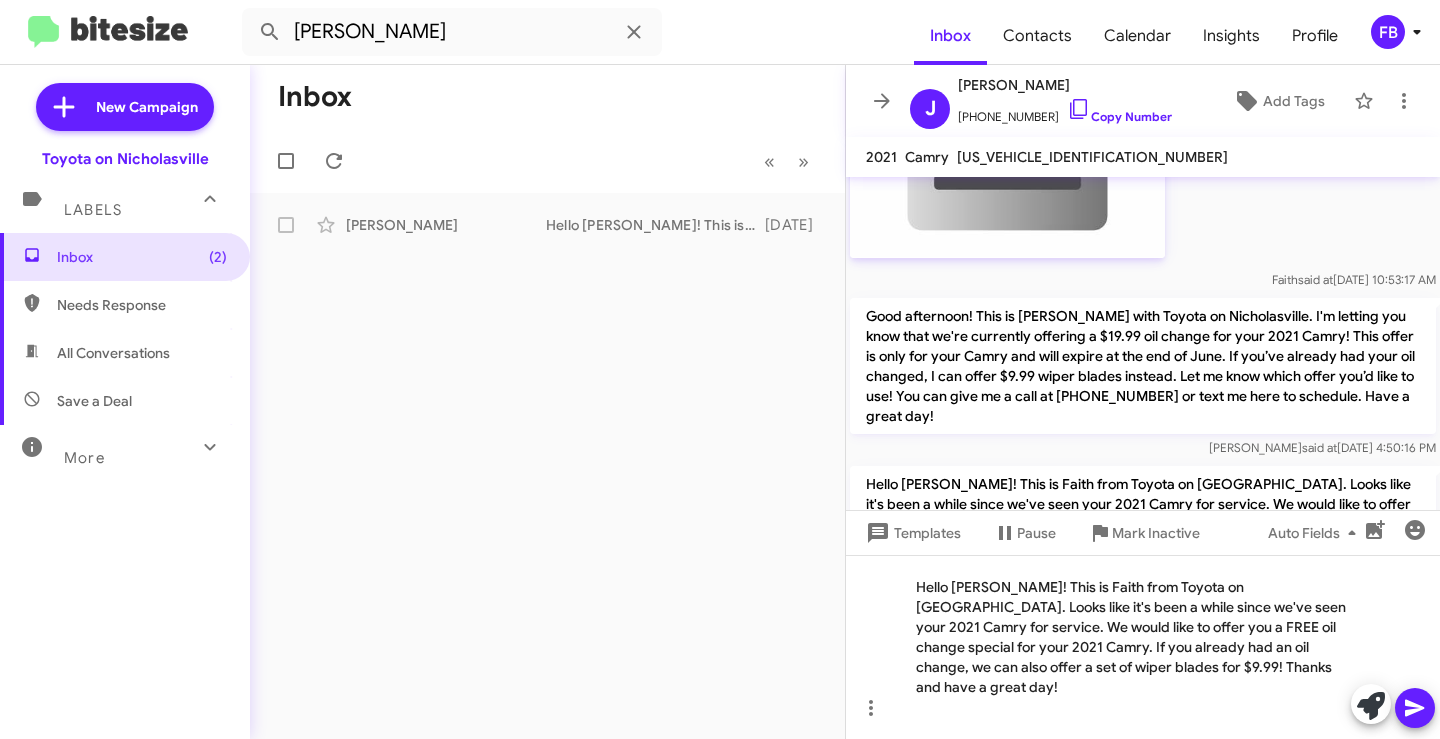 click 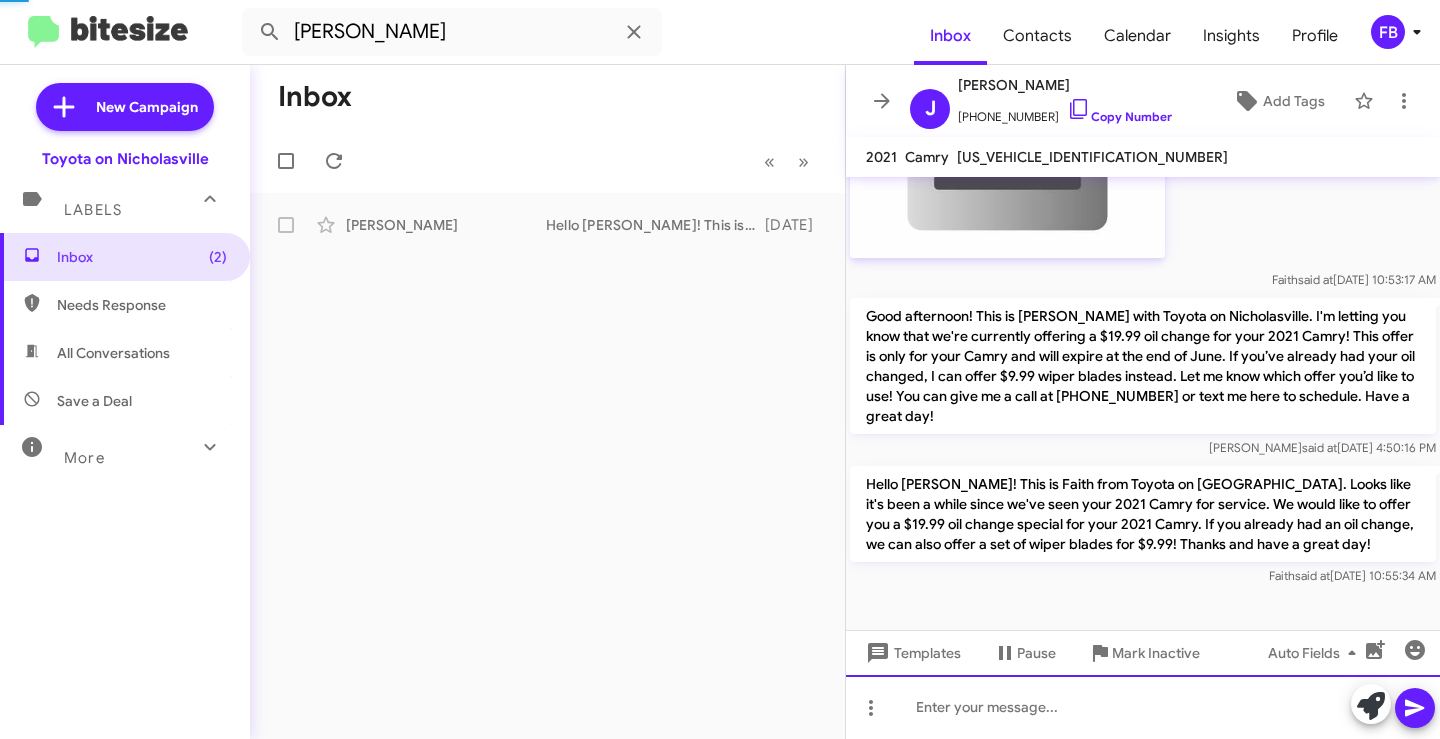 scroll, scrollTop: 0, scrollLeft: 0, axis: both 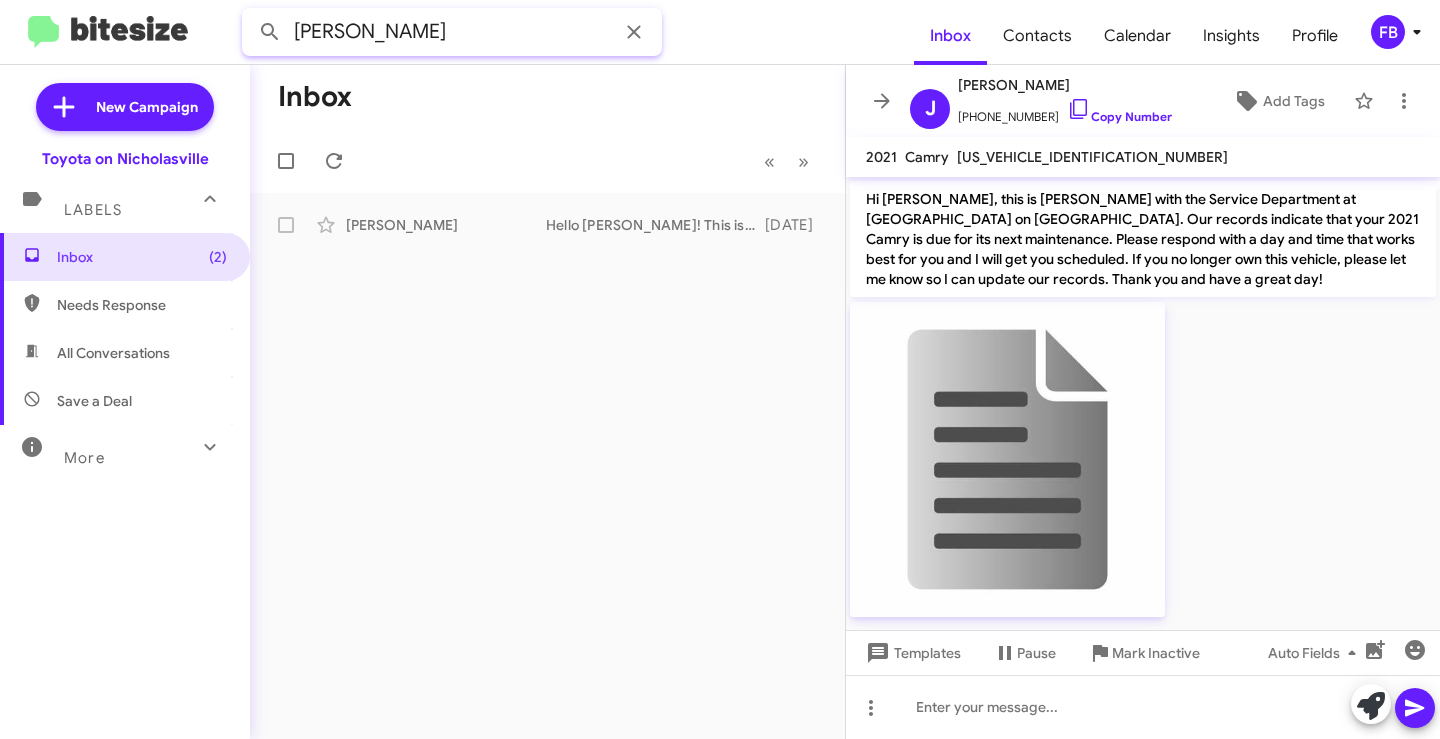 paste on "[PERSON_NAME]" 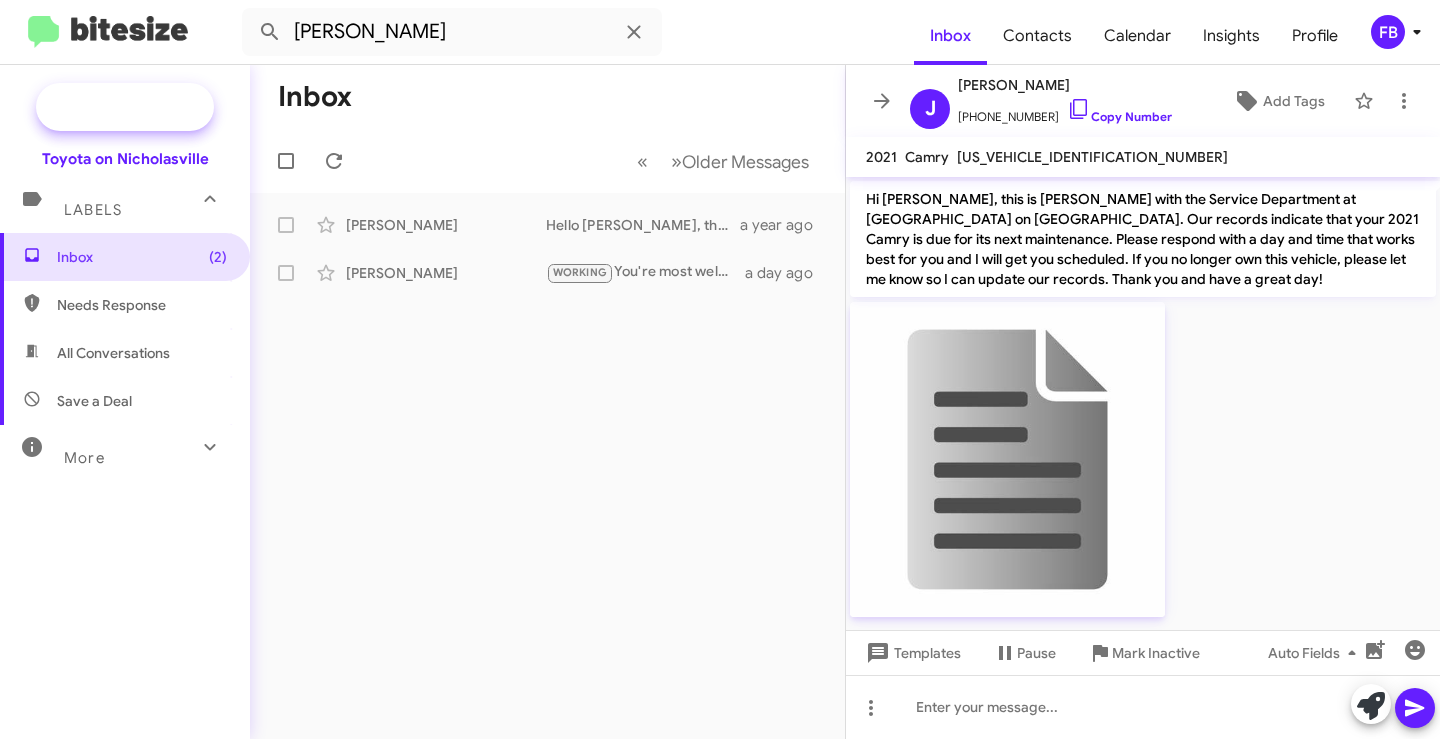 click on "New Campaign" 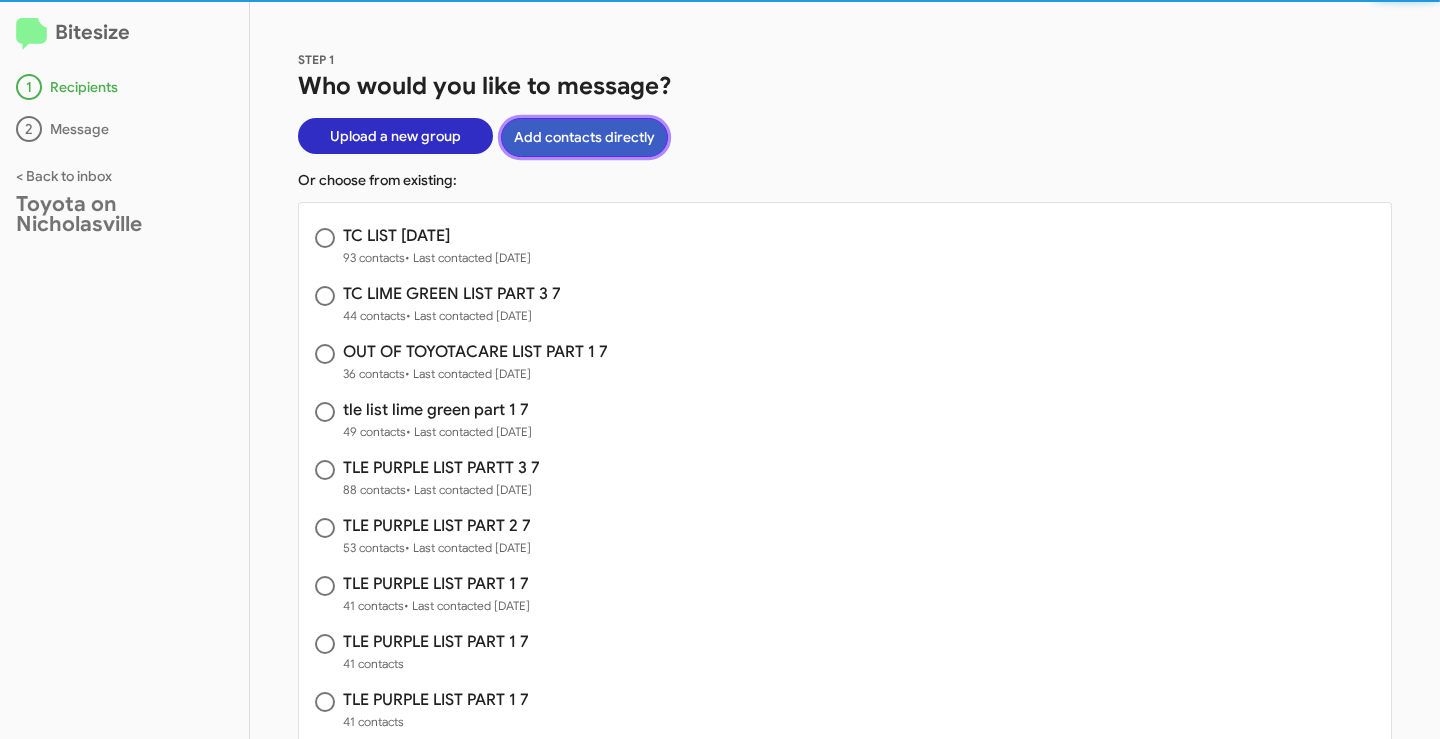 click on "Add contacts directly" 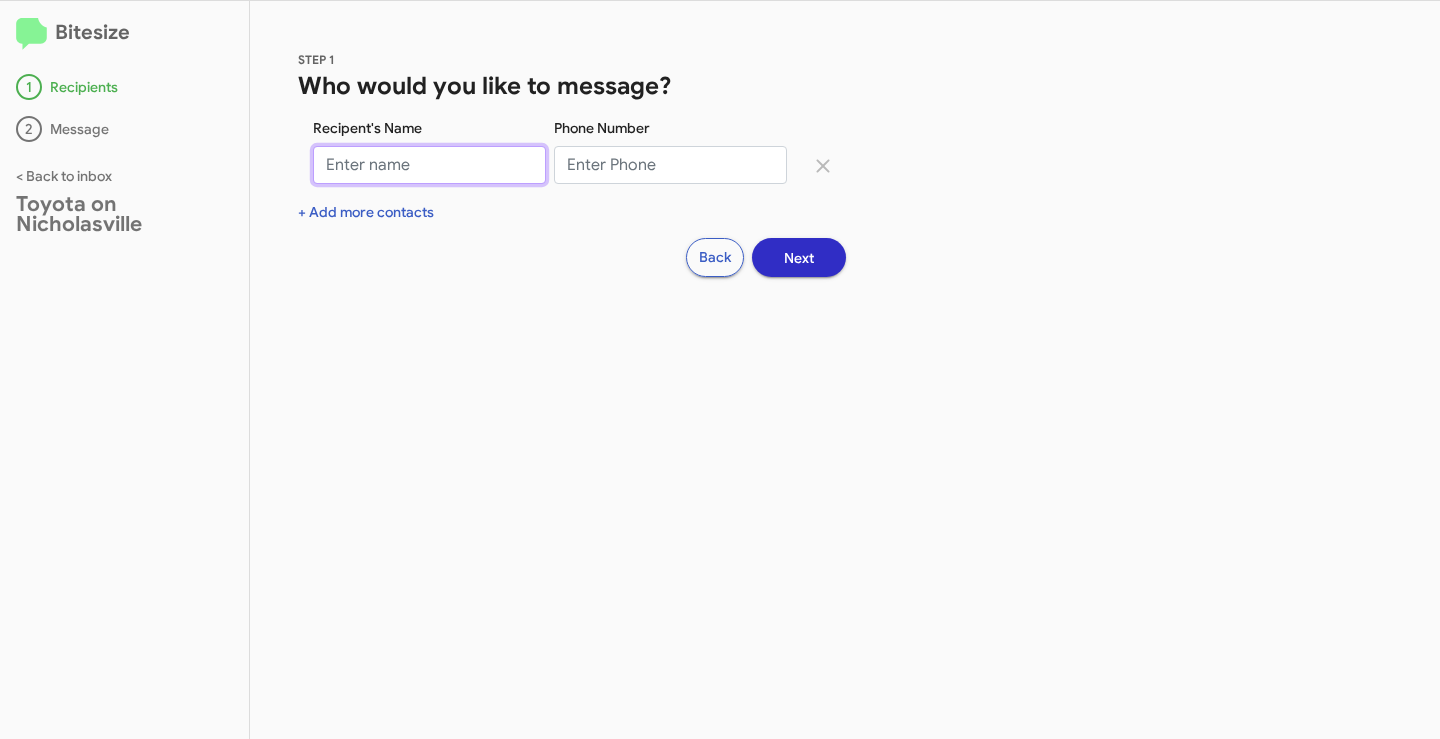 click on "Recipent's Name" at bounding box center [429, 165] 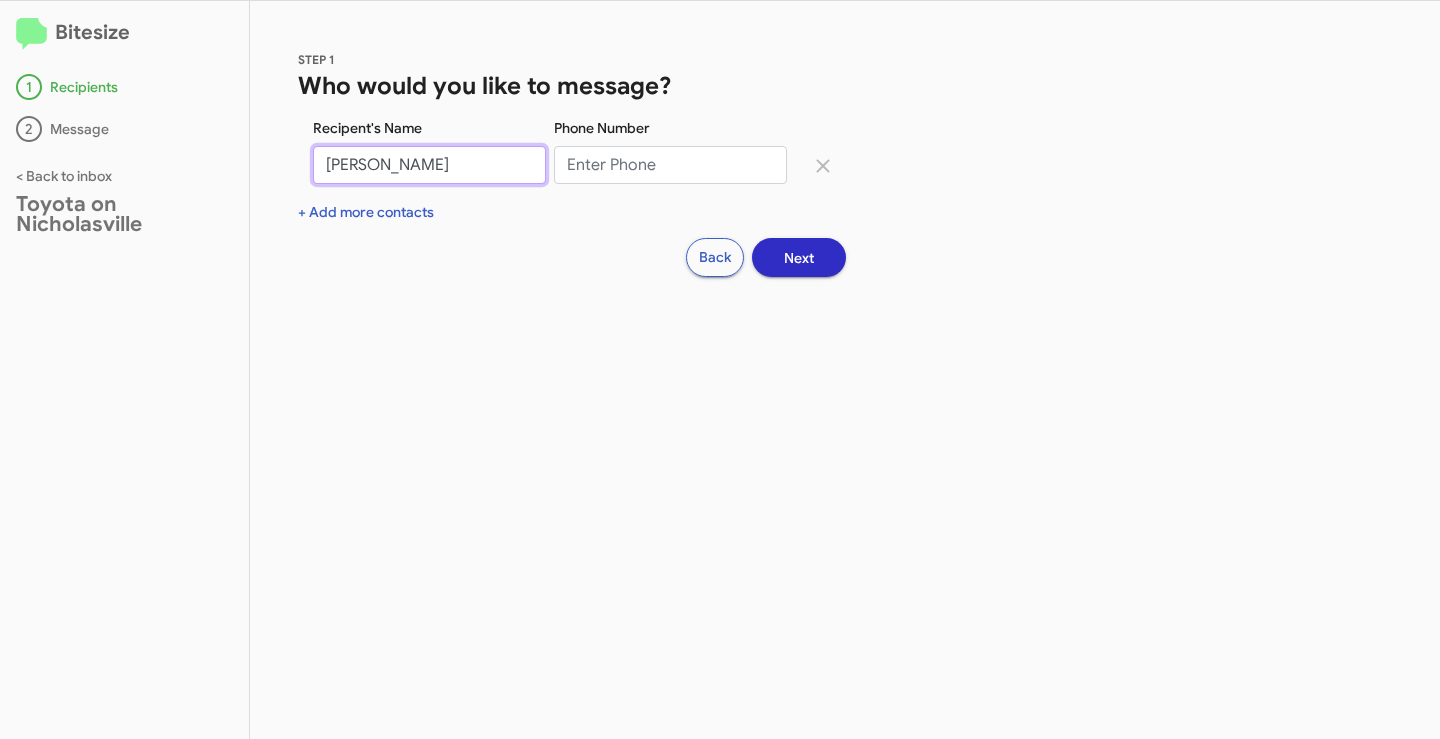 type on "[PERSON_NAME]" 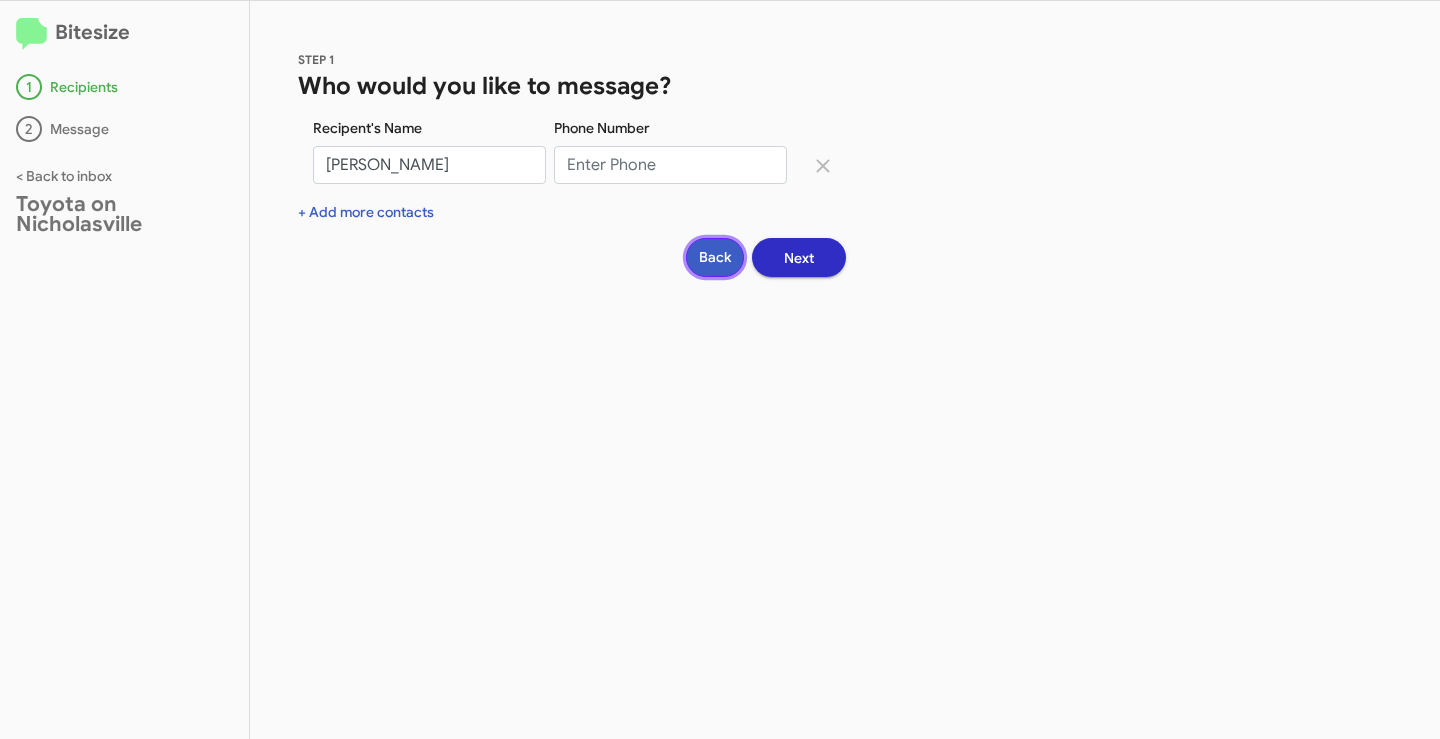 click on "Back" 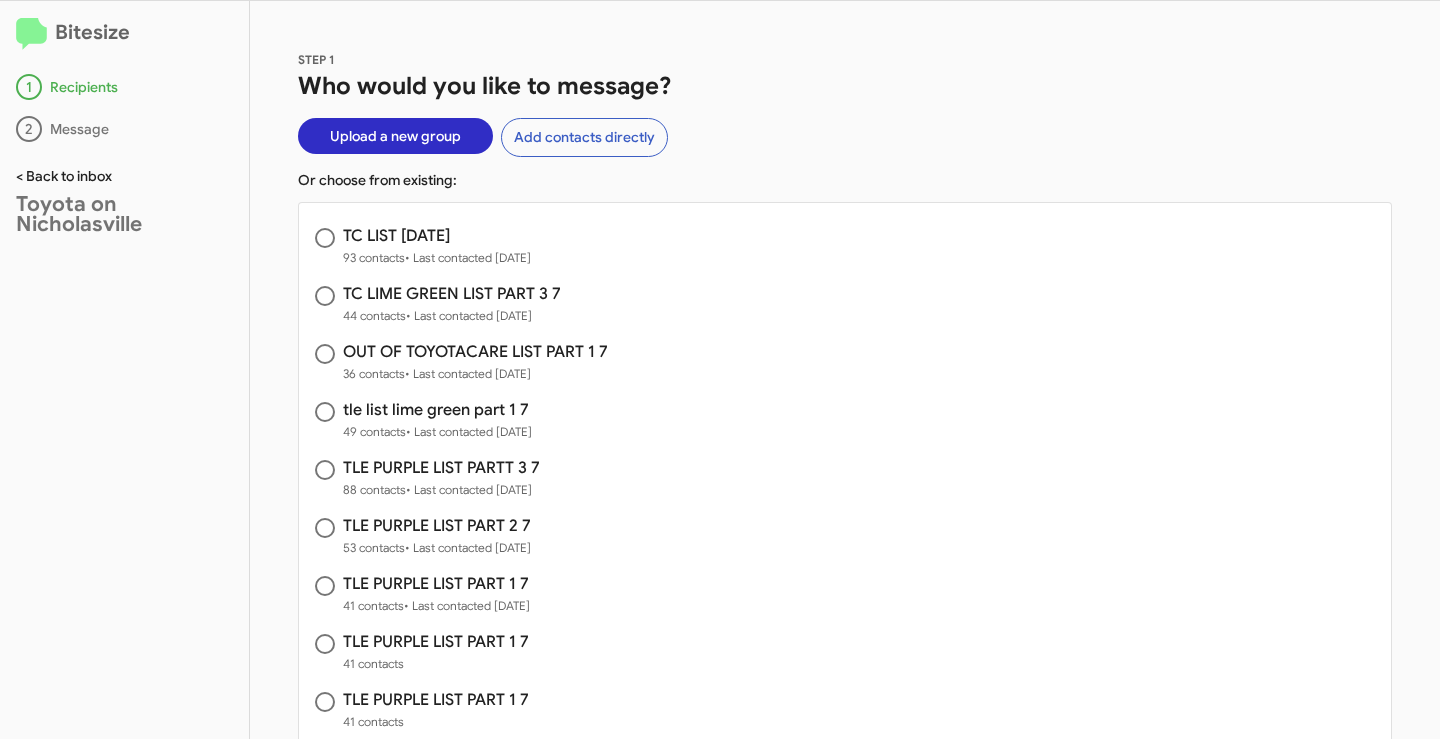 click on "< Back to inbox" 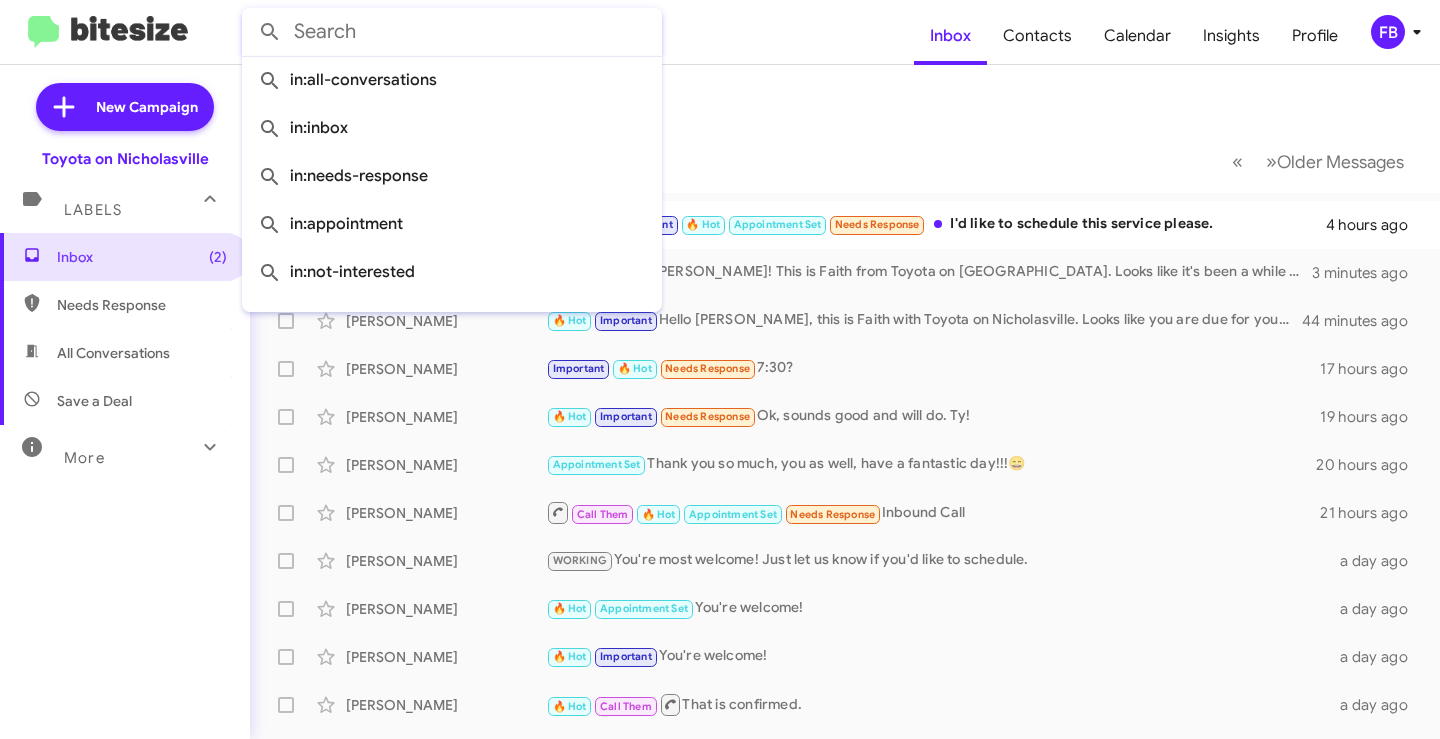 drag, startPoint x: 411, startPoint y: 39, endPoint x: 16, endPoint y: 45, distance: 395.04556 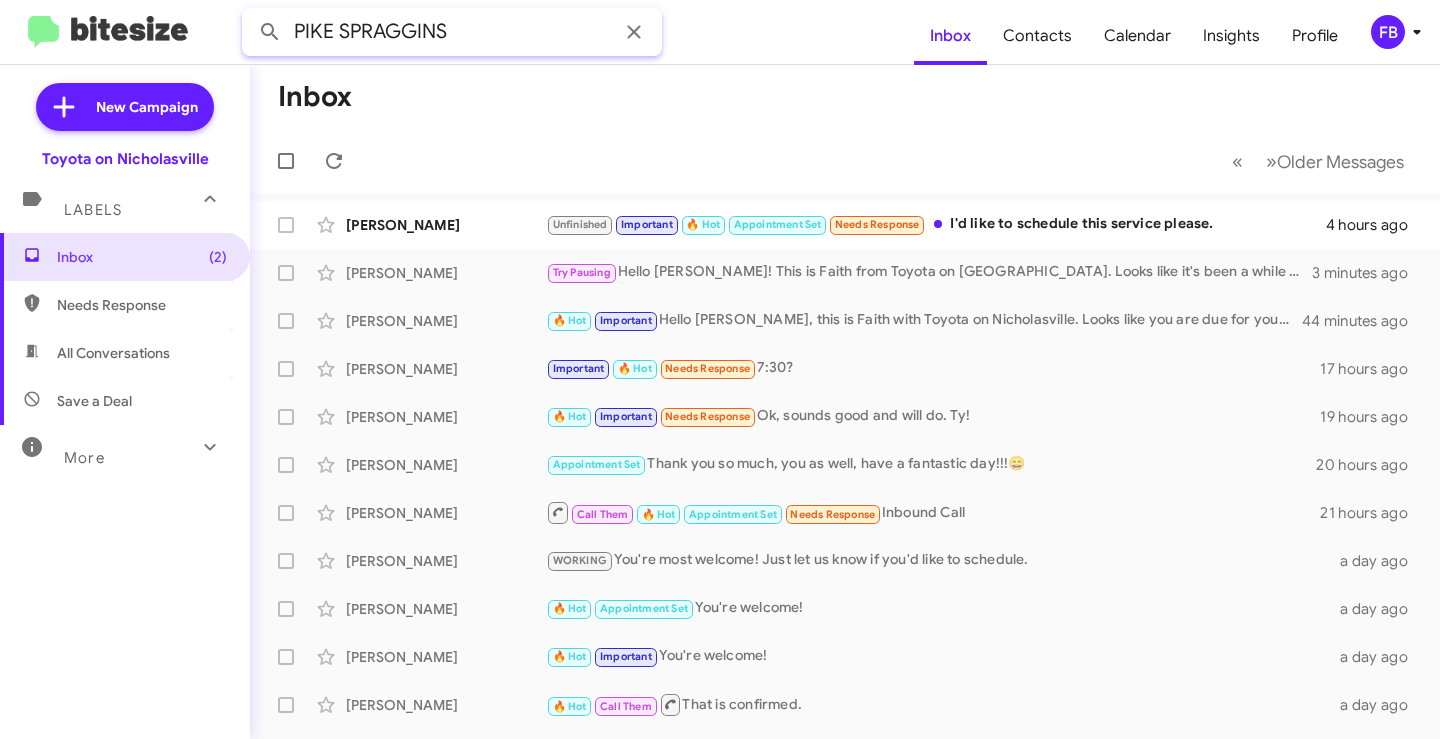 type on "PIKE SPRAGGINS" 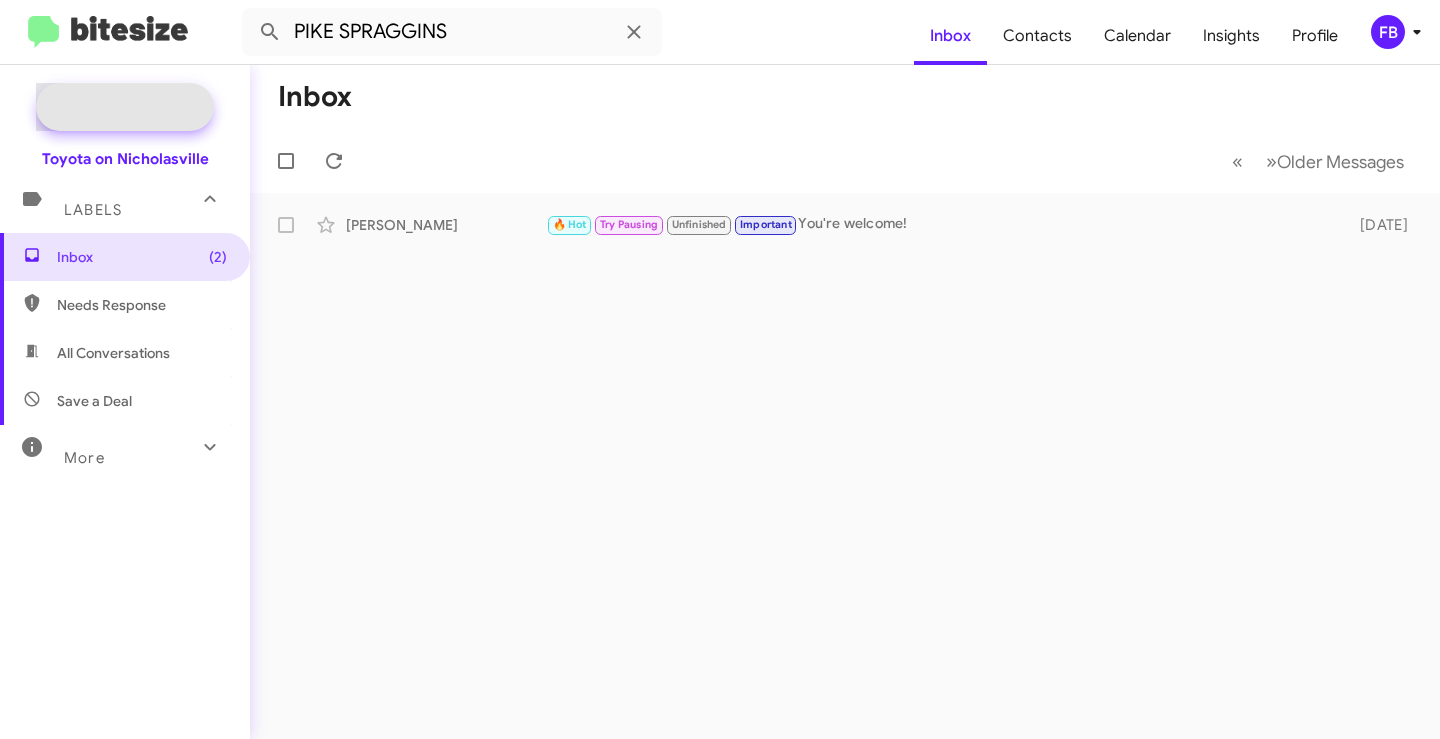 click on "New Campaign" 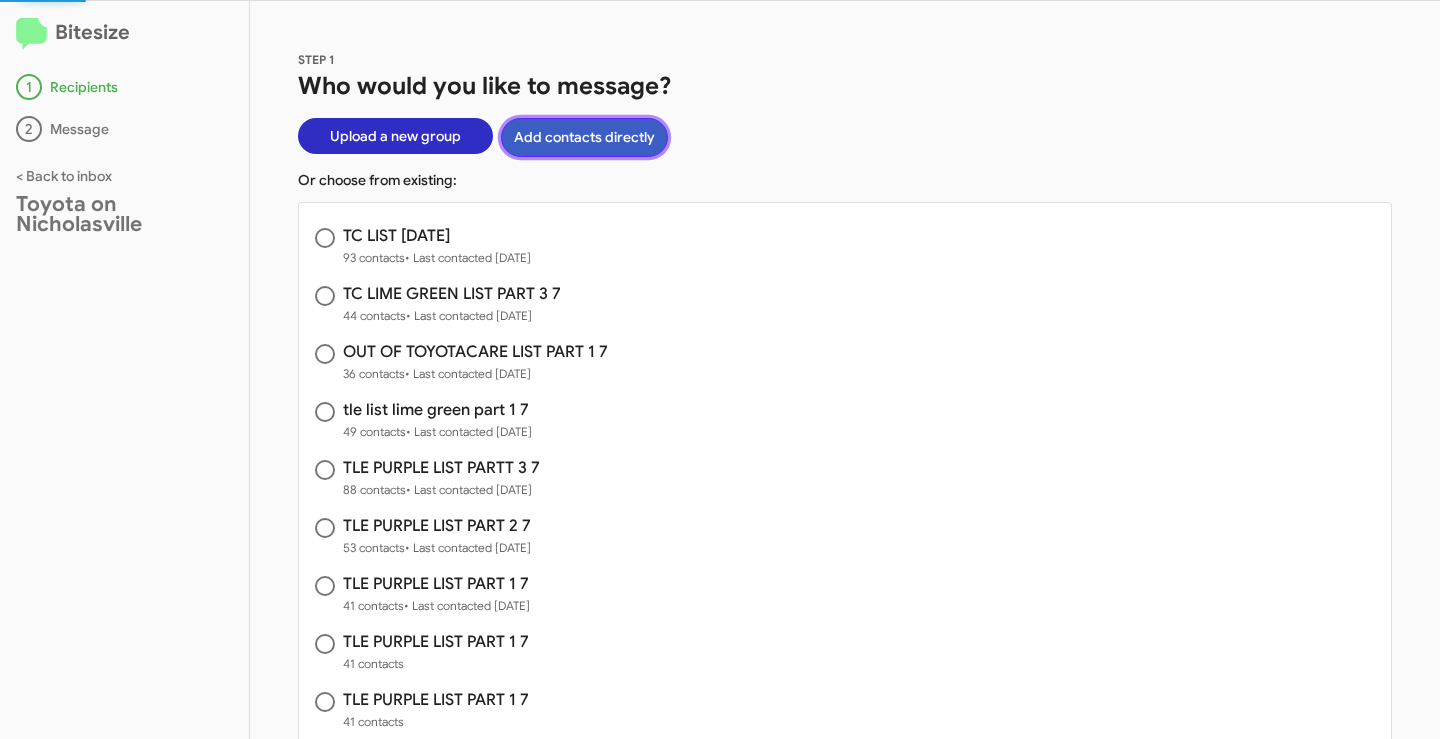 click on "Add contacts directly" 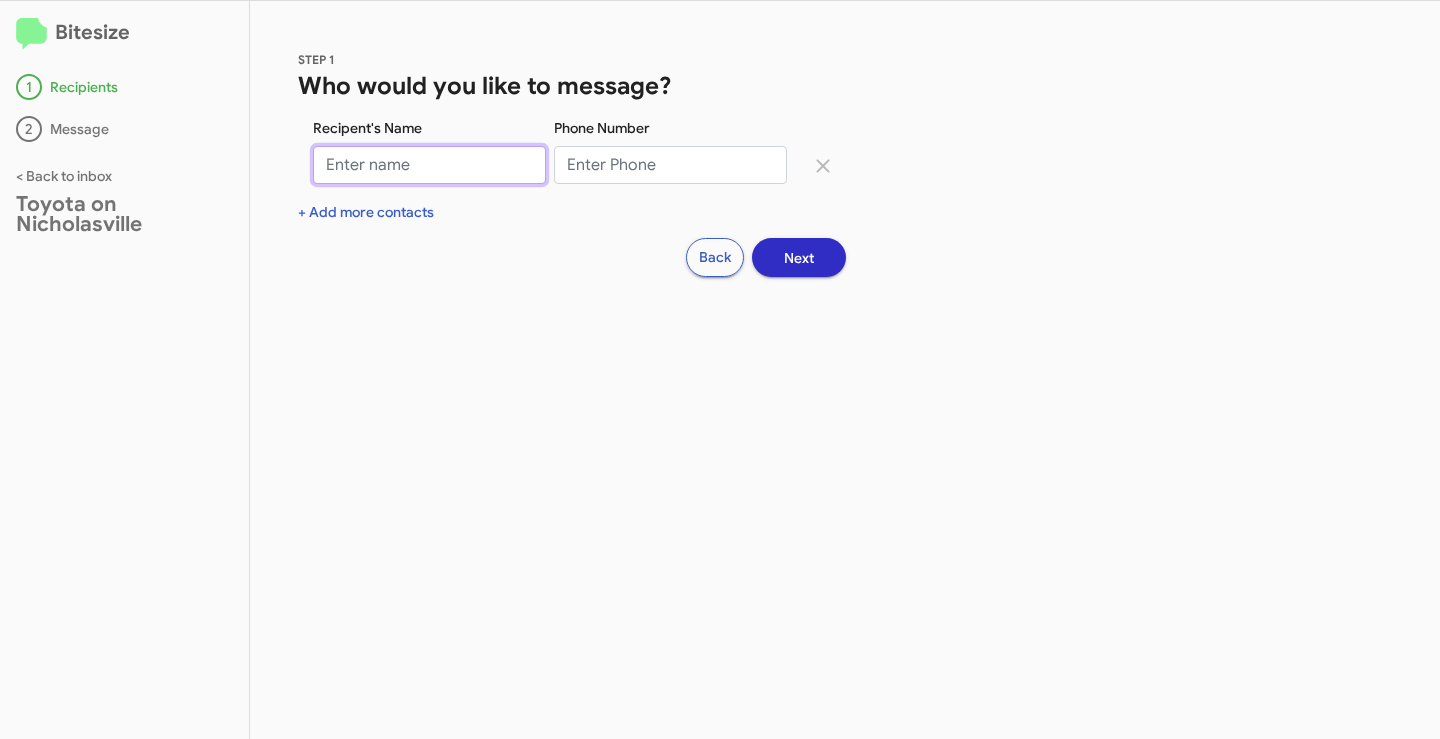click on "Recipent's Name" at bounding box center [429, 165] 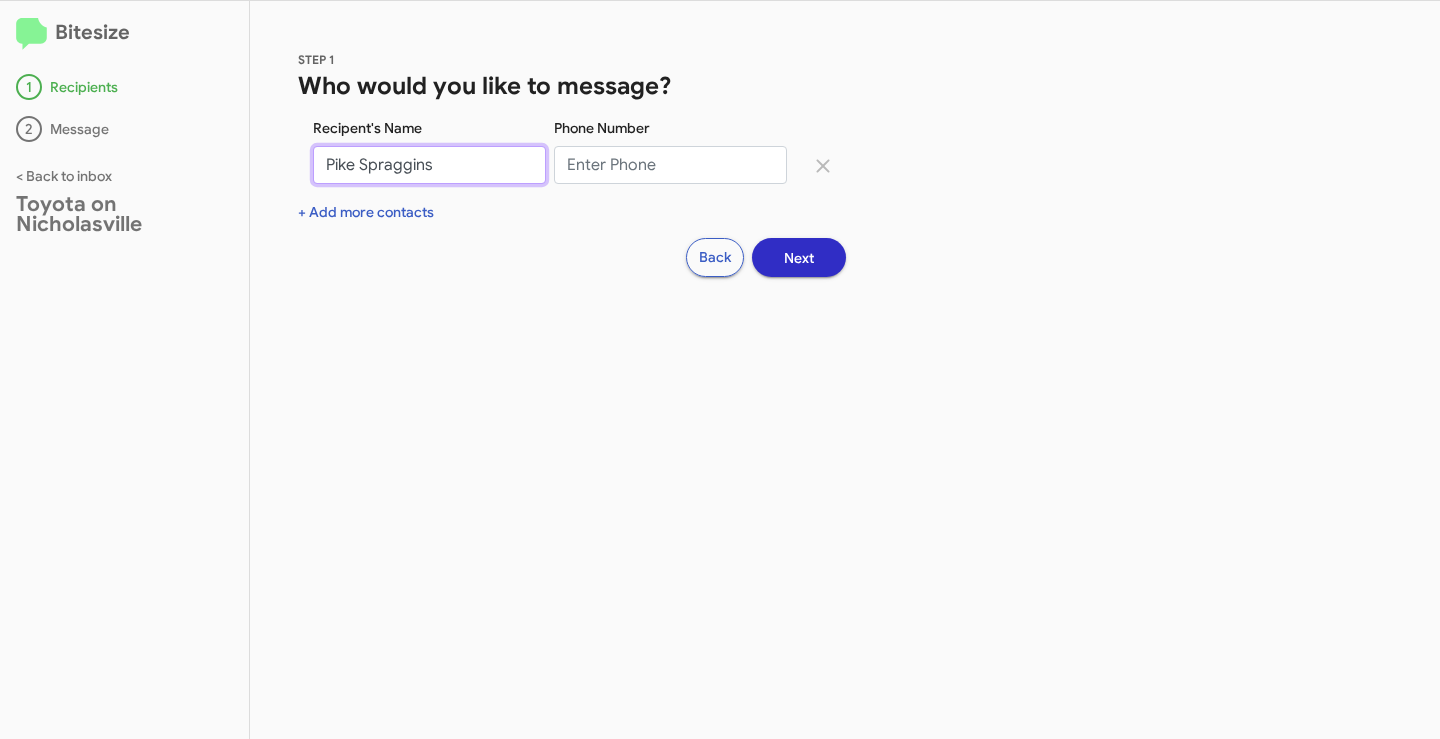 type on "Pike Spraggins" 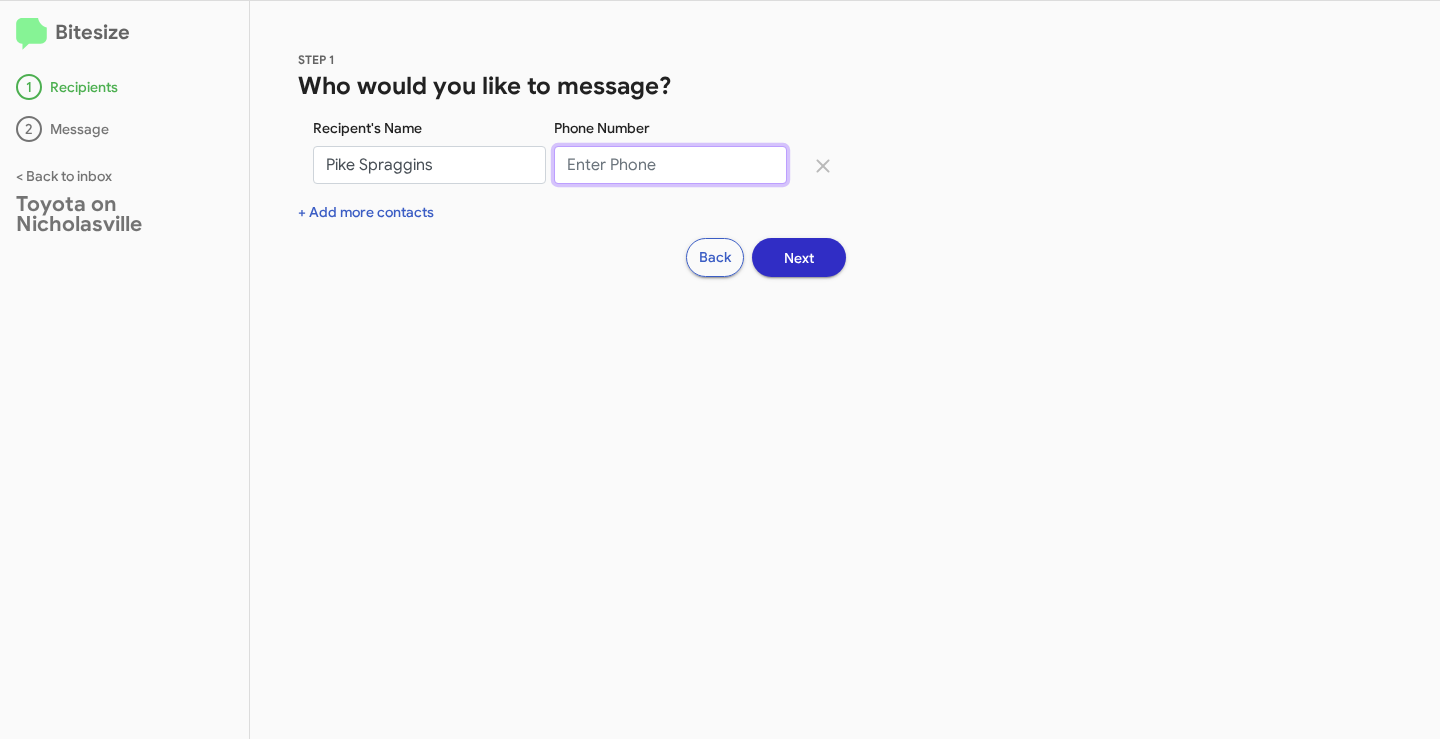 click on "Phone Number" at bounding box center (670, 165) 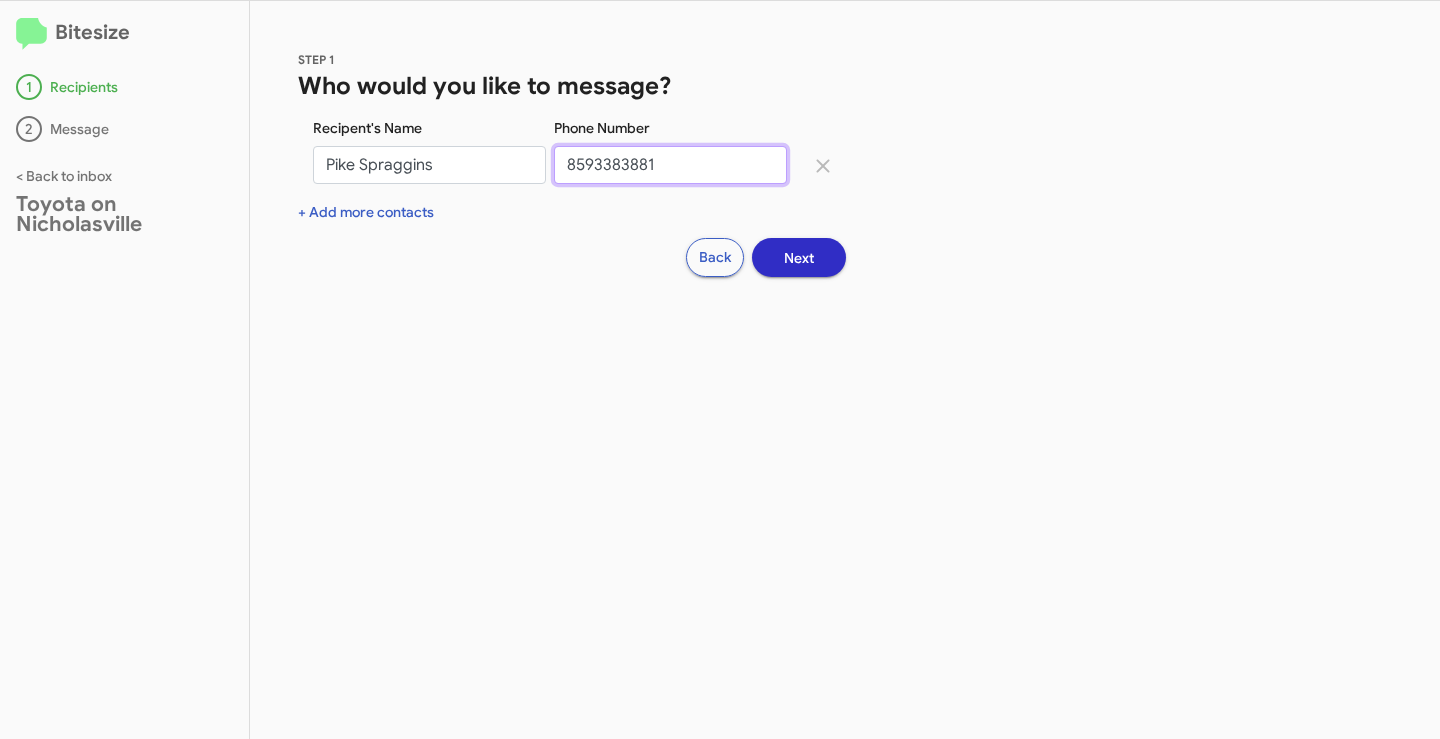 type on "8593383881" 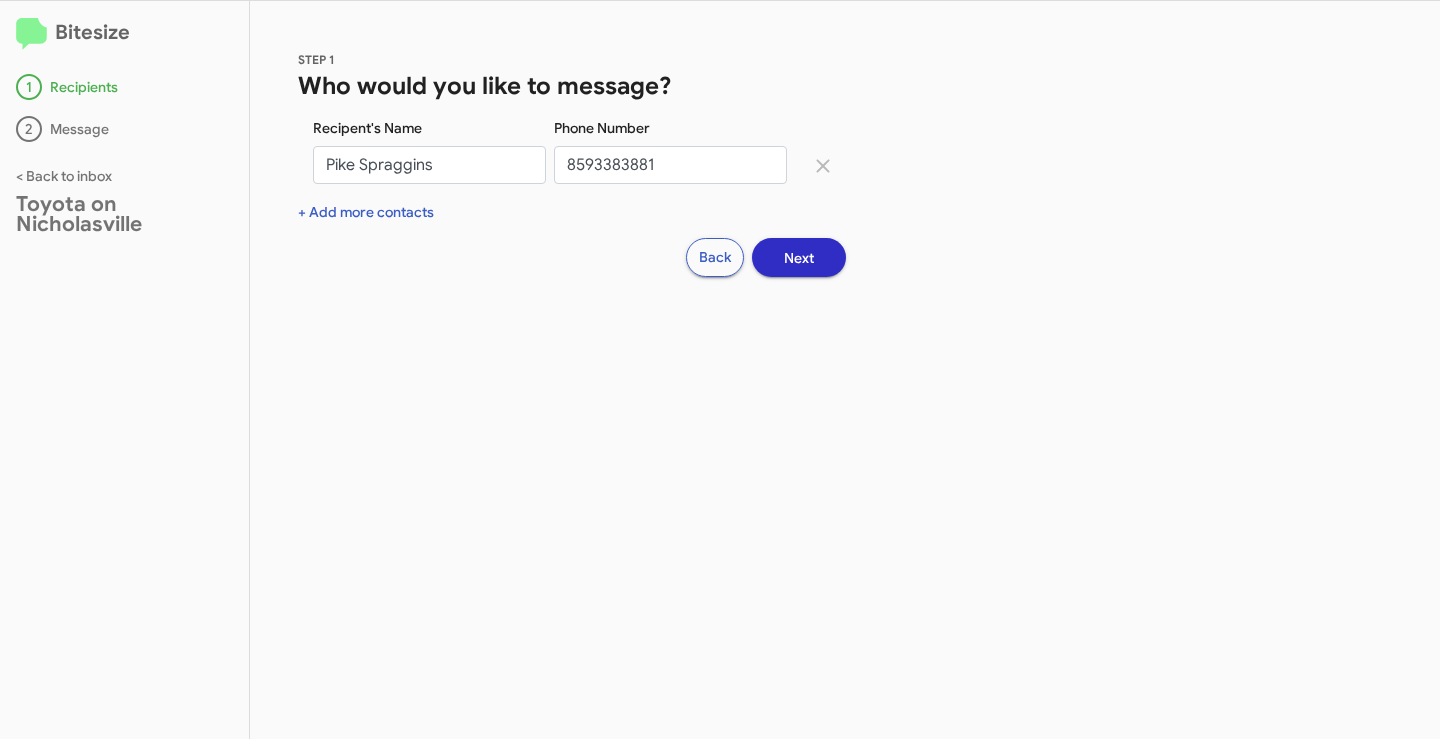 click on "Next" 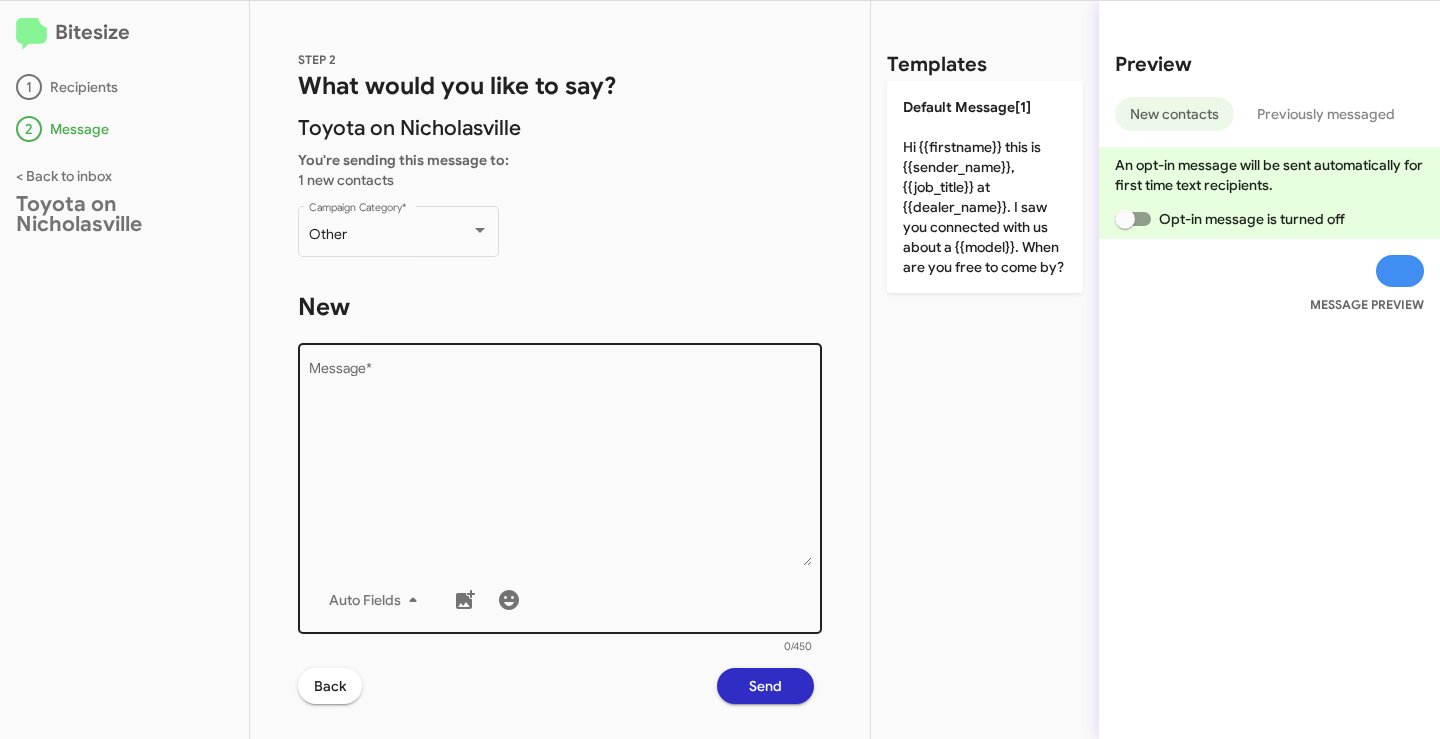 click on "Message  *" at bounding box center [560, 464] 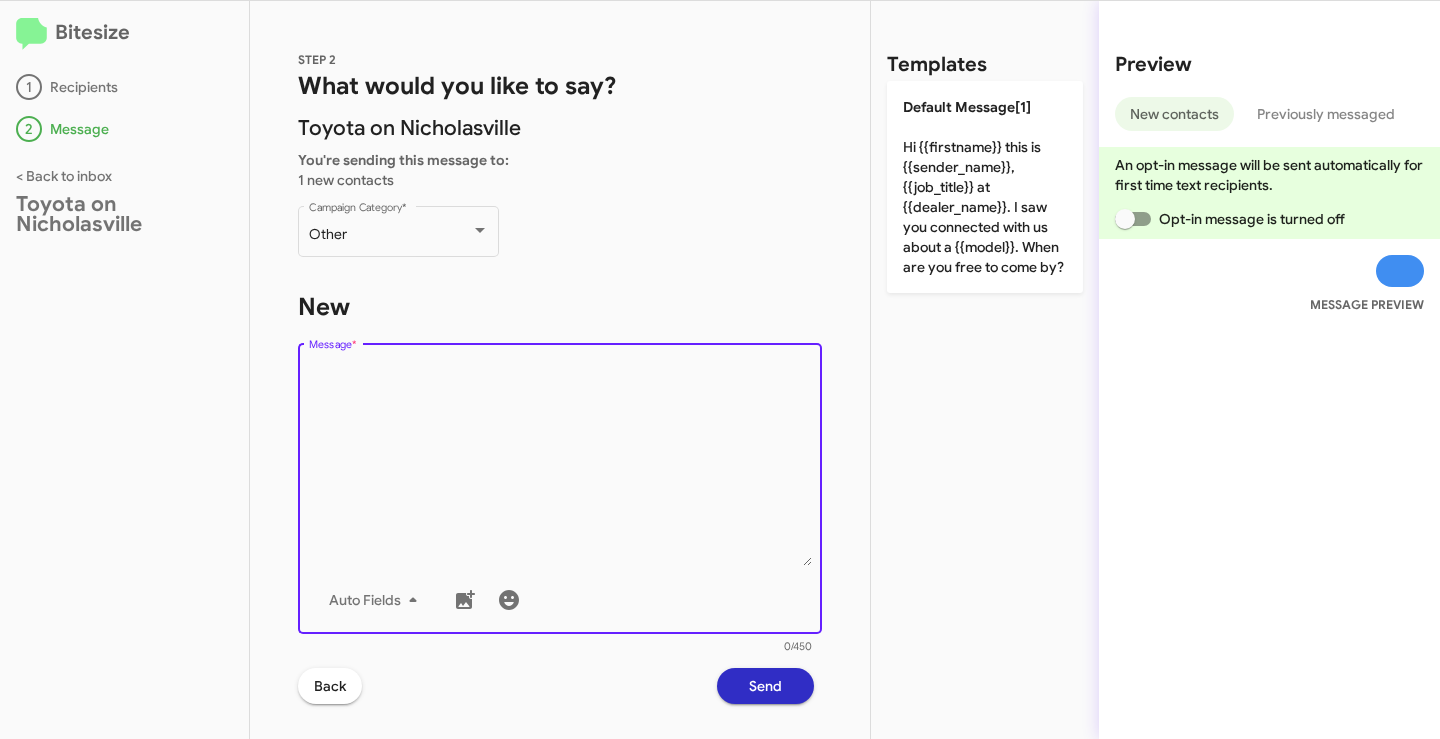paste on "Hello {{firstname}}! This is Faith from Toyota on [GEOGRAPHIC_DATA]. Looks like it's been a while since we've seen your {{make}} {{model}} for service. We would like to offer you a $19.99 oil change special for your {{make}} {{model}}. If you already had an oil change, we can also offer a set of wiper blades for $9.99! Thanks and have a great day!" 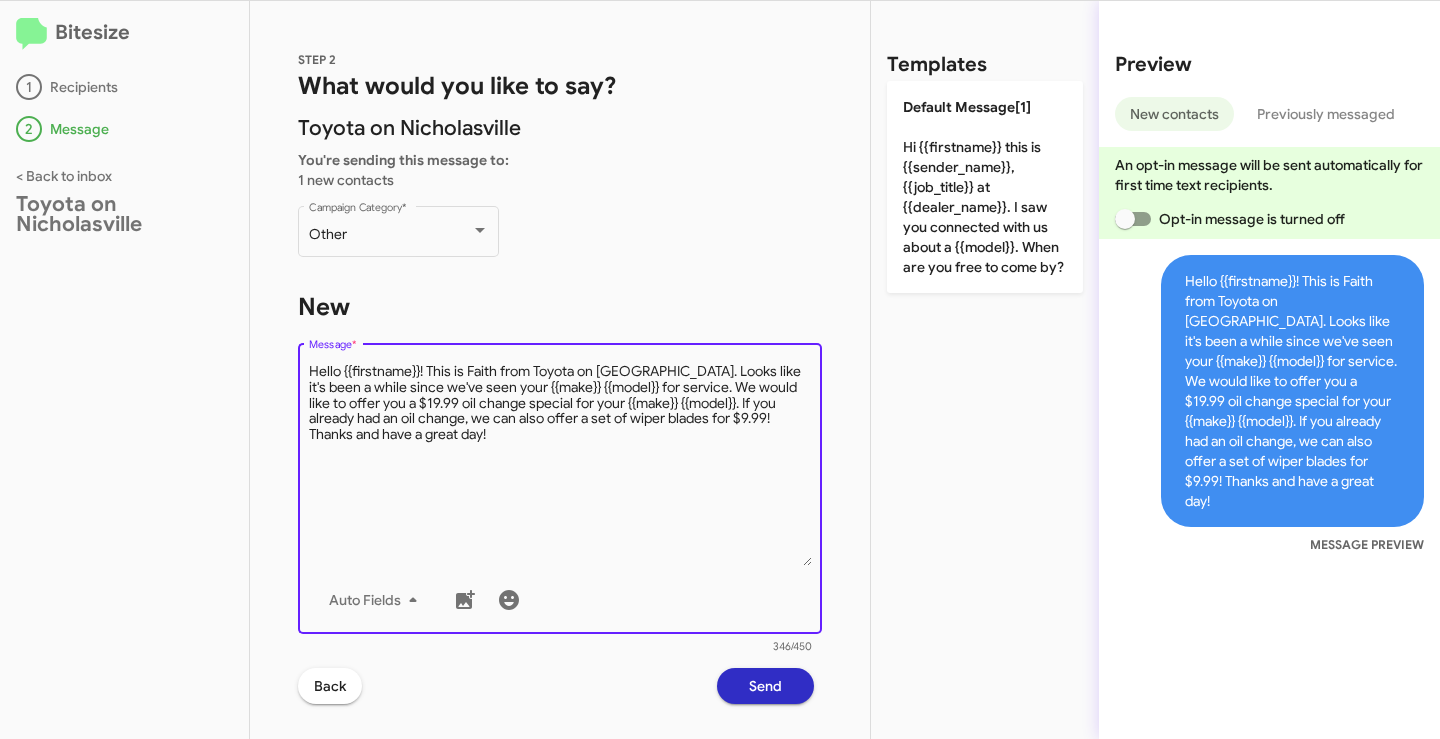 click on "Message  *" at bounding box center (560, 464) 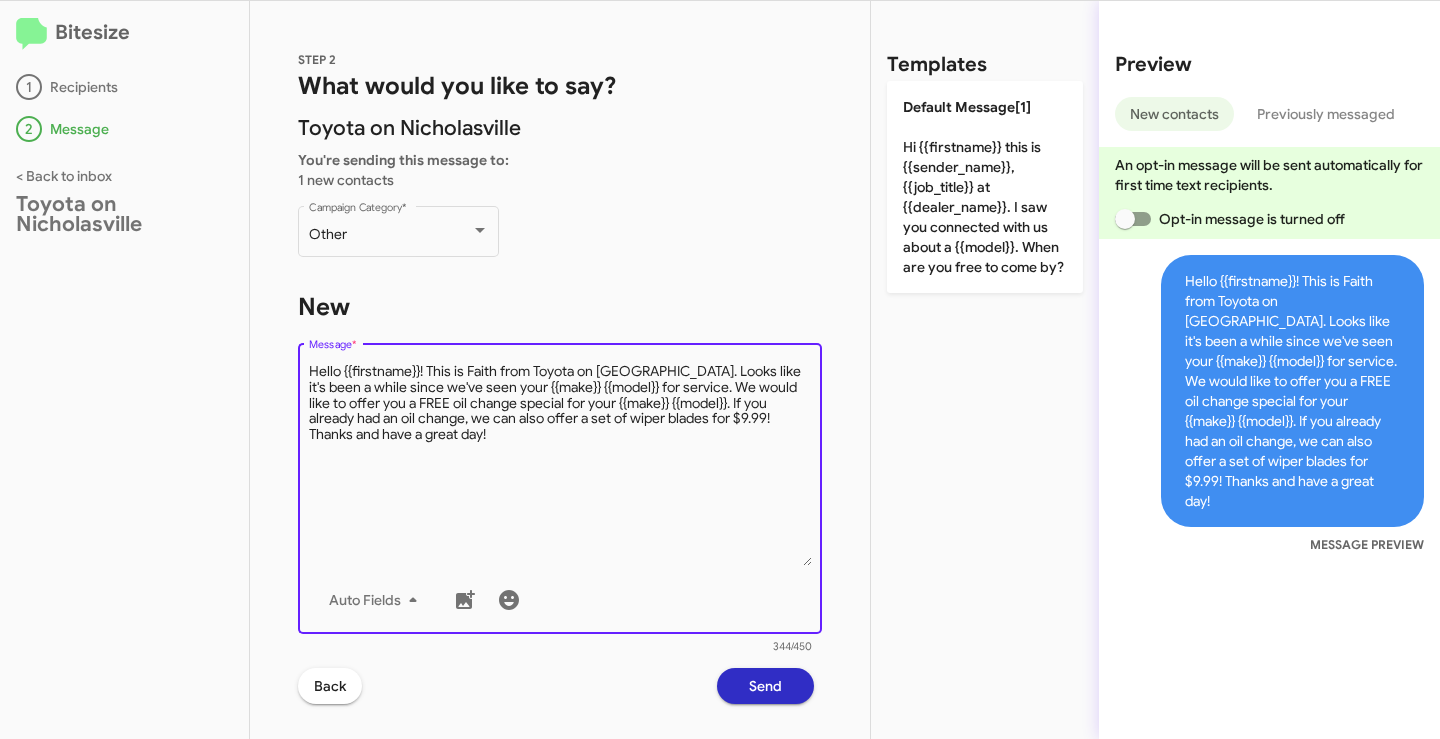 drag, startPoint x: 532, startPoint y: 391, endPoint x: 655, endPoint y: 393, distance: 123.01626 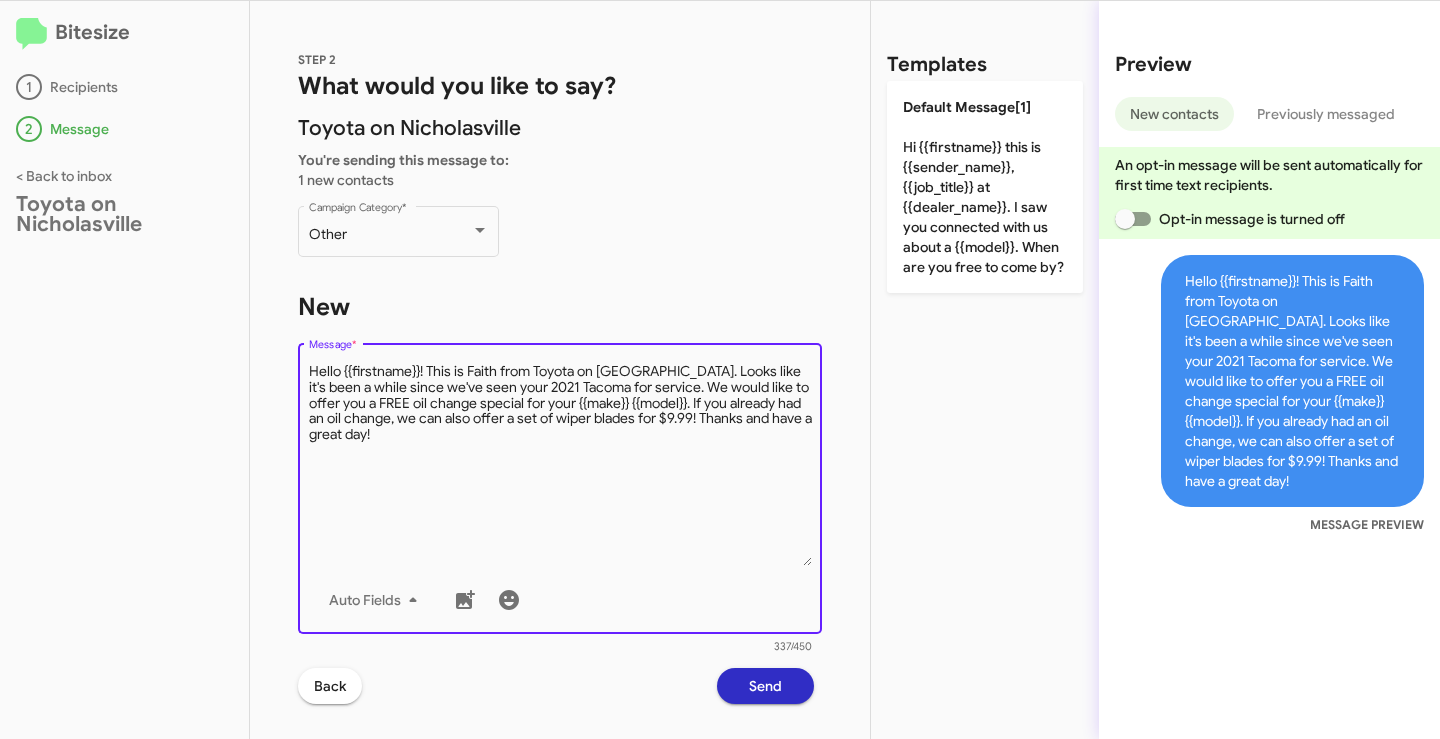 drag, startPoint x: 693, startPoint y: 400, endPoint x: 576, endPoint y: 406, distance: 117.15375 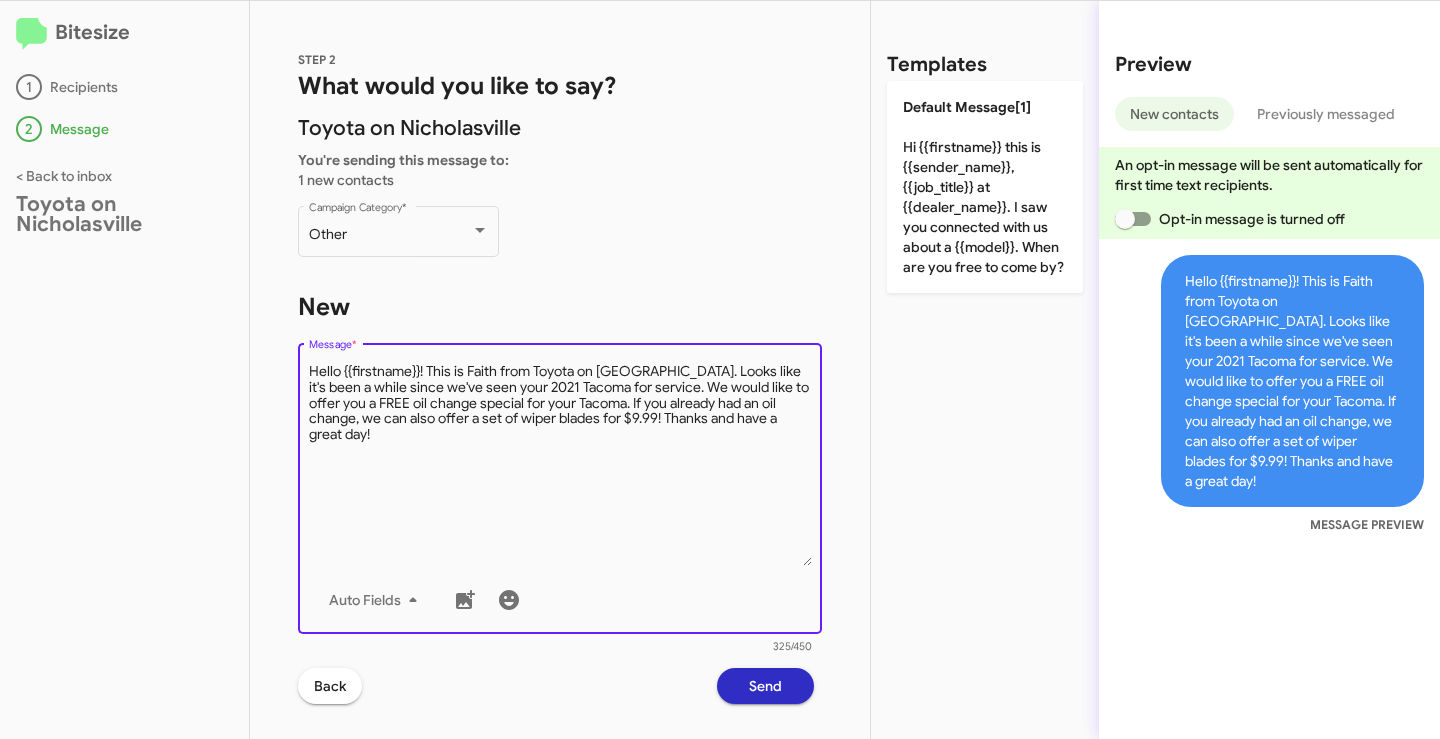 type on "Hello {{firstname}}! This is Faith from Toyota on [GEOGRAPHIC_DATA]. Looks like it's been a while since we've seen your 2021 Tacoma for service. We would like to offer you a FREE oil change special for your Tacoma. If you already had an oil change, we can also offer a set of wiper blades for $9.99! Thanks and have a great day!" 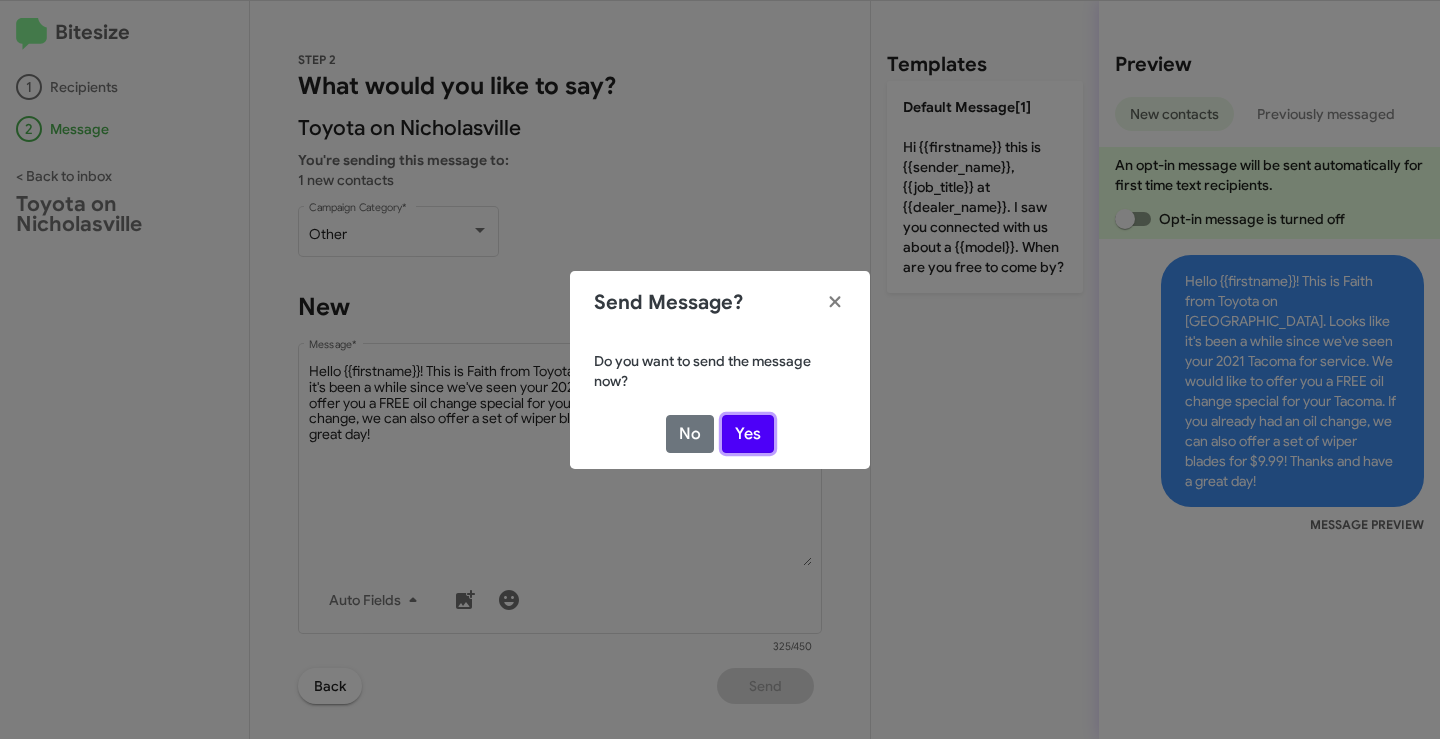 click on "Yes" 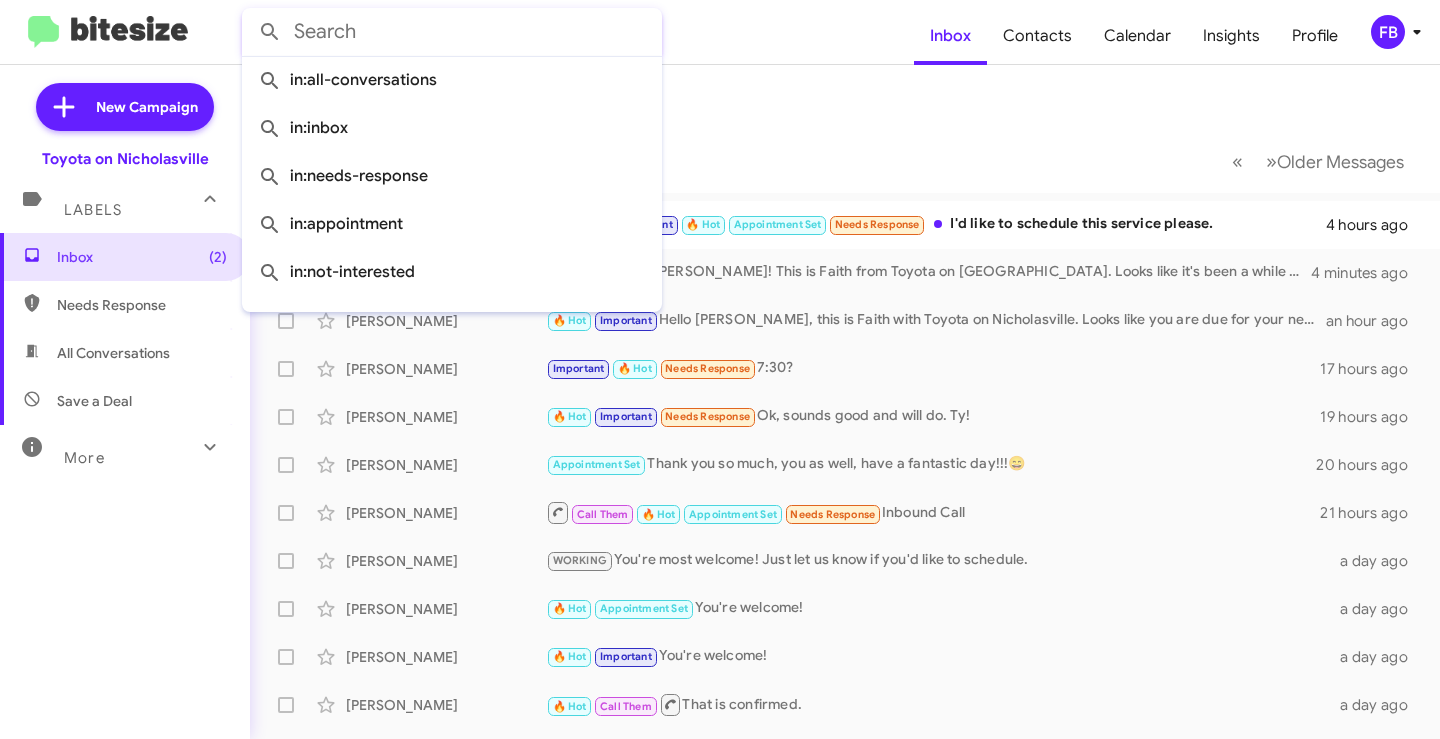 click 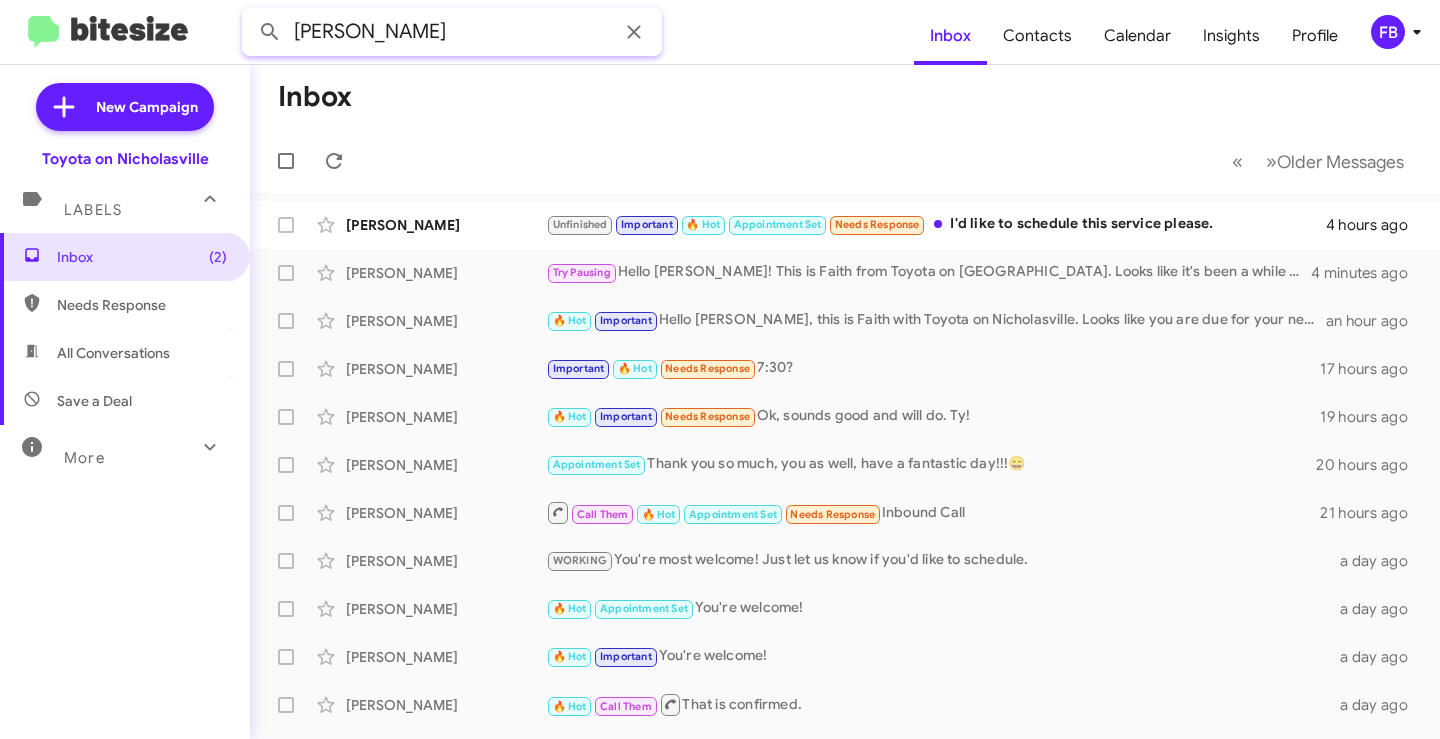 type on "[PERSON_NAME]" 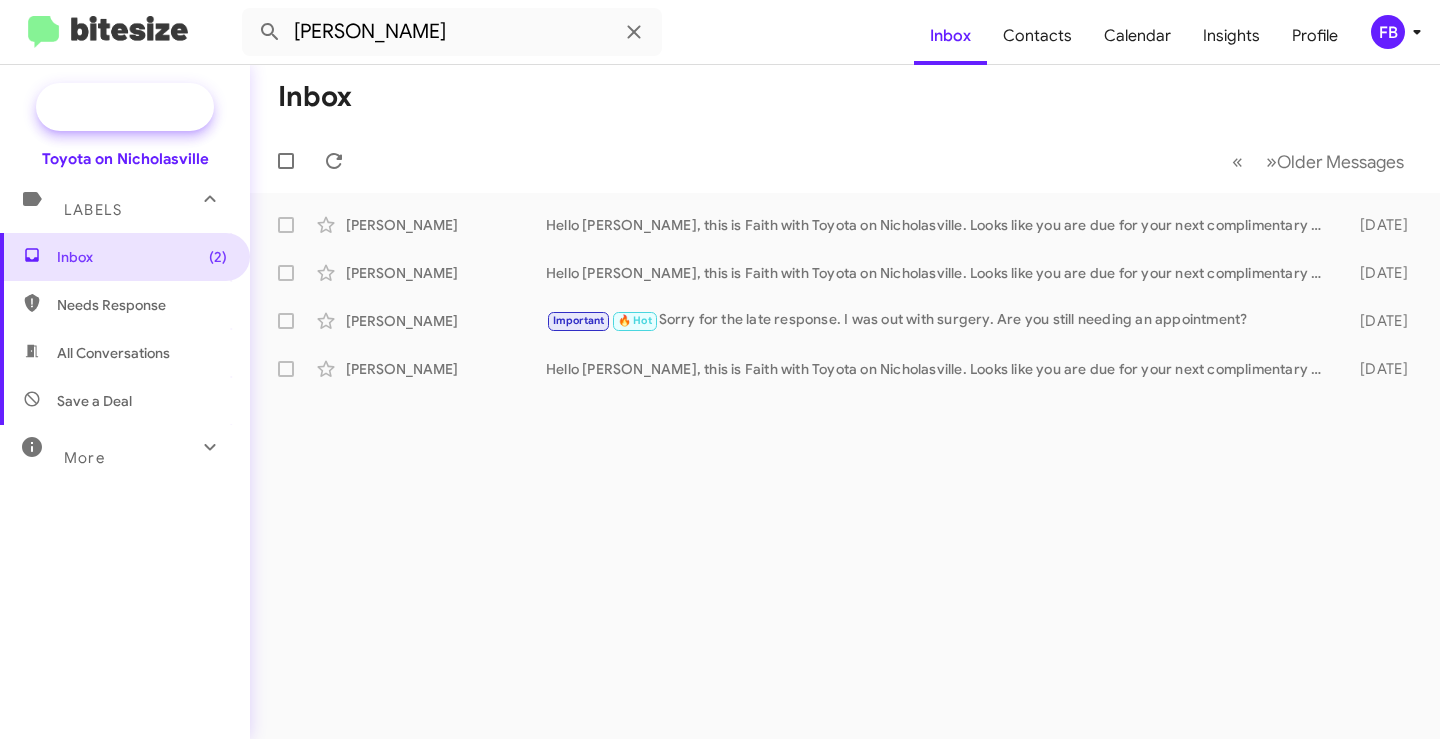 click on "New Campaign" 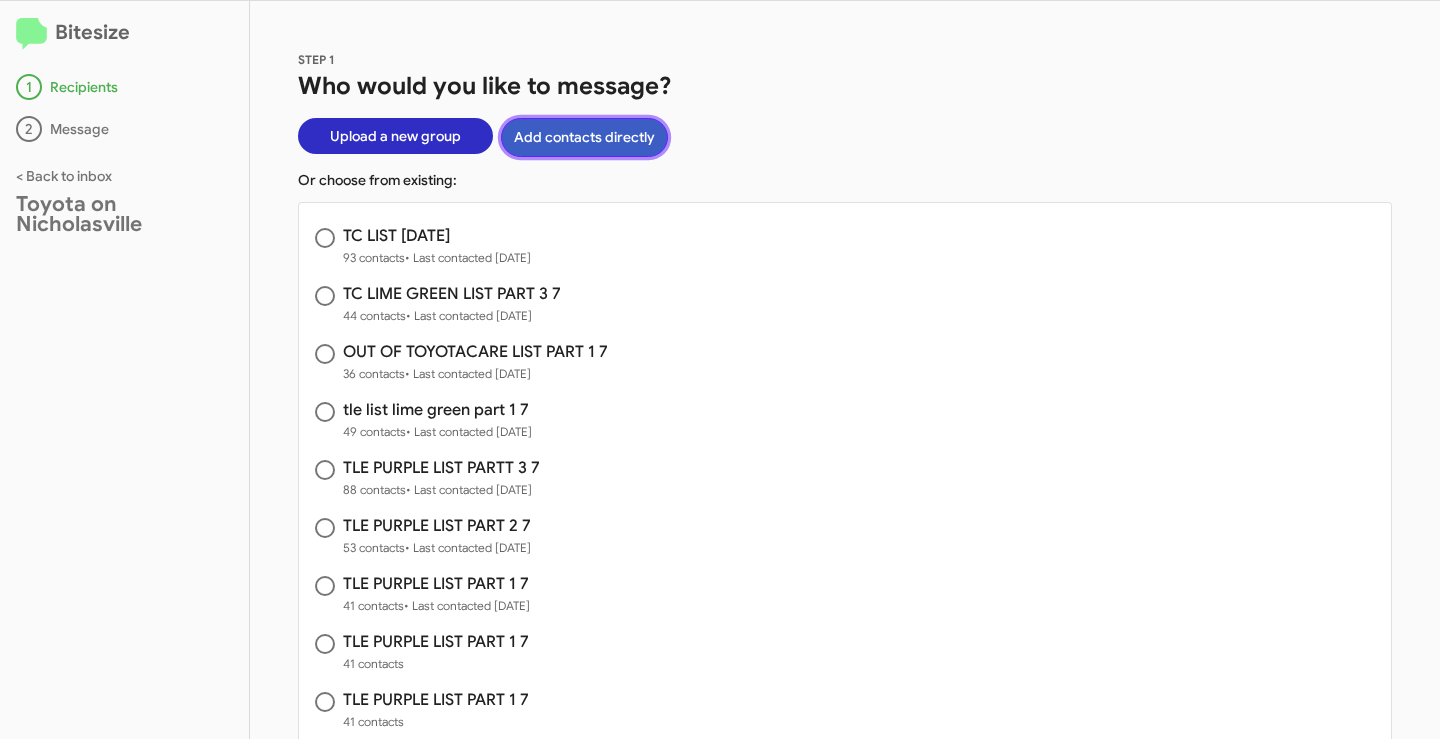 click on "Add contacts directly" 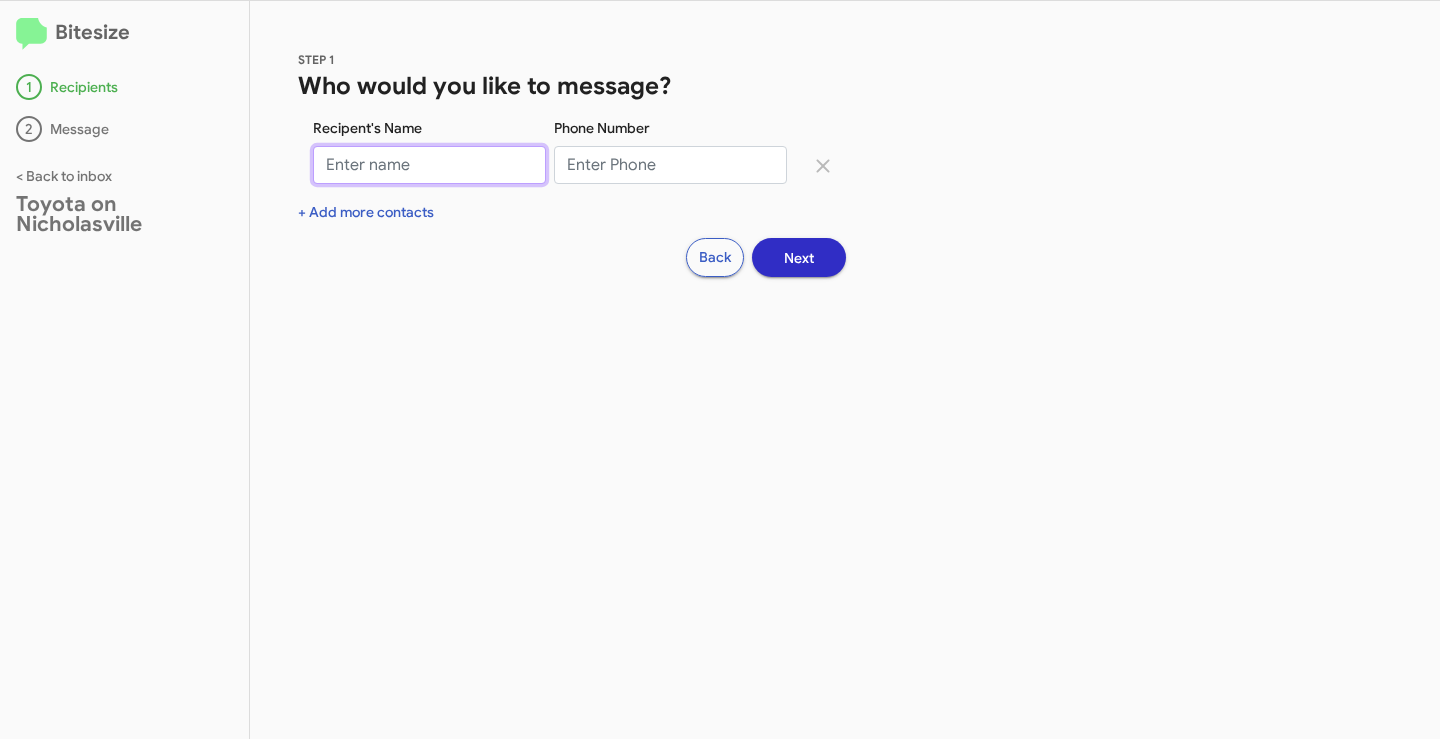 click on "Recipent's Name" at bounding box center [429, 165] 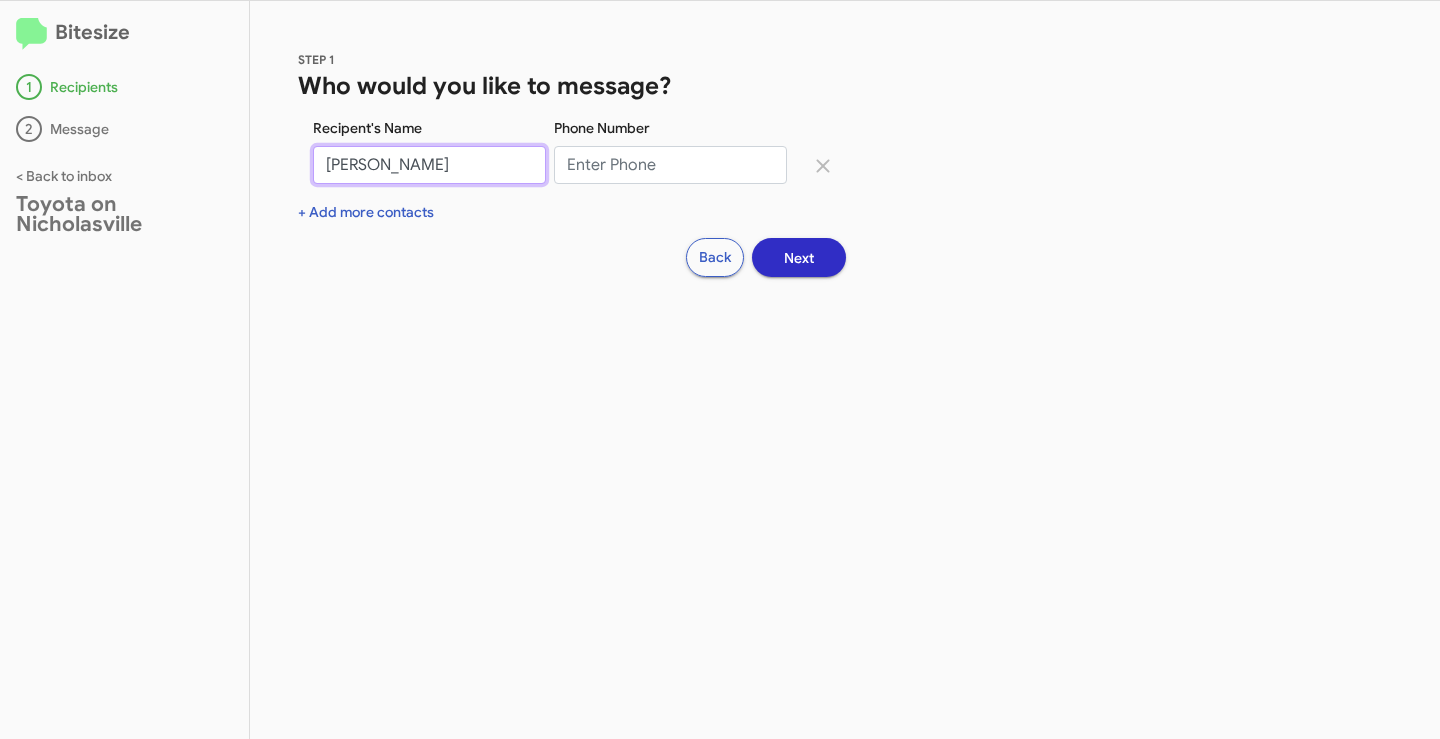 type on "[PERSON_NAME]" 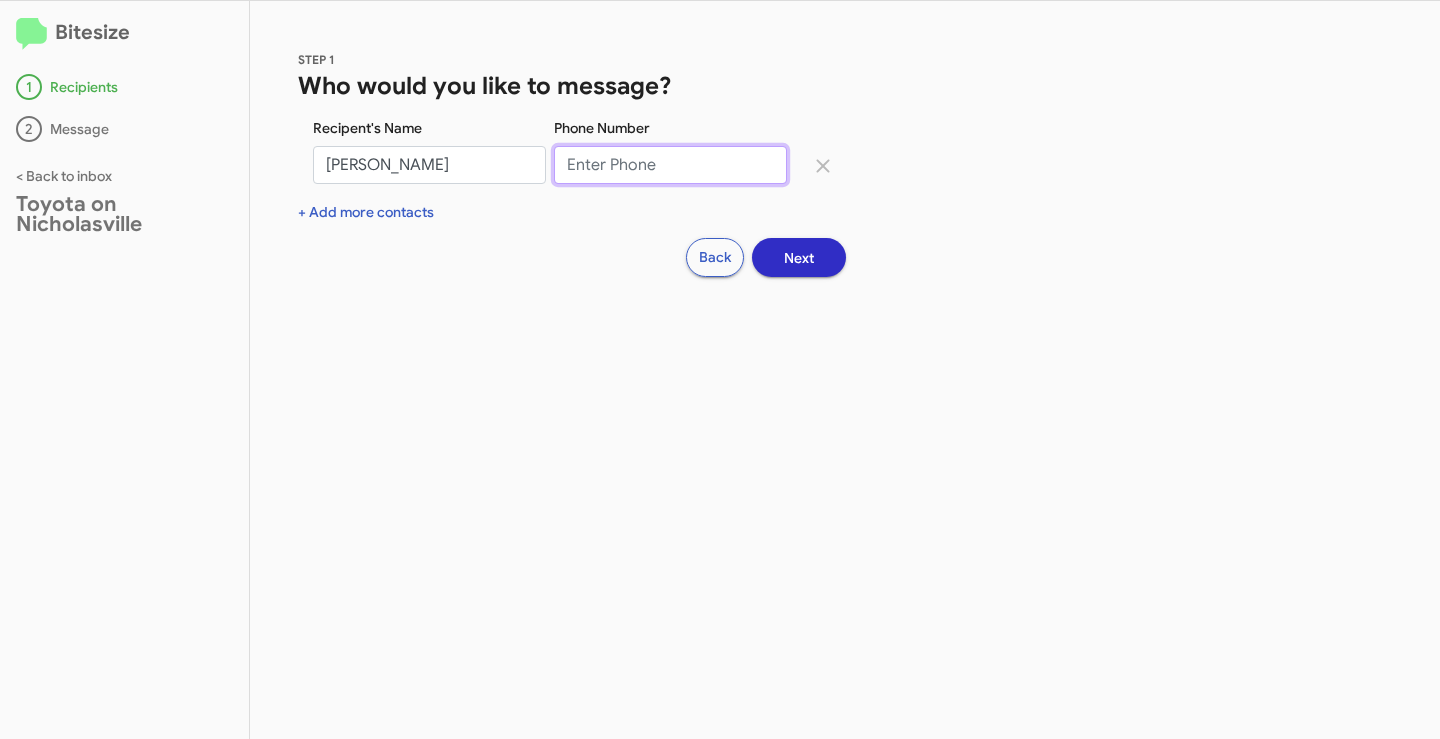 click on "Phone Number" at bounding box center (670, 165) 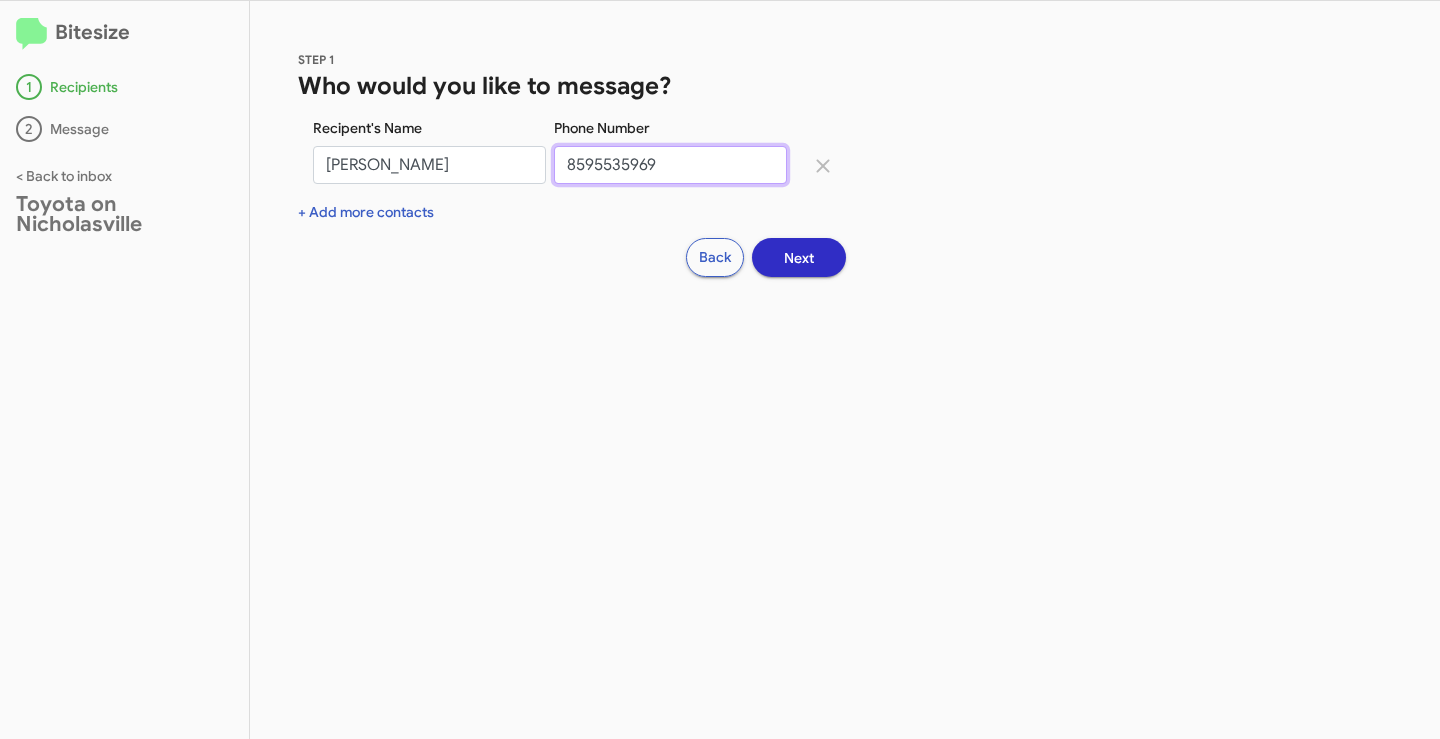 type on "8595535969" 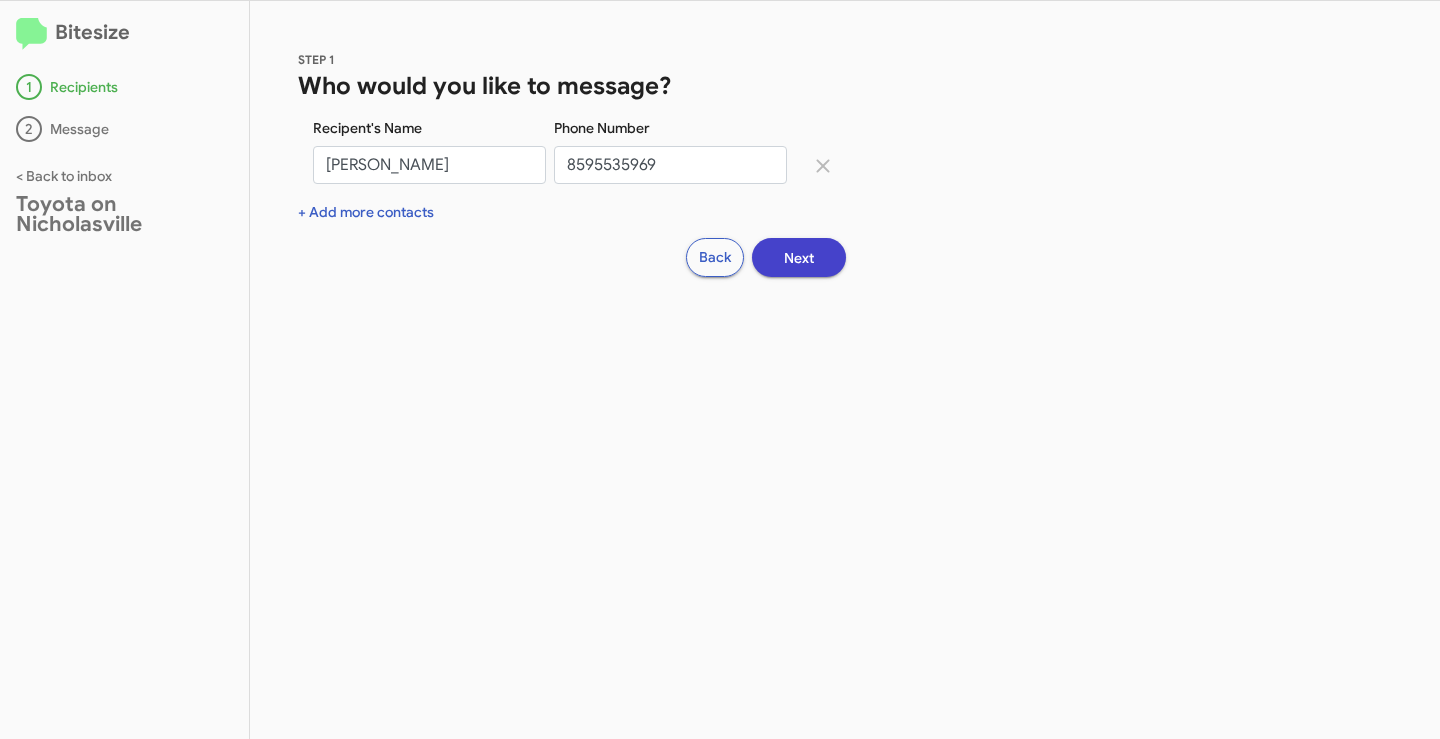 click on "Next" 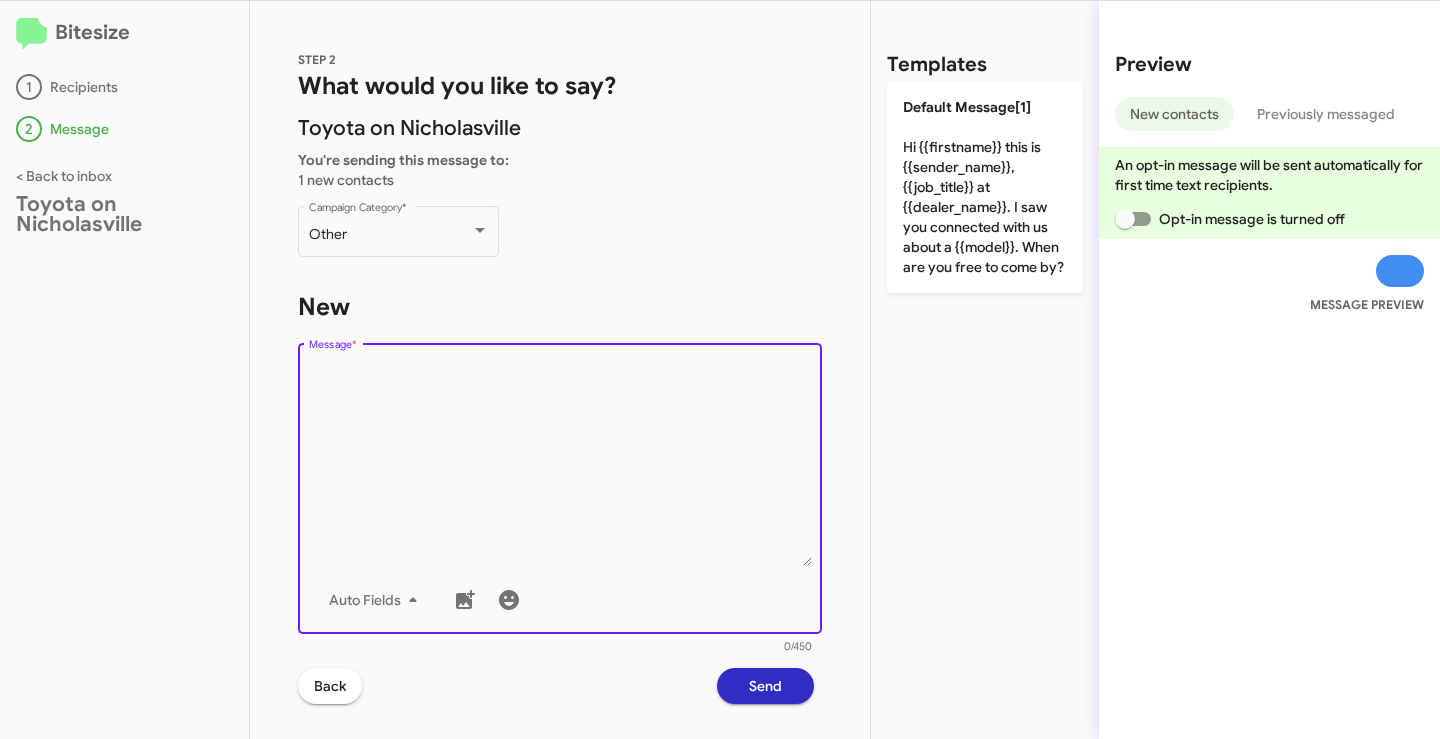 click on "Message  *" at bounding box center (560, 464) 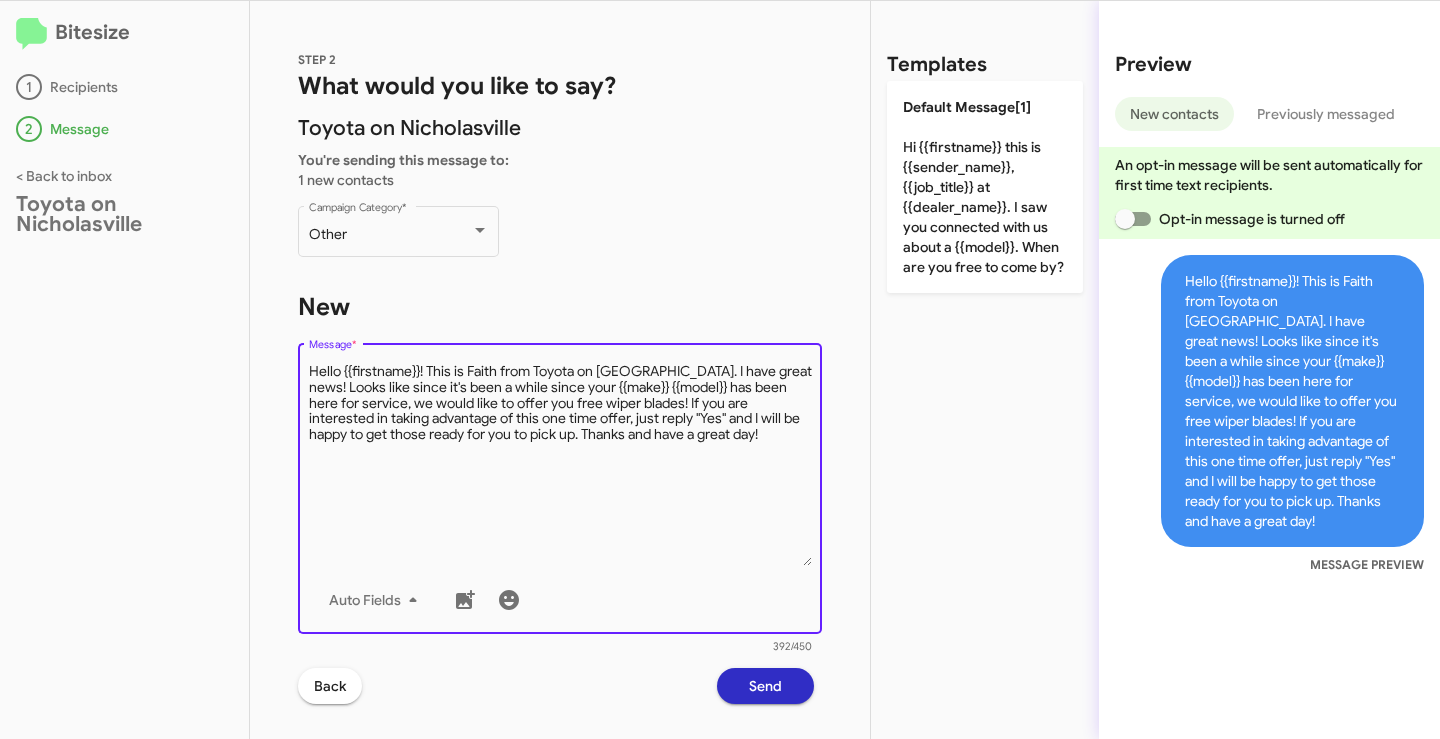 click on "Message  *" at bounding box center (560, 464) 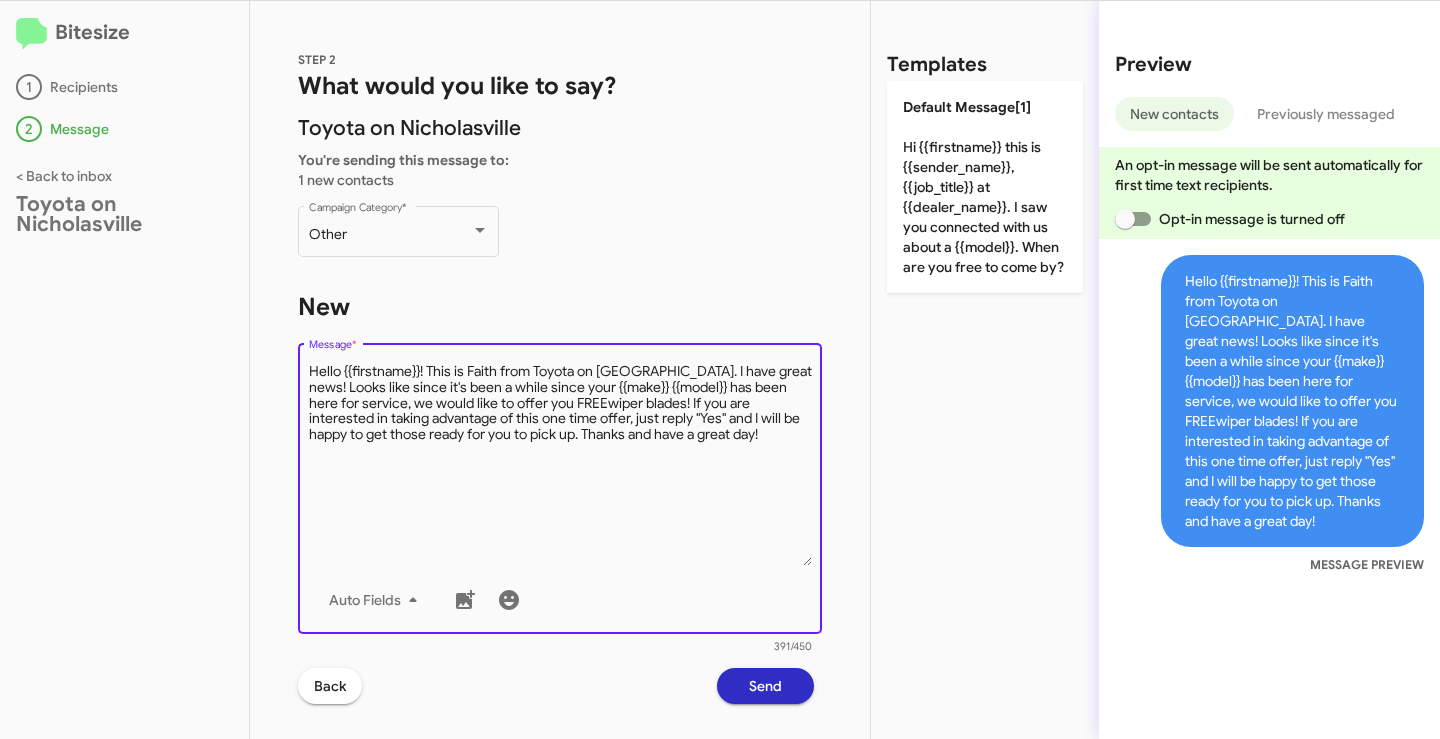 drag, startPoint x: 686, startPoint y: 405, endPoint x: 611, endPoint y: 405, distance: 75 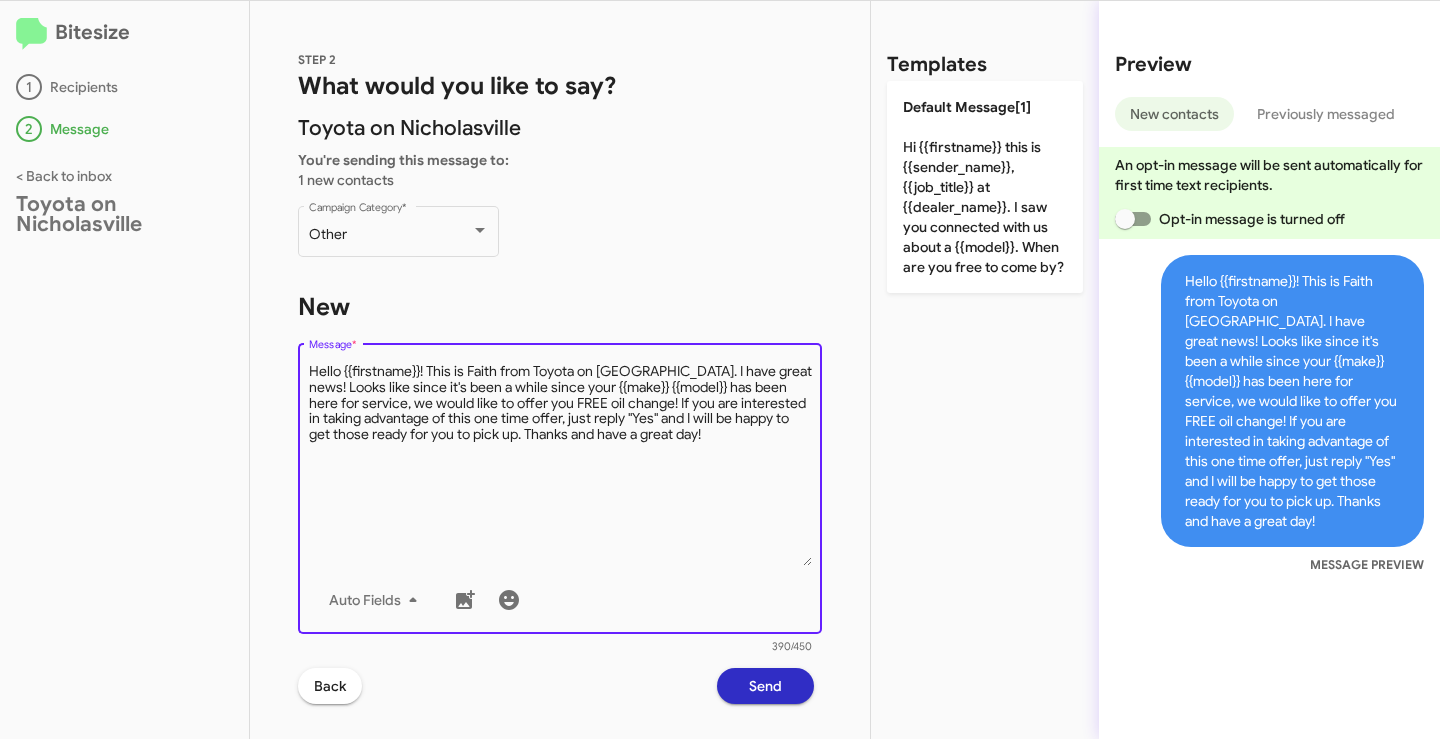 drag, startPoint x: 596, startPoint y: 436, endPoint x: 390, endPoint y: 441, distance: 206.06067 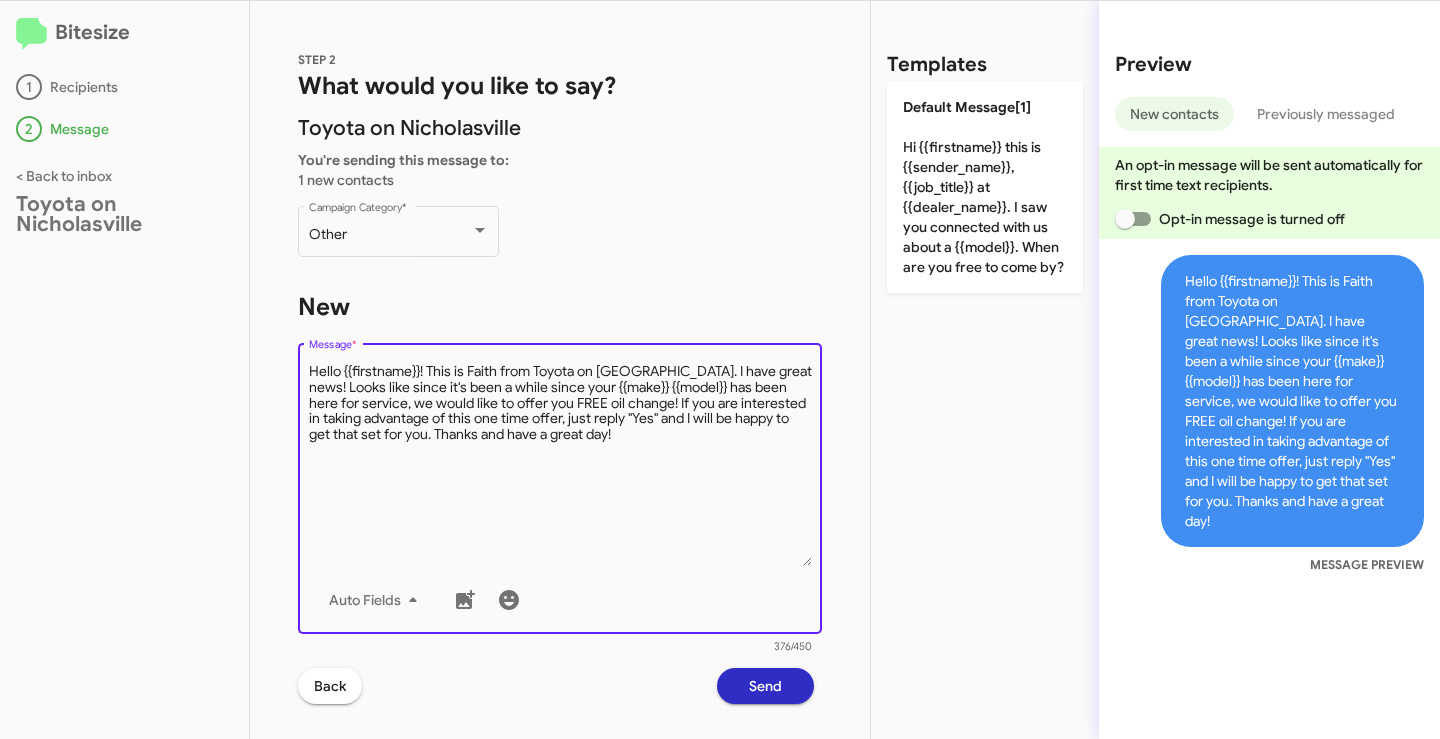 drag, startPoint x: 621, startPoint y: 389, endPoint x: 727, endPoint y: 384, distance: 106.11786 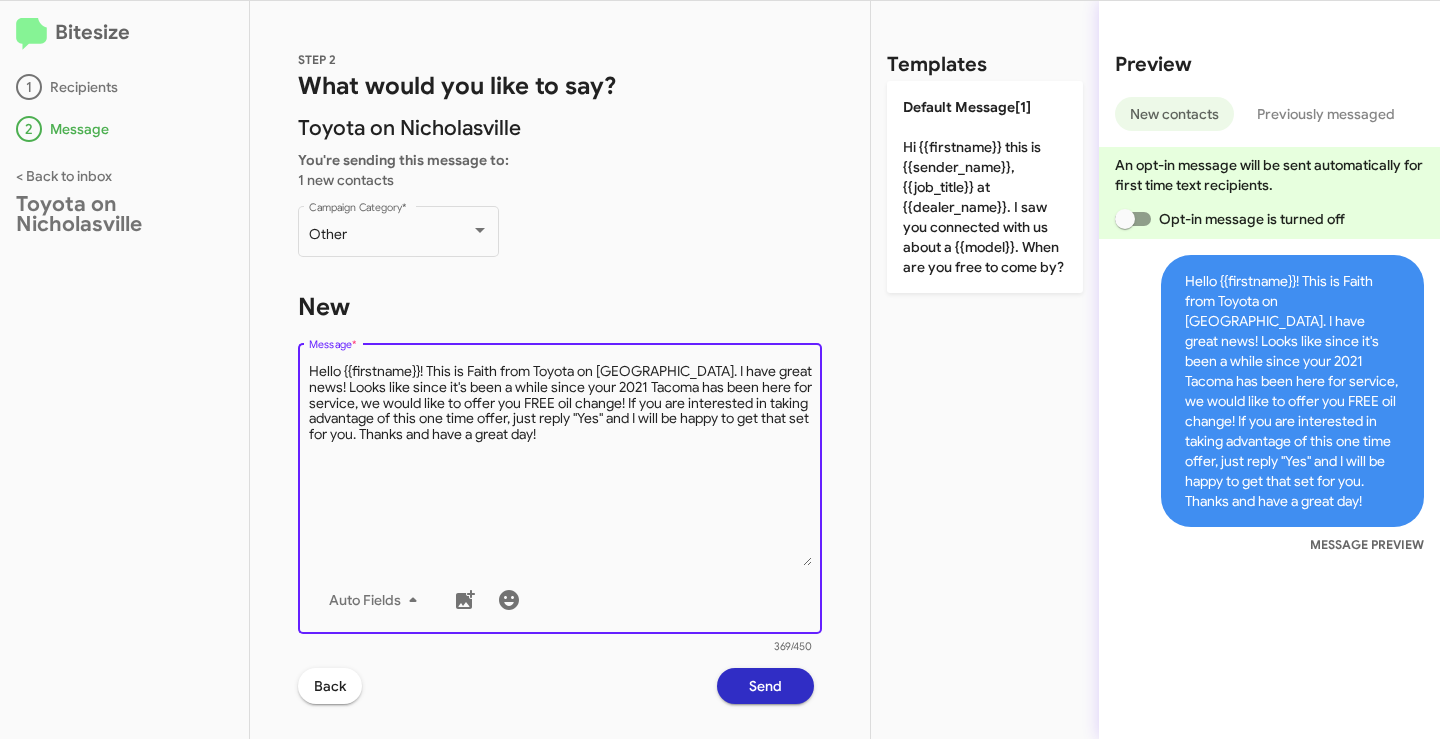 drag, startPoint x: 626, startPoint y: 441, endPoint x: 119, endPoint y: 283, distance: 531.04895 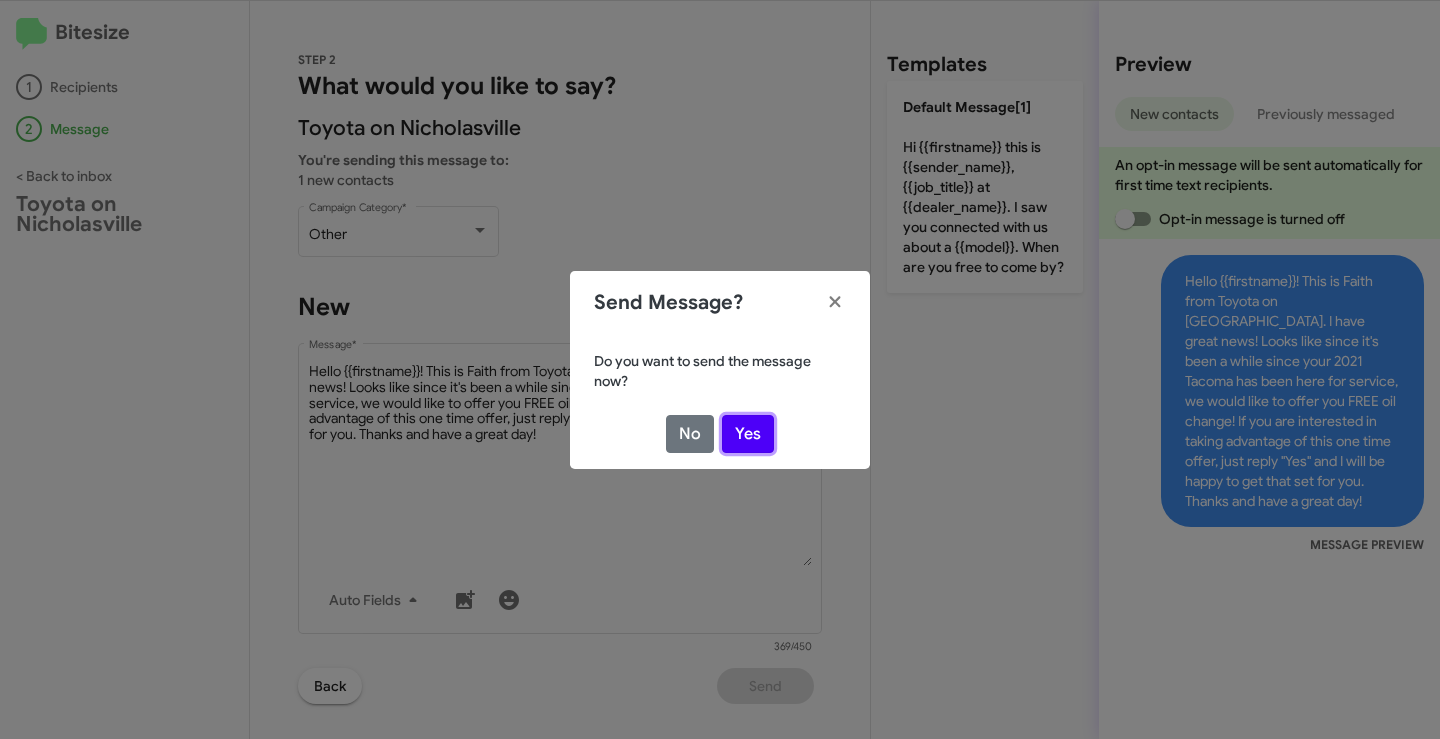 click on "Yes" 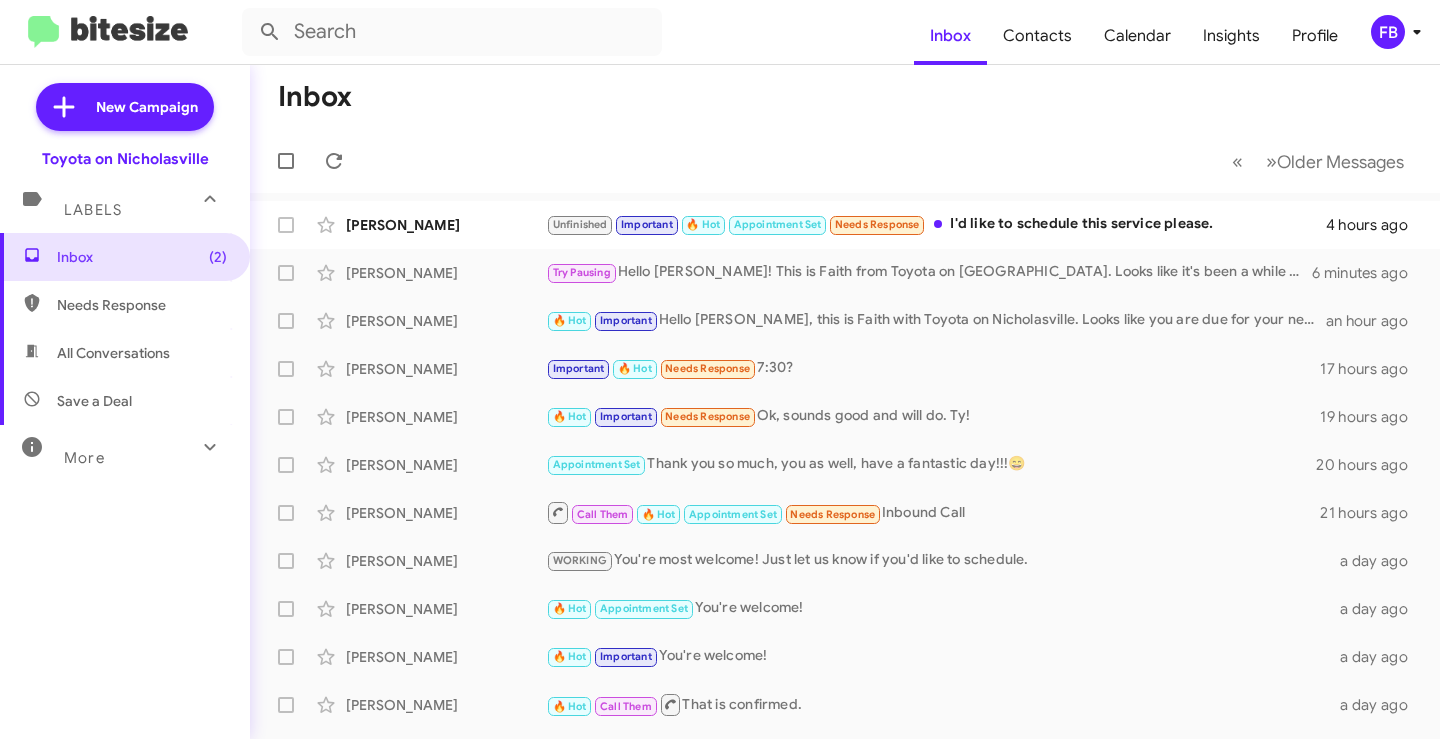 click on "Inbox" 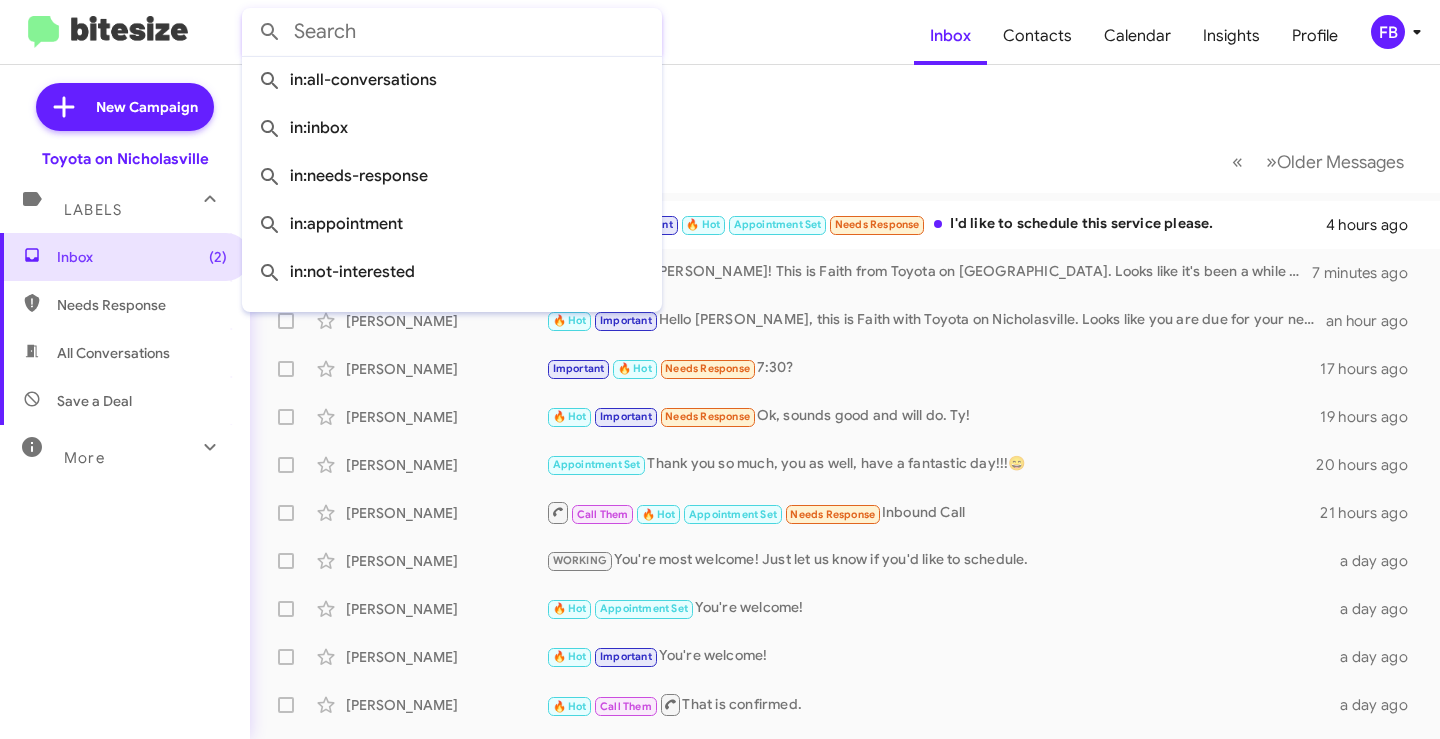 click 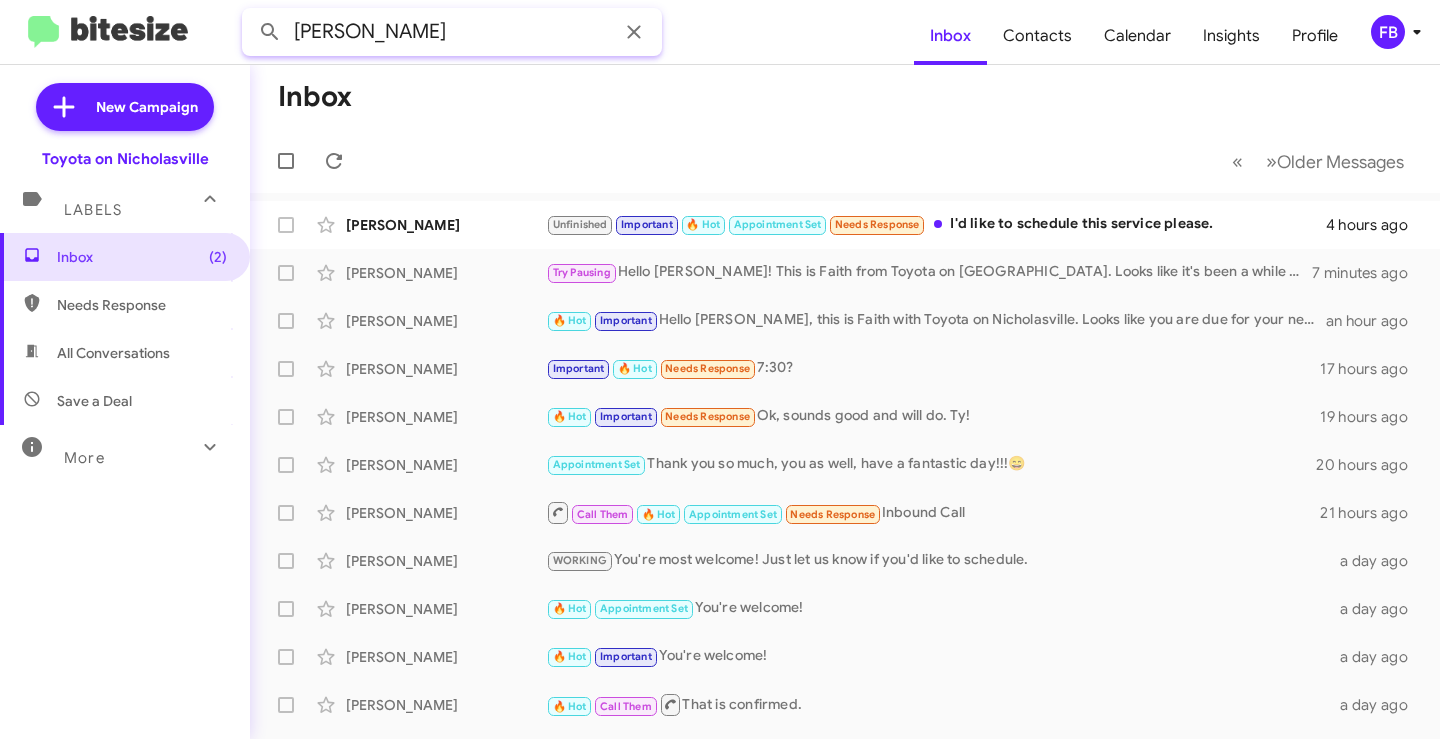 click 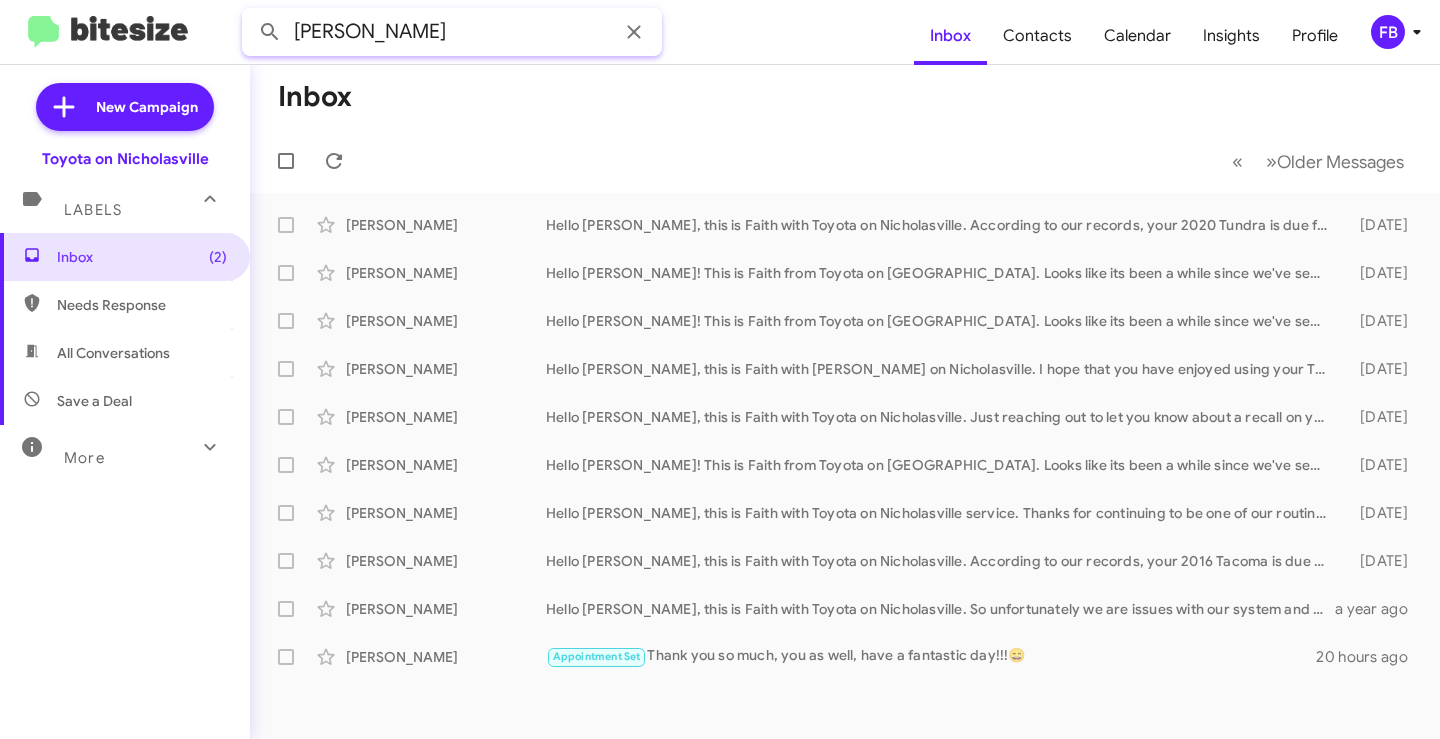 drag, startPoint x: 338, startPoint y: 29, endPoint x: -125, endPoint y: 27, distance: 463.00433 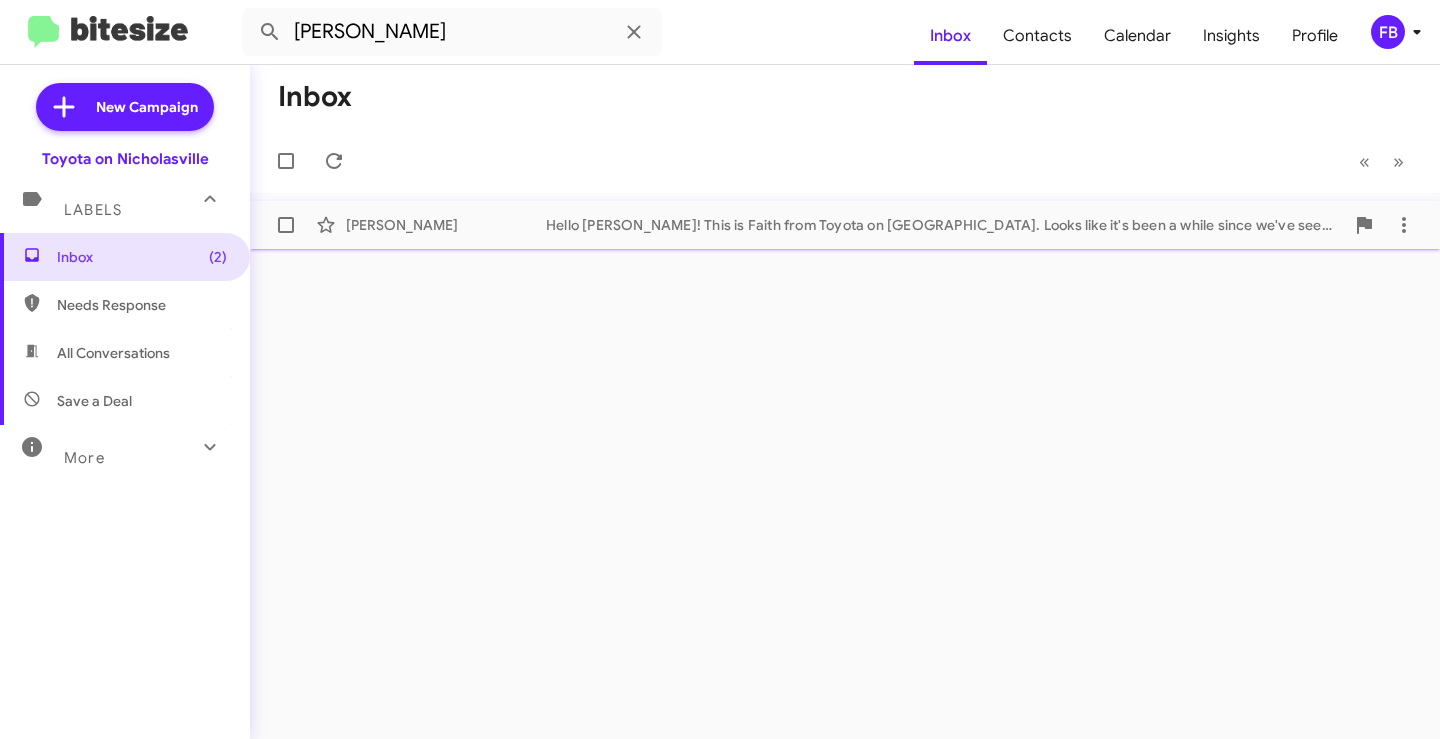 click on "Hello [PERSON_NAME]! This is Faith from Toyota on [GEOGRAPHIC_DATA]. Looks like it's been a while since we've seen your 2021 Tacoma for service. We would like to offer you a $19.99 oil change special for your 2021 Tacoma. If you already had an oil change, we can also offer a set of wiper blades for $9.99! Thanks and have a great day!" 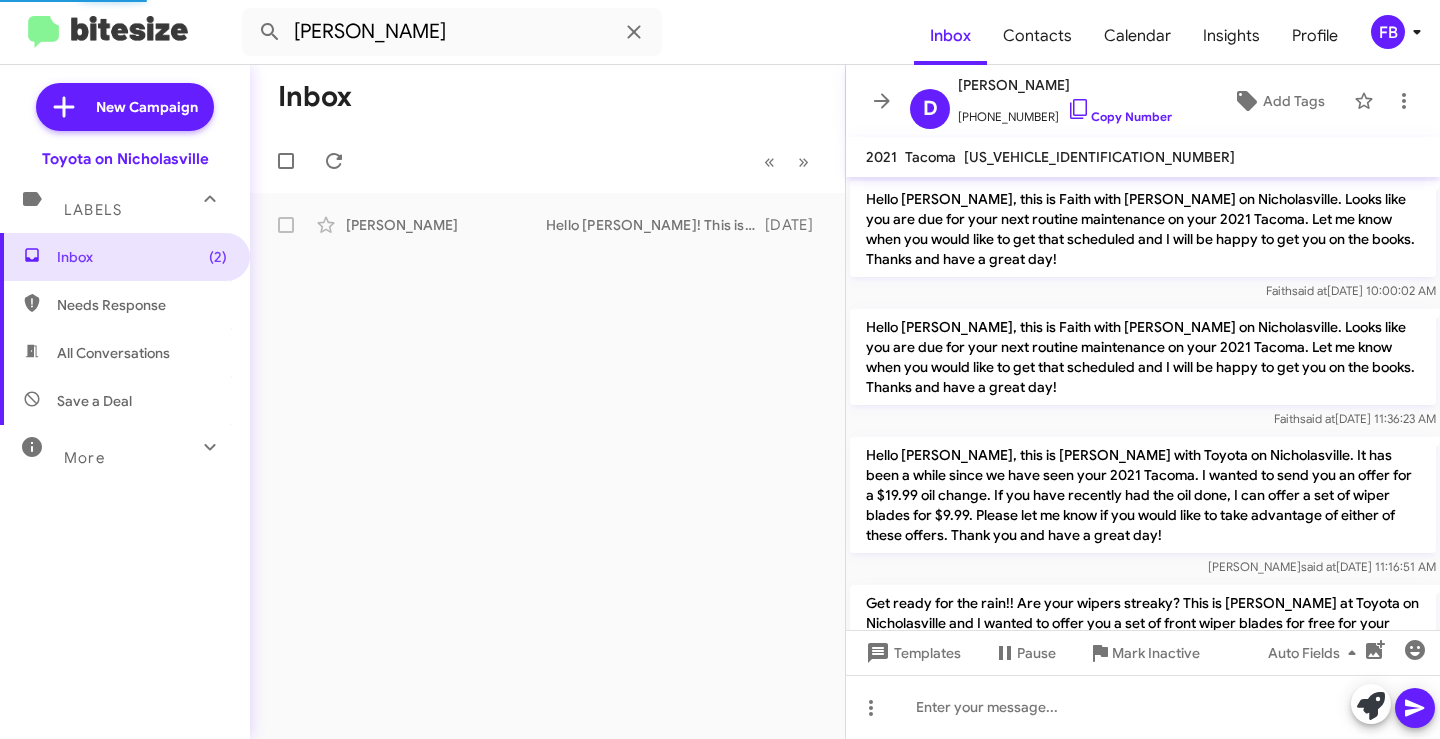scroll, scrollTop: 232, scrollLeft: 0, axis: vertical 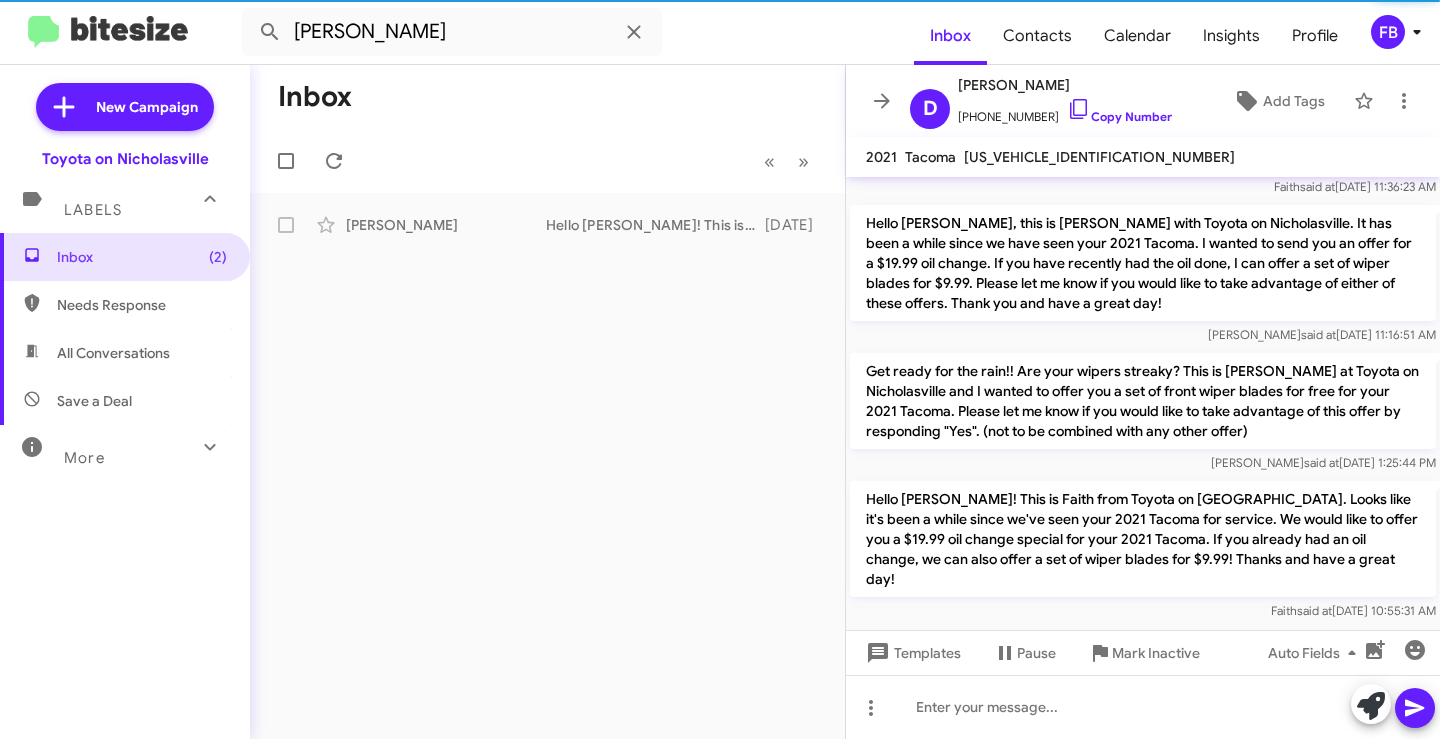 click on "Hello [PERSON_NAME]! This is Faith from Toyota on [GEOGRAPHIC_DATA]. Looks like it's been a while since we've seen your 2021 Tacoma for service. We would like to offer you a $19.99 oil change special for your 2021 Tacoma. If you already had an oil change, we can also offer a set of wiper blades for $9.99! Thanks and have a great day!" 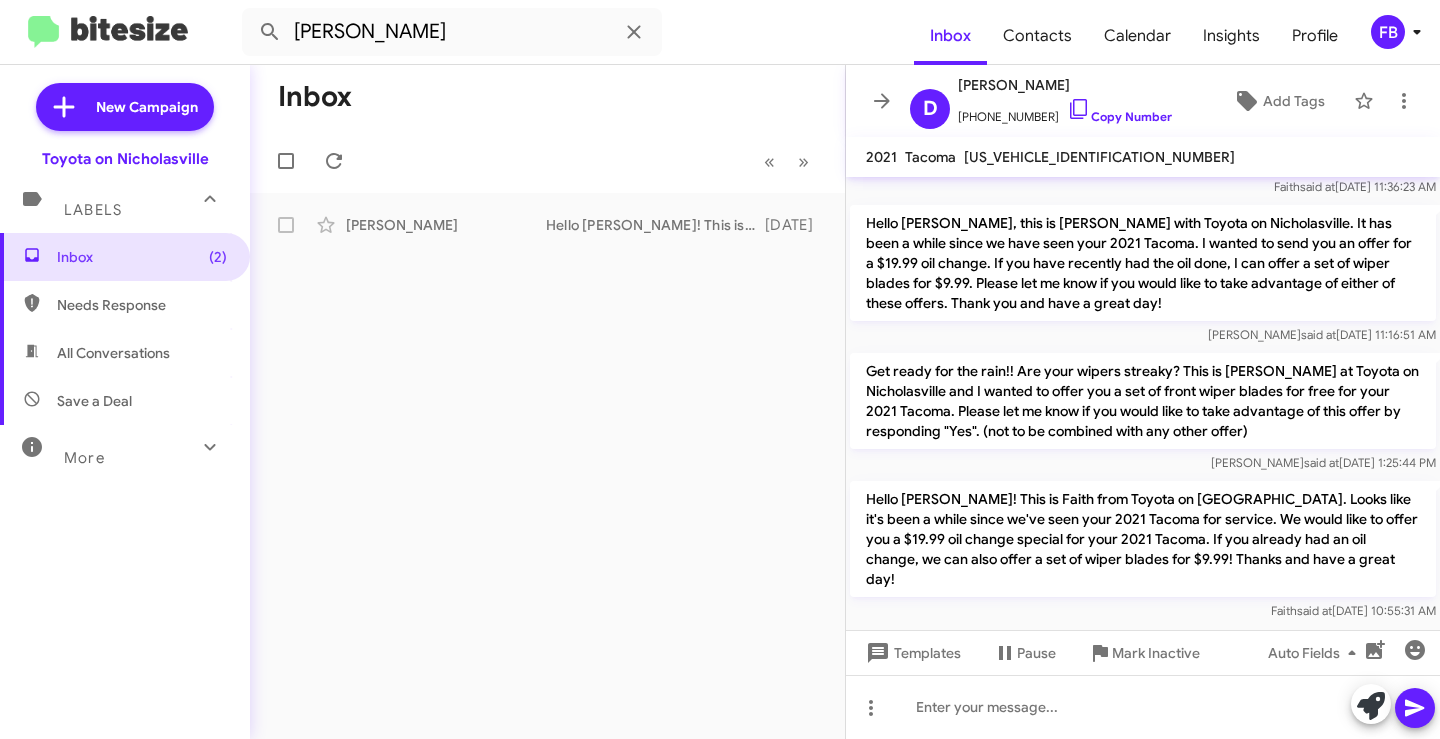 click on "Hello [PERSON_NAME]! This is Faith from Toyota on [GEOGRAPHIC_DATA]. Looks like it's been a while since we've seen your 2021 Tacoma for service. We would like to offer you a $19.99 oil change special for your 2021 Tacoma. If you already had an oil change, we can also offer a set of wiper blades for $9.99! Thanks and have a great day!" 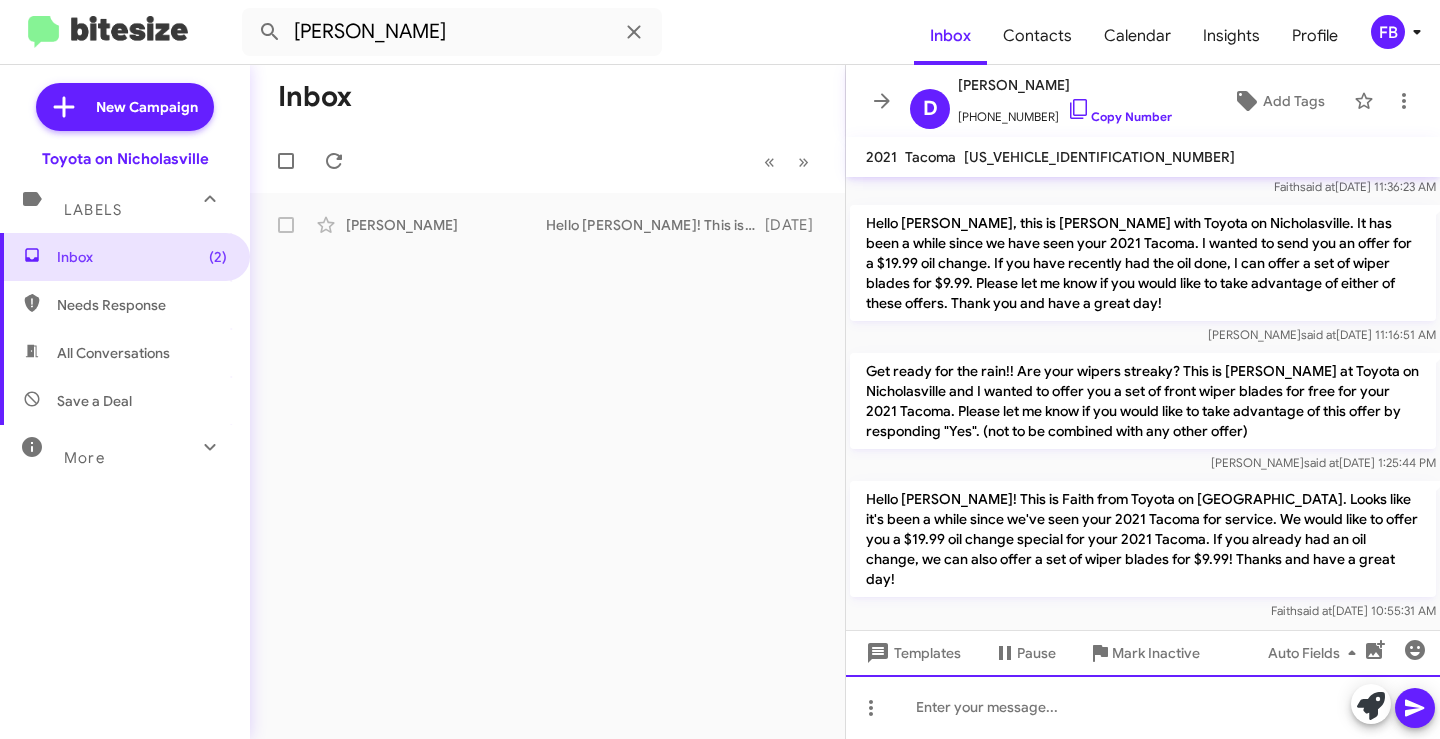 click 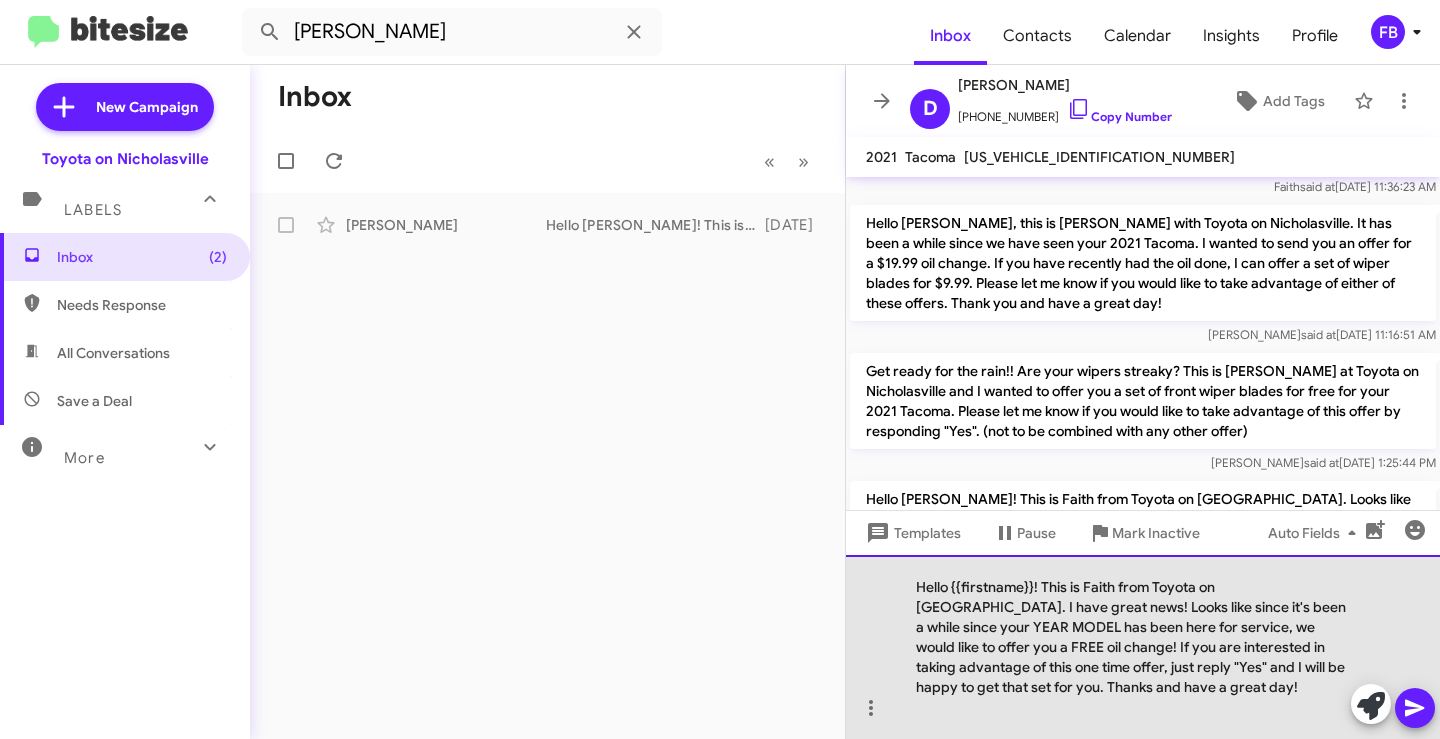 drag, startPoint x: 1276, startPoint y: 607, endPoint x: 1316, endPoint y: 607, distance: 40 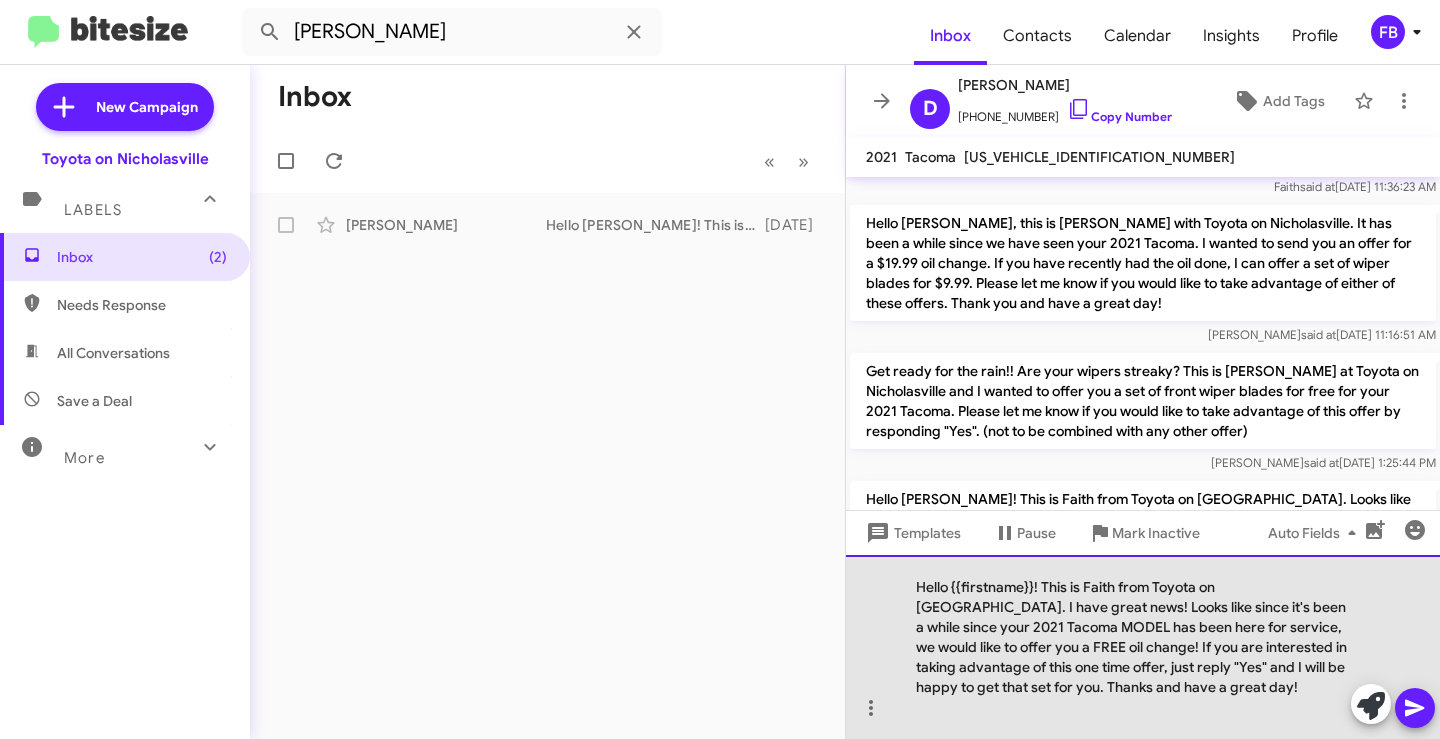 drag, startPoint x: 1022, startPoint y: 630, endPoint x: 969, endPoint y: 627, distance: 53.08484 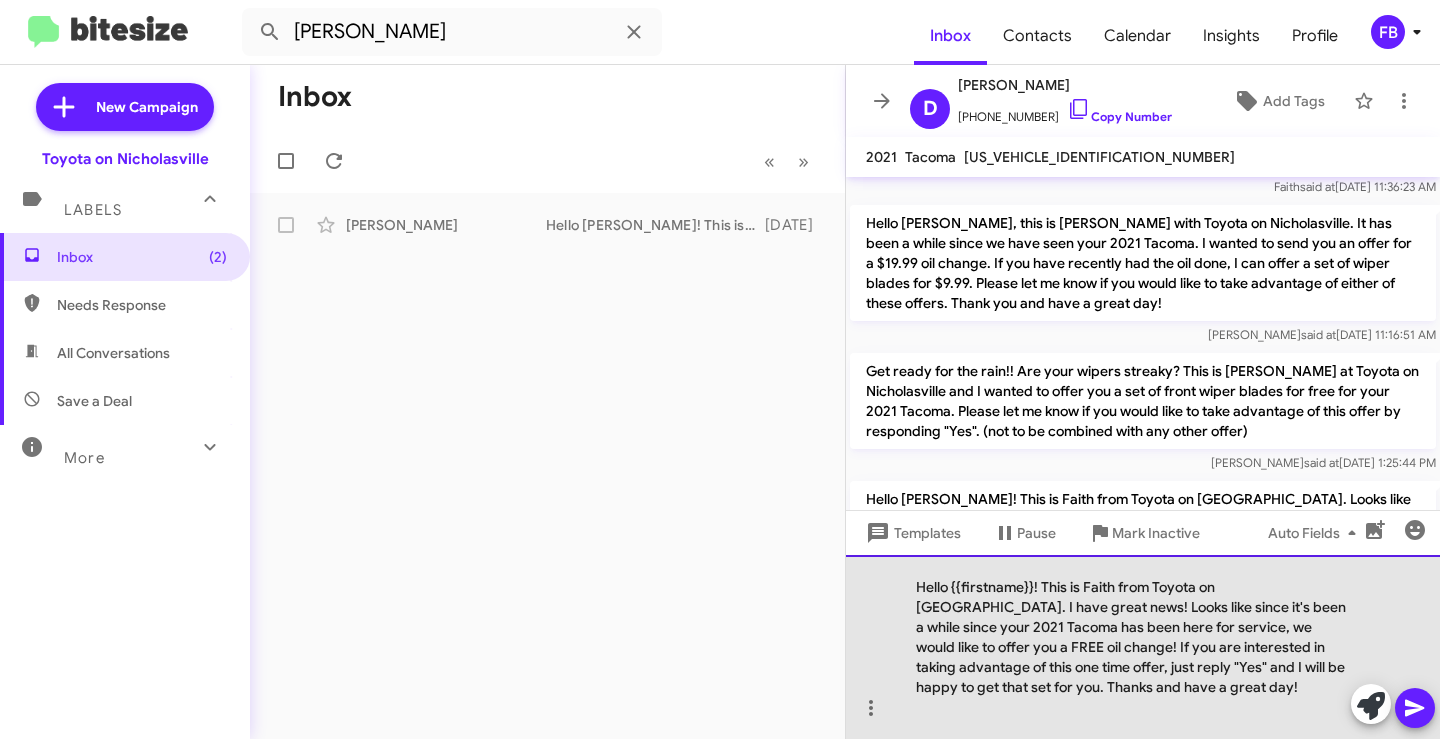click on "Hello {{firstname}}! This is Faith from Toyota on [GEOGRAPHIC_DATA]. I have great news! Looks like since it's been a while since your 2021 Tacoma has been here for service, we would like to offer you a FREE oil change! If you are interested in taking advantage of this one time offer, just reply "Yes" and I will be happy to get that set for you. Thanks and have a great day!" 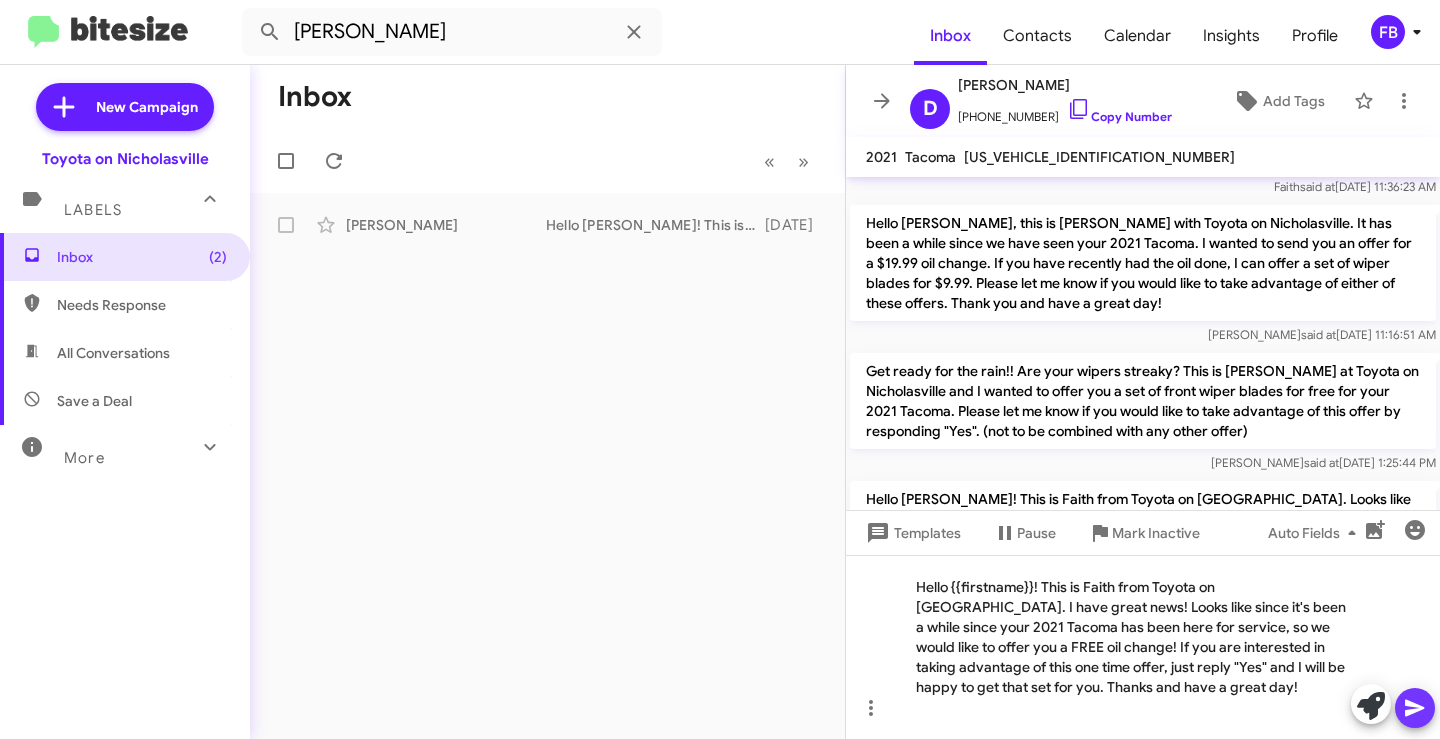 click 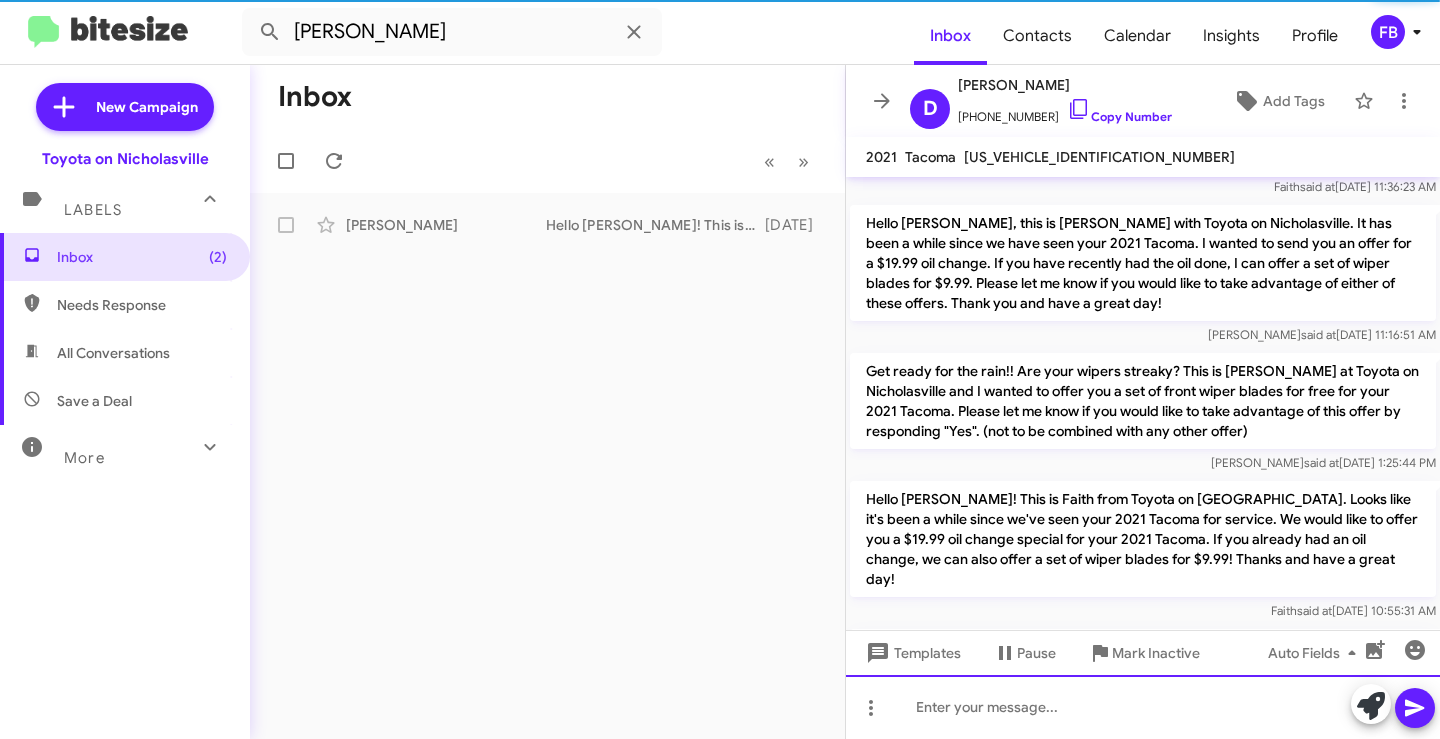 scroll, scrollTop: 0, scrollLeft: 0, axis: both 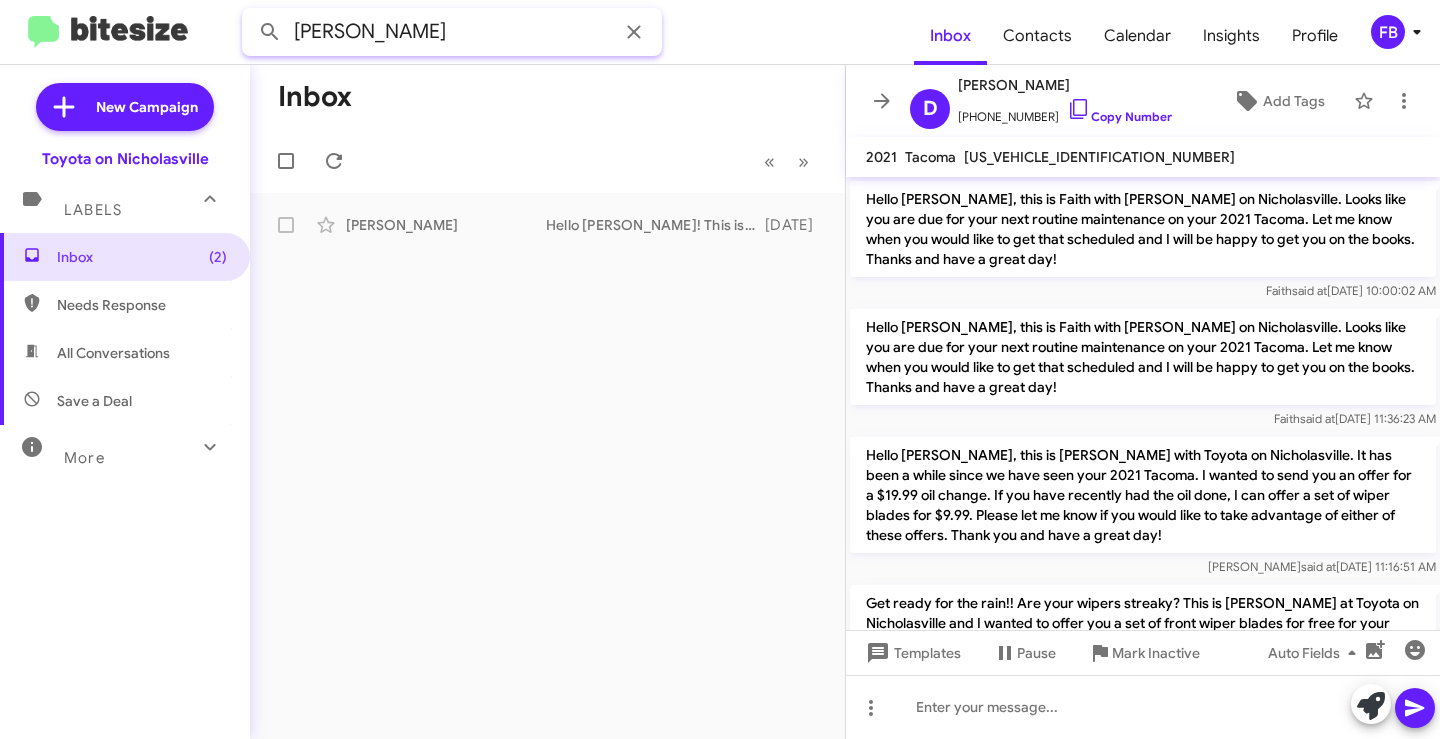 click on "[PERSON_NAME]" 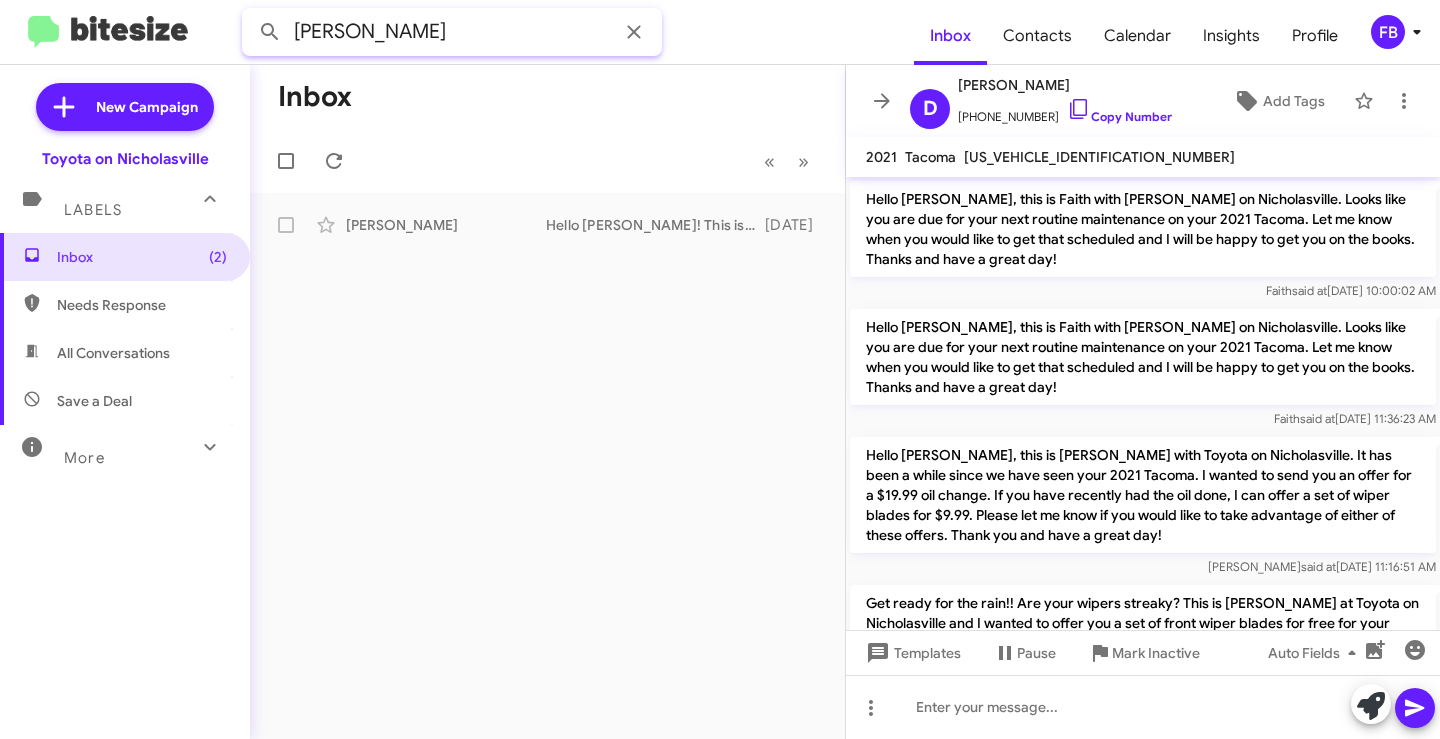 click on "[PERSON_NAME]" 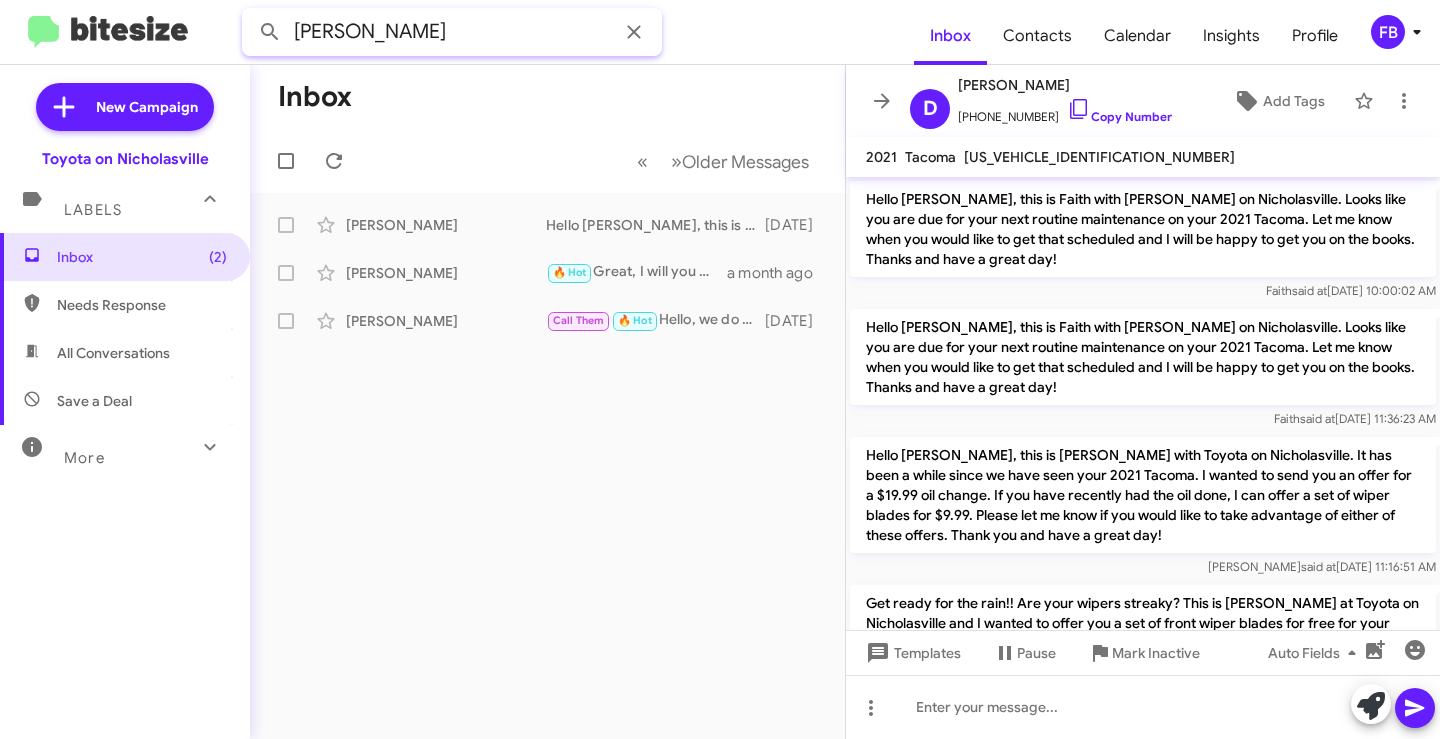 drag, startPoint x: 358, startPoint y: 33, endPoint x: -103, endPoint y: 44, distance: 461.13123 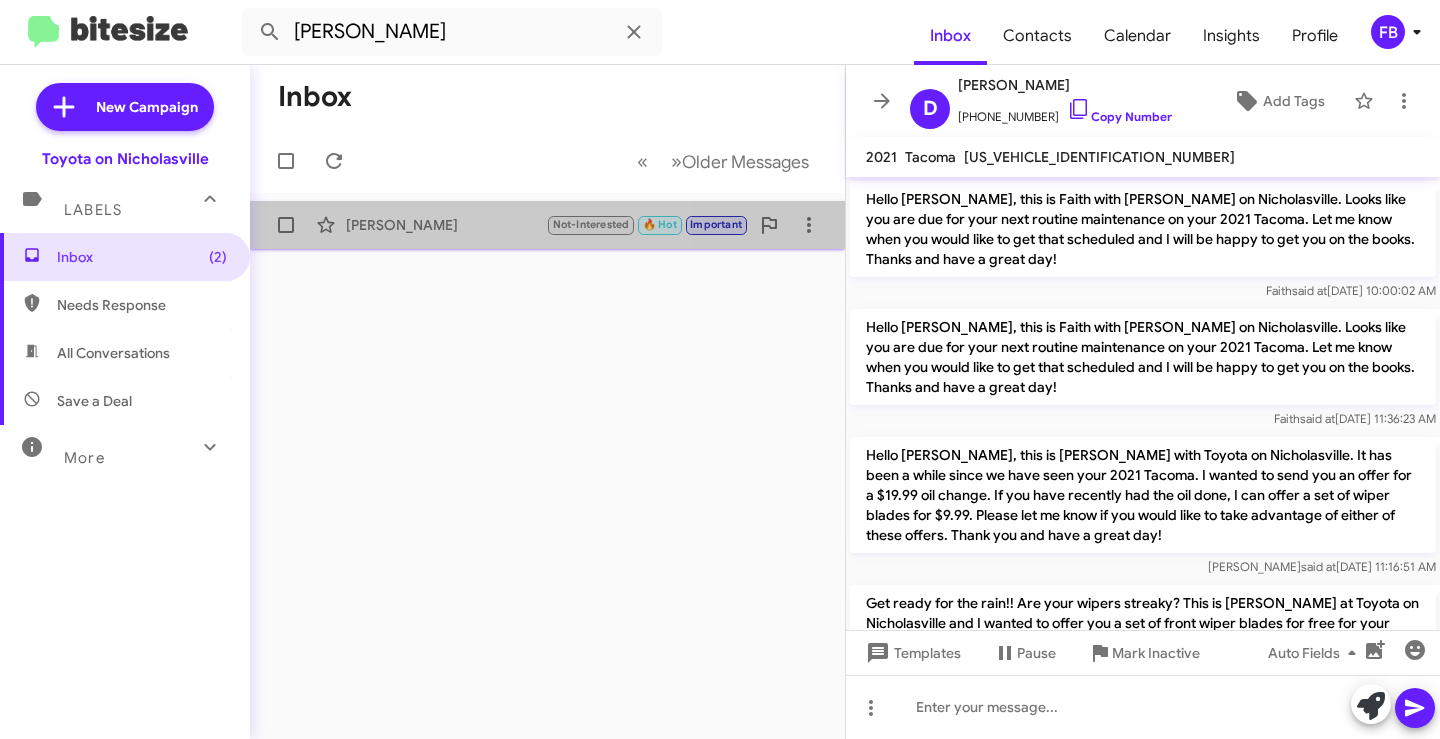 click on "[PERSON_NAME]  Not-Interested   🔥 Hot   Important   Appointment Set   Hello, I no longer own the Tacoma, thank you.   a year ago" 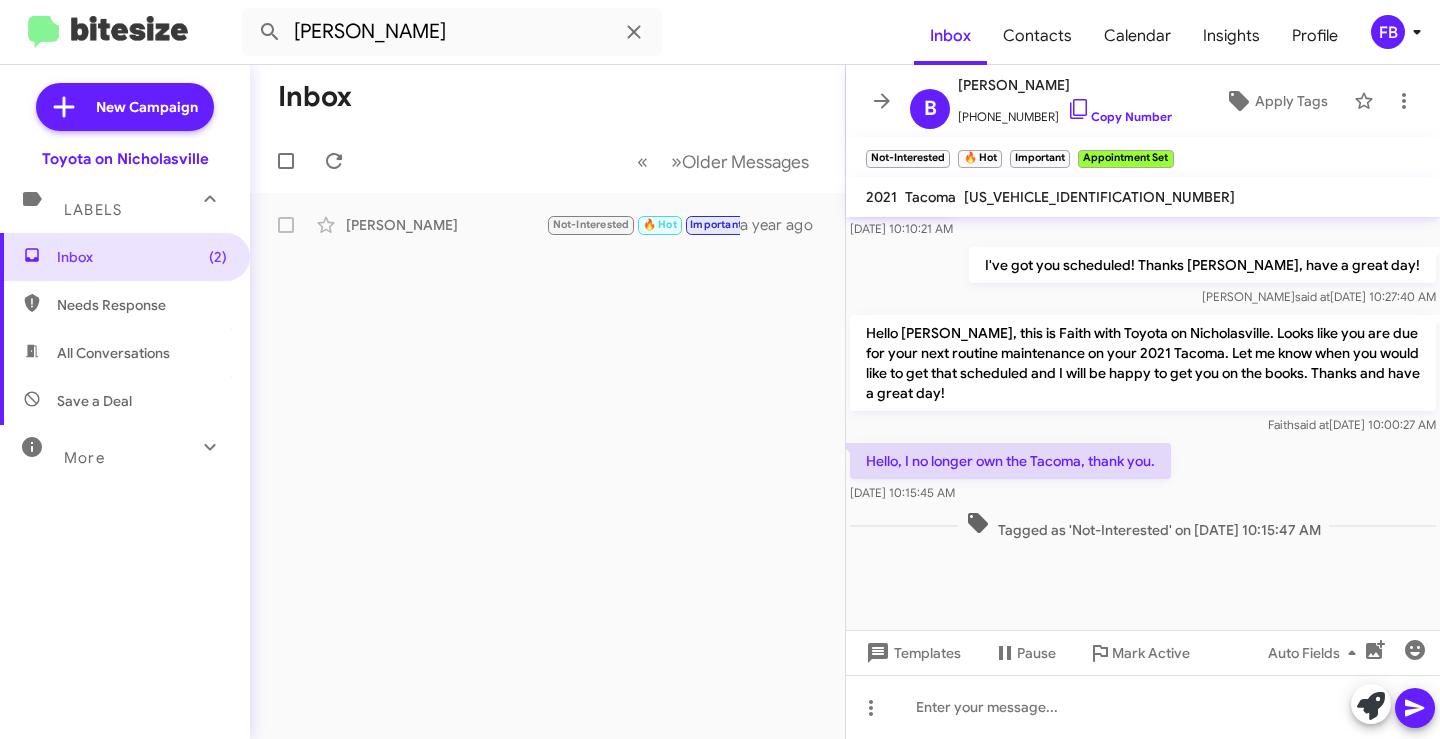 scroll, scrollTop: 3276, scrollLeft: 0, axis: vertical 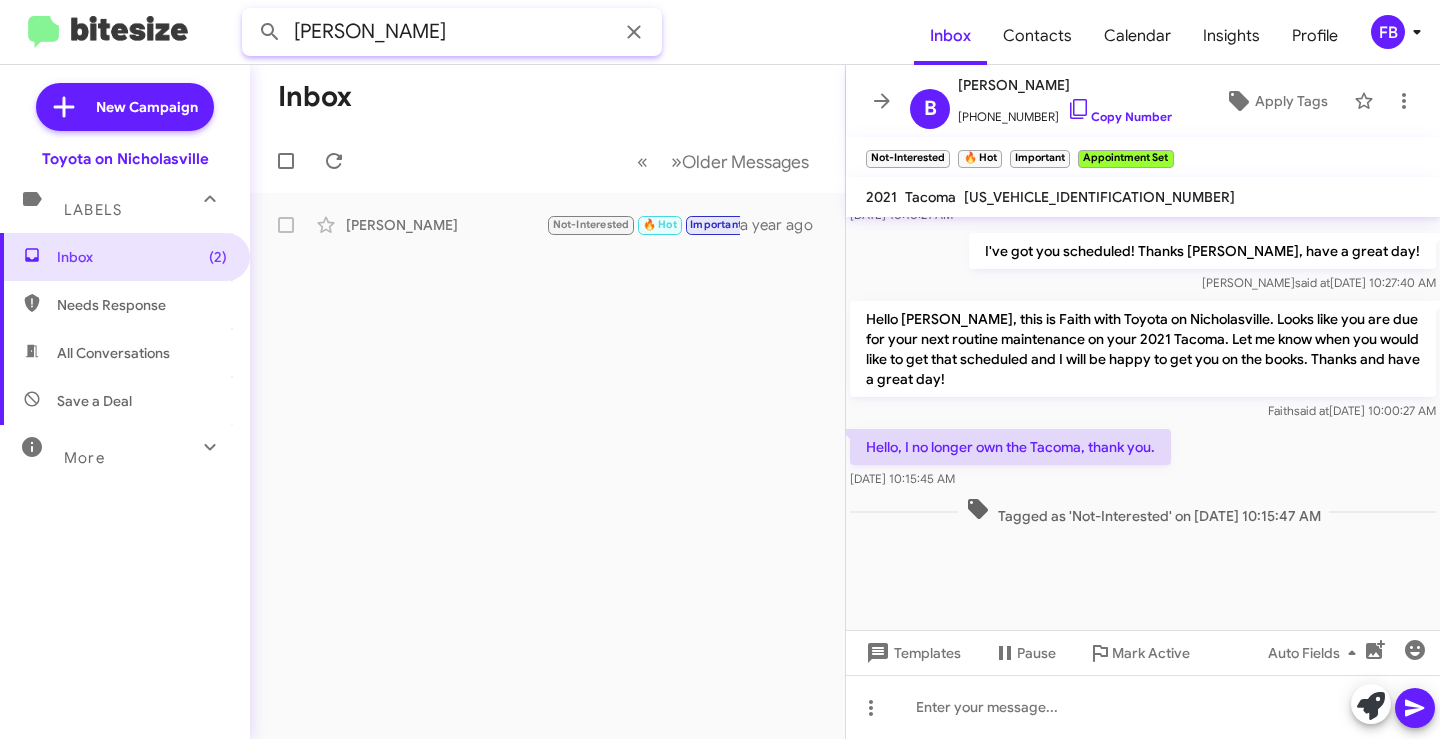 drag, startPoint x: 397, startPoint y: 38, endPoint x: 104, endPoint y: 32, distance: 293.06143 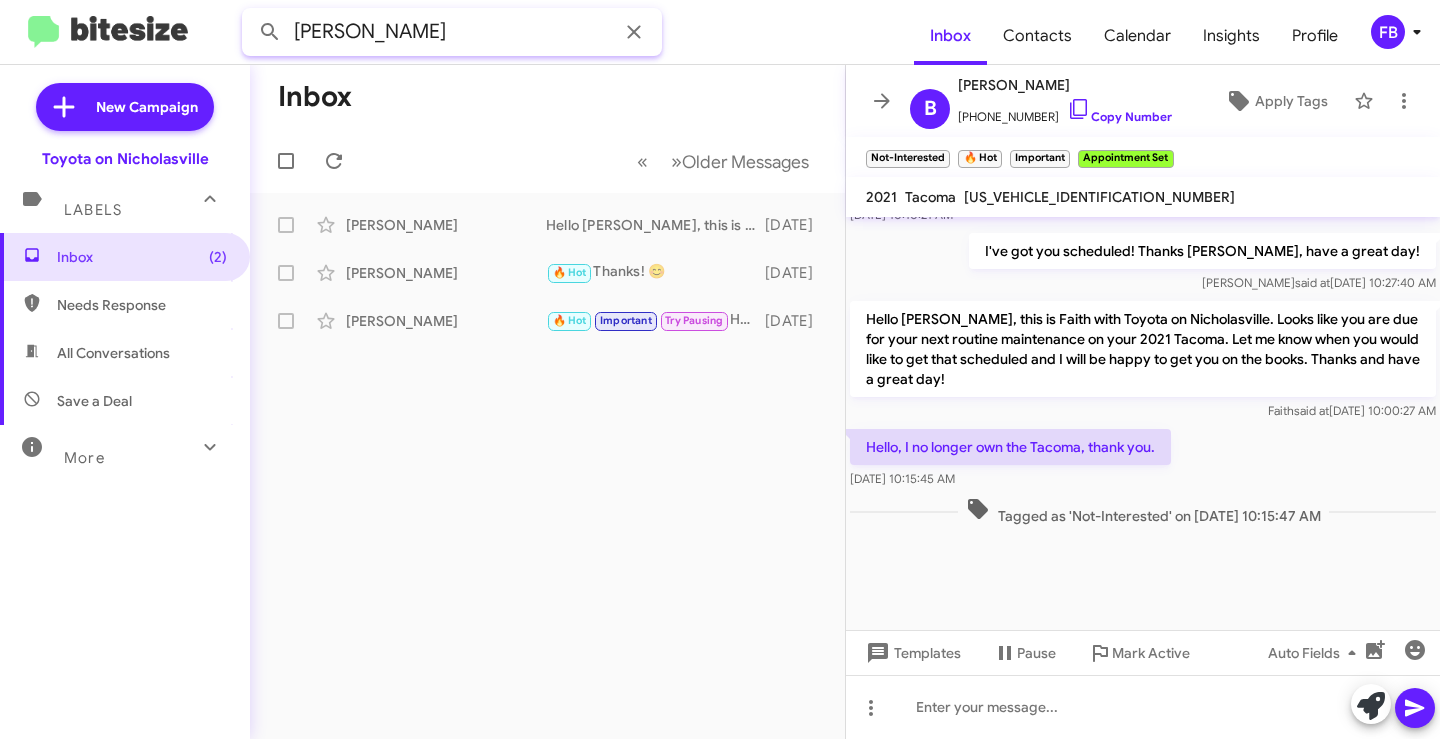 drag, startPoint x: 361, startPoint y: 34, endPoint x: -499, endPoint y: -7, distance: 860.97675 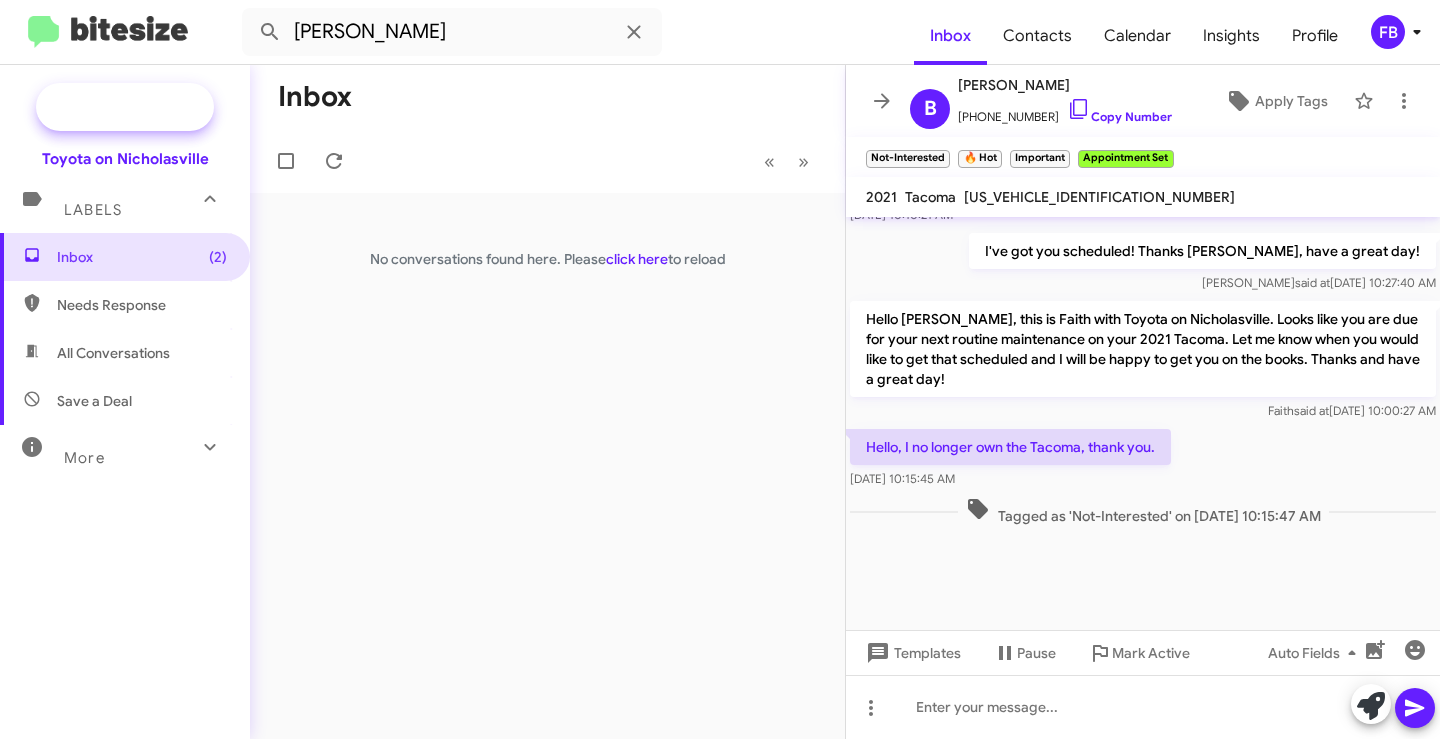 click on "New Campaign" 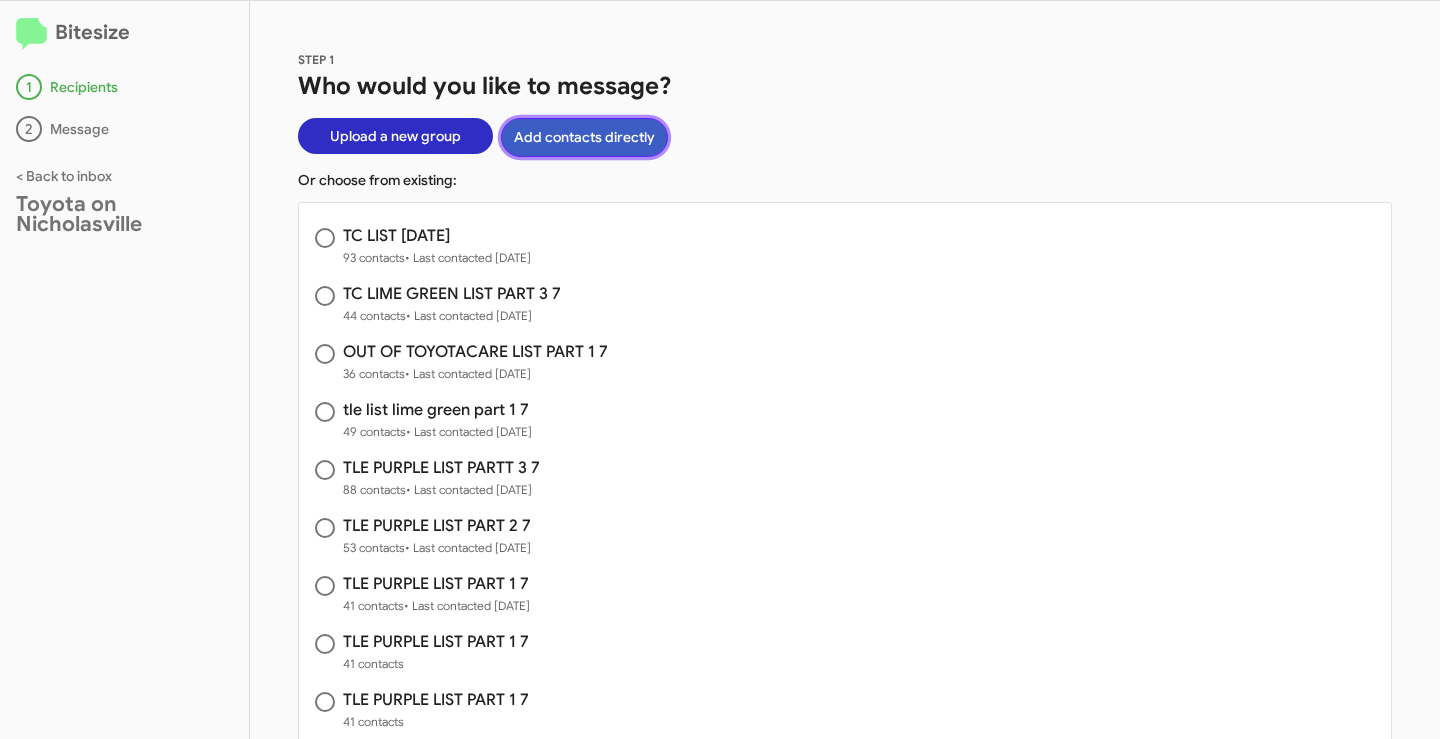 click on "Add contacts directly" 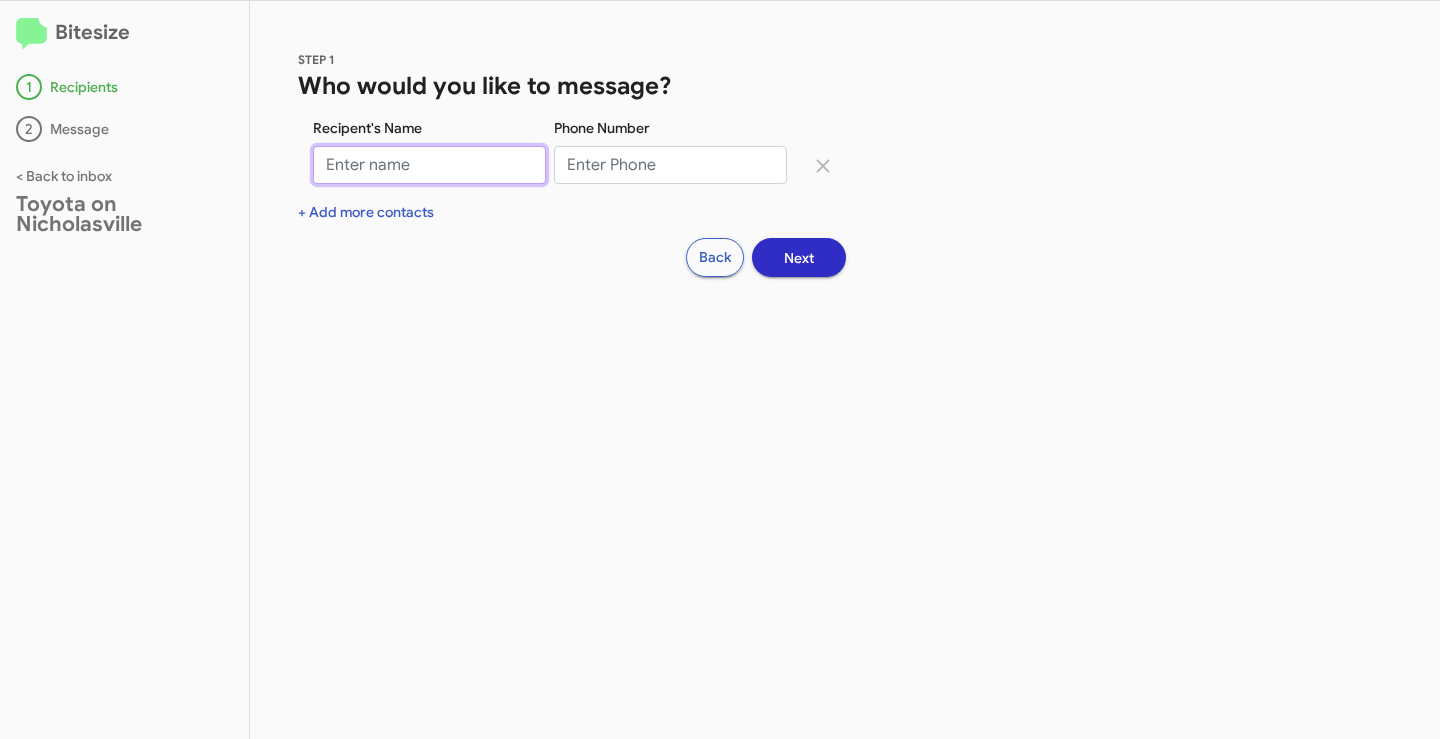 click on "Recipent's Name" at bounding box center (429, 165) 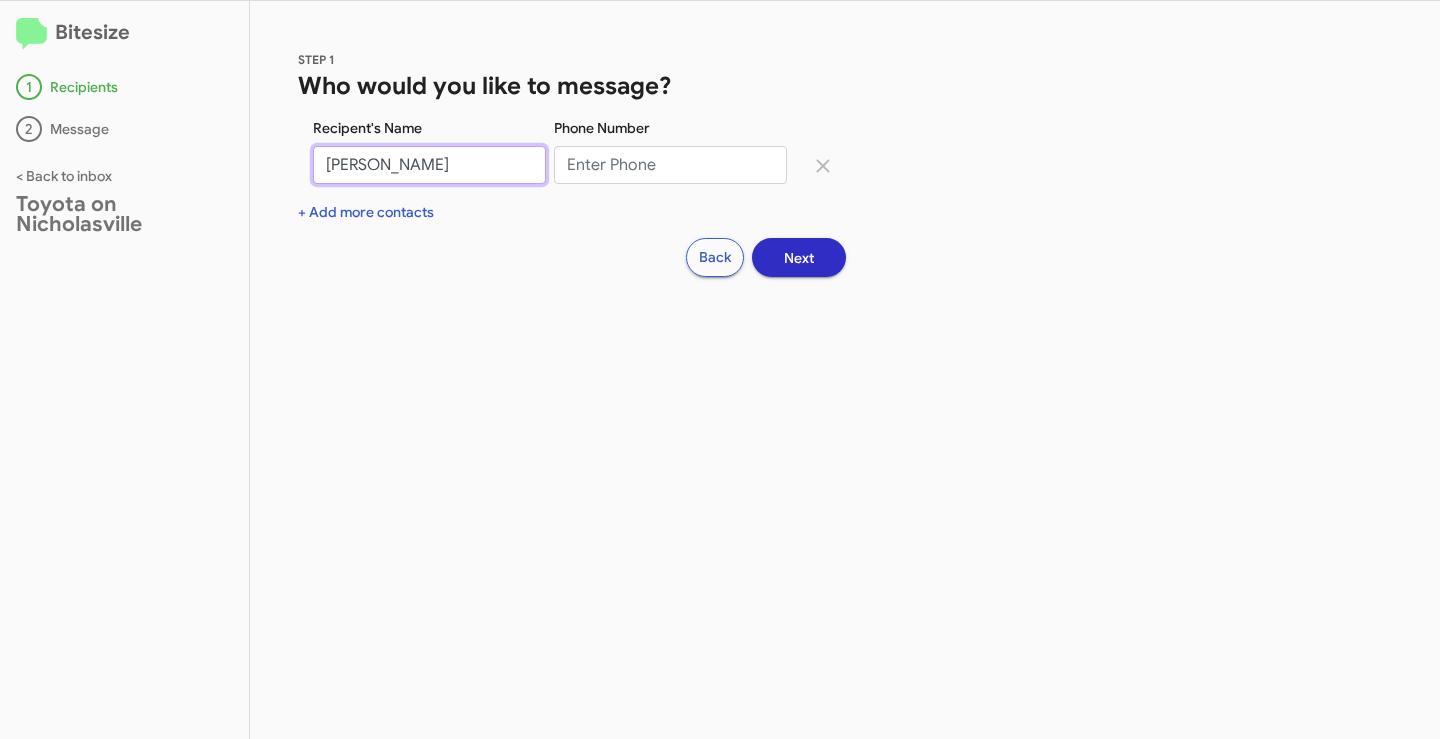 type on "[PERSON_NAME]" 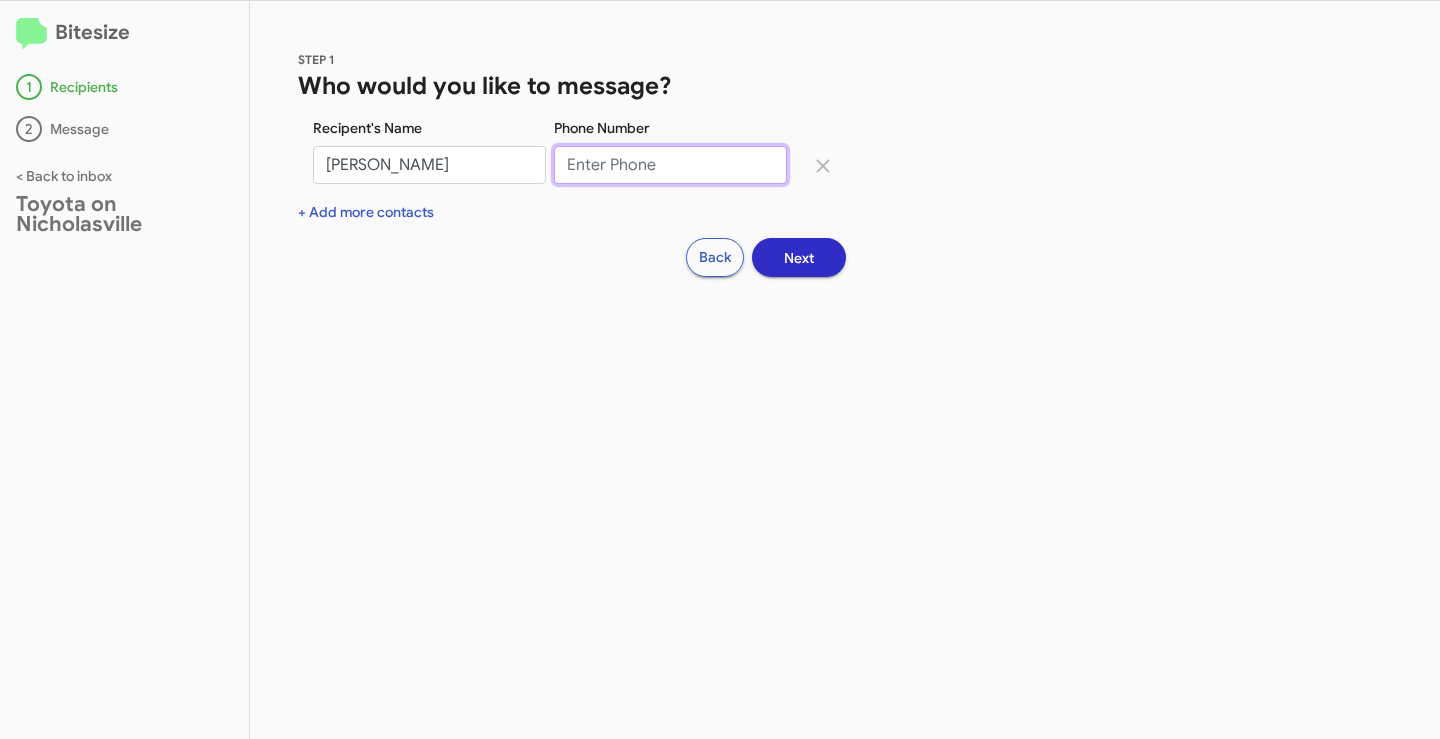 click on "Phone Number" at bounding box center [670, 165] 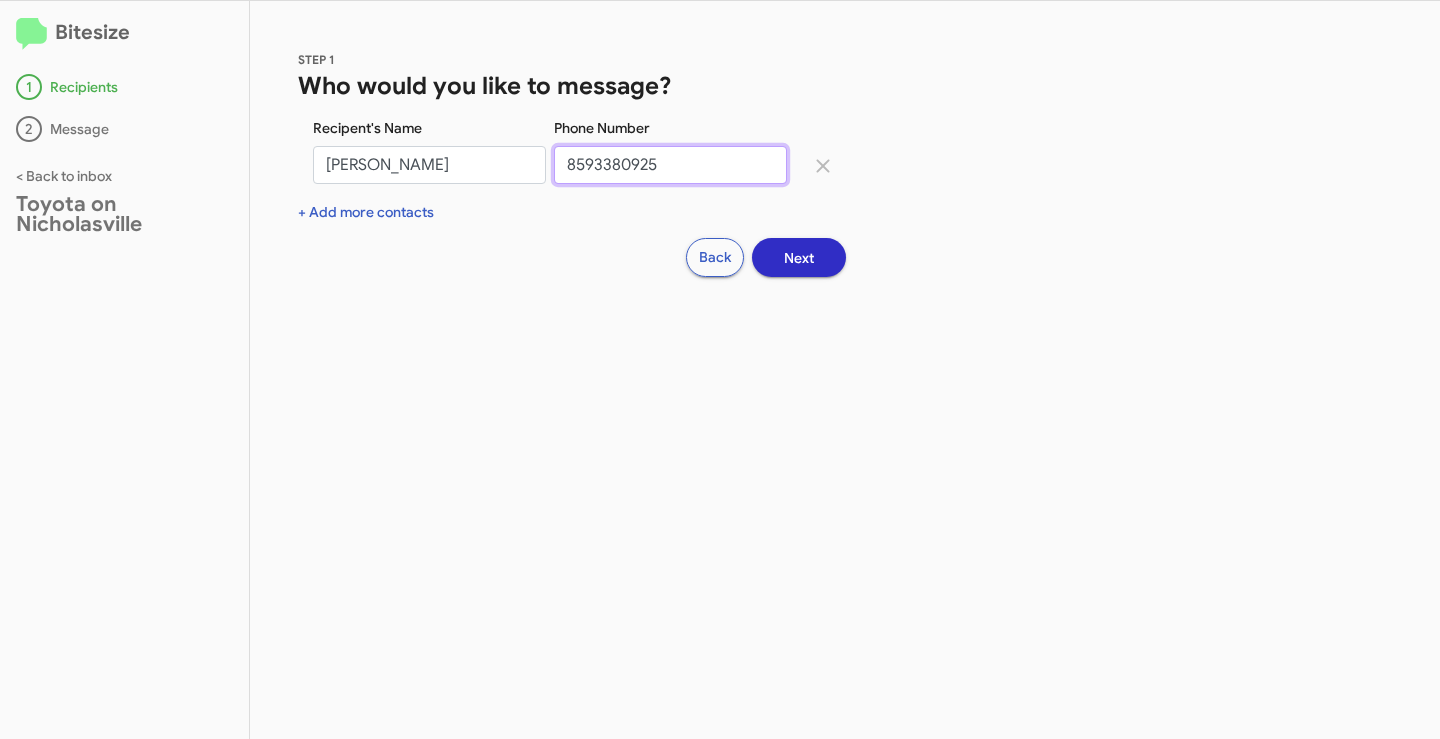 type on "8593380925" 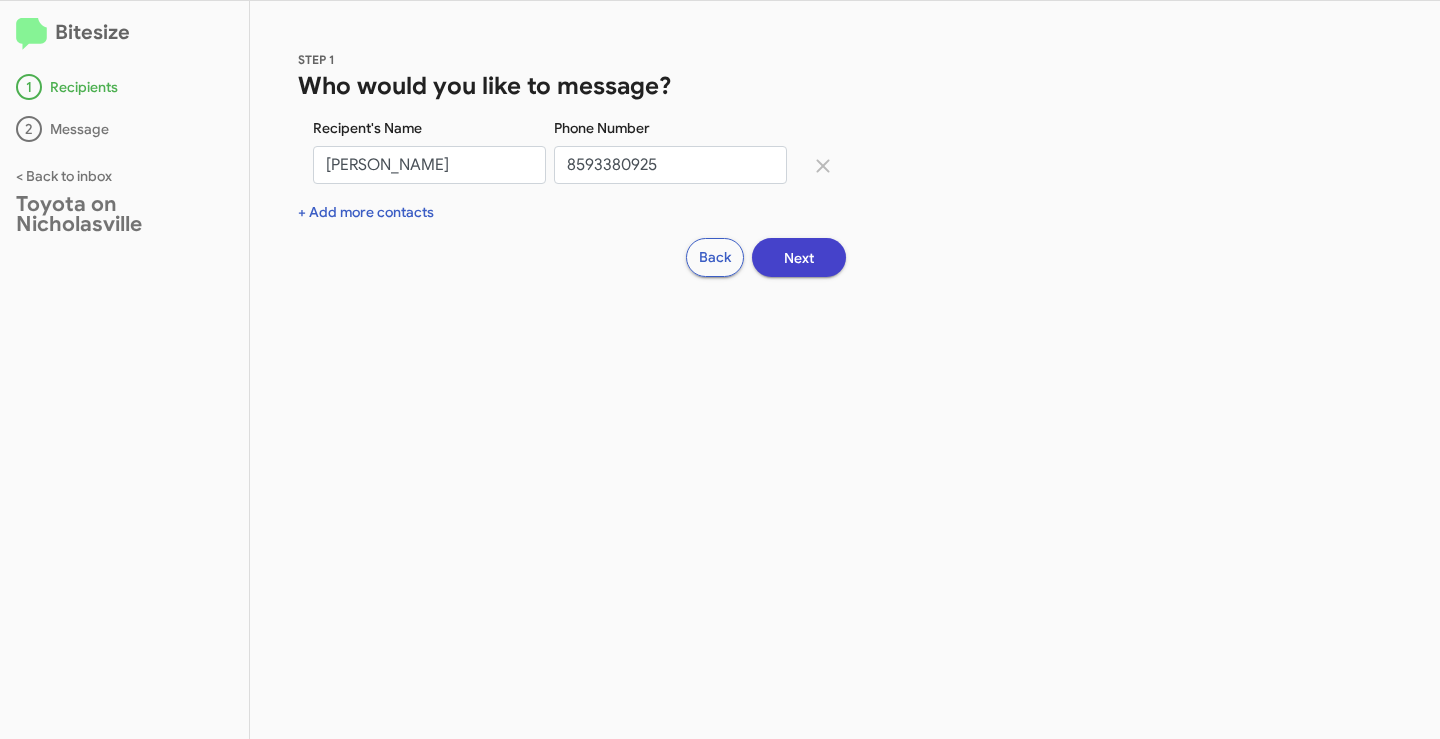 click on "Next" 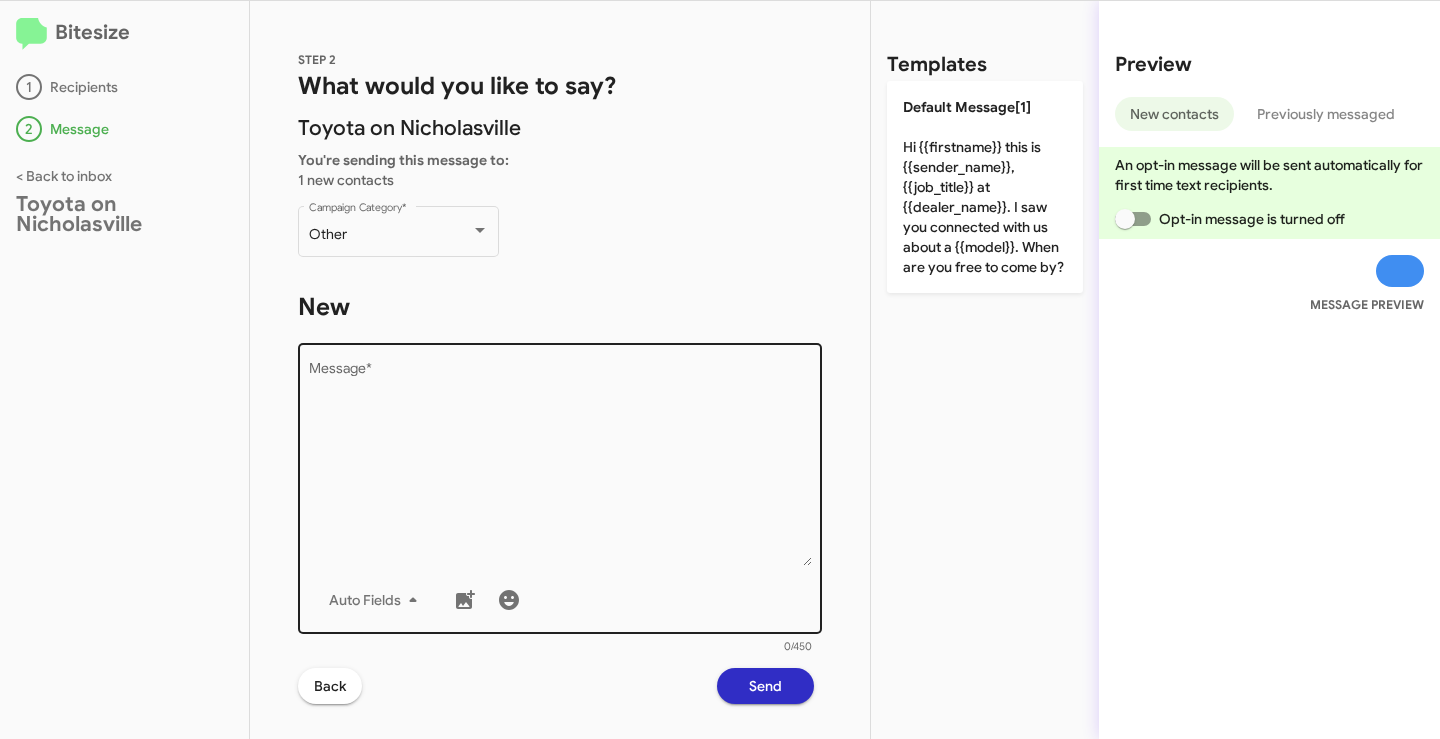 click on "Message  *" at bounding box center (560, 464) 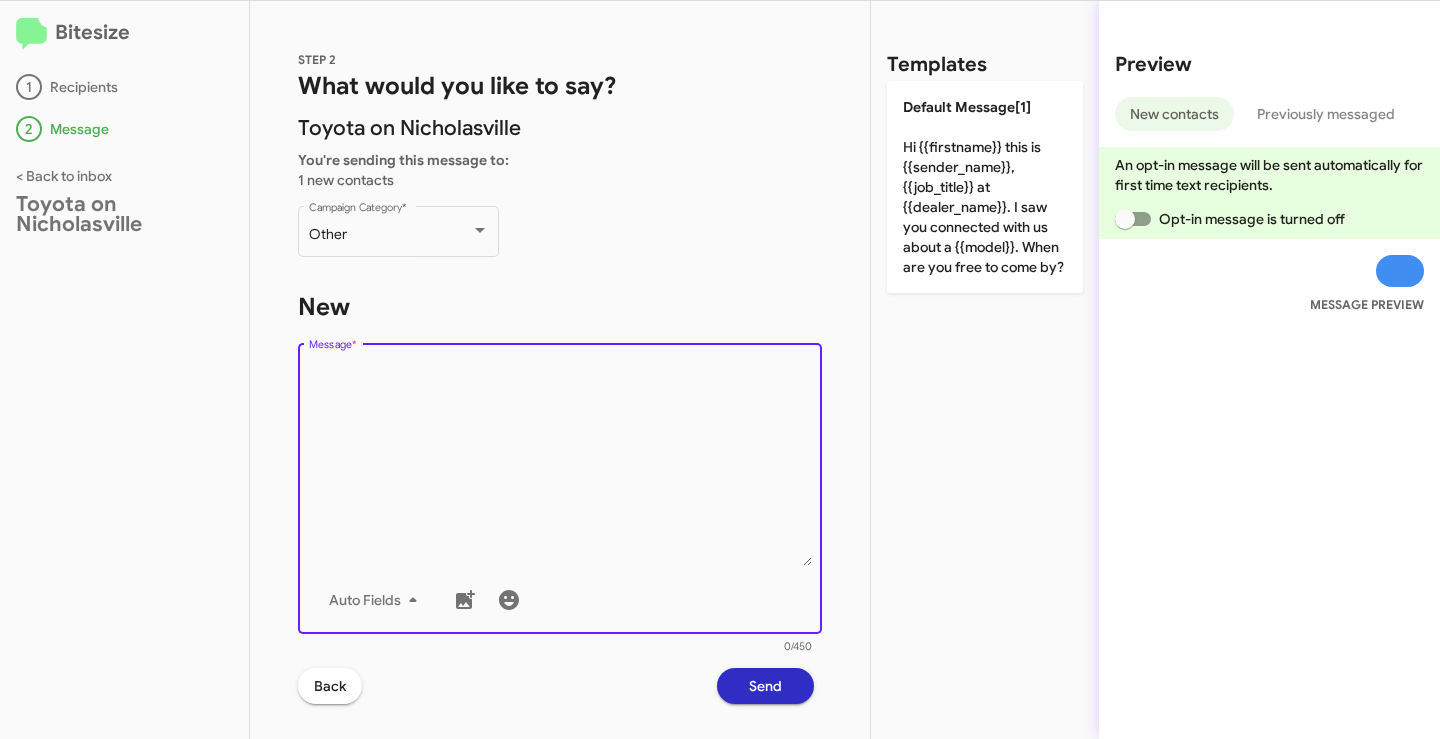 paste on "Hello {{firstname}}! This is Faith from Toyota on [GEOGRAPHIC_DATA]. I have great news! Looks like since it's been a while since your YEAR MODEL has been here for service, so we would like to offer you a FREE oil change! If you are interested in taking advantage of this one time offer, just reply "Yes" and I will be happy to get that set for you. Thanks and have a great day!" 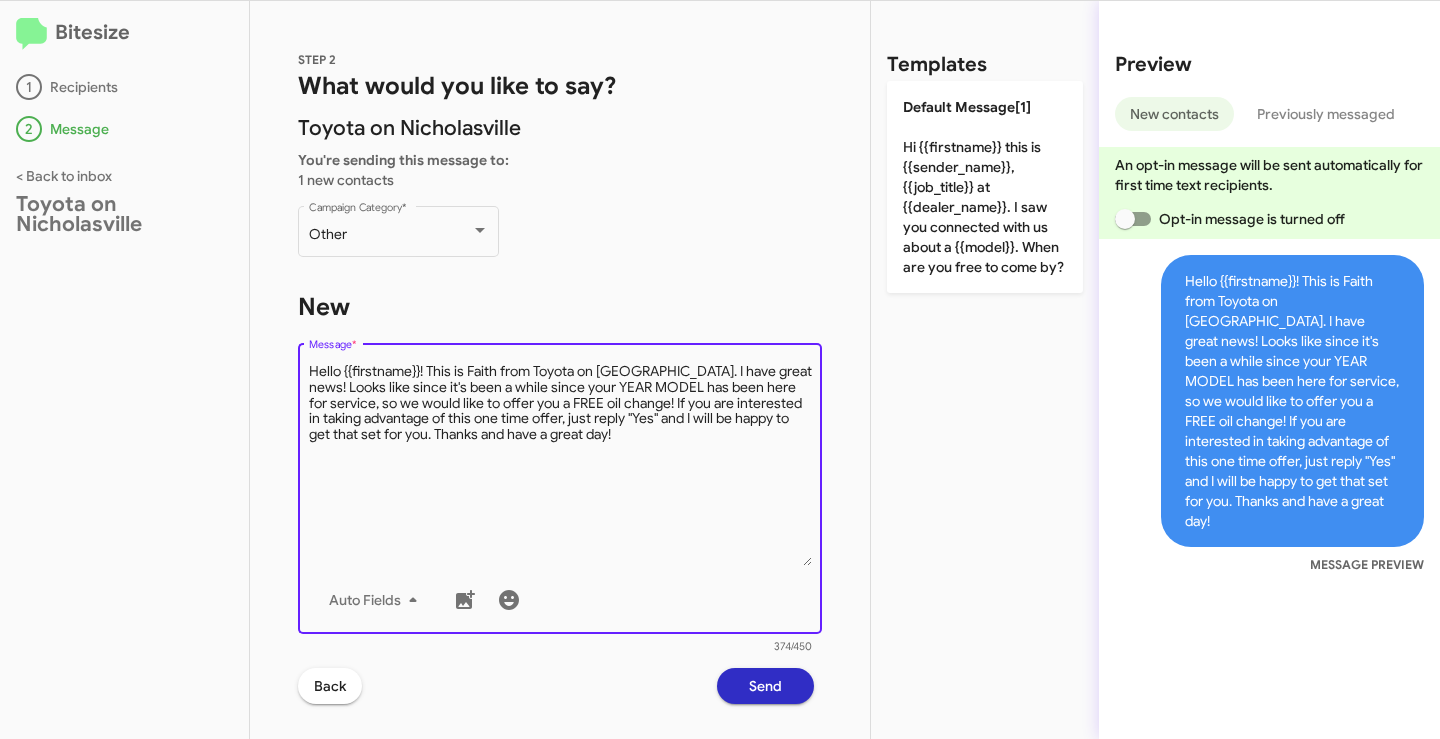 drag, startPoint x: 620, startPoint y: 385, endPoint x: 700, endPoint y: 386, distance: 80.00625 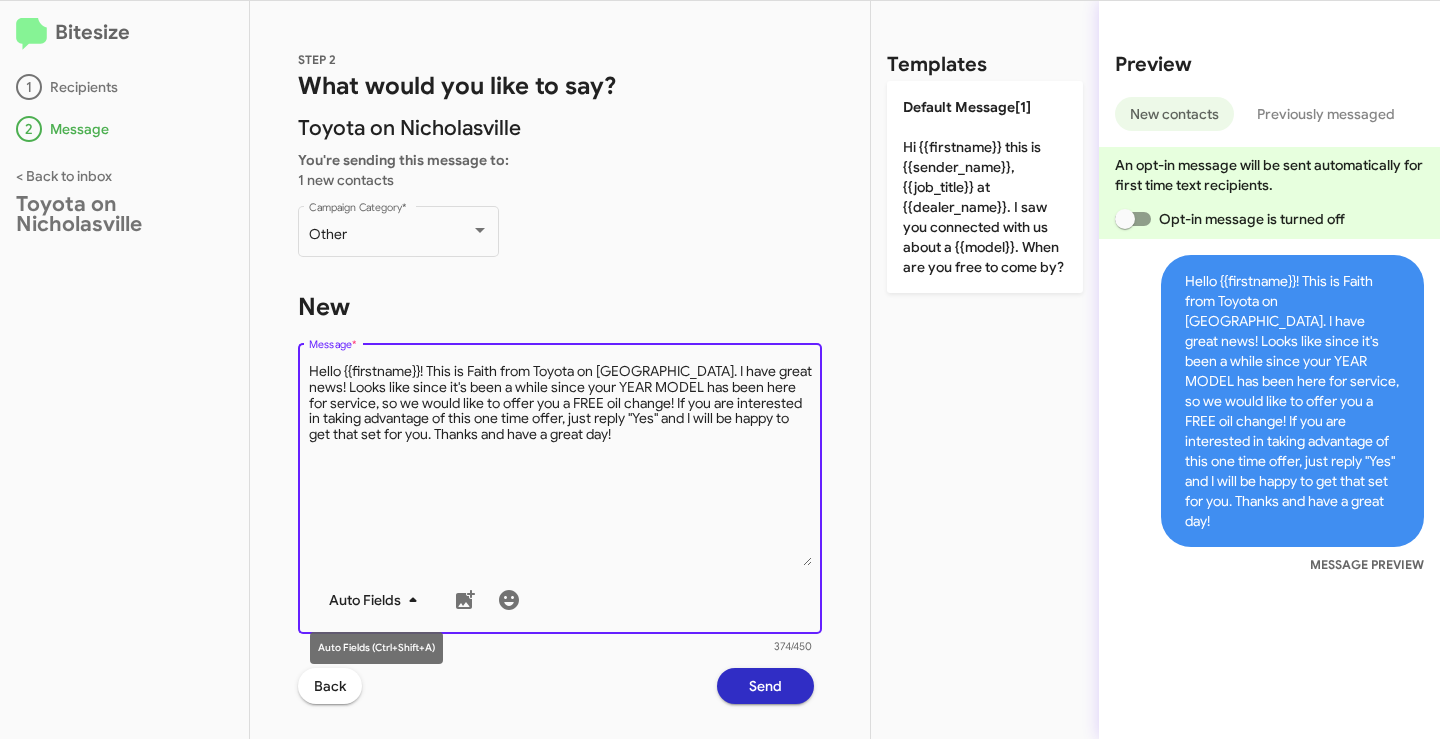 click on "Auto Fields" 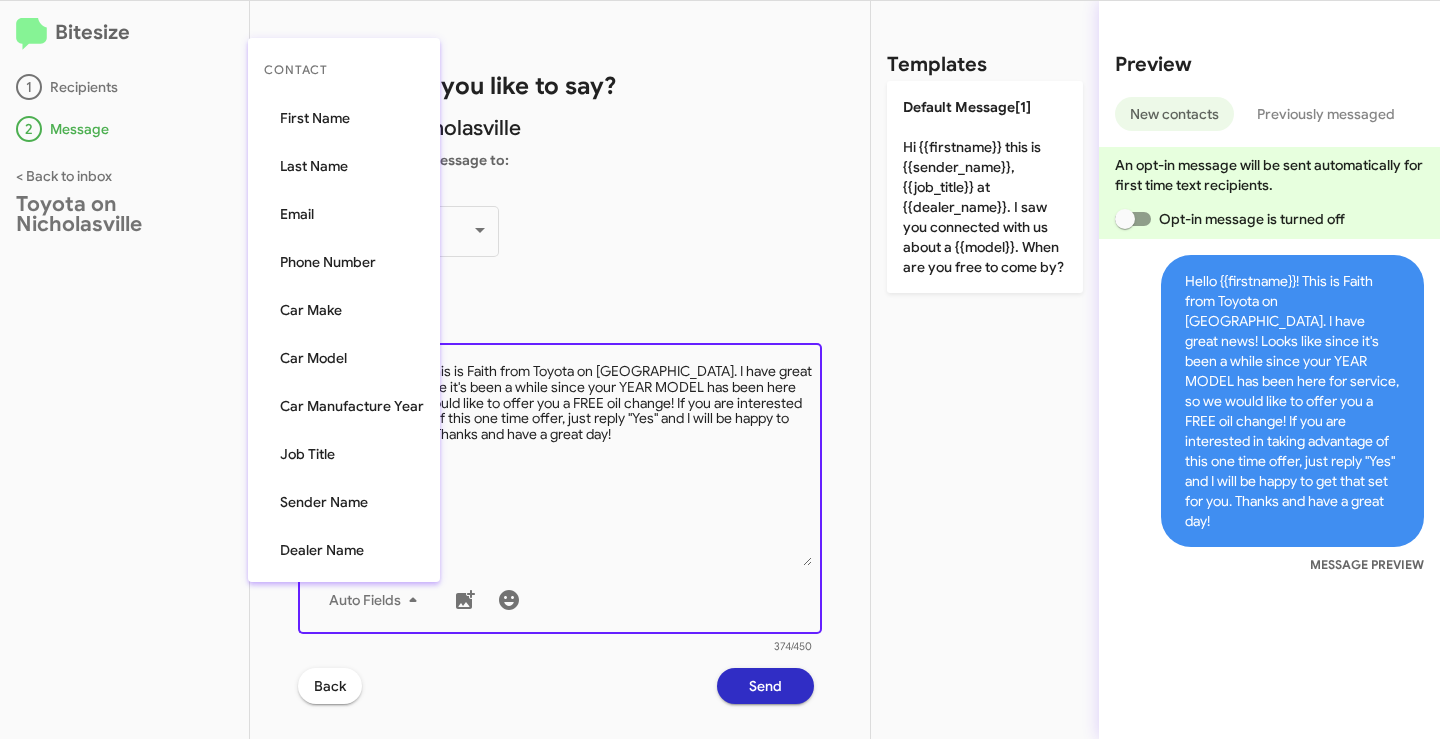 click at bounding box center (720, 369) 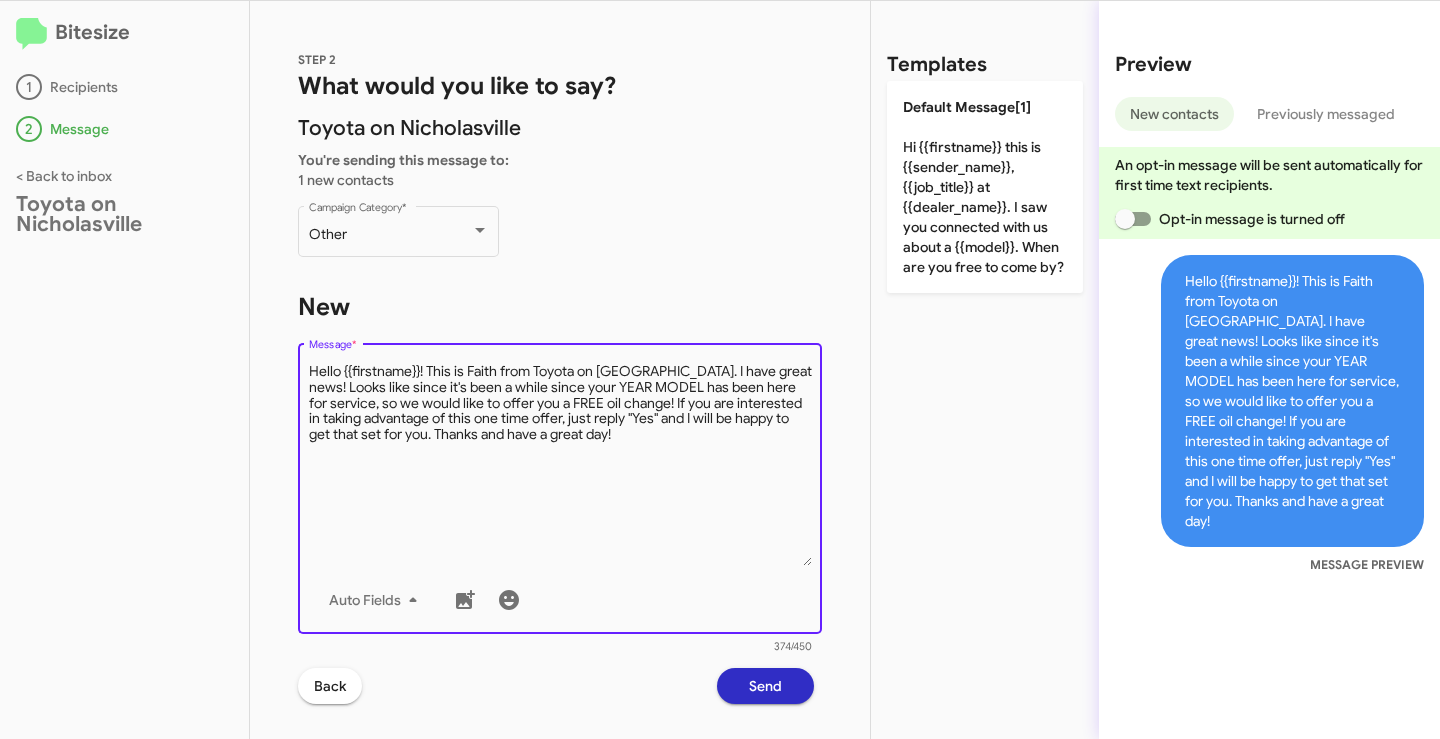 drag, startPoint x: 620, startPoint y: 387, endPoint x: 706, endPoint y: 393, distance: 86.209045 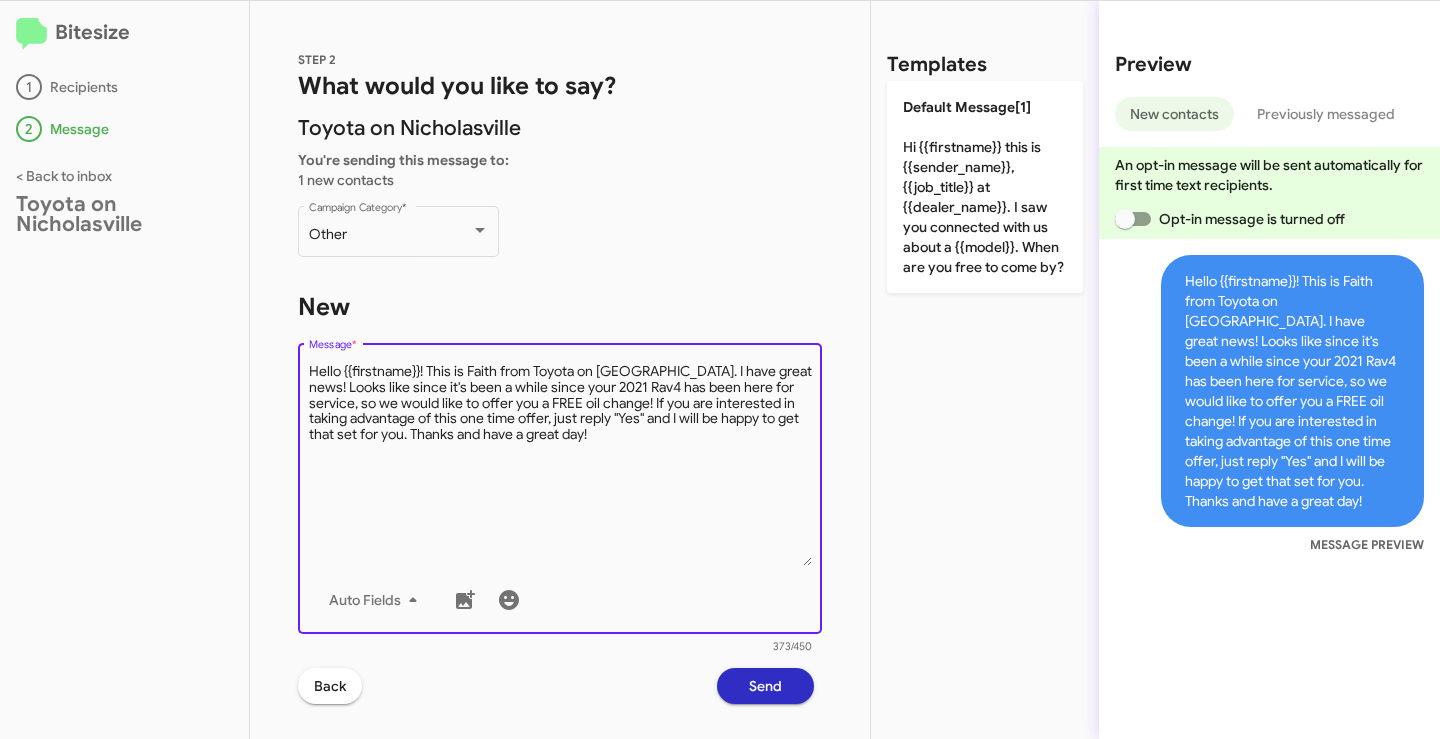 type on "Hello {{firstname}}! This is Faith from Toyota on [GEOGRAPHIC_DATA]. I have great news! Looks like since it's been a while since your 2021 Rav4 has been here for service, so we would like to offer you a FREE oil change! If you are interested in taking advantage of this one time offer, just reply "Yes" and I will be happy to get that set for you. Thanks and have a great day!" 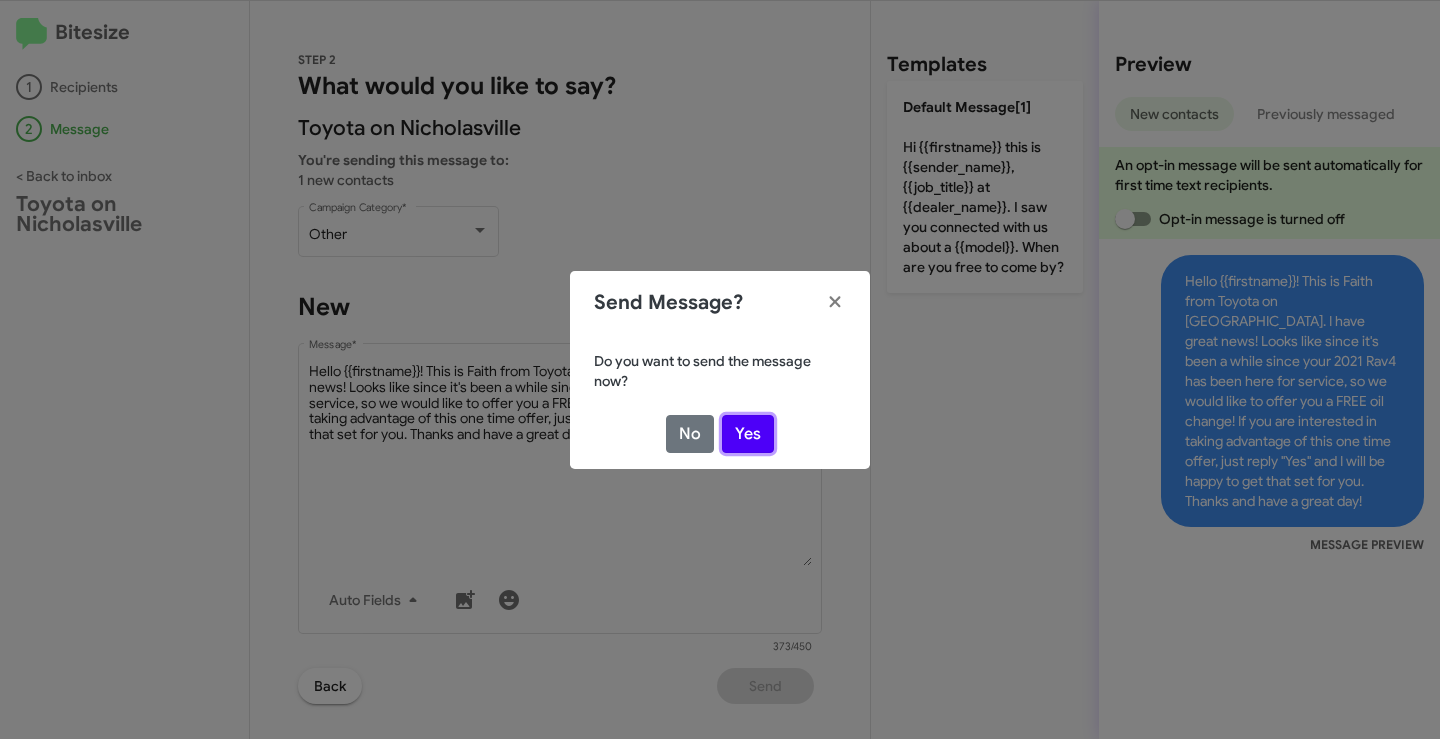 drag, startPoint x: 762, startPoint y: 433, endPoint x: 493, endPoint y: 460, distance: 270.35162 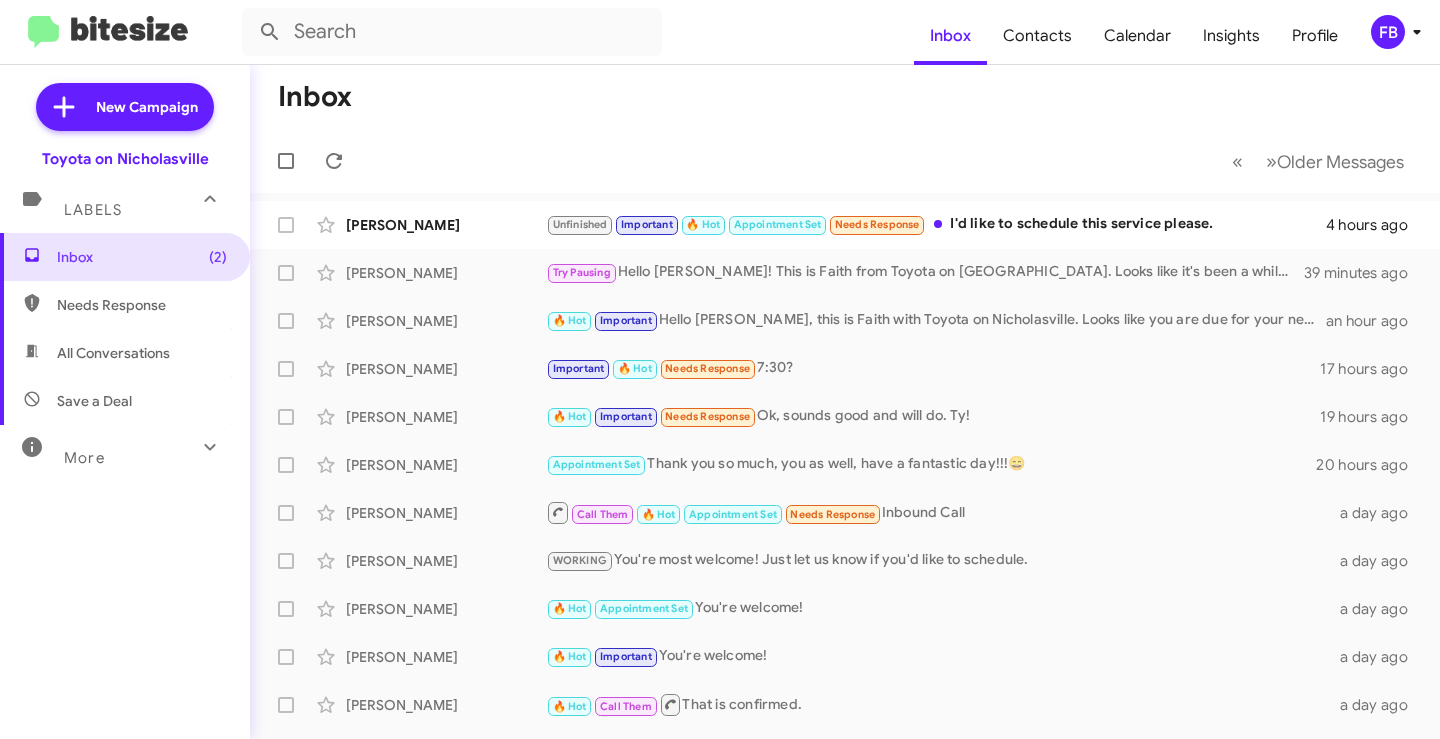 click on "All Conversations" at bounding box center (113, 353) 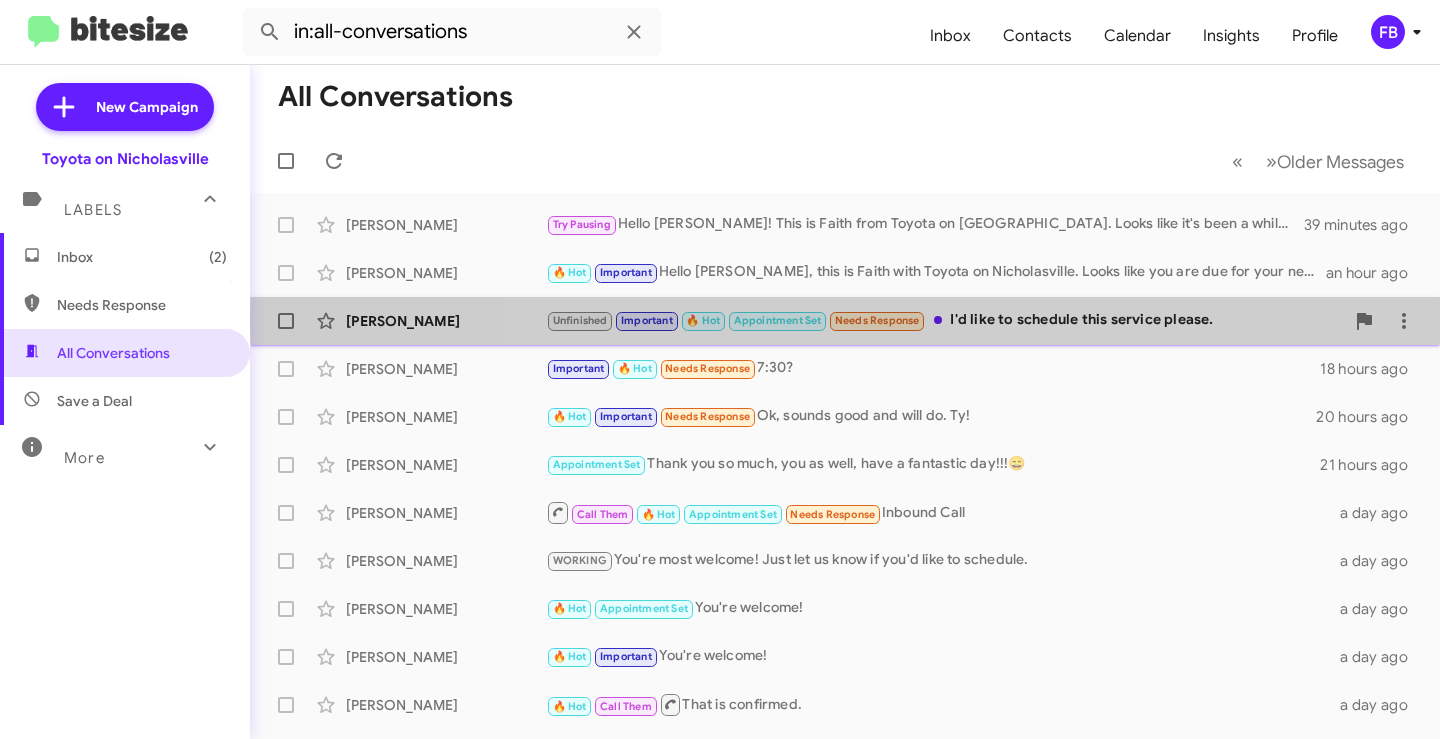 click on "Unfinished   Important   🔥 Hot   Appointment Set   Needs Response   I'd like to schedule this service please." 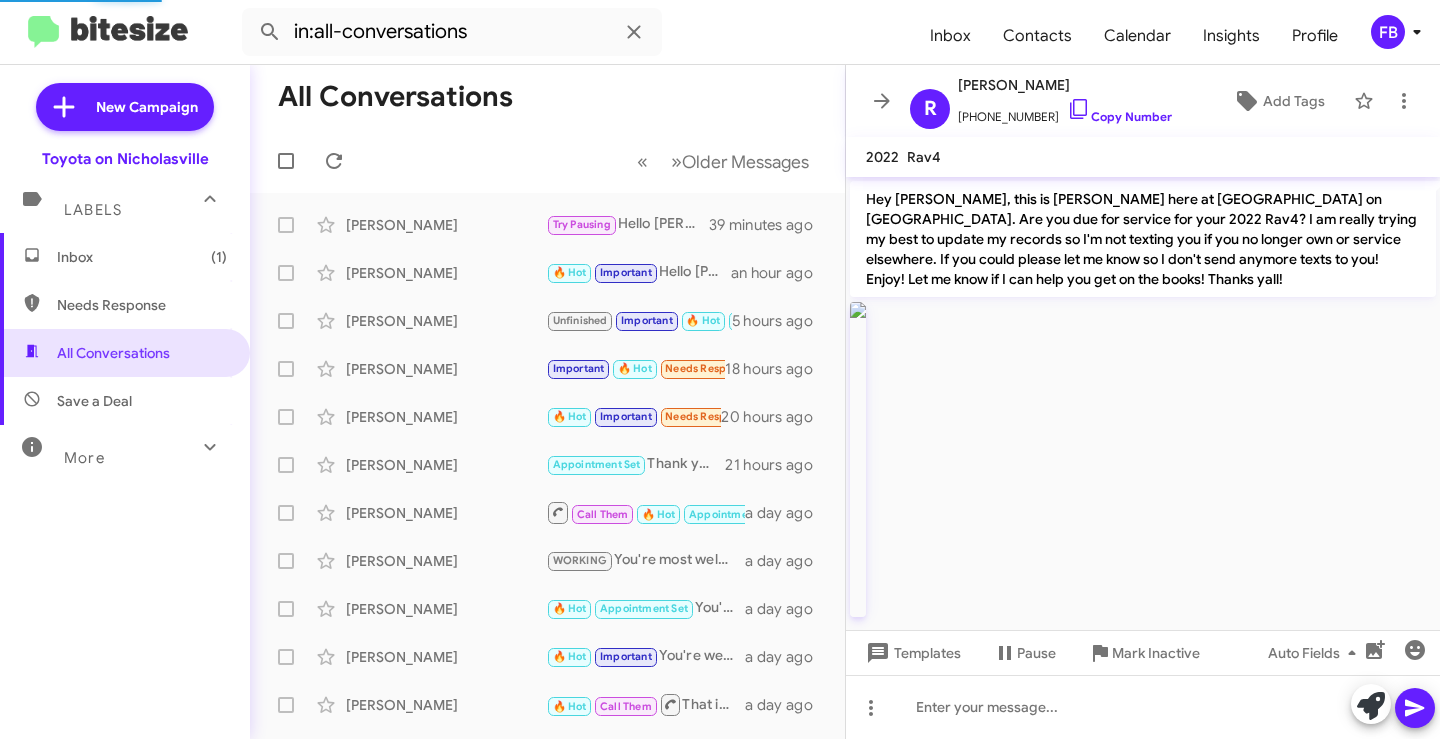 scroll, scrollTop: 1915, scrollLeft: 0, axis: vertical 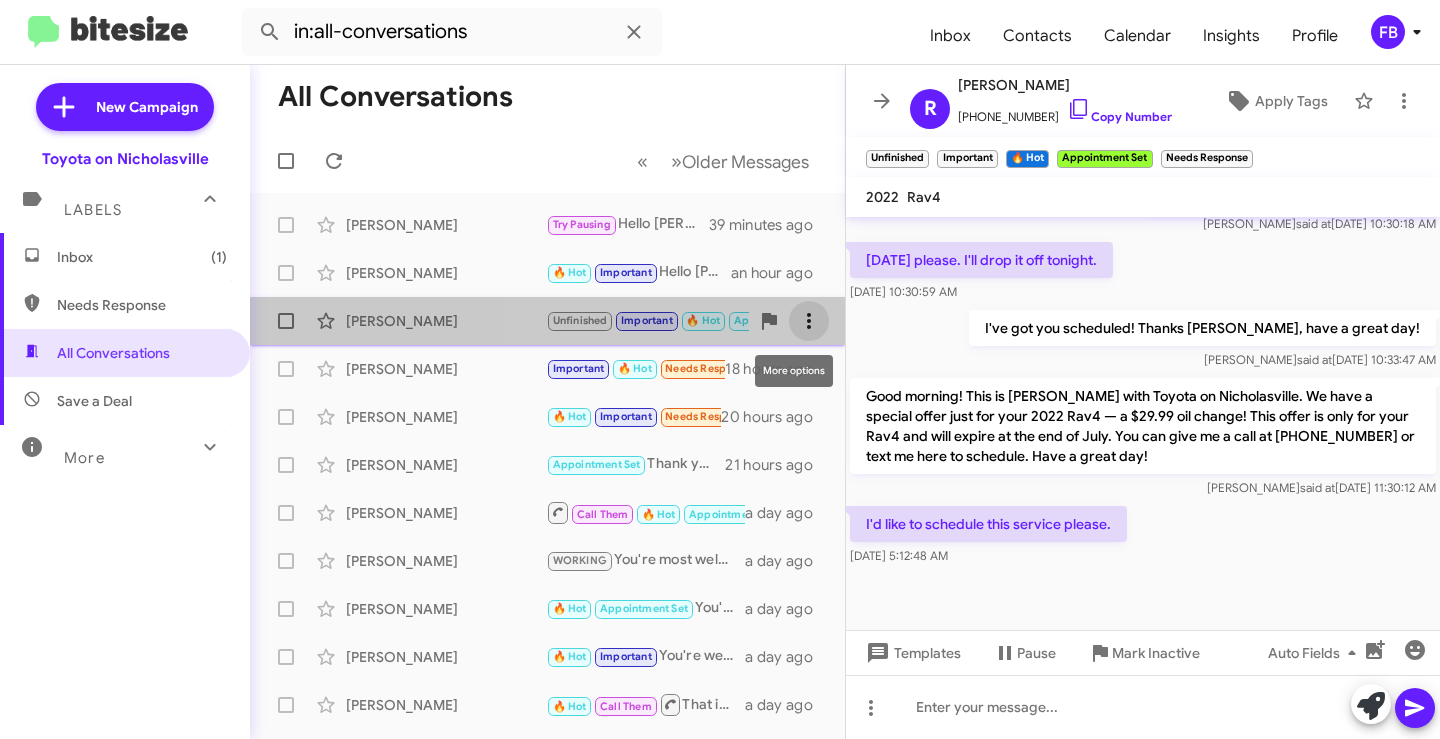 click 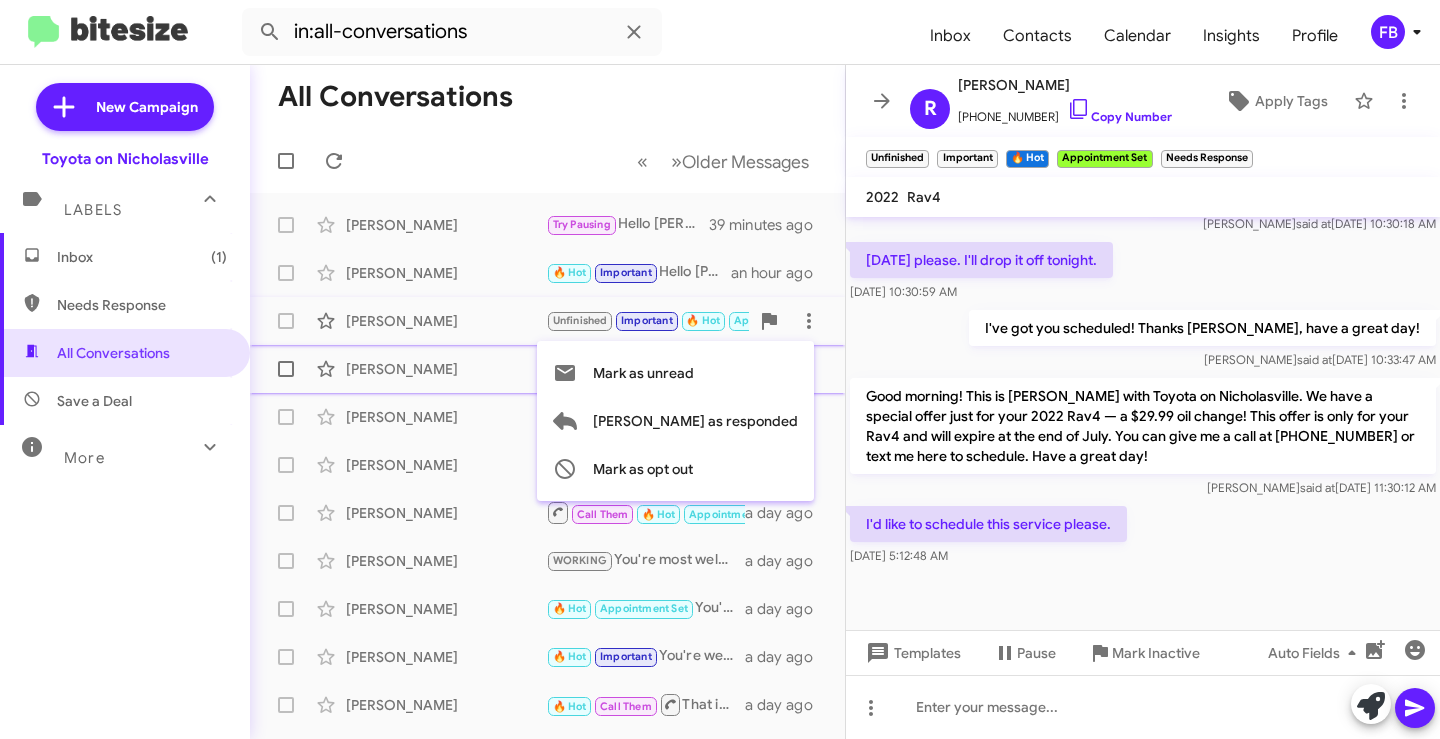 click on "Mark as unread" at bounding box center (643, 373) 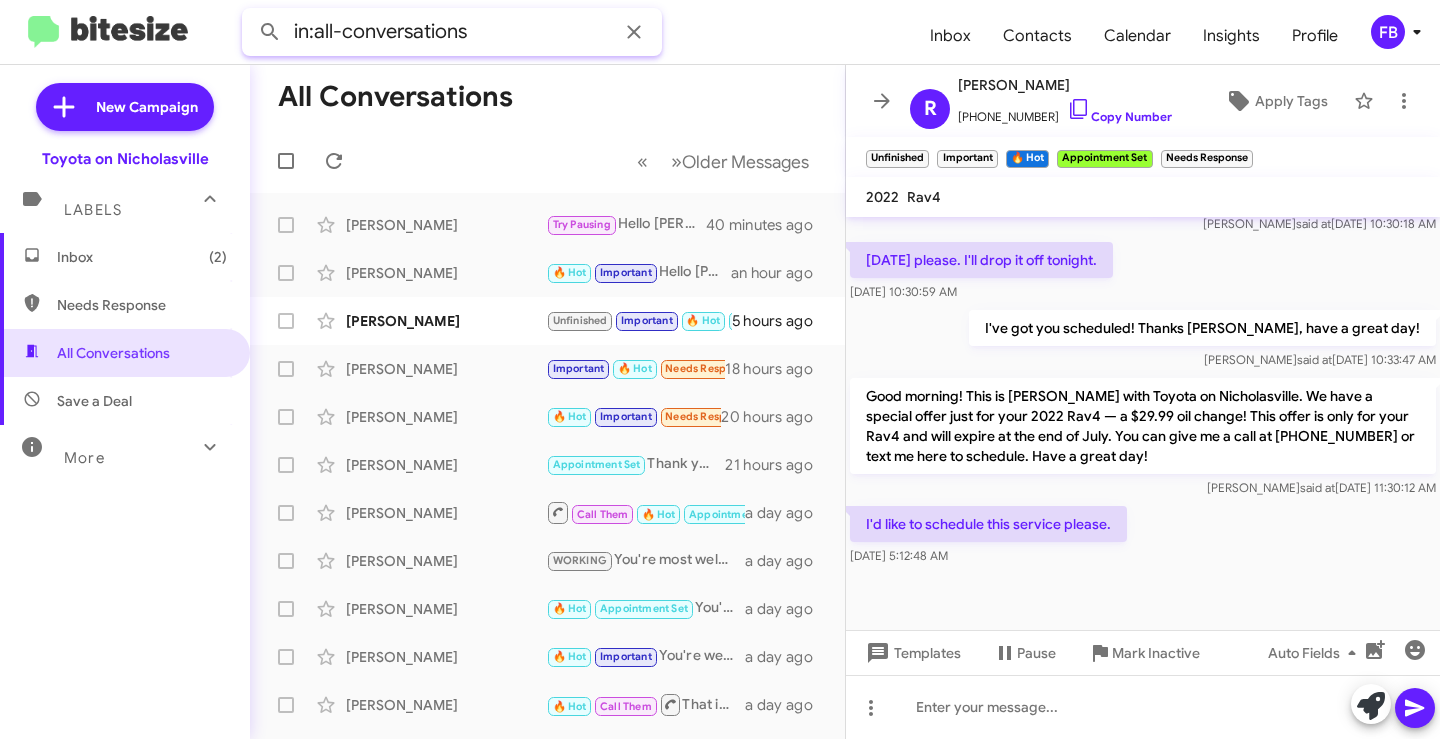 drag, startPoint x: 481, startPoint y: 25, endPoint x: 25, endPoint y: 52, distance: 456.79865 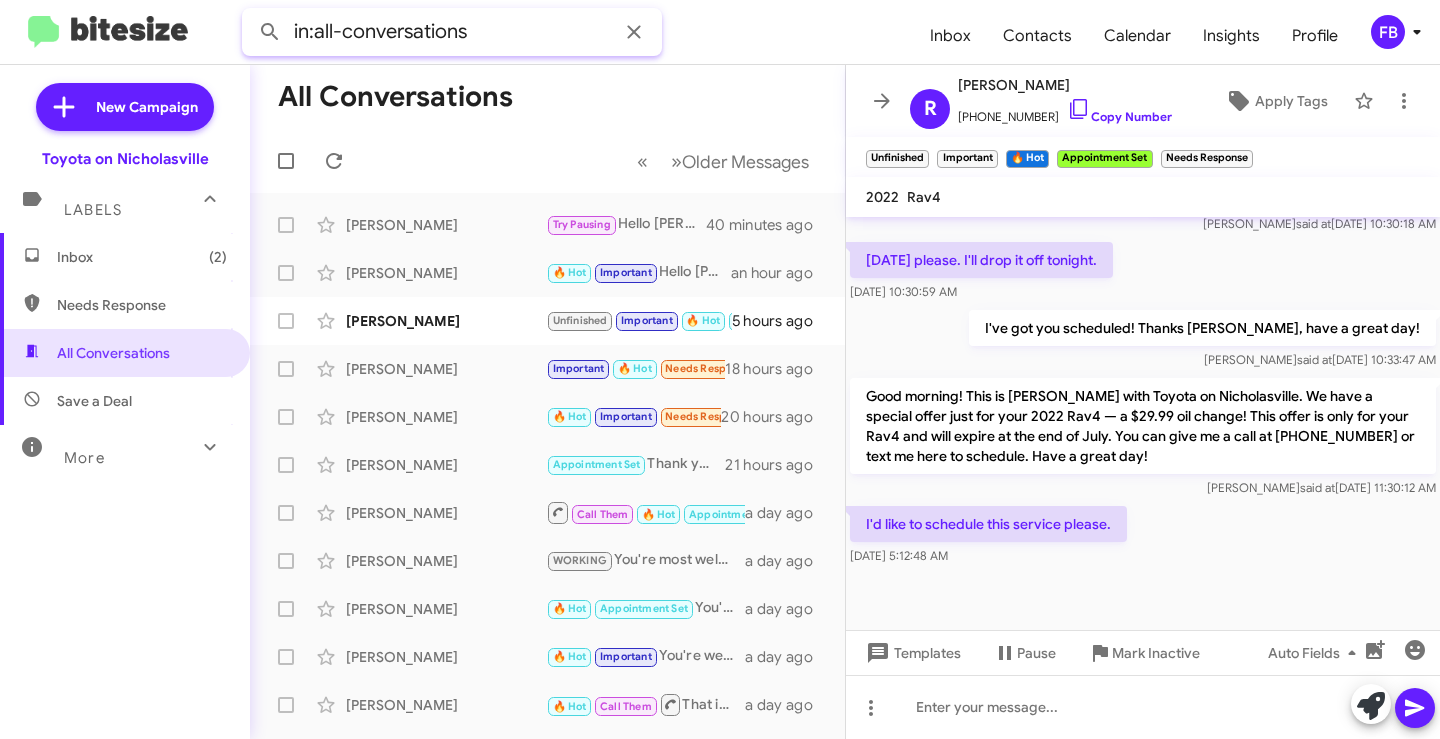paste on "[PERSON_NAME] [PERSON_NAME]" 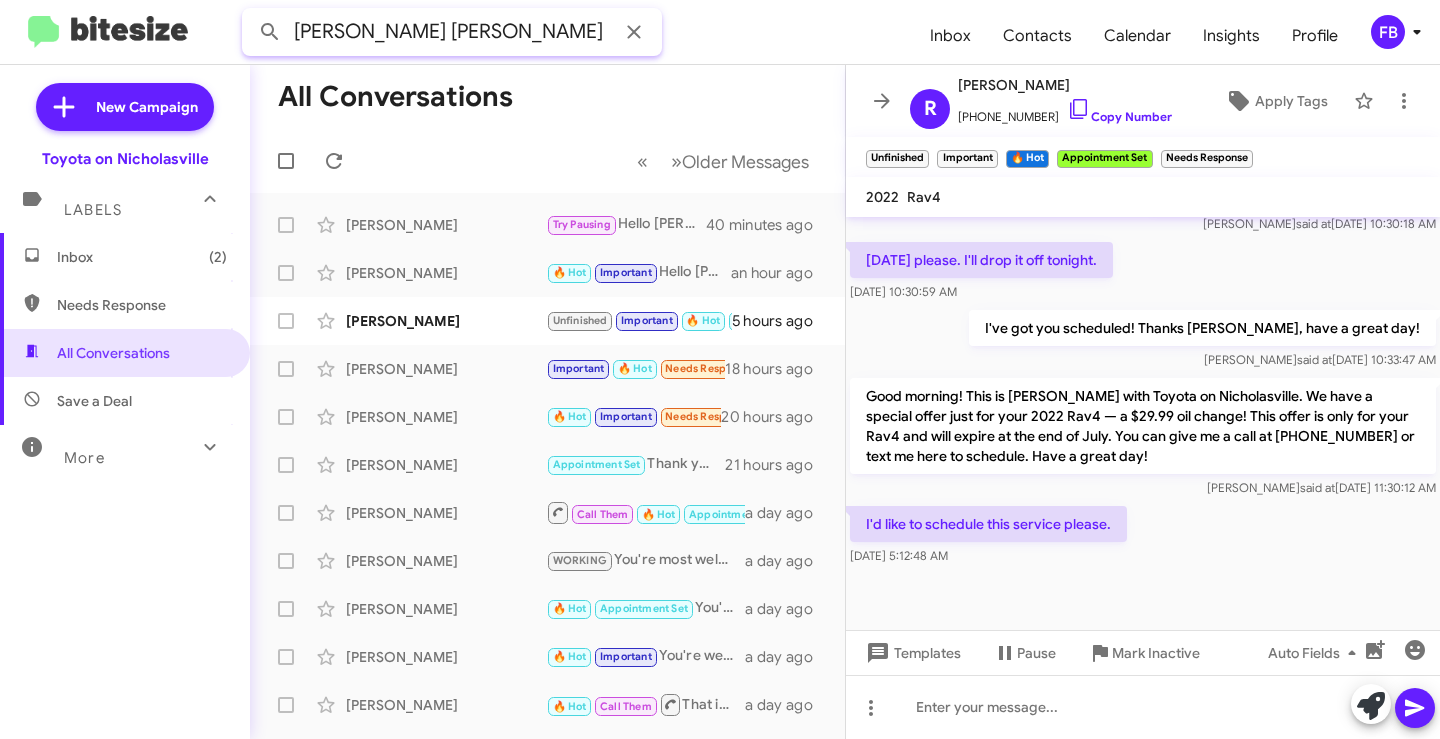 click 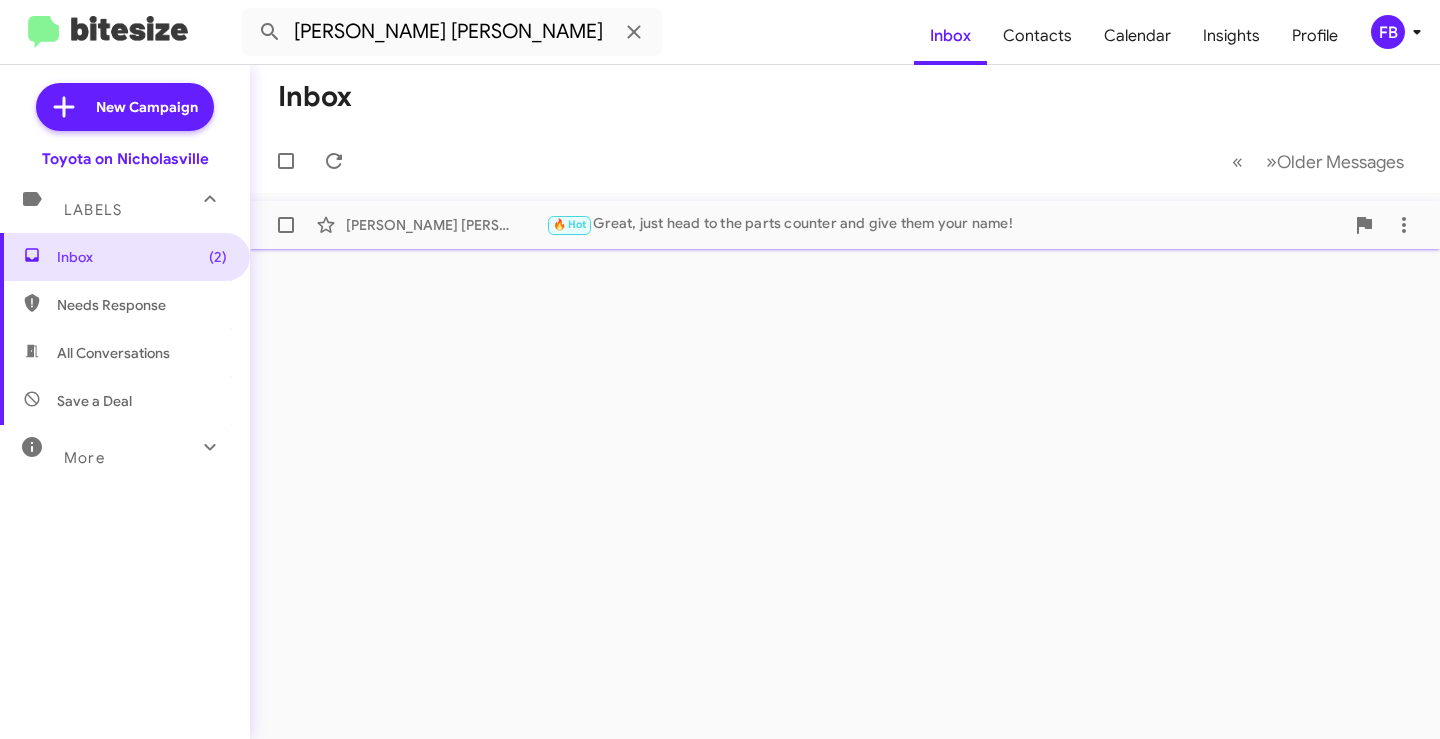 click on "🔥 Hot   Great, just head to the parts counter and give them your name!" 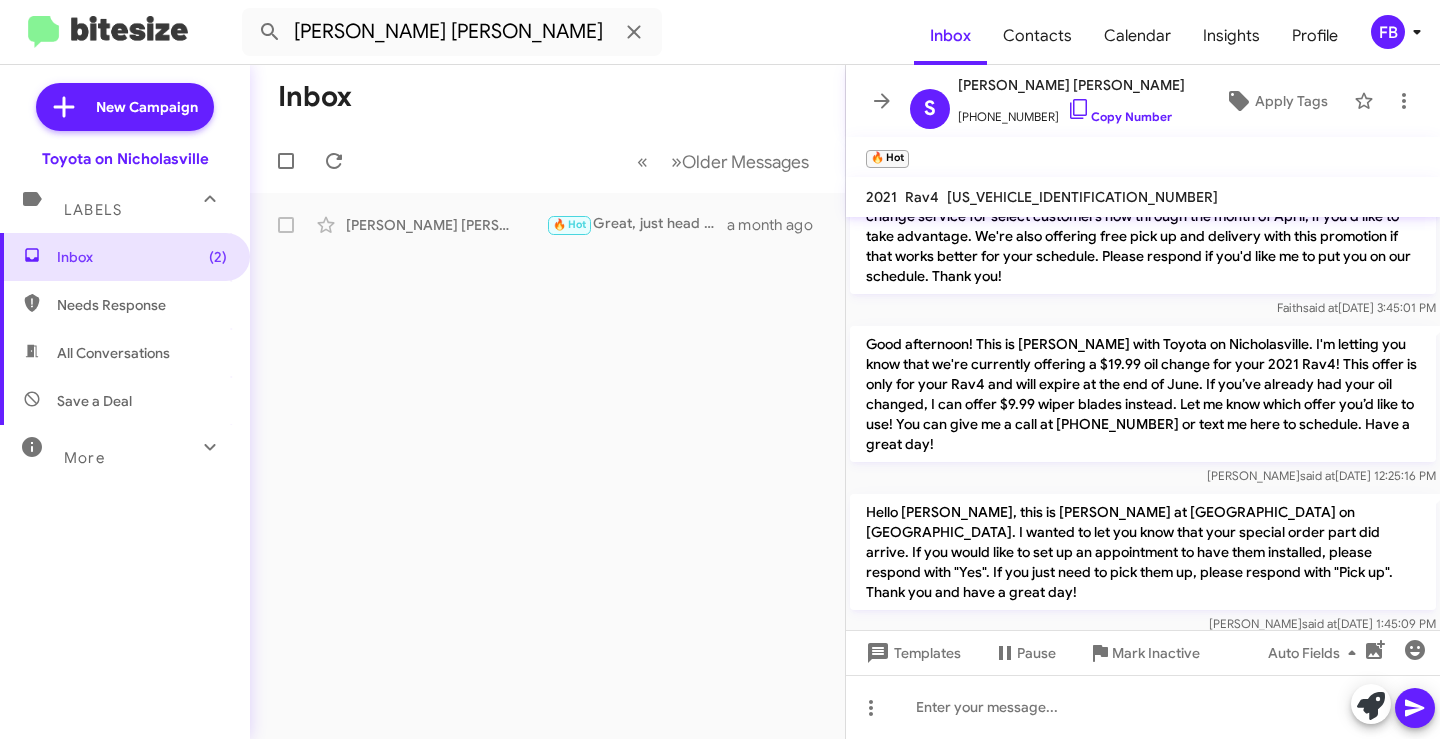 scroll, scrollTop: 3868, scrollLeft: 0, axis: vertical 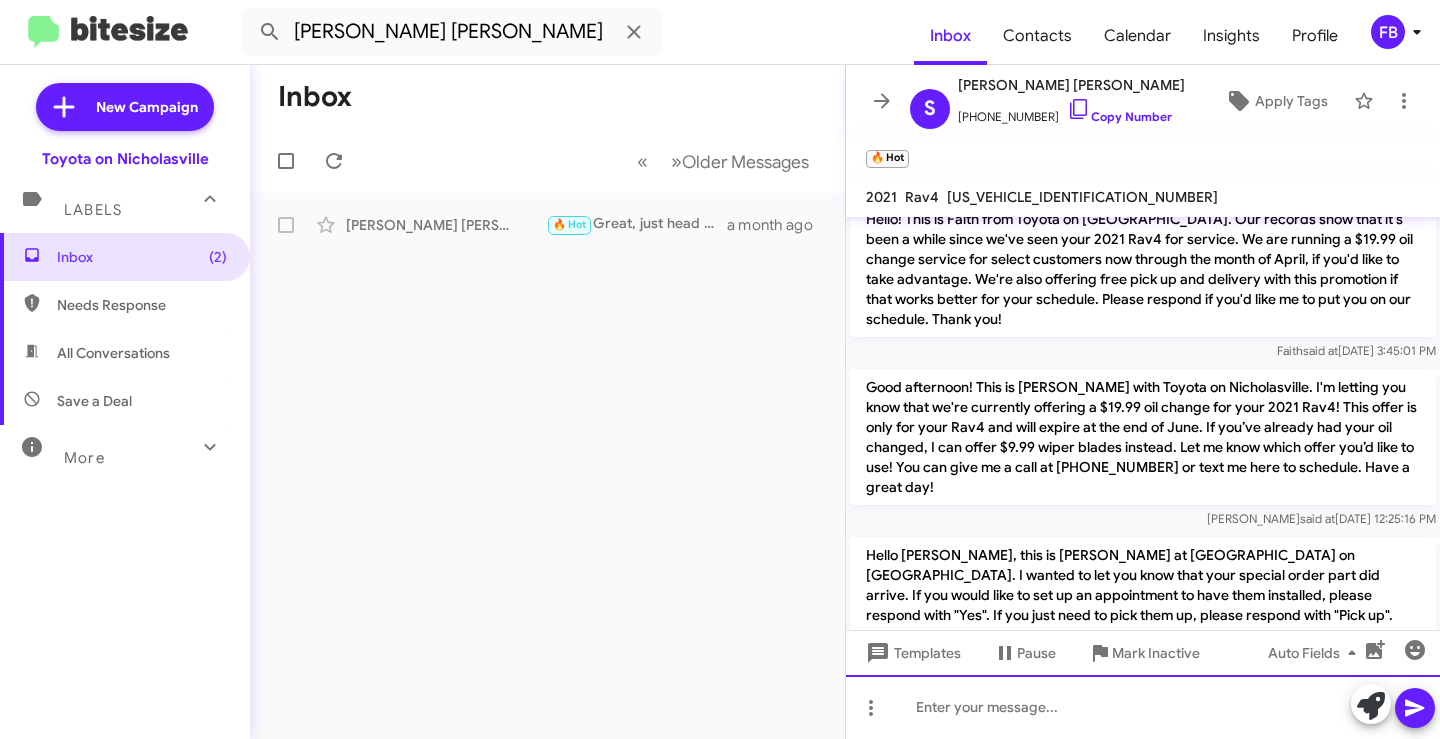 click 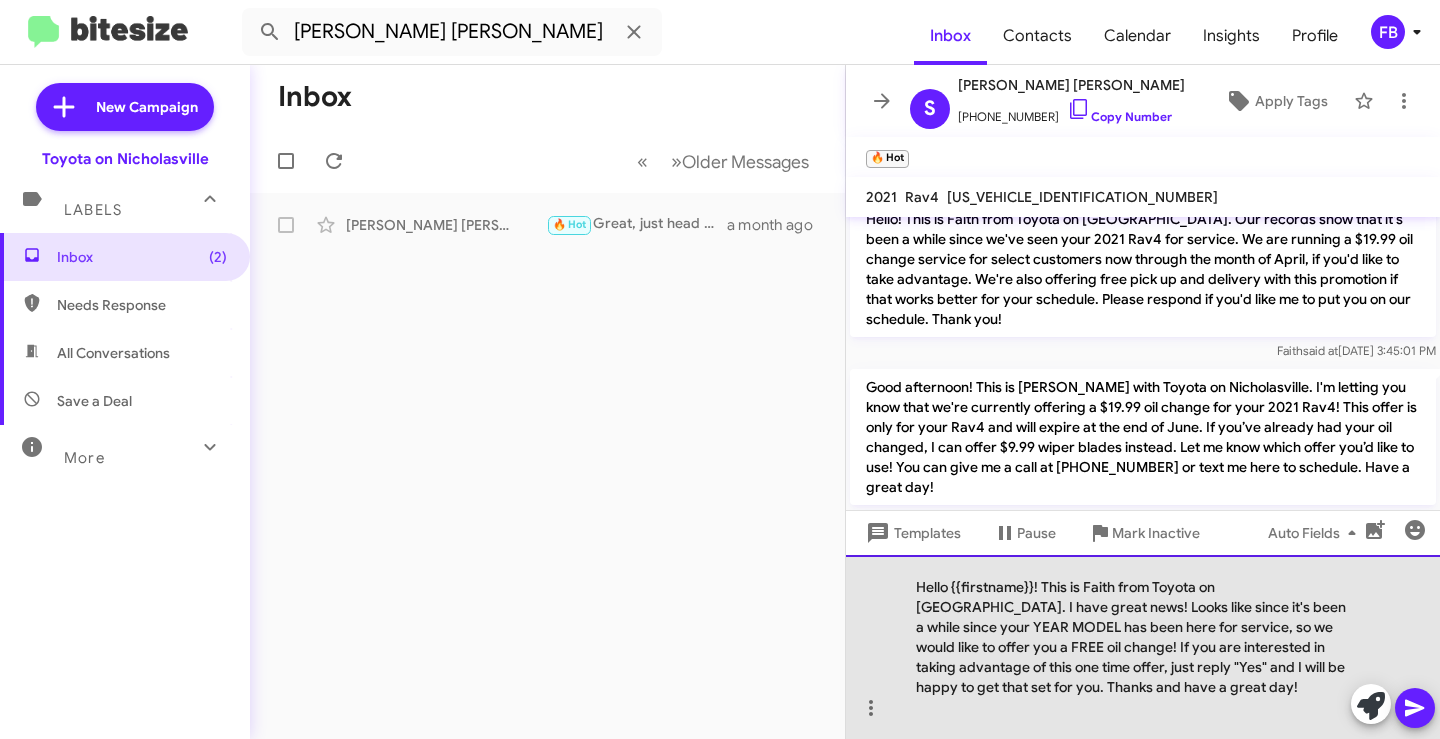 drag, startPoint x: 1274, startPoint y: 610, endPoint x: 1333, endPoint y: 607, distance: 59.07622 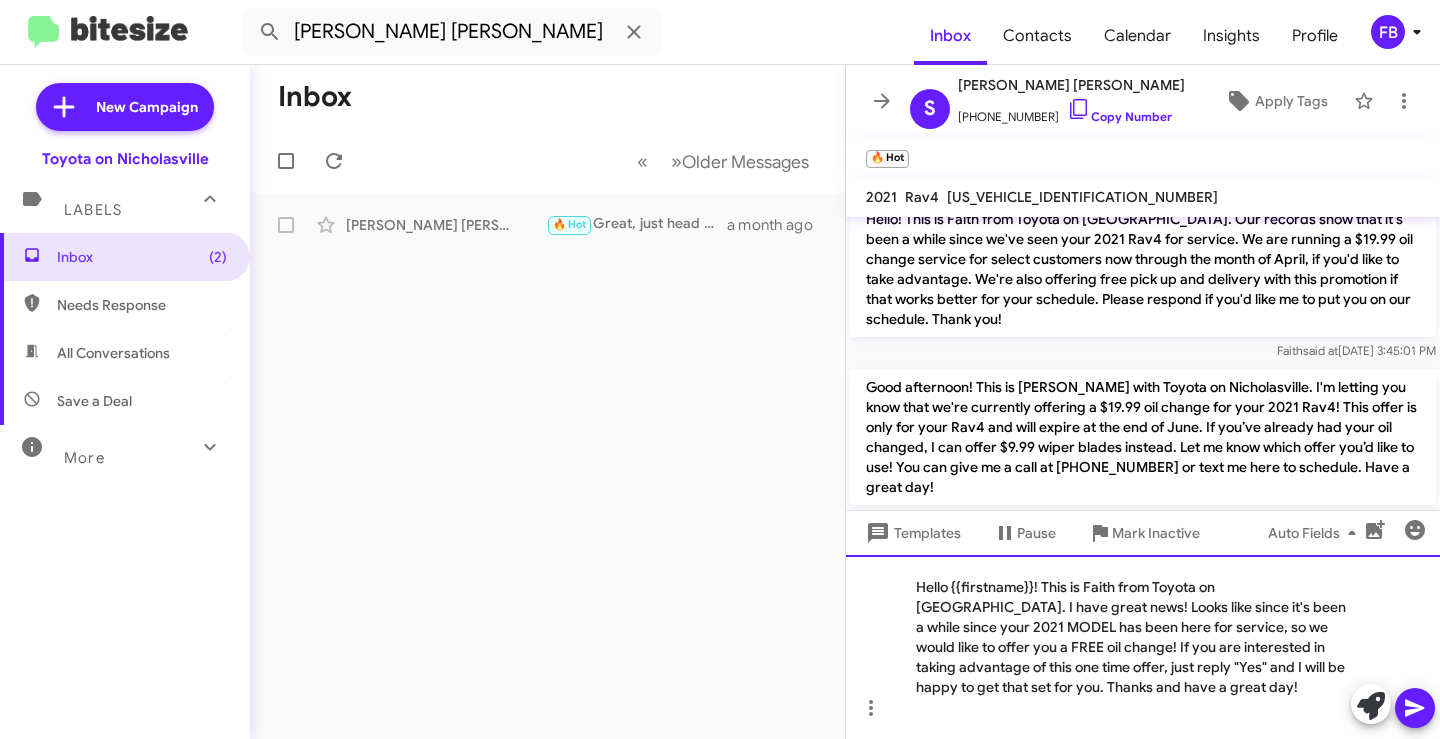 click on "Hello {{firstname}}! This is Faith from Toyota on [GEOGRAPHIC_DATA]. I have great news! Looks like since it's been a while since your 2021 MODEL has been here for service, so we would like to offer you a FREE oil change! If you are interested in taking advantage of this one time offer, just reply "Yes" and I will be happy to get that set for you. Thanks and have a great day!" 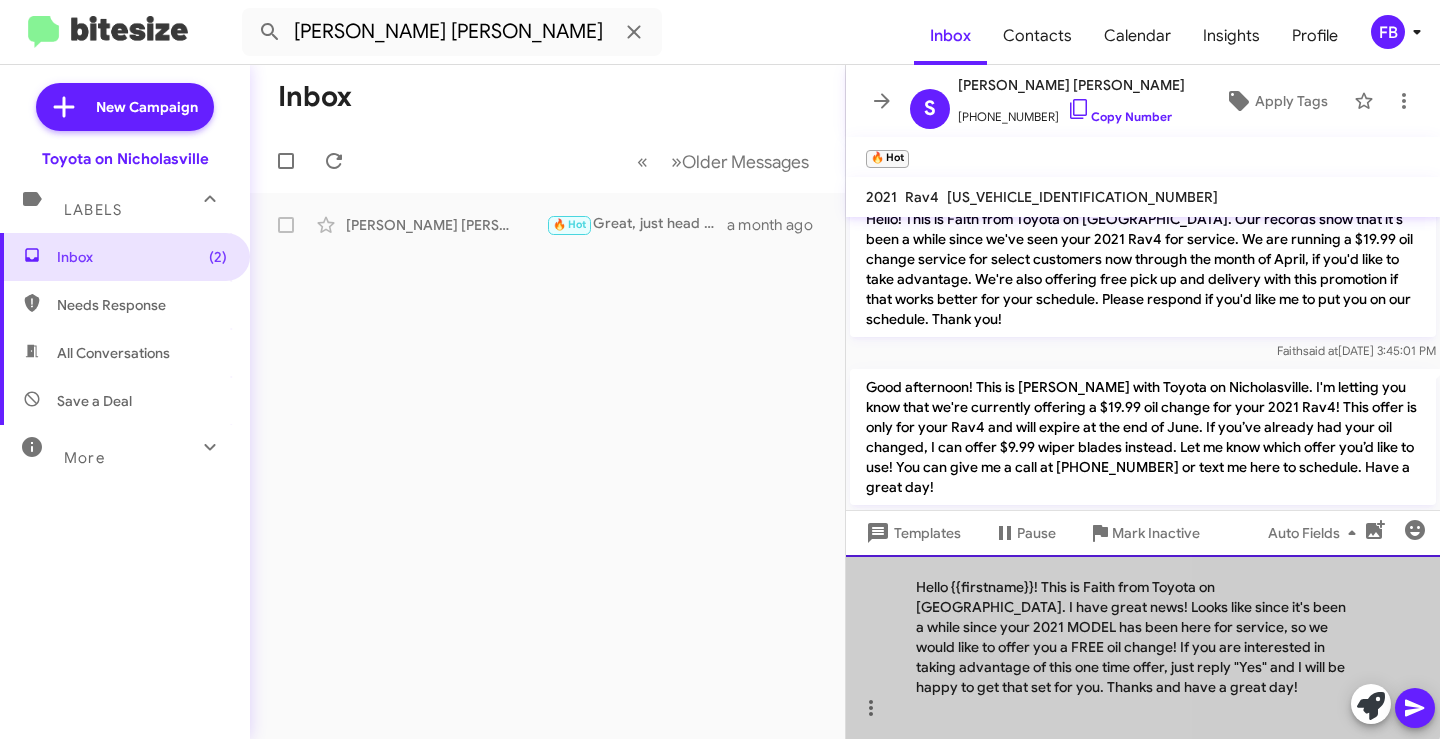 click on "Hello {{firstname}}! This is Faith from Toyota on [GEOGRAPHIC_DATA]. I have great news! Looks like since it's been a while since your 2021 MODEL has been here for service, so we would like to offer you a FREE oil change! If you are interested in taking advantage of this one time offer, just reply "Yes" and I will be happy to get that set for you. Thanks and have a great day!" 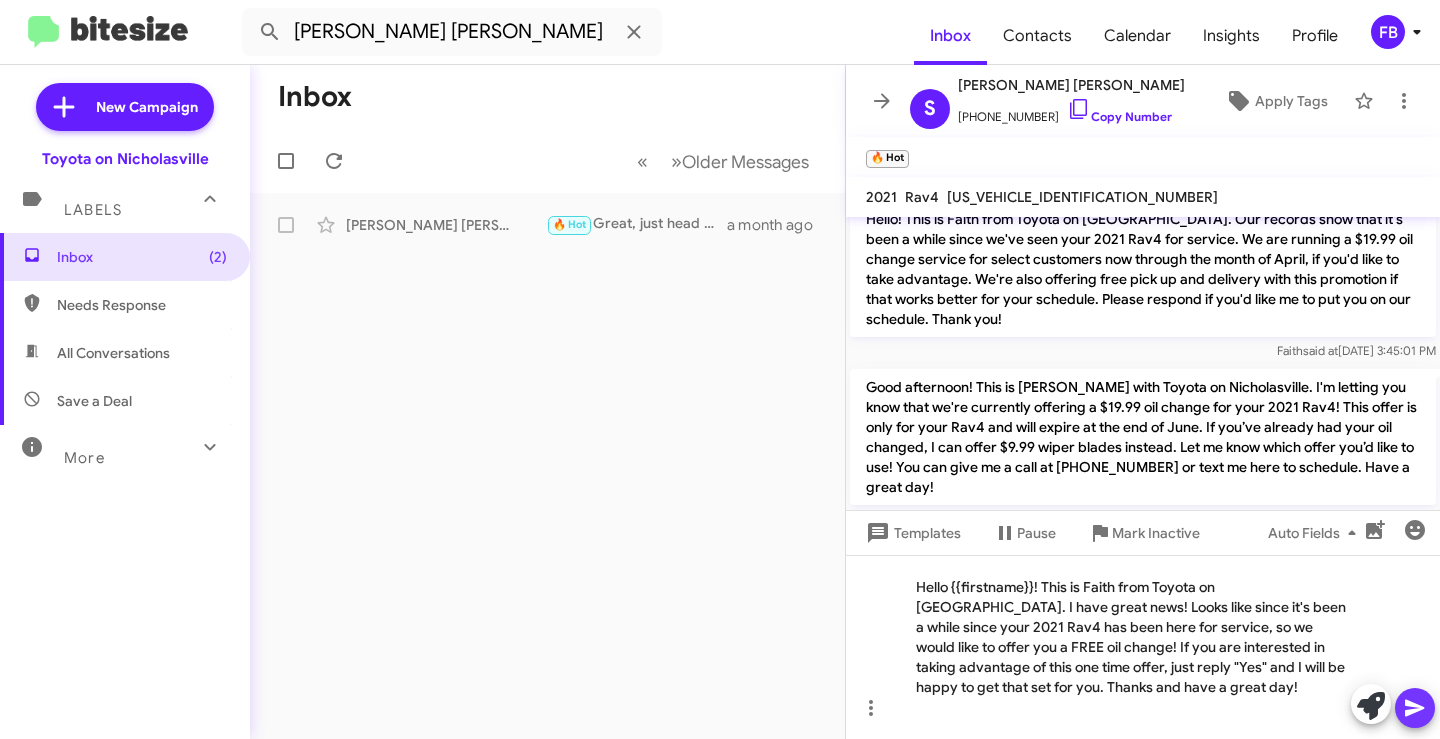 click 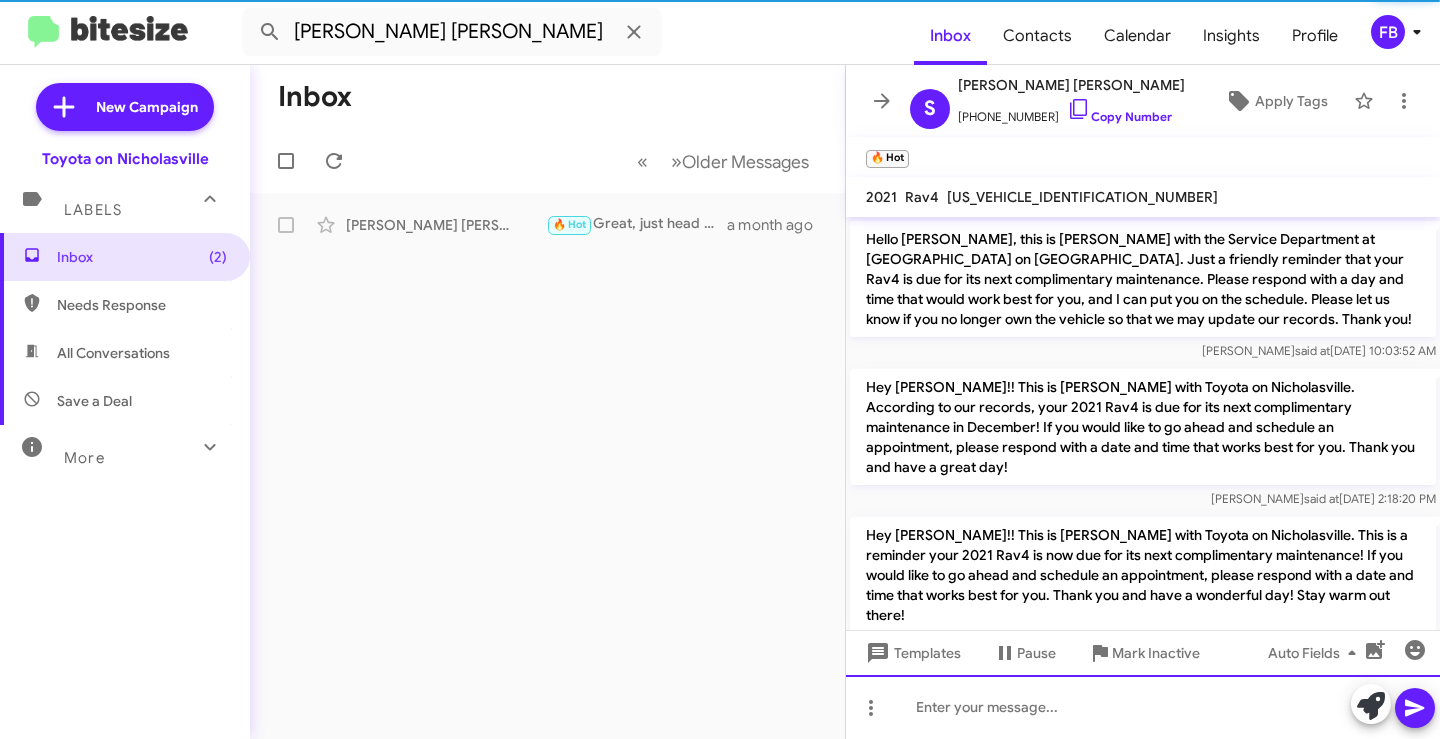 scroll, scrollTop: 100, scrollLeft: 0, axis: vertical 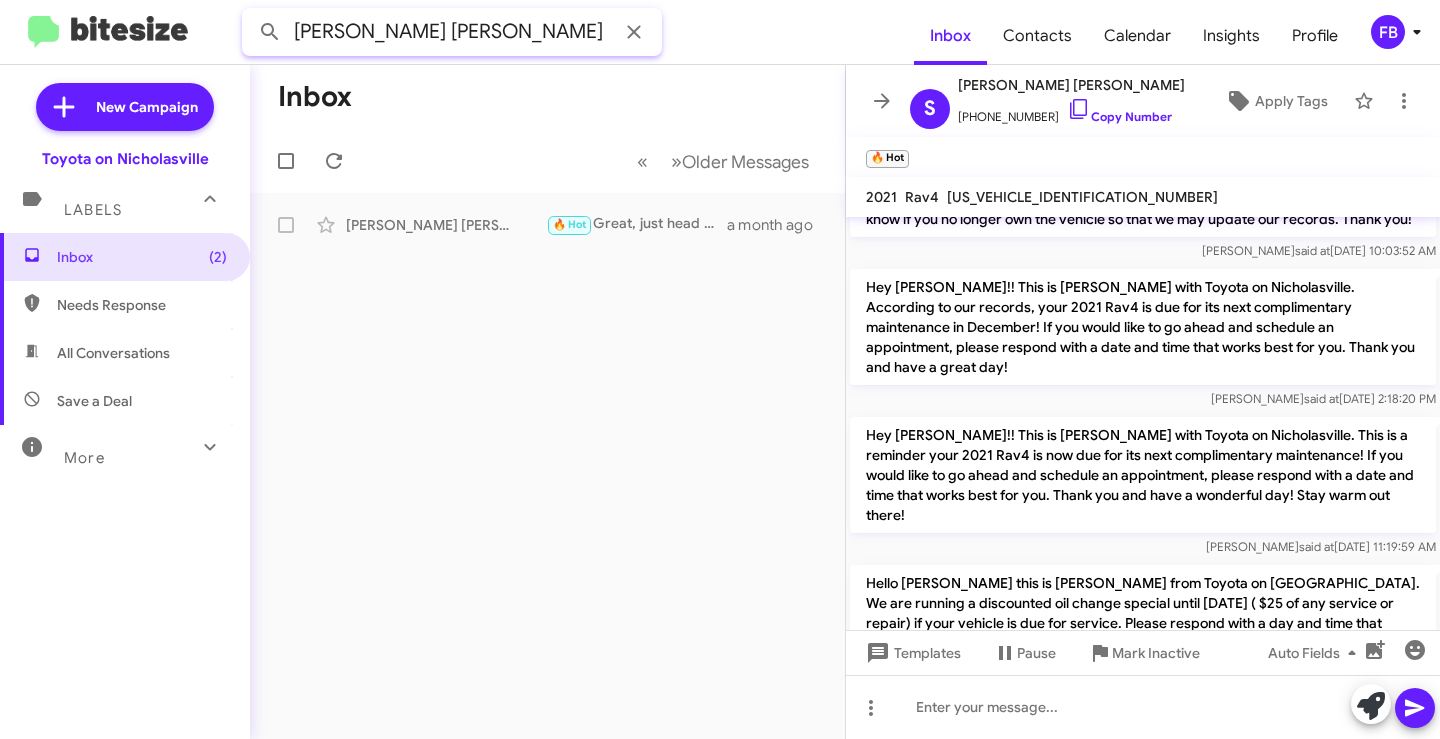 paste on "[PERSON_NAME]" 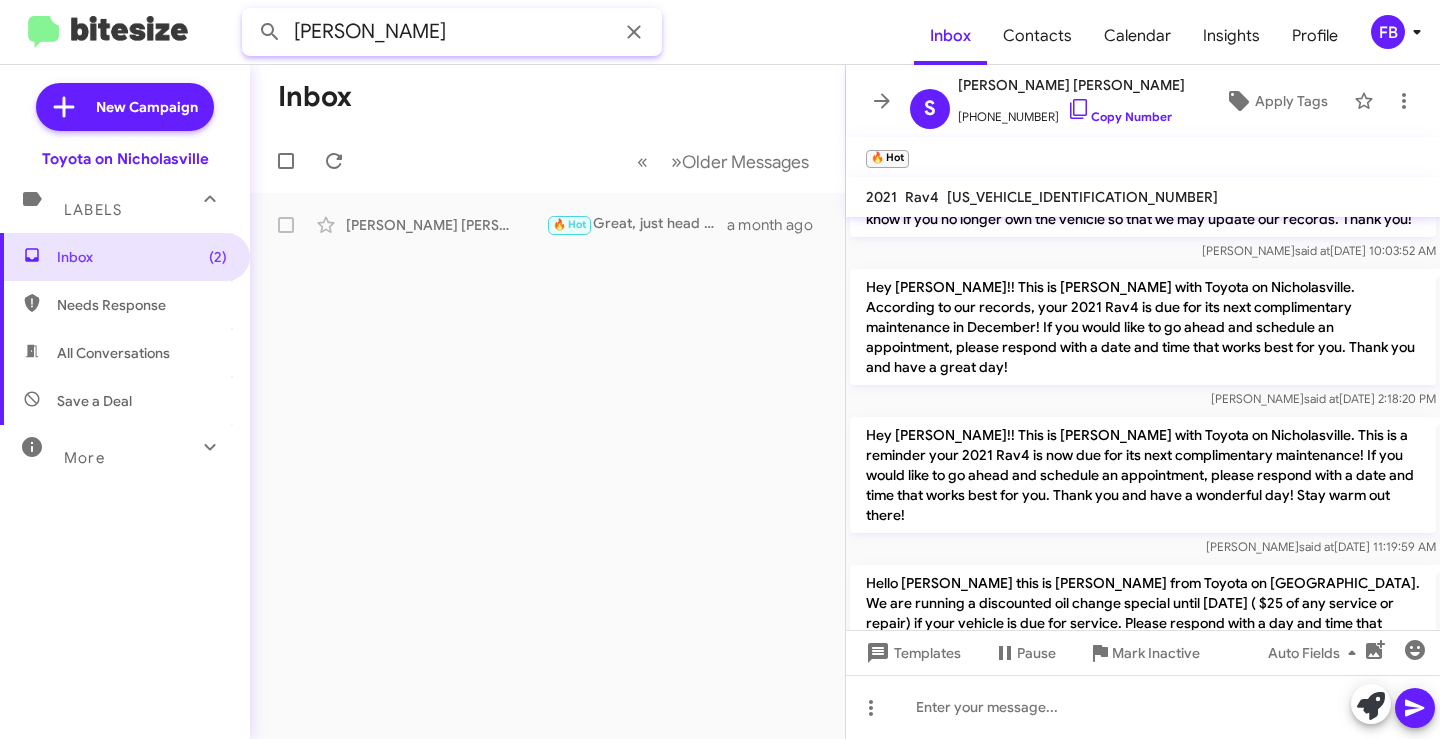 drag, startPoint x: 363, startPoint y: 32, endPoint x: -20, endPoint y: 34, distance: 383.00522 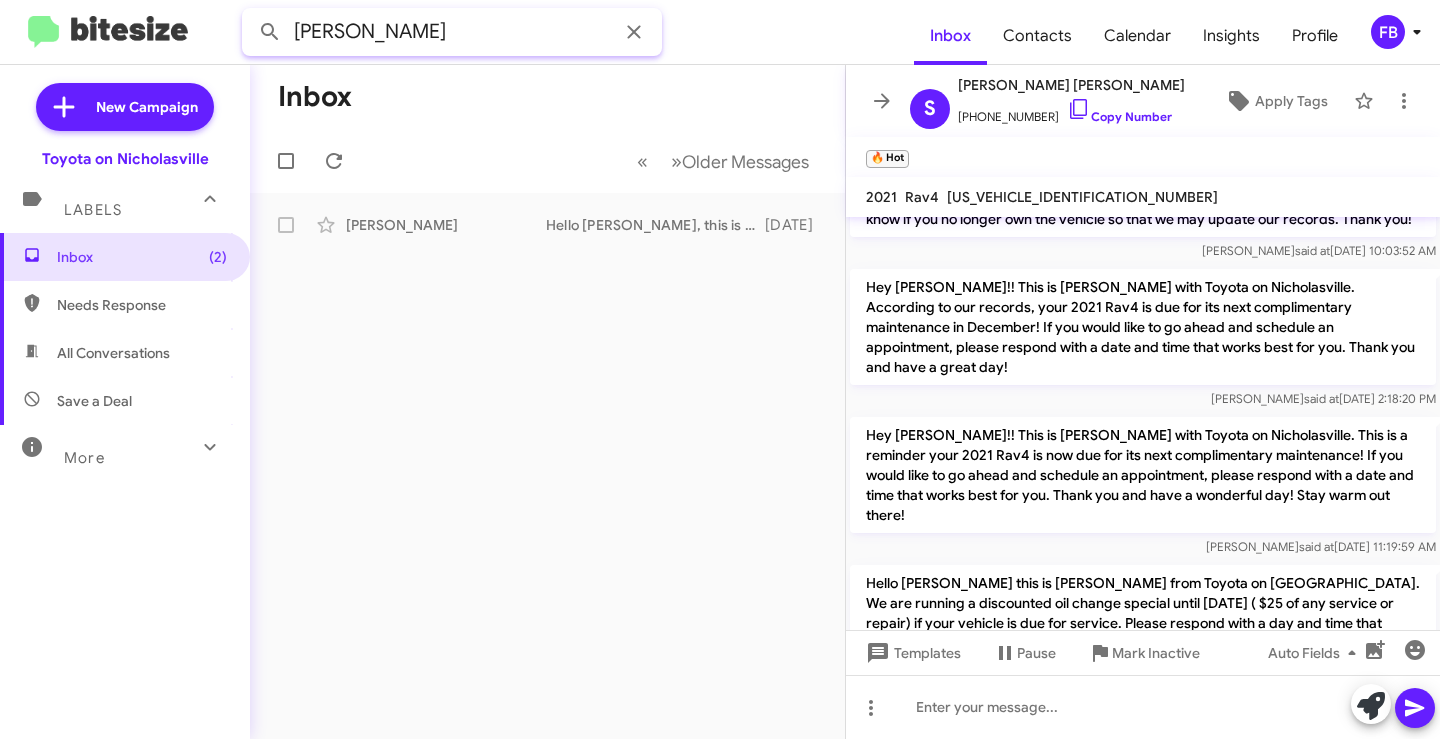 drag, startPoint x: 362, startPoint y: 35, endPoint x: -24, endPoint y: 38, distance: 386.01166 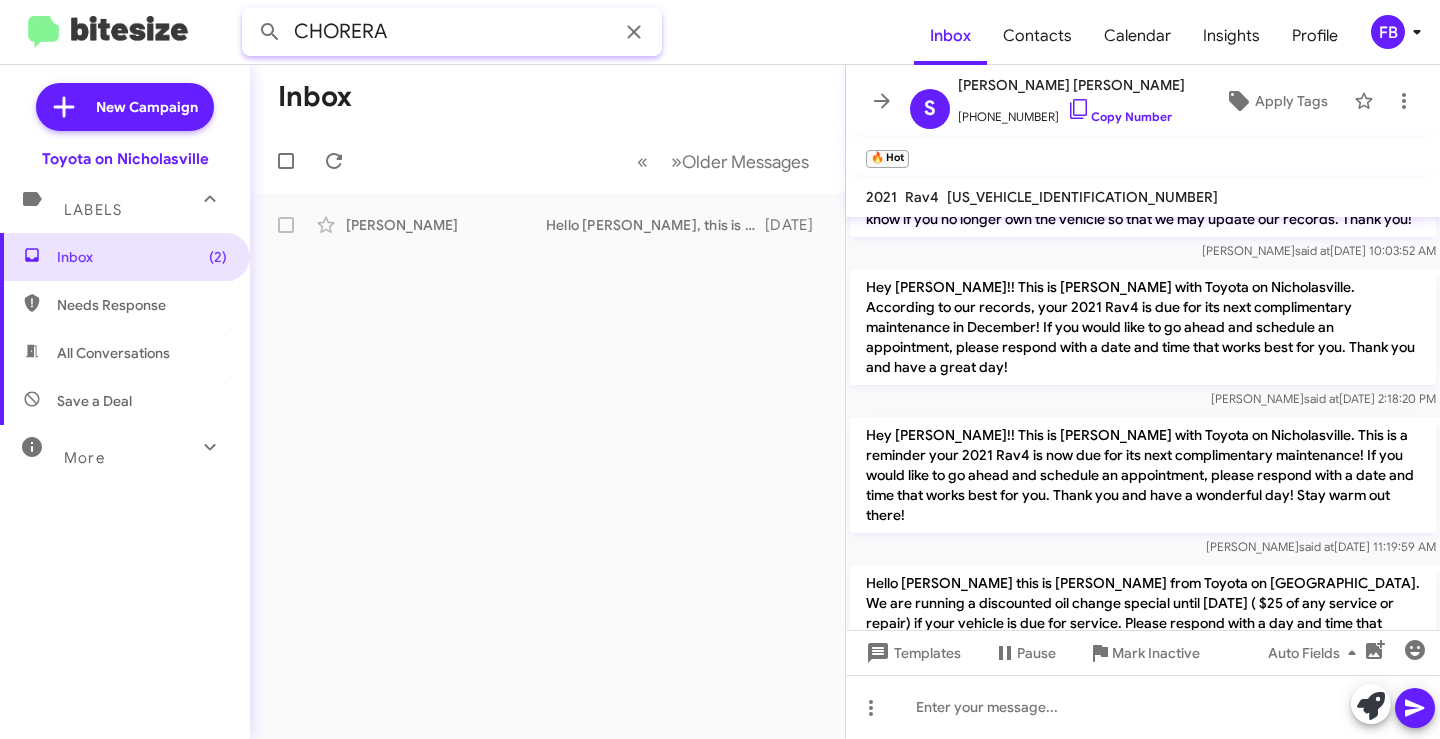 click 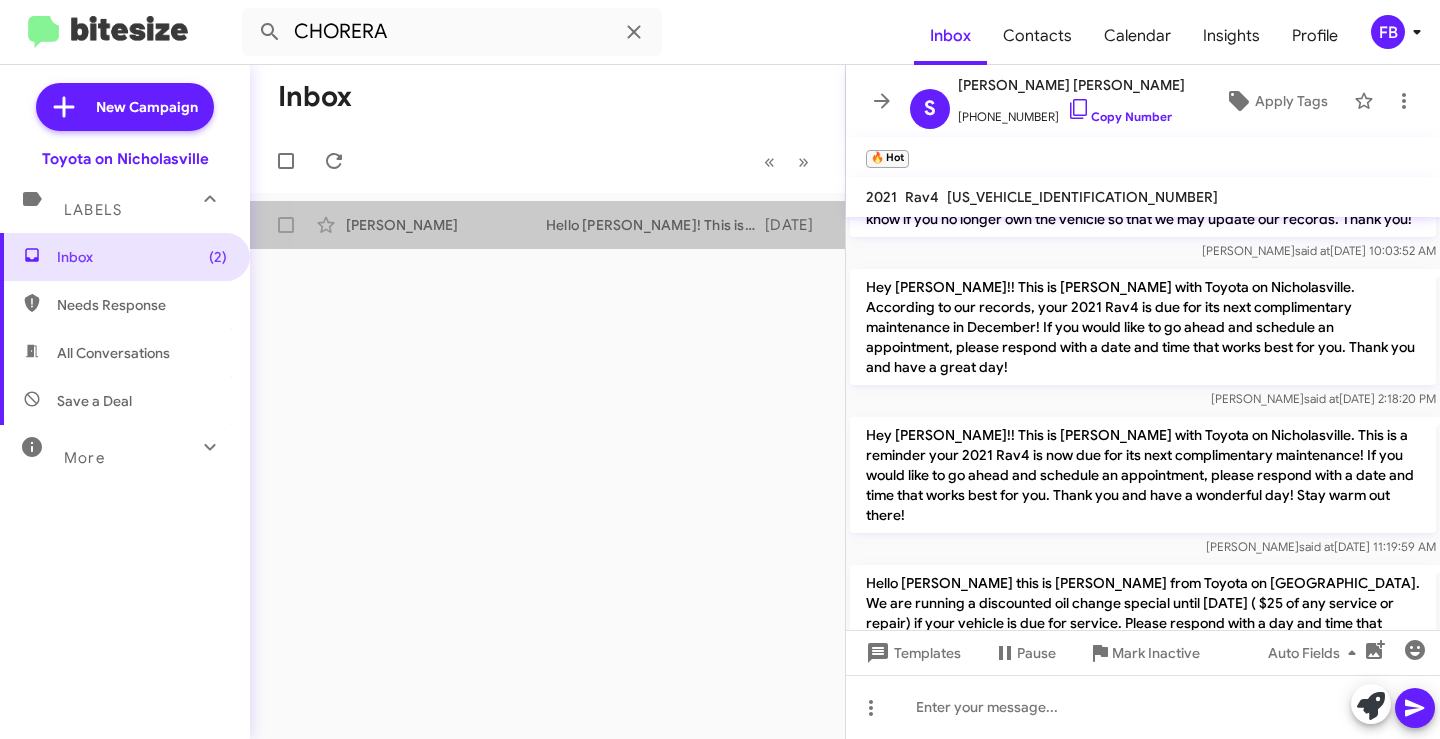 drag, startPoint x: 442, startPoint y: 222, endPoint x: 807, endPoint y: 308, distance: 374.99466 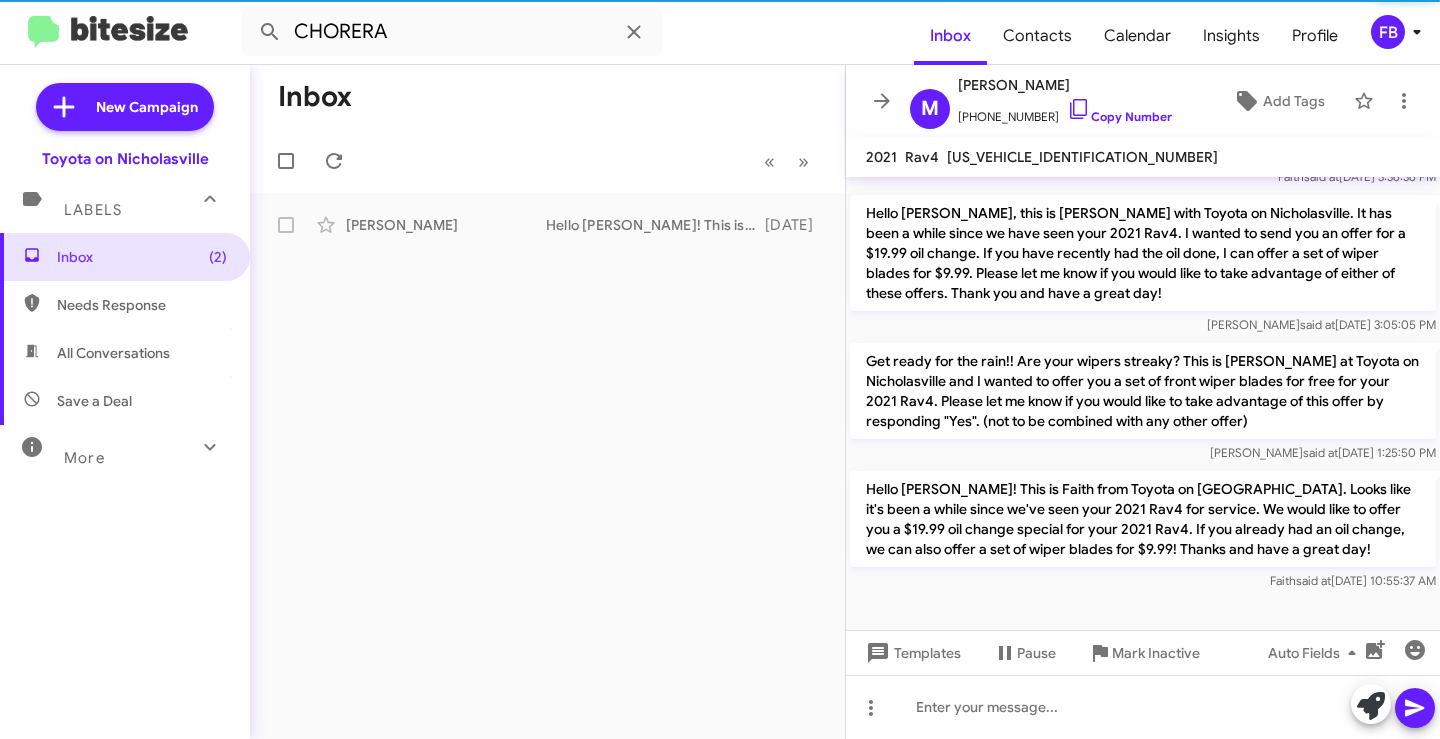 scroll, scrollTop: 1194, scrollLeft: 0, axis: vertical 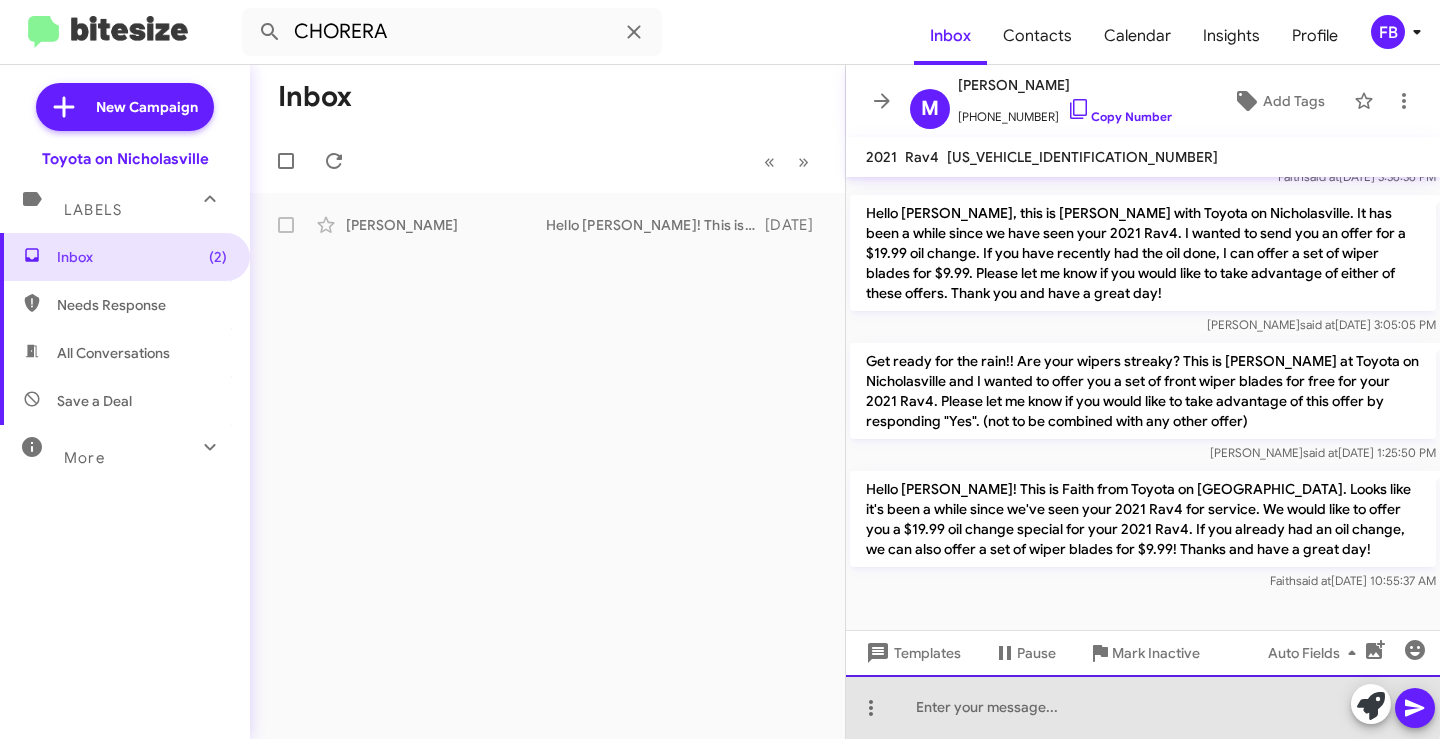 click 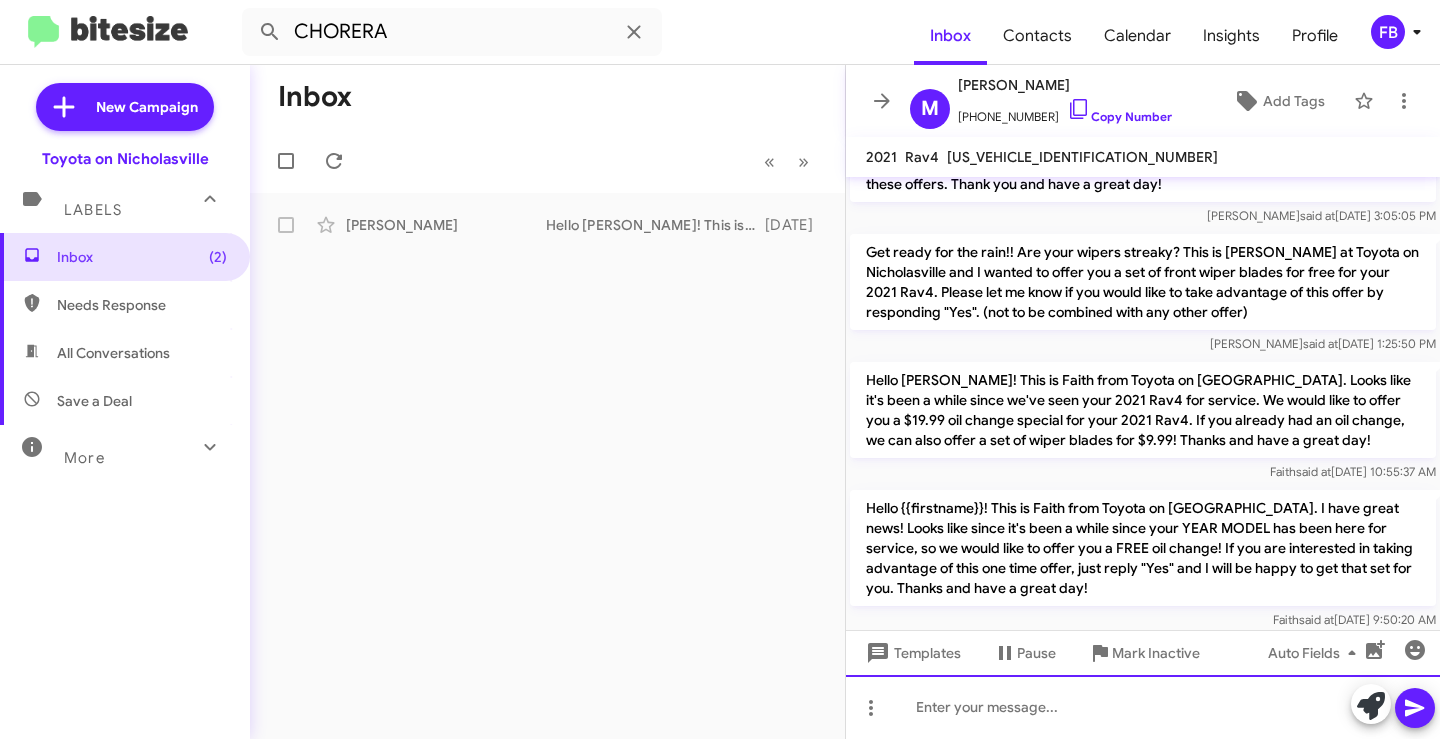 scroll, scrollTop: 1347, scrollLeft: 0, axis: vertical 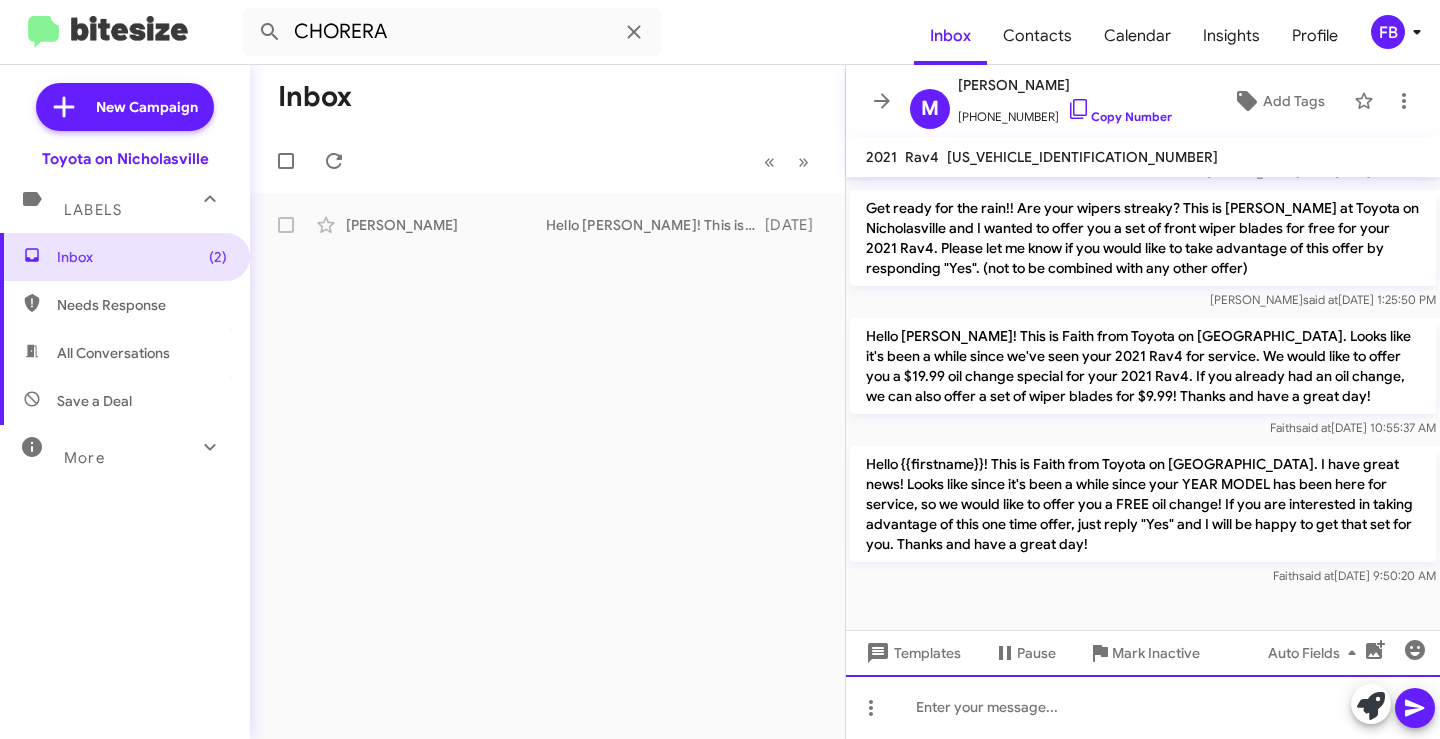 click 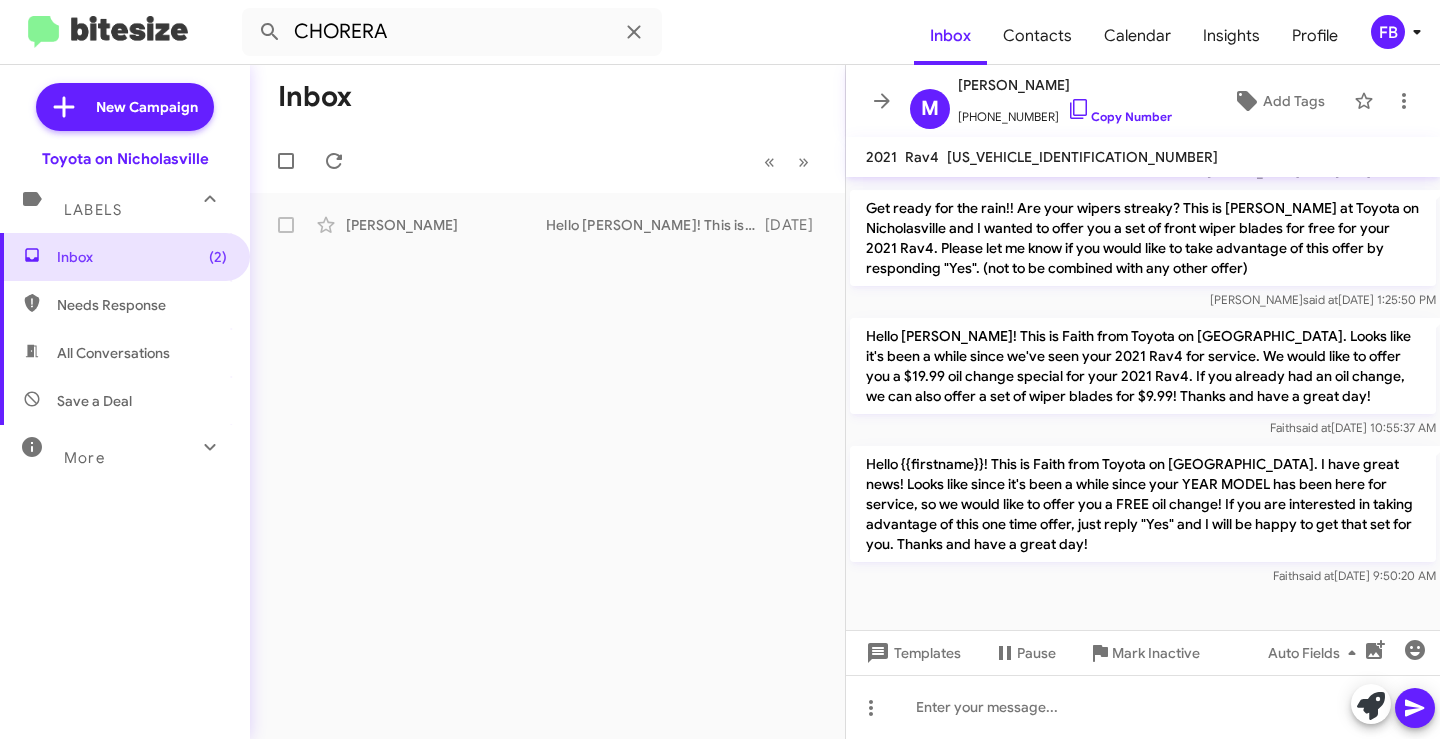 drag, startPoint x: 1080, startPoint y: 488, endPoint x: 994, endPoint y: 560, distance: 112.1606 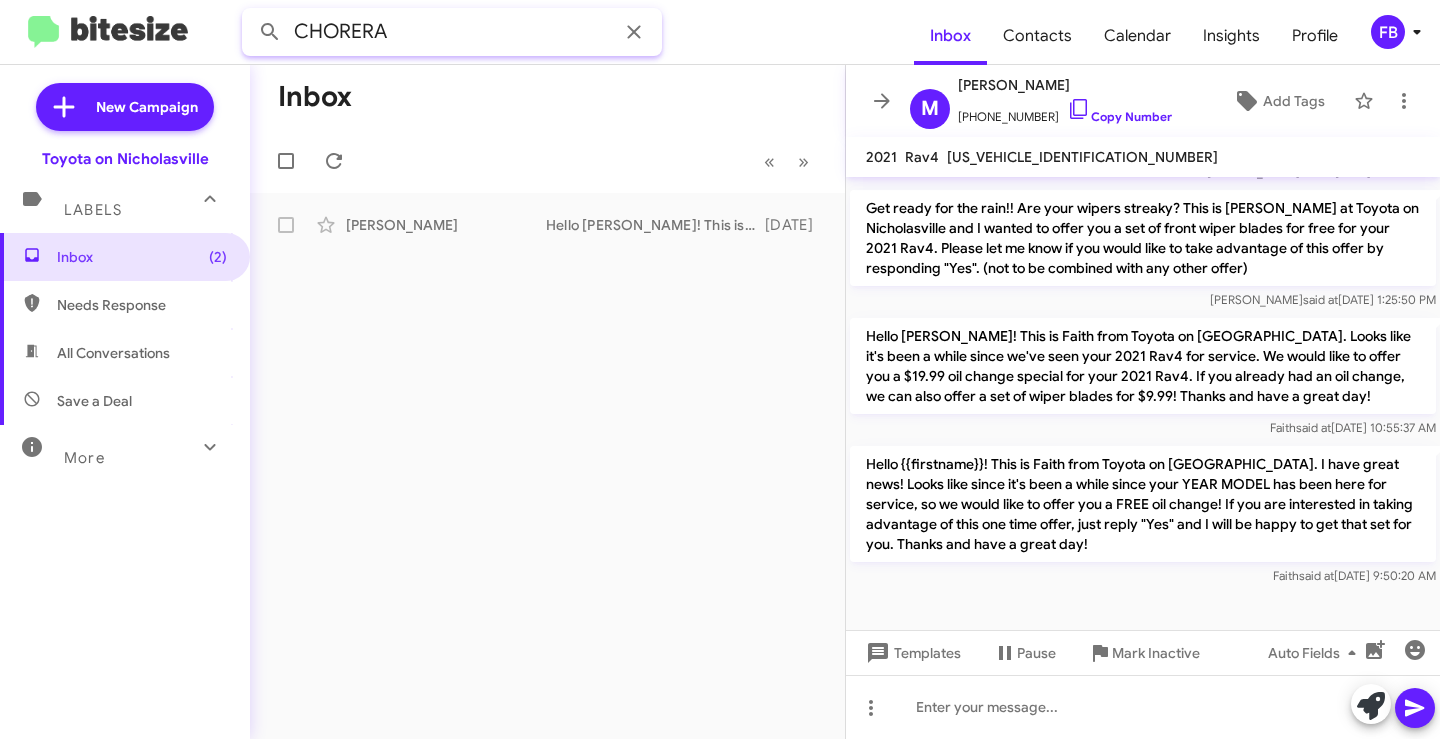 paste on "[PERSON_NAME]" 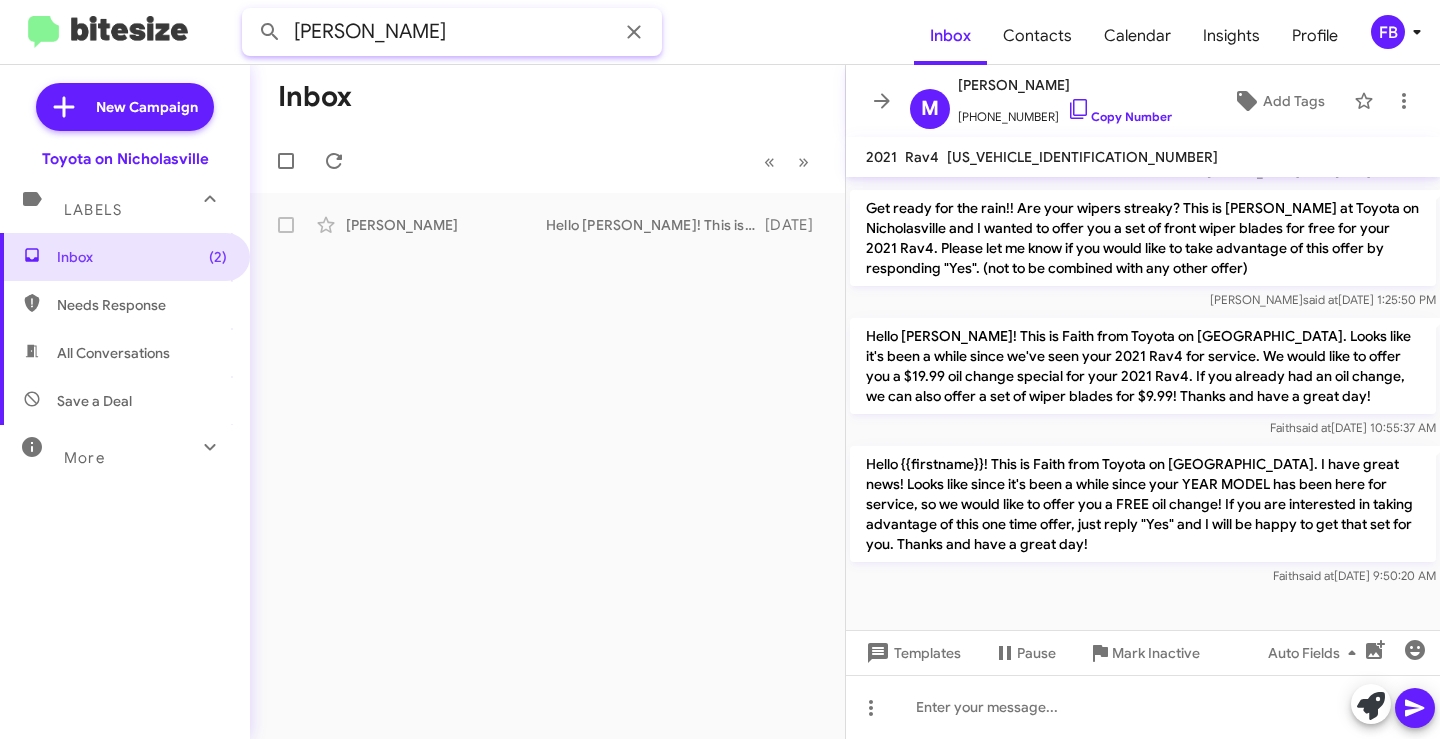 click 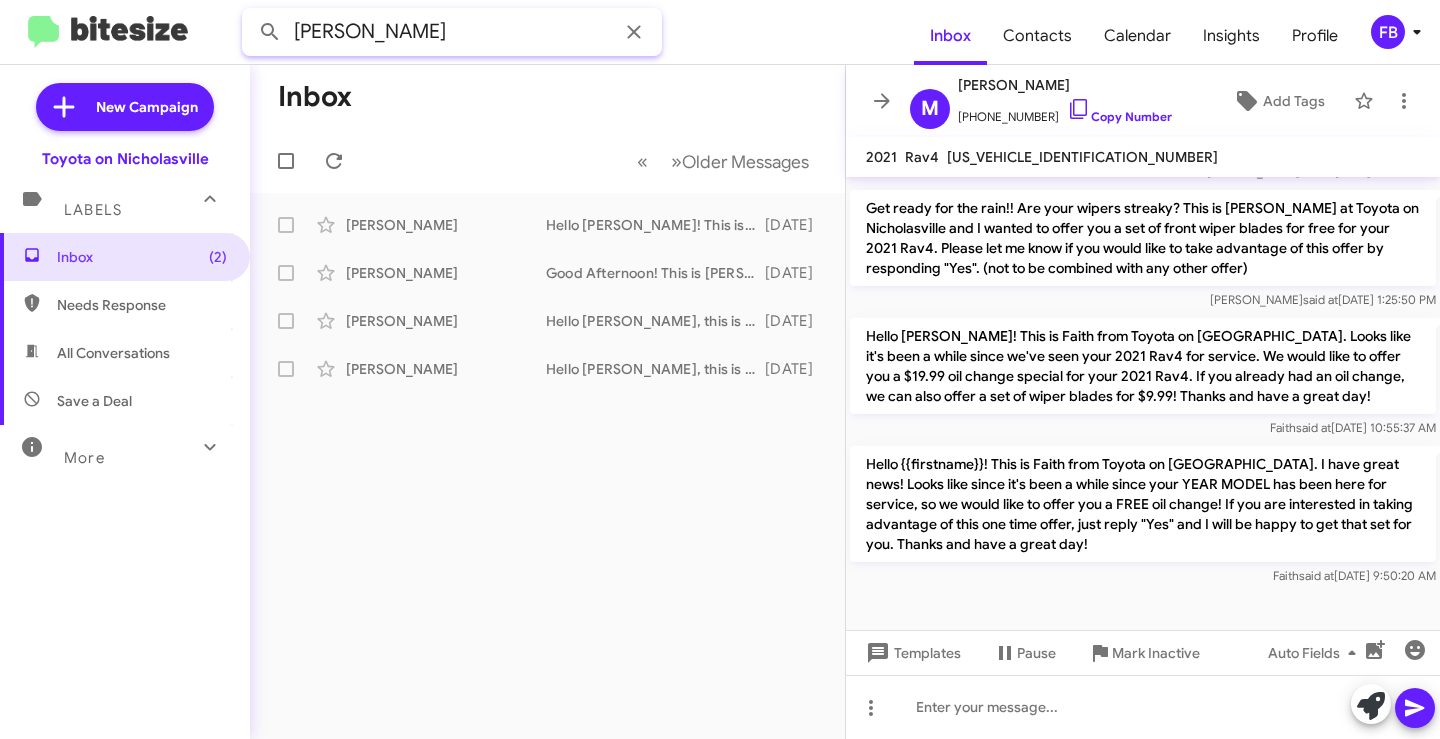 drag, startPoint x: 370, startPoint y: 34, endPoint x: 9, endPoint y: 34, distance: 361 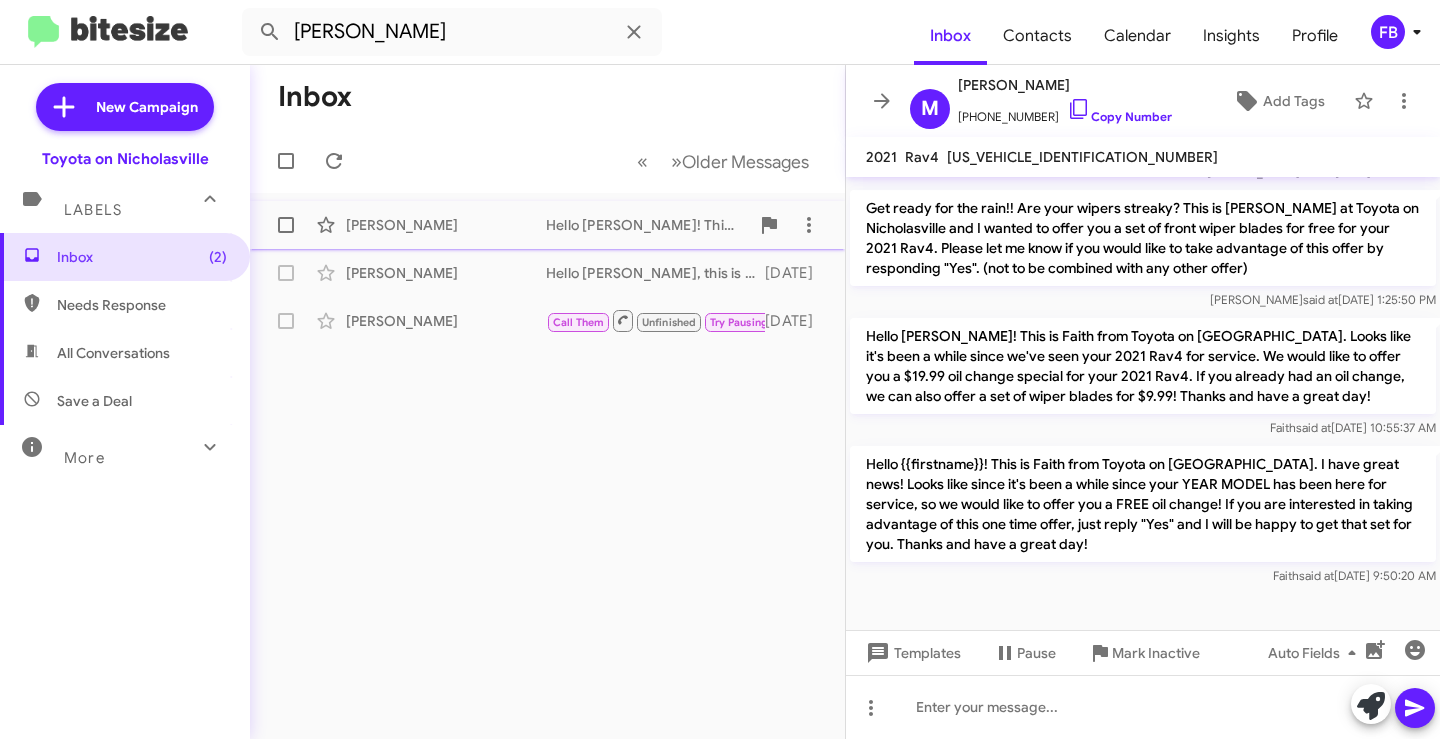 click on "[PERSON_NAME]" 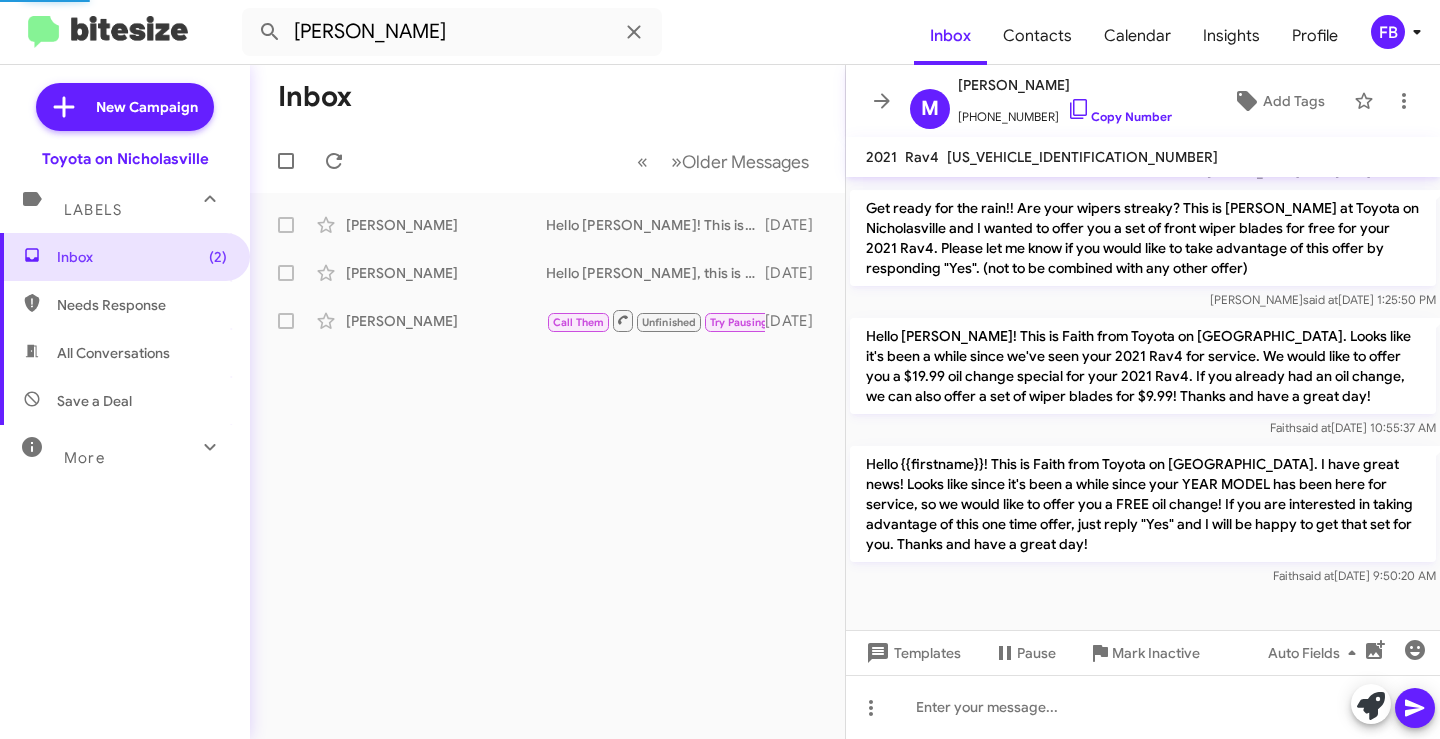 scroll, scrollTop: 0, scrollLeft: 0, axis: both 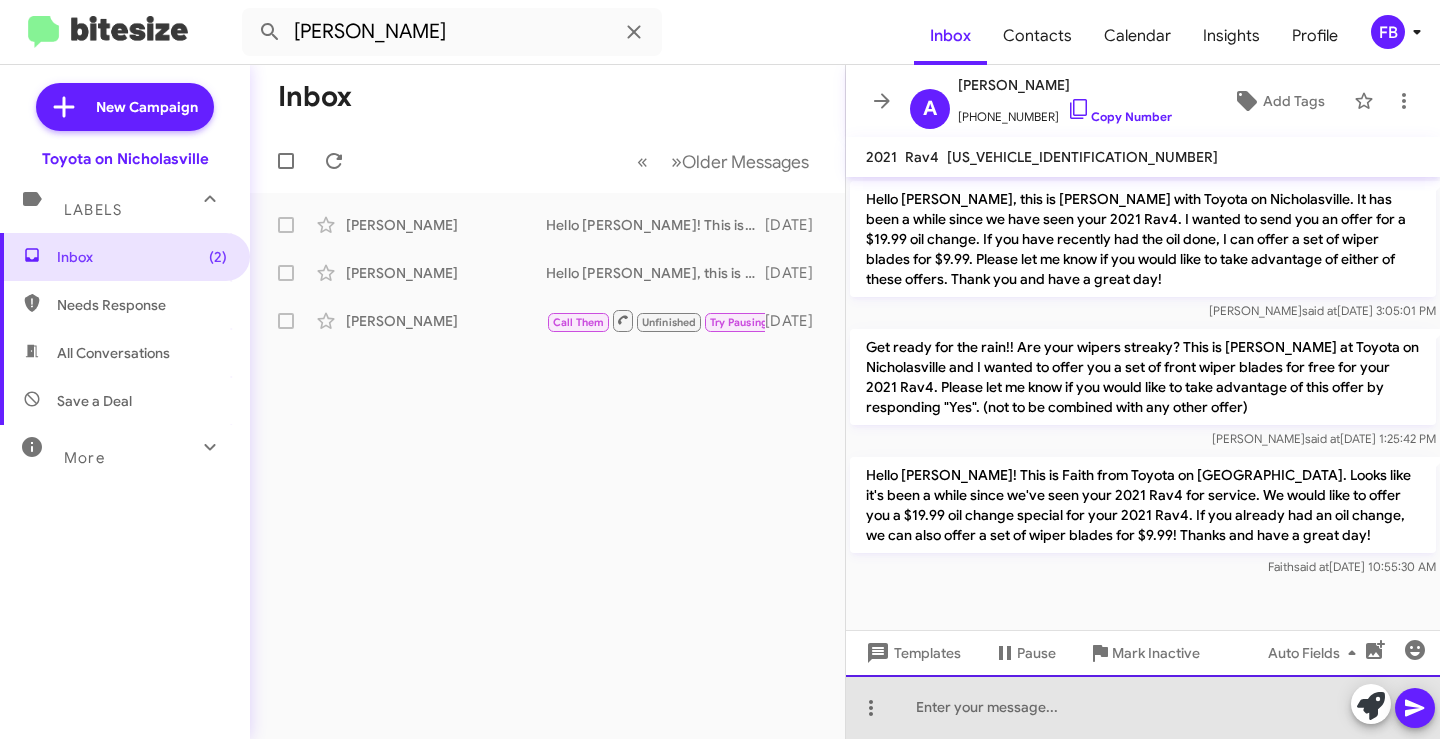 click 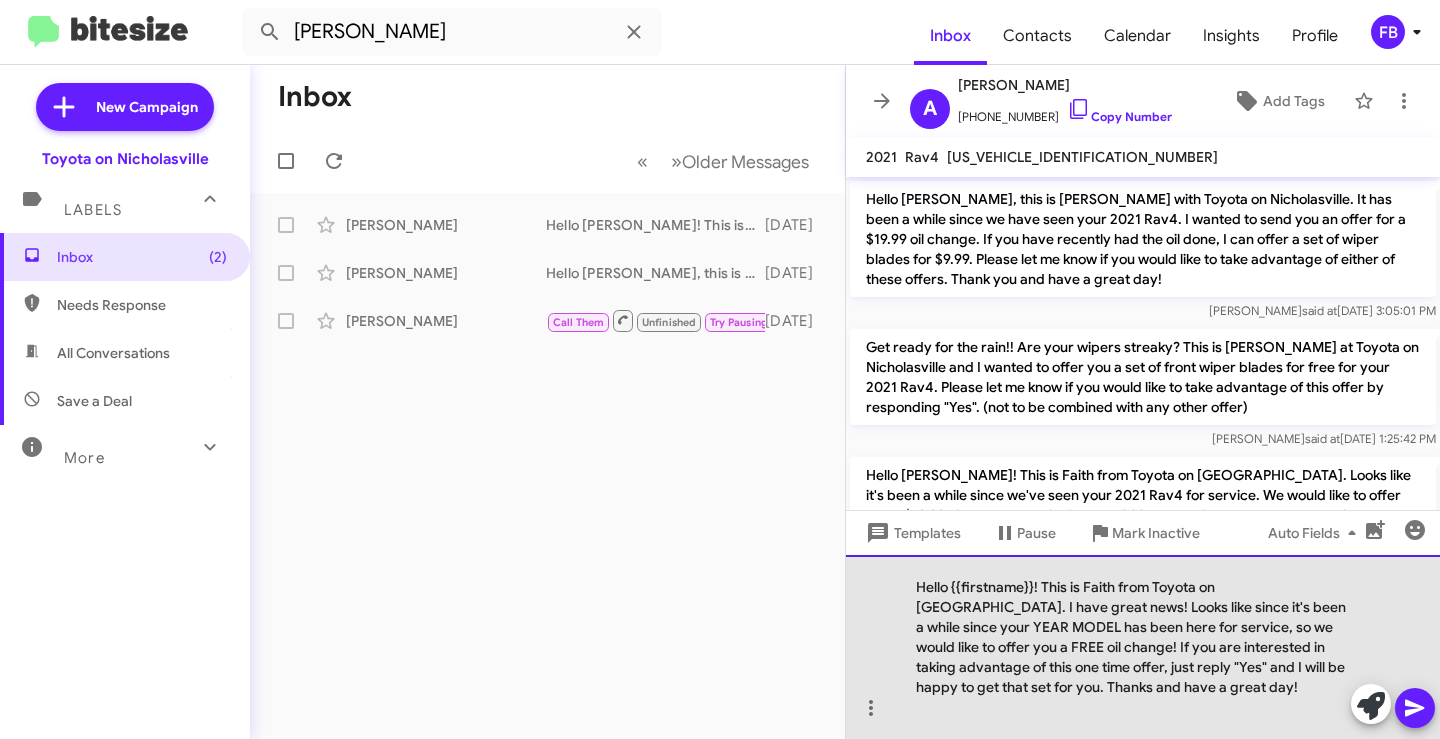 drag, startPoint x: 1275, startPoint y: 610, endPoint x: 1330, endPoint y: 612, distance: 55.03635 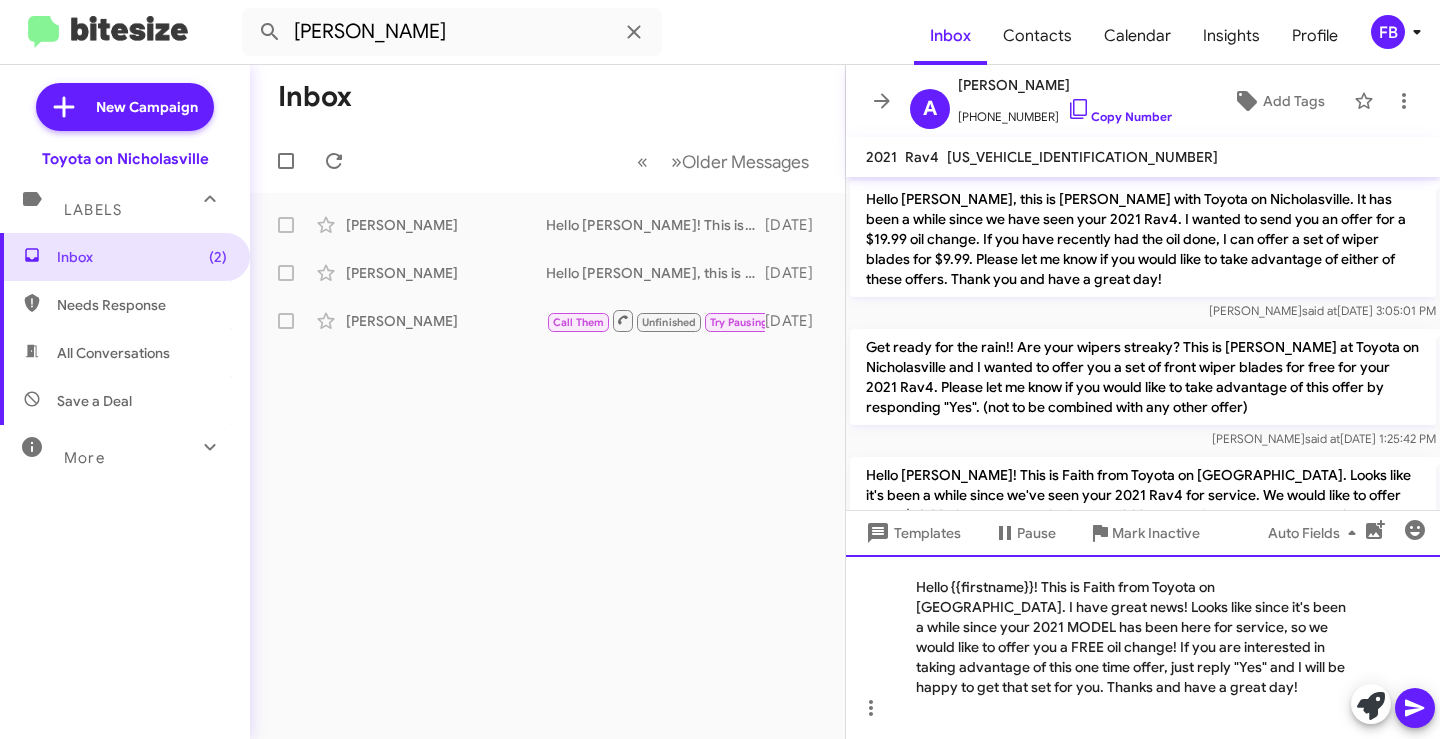 click on "Hello {{firstname}}! This is Faith from Toyota on [GEOGRAPHIC_DATA]. I have great news! Looks like since it's been a while since your 2021 MODEL has been here for service, so we would like to offer you a FREE oil change! If you are interested in taking advantage of this one time offer, just reply "Yes" and I will be happy to get that set for you. Thanks and have a great day!" 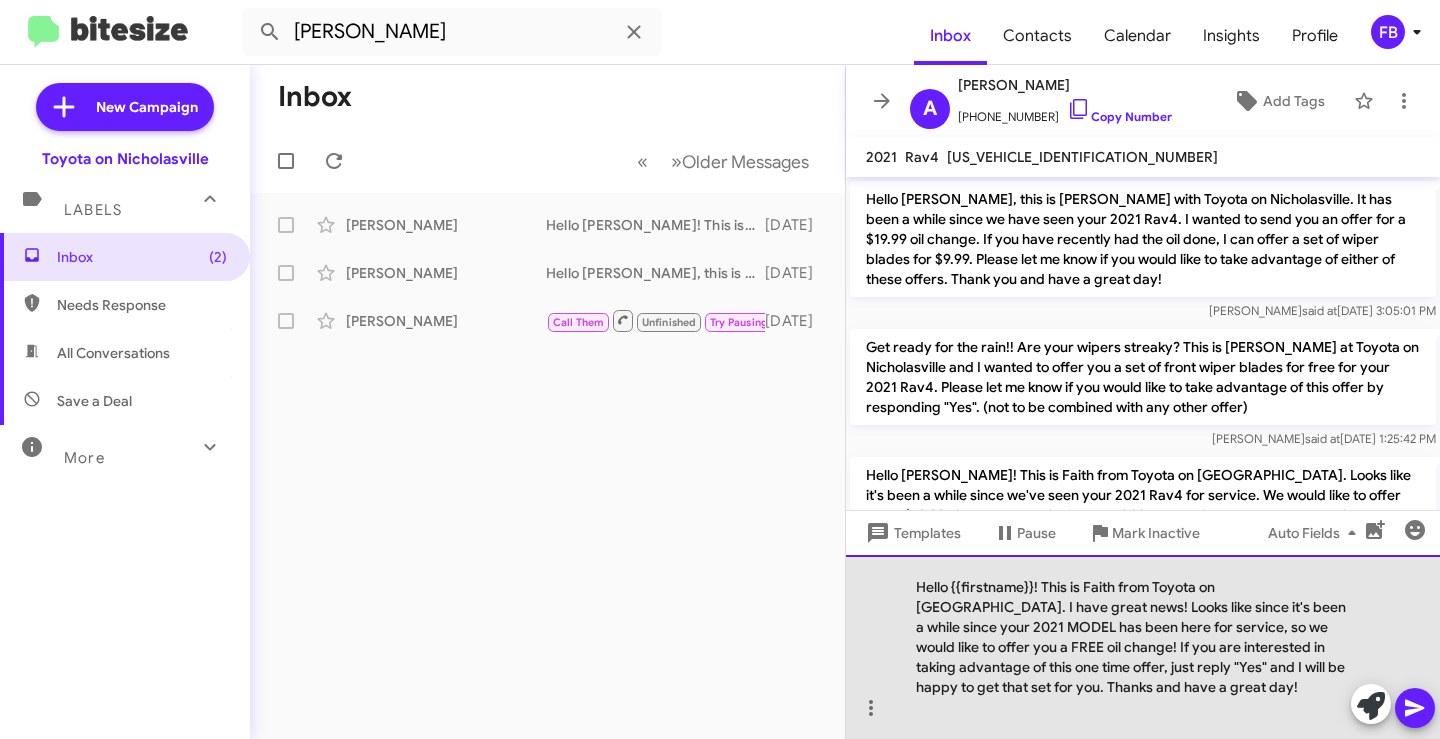 click on "Hello {{firstname}}! This is Faith from Toyota on [GEOGRAPHIC_DATA]. I have great news! Looks like since it's been a while since your 2021 MODEL has been here for service, so we would like to offer you a FREE oil change! If you are interested in taking advantage of this one time offer, just reply "Yes" and I will be happy to get that set for you. Thanks and have a great day!" 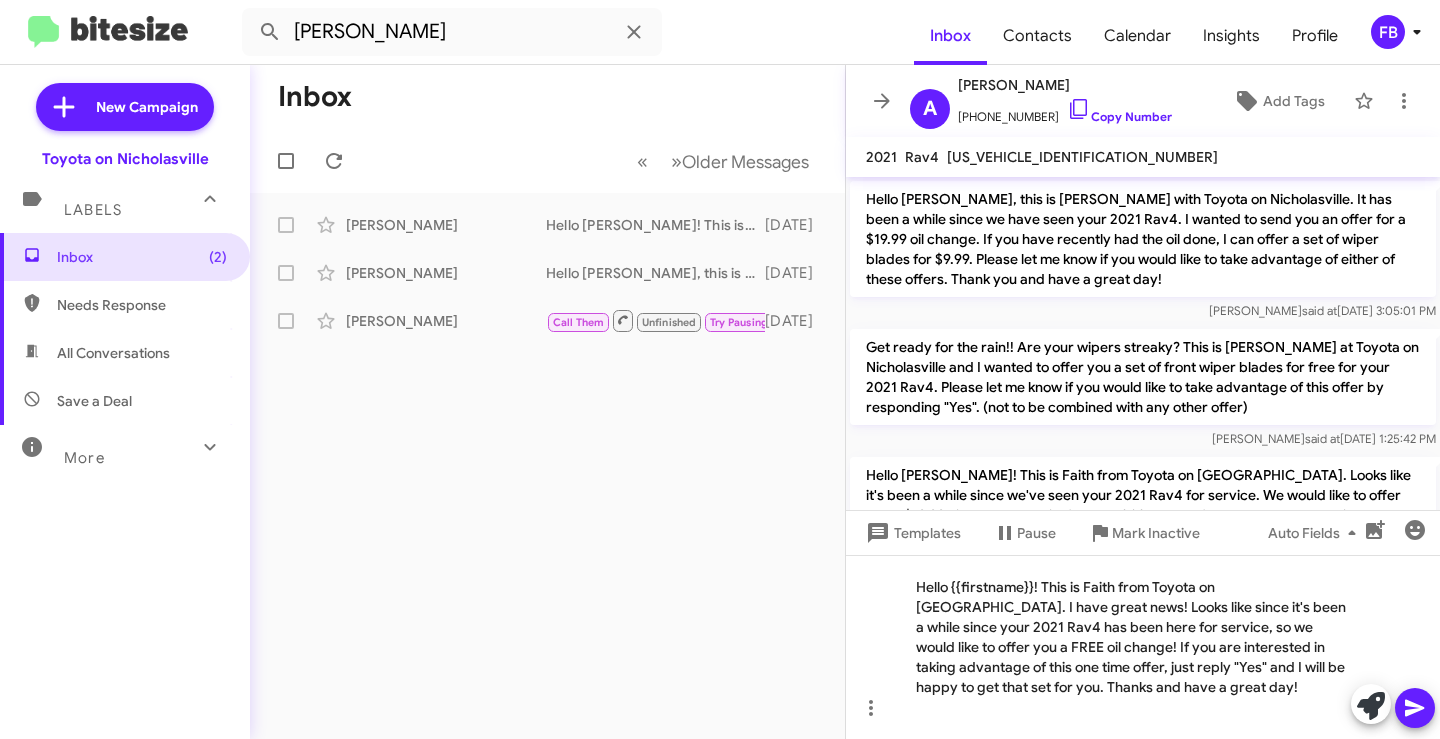 click 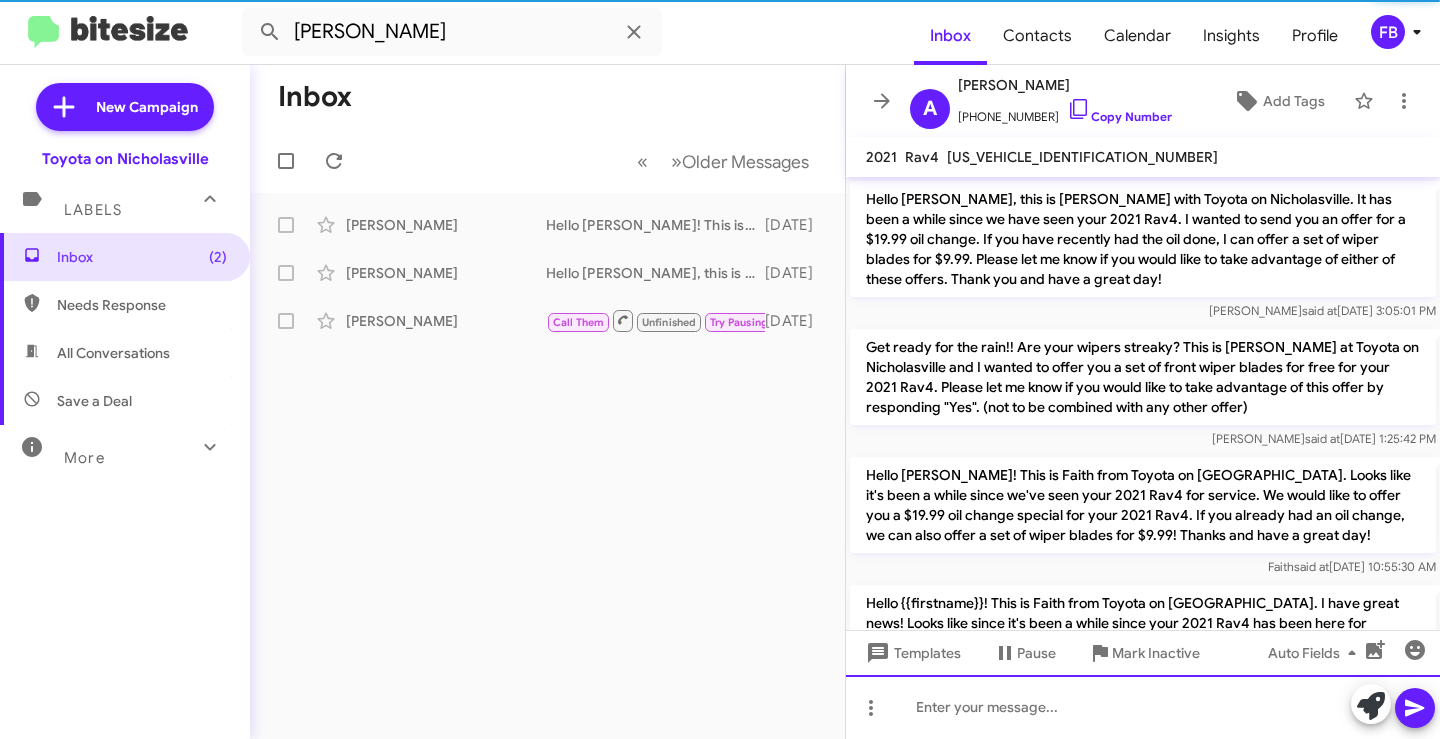 scroll, scrollTop: 119, scrollLeft: 0, axis: vertical 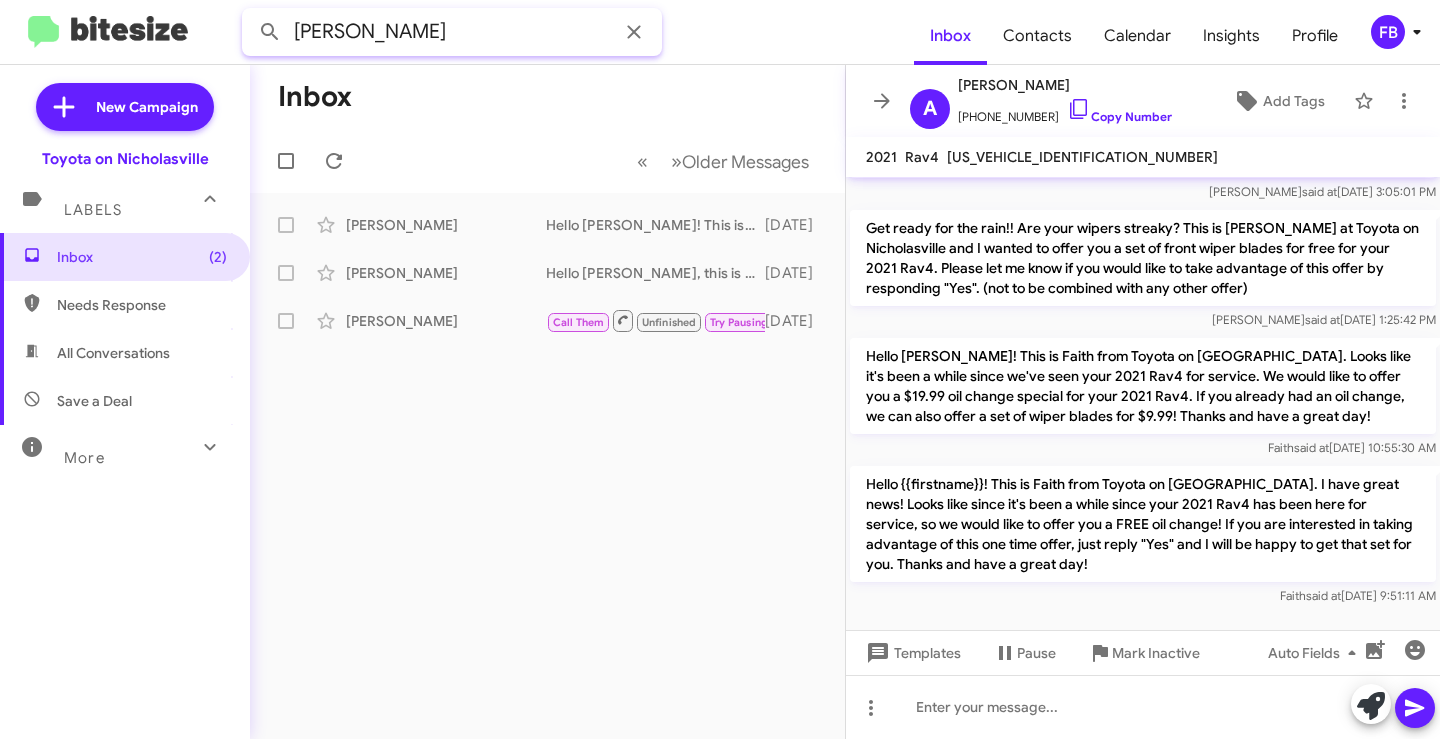 drag, startPoint x: 391, startPoint y: 35, endPoint x: -9, endPoint y: 35, distance: 400 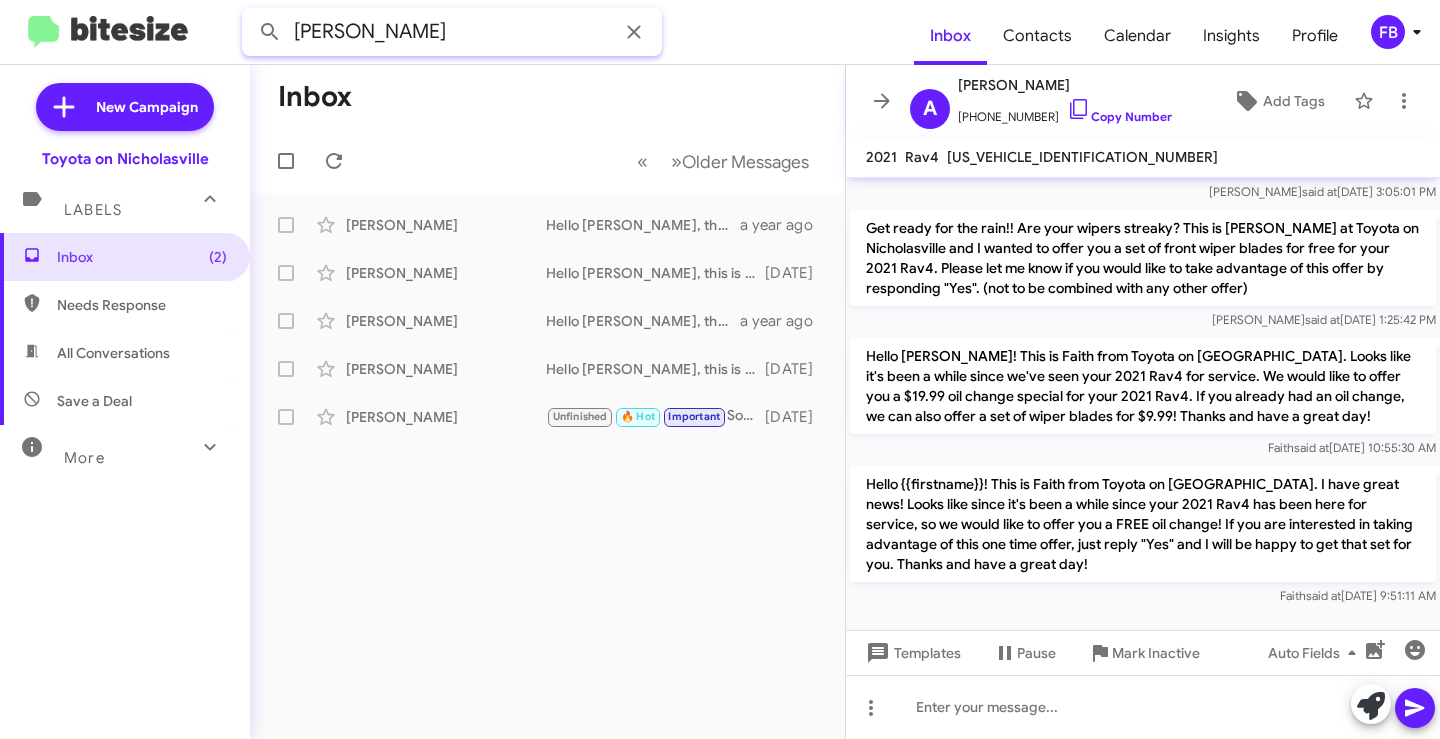 drag, startPoint x: 353, startPoint y: 32, endPoint x: 39, endPoint y: 35, distance: 314.01434 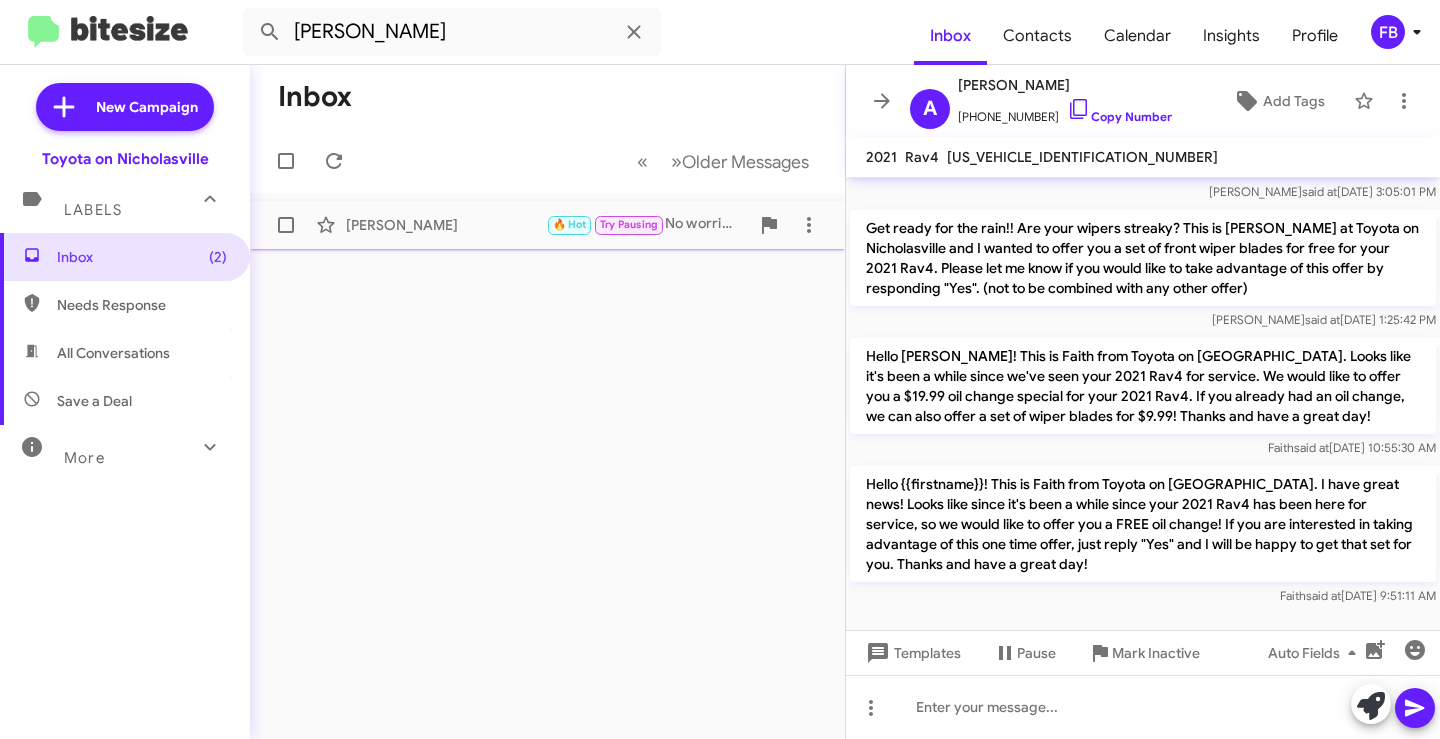 drag, startPoint x: 400, startPoint y: 221, endPoint x: 520, endPoint y: 238, distance: 121.19818 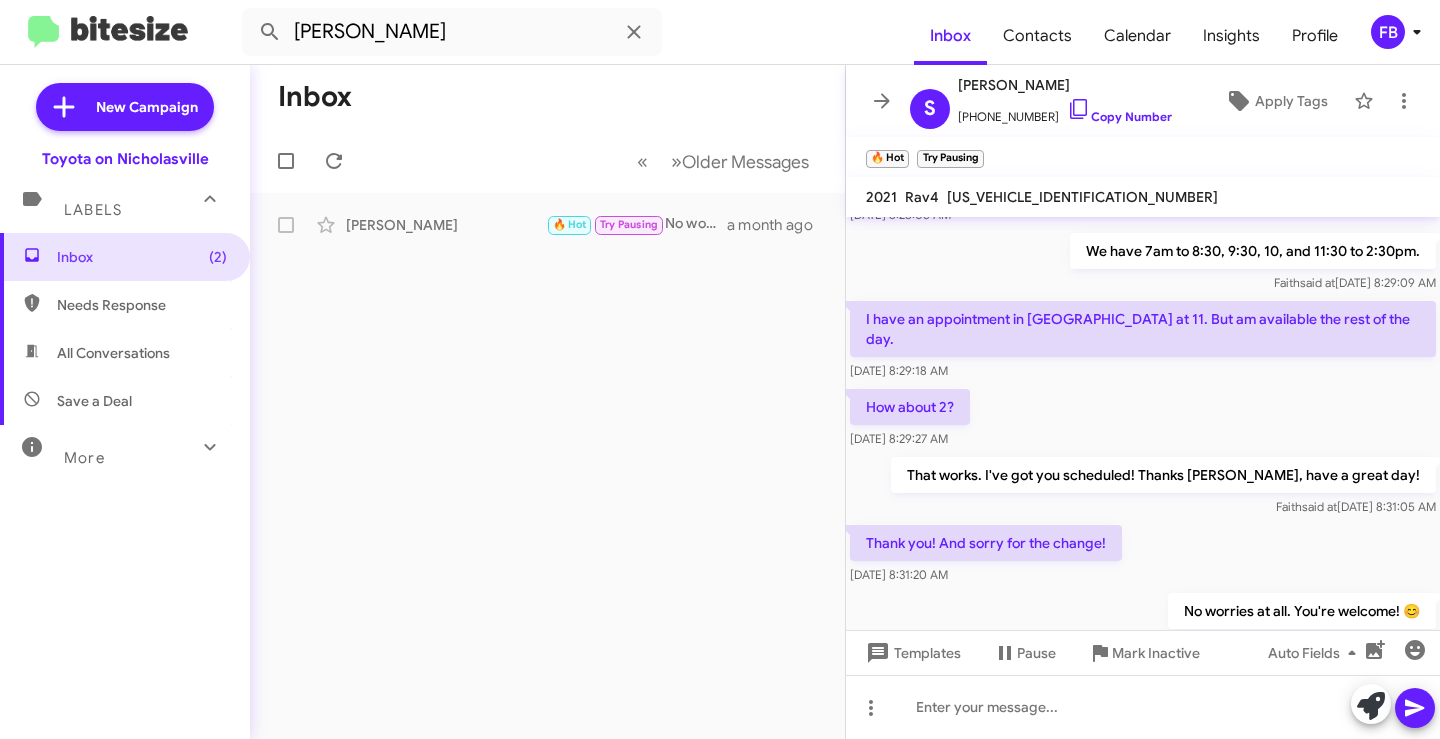 scroll, scrollTop: 863, scrollLeft: 0, axis: vertical 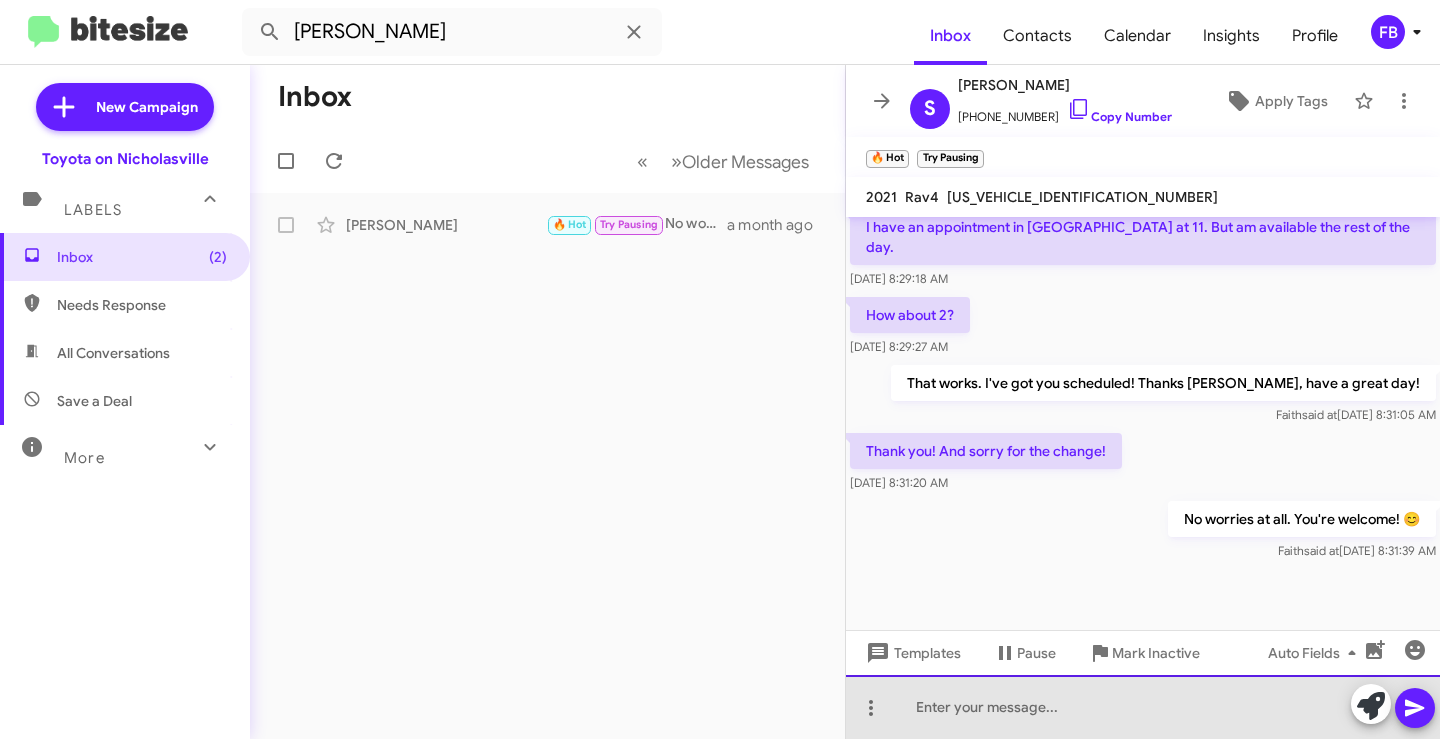 click 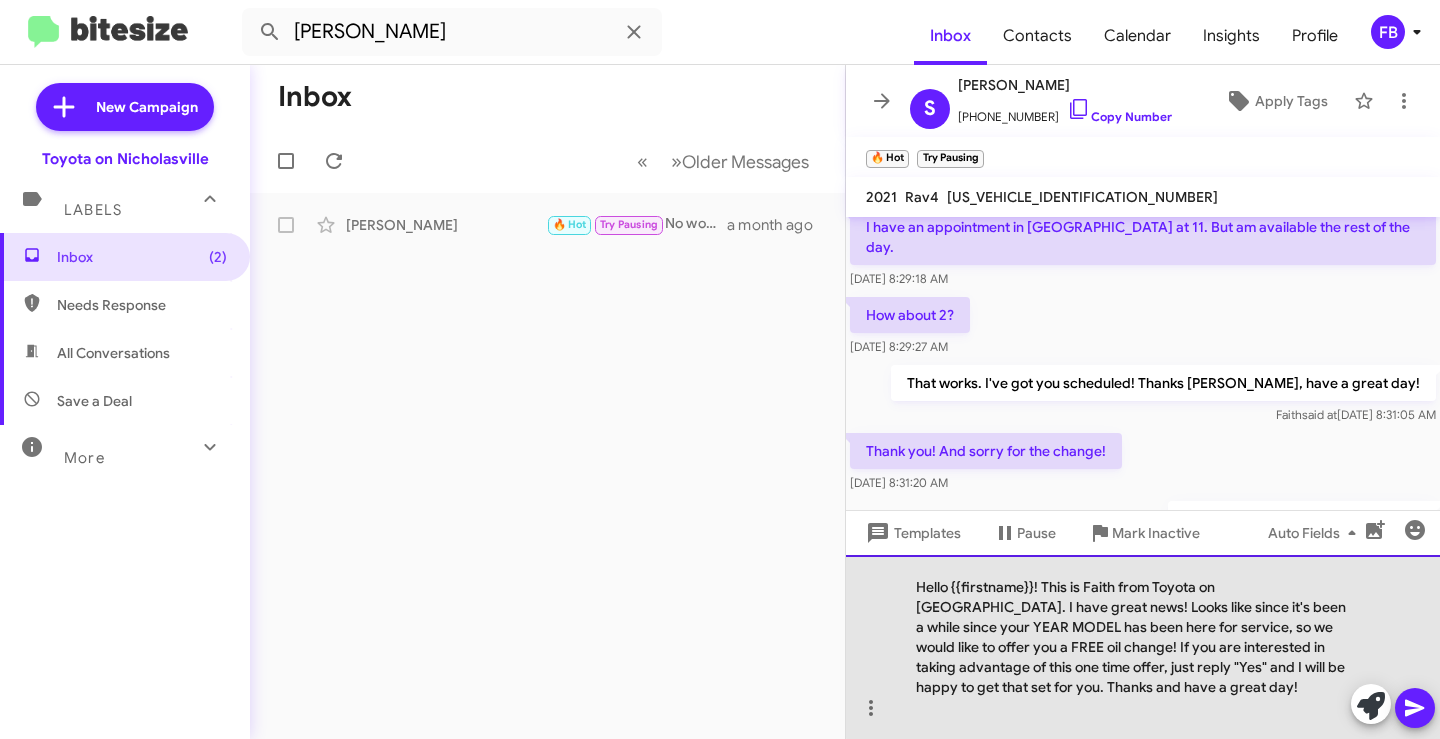 drag, startPoint x: 1275, startPoint y: 606, endPoint x: 1326, endPoint y: 603, distance: 51.088158 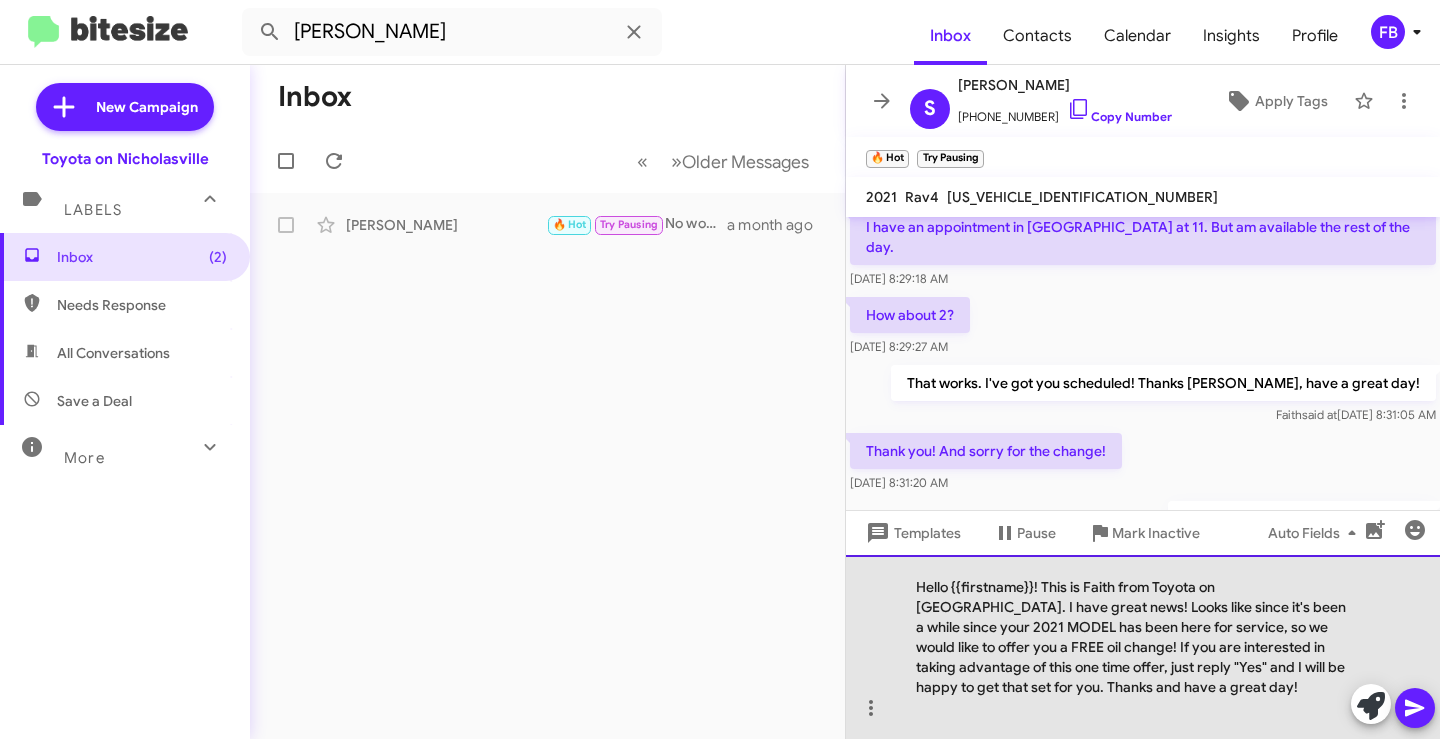 drag, startPoint x: 965, startPoint y: 629, endPoint x: 915, endPoint y: 628, distance: 50.01 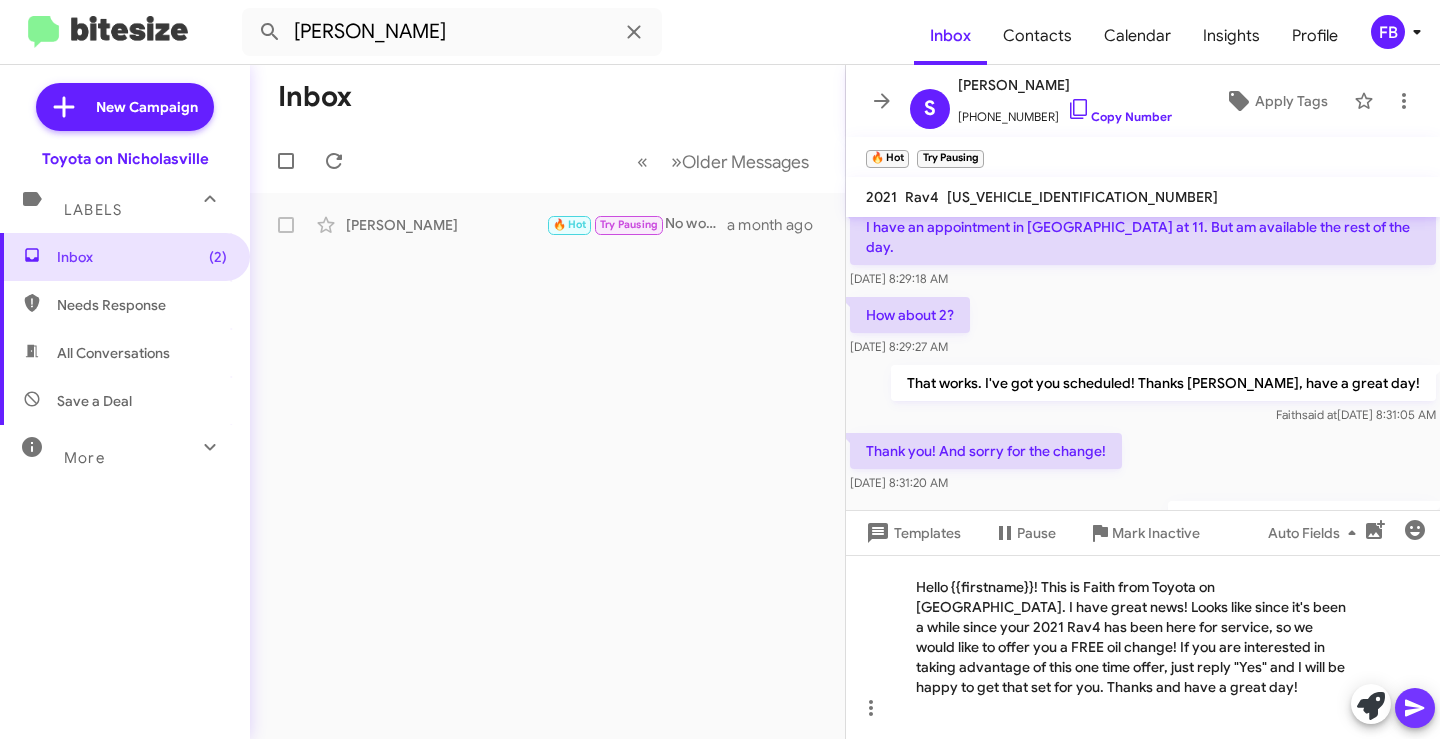 click 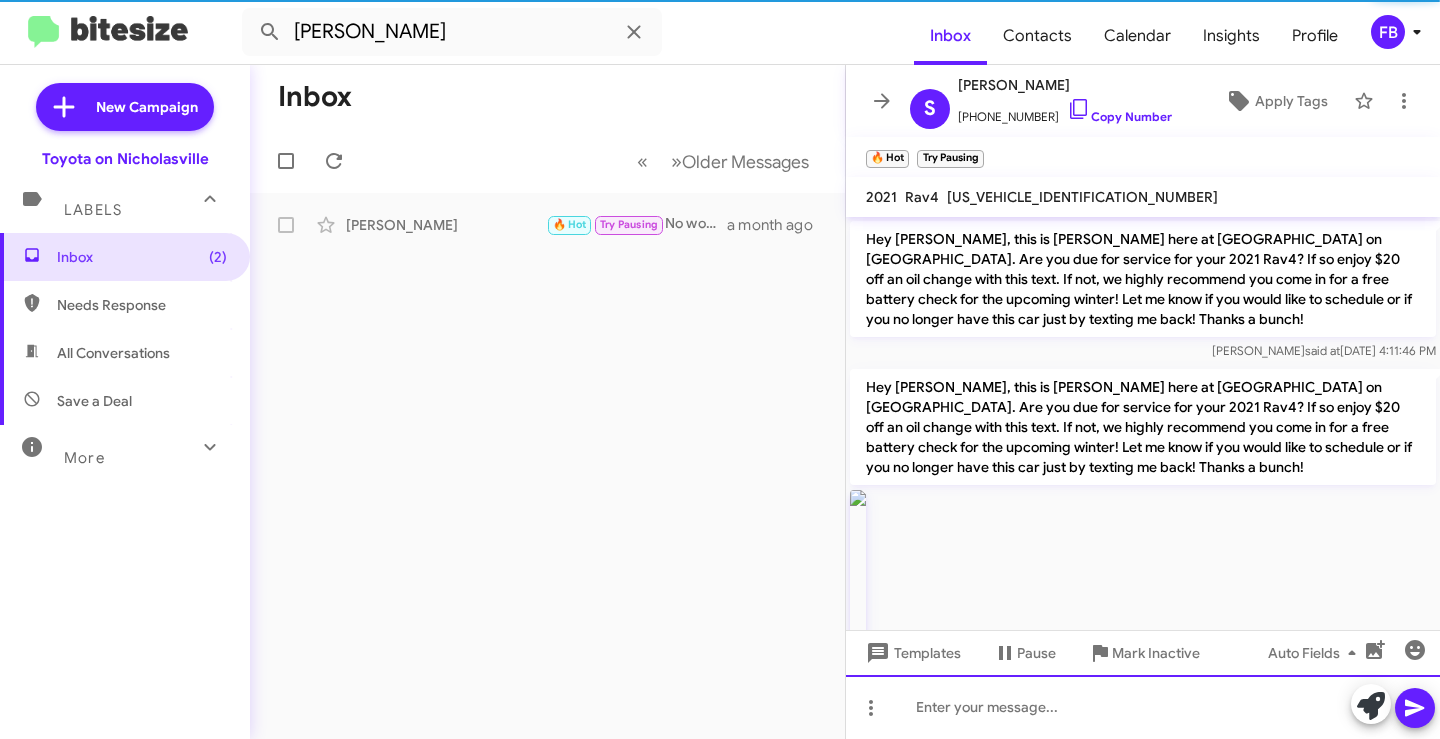 scroll, scrollTop: 100, scrollLeft: 0, axis: vertical 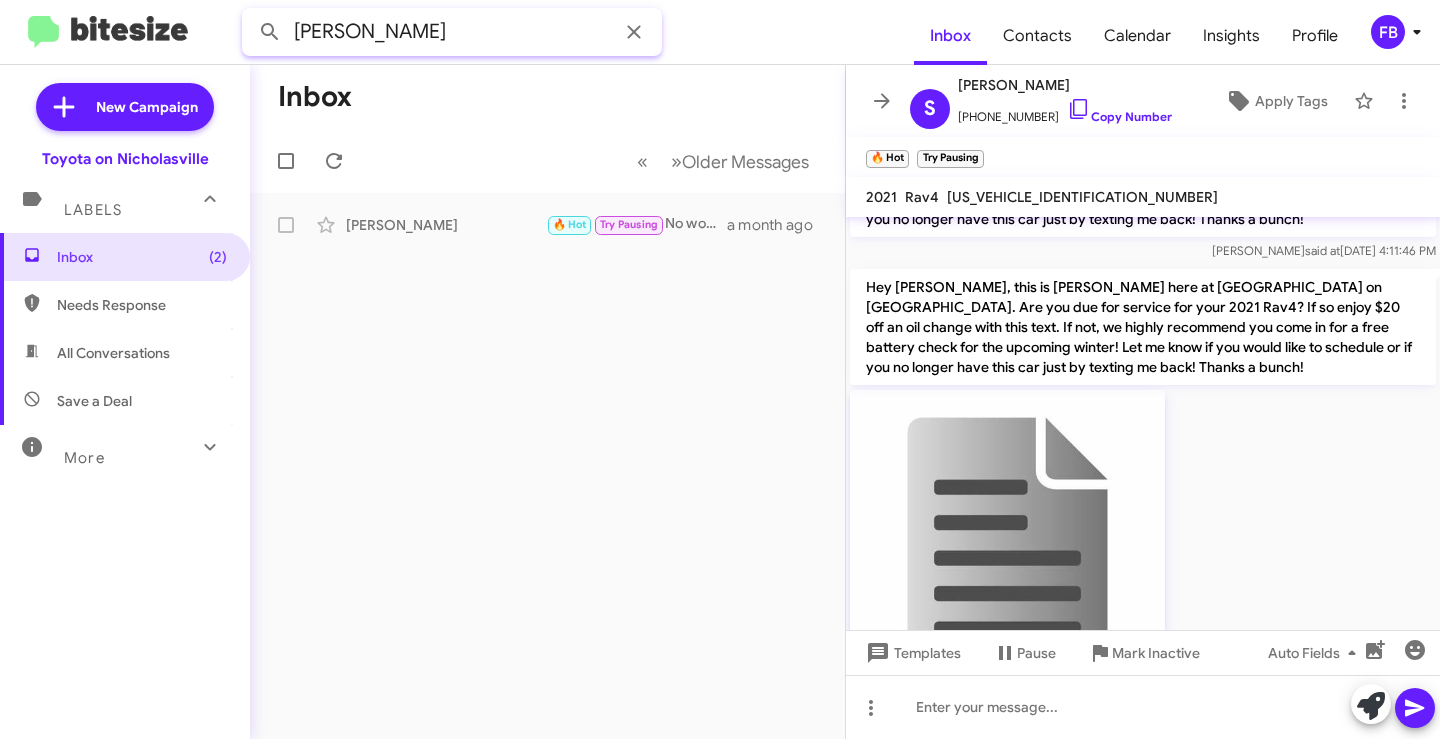 drag, startPoint x: 438, startPoint y: 28, endPoint x: 74, endPoint y: 29, distance: 364.00137 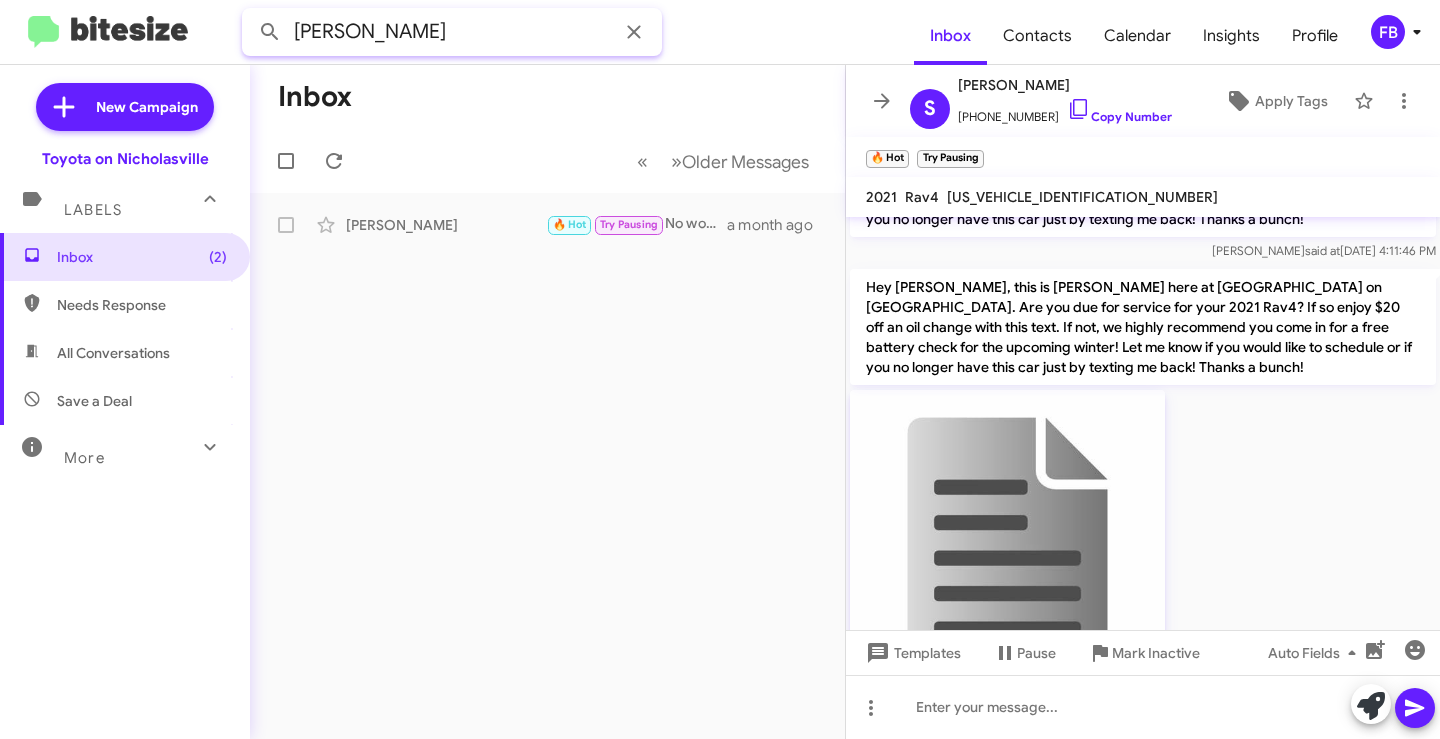 drag, startPoint x: 373, startPoint y: 37, endPoint x: -133, endPoint y: 35, distance: 506.00397 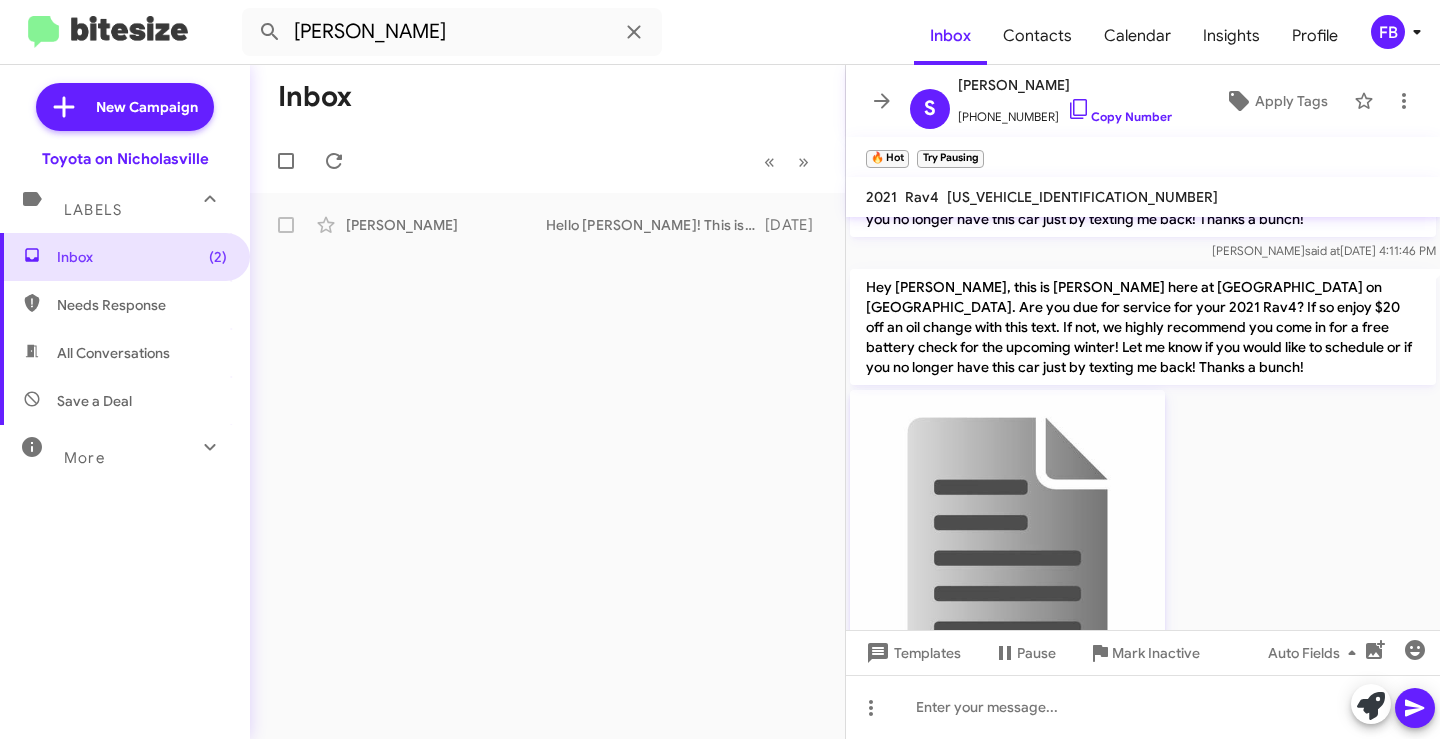 drag, startPoint x: 492, startPoint y: 222, endPoint x: 599, endPoint y: 258, distance: 112.89375 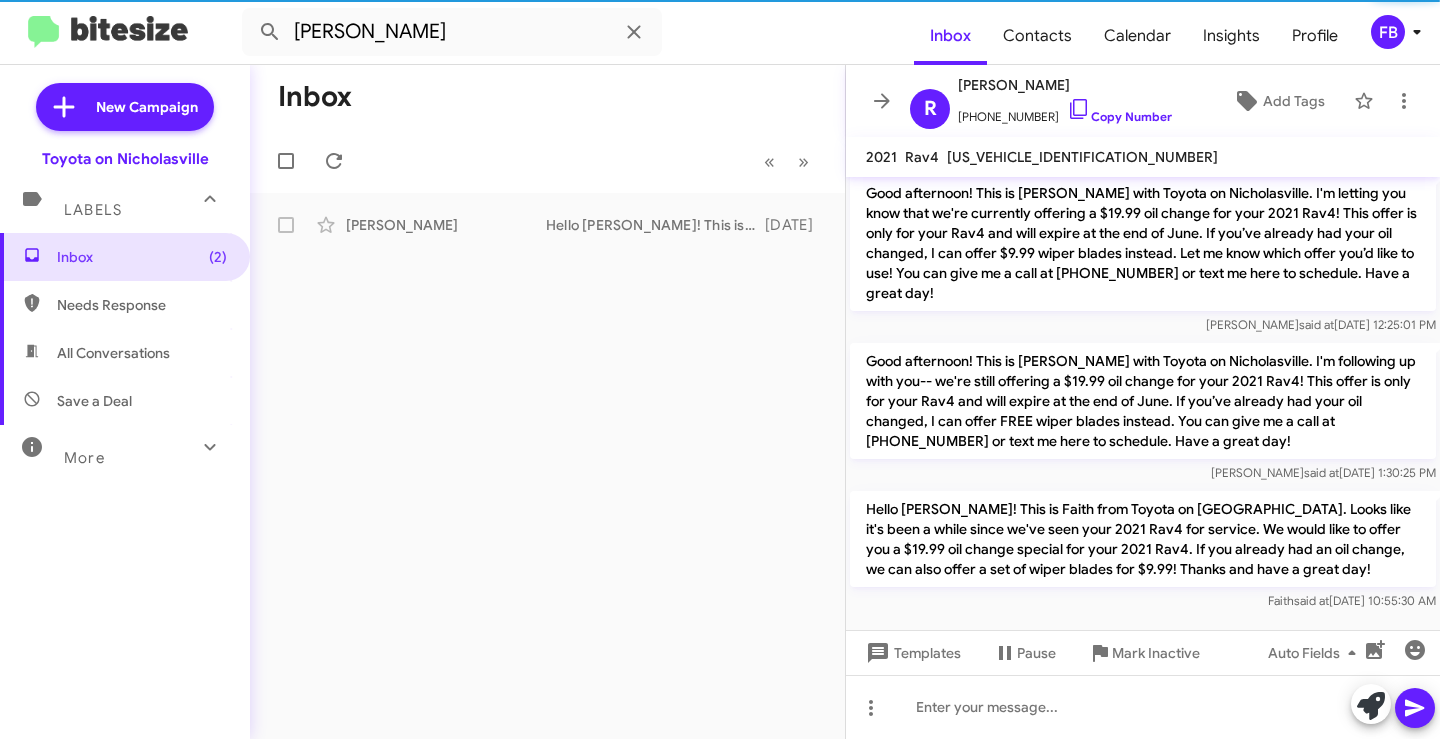 scroll, scrollTop: 6, scrollLeft: 0, axis: vertical 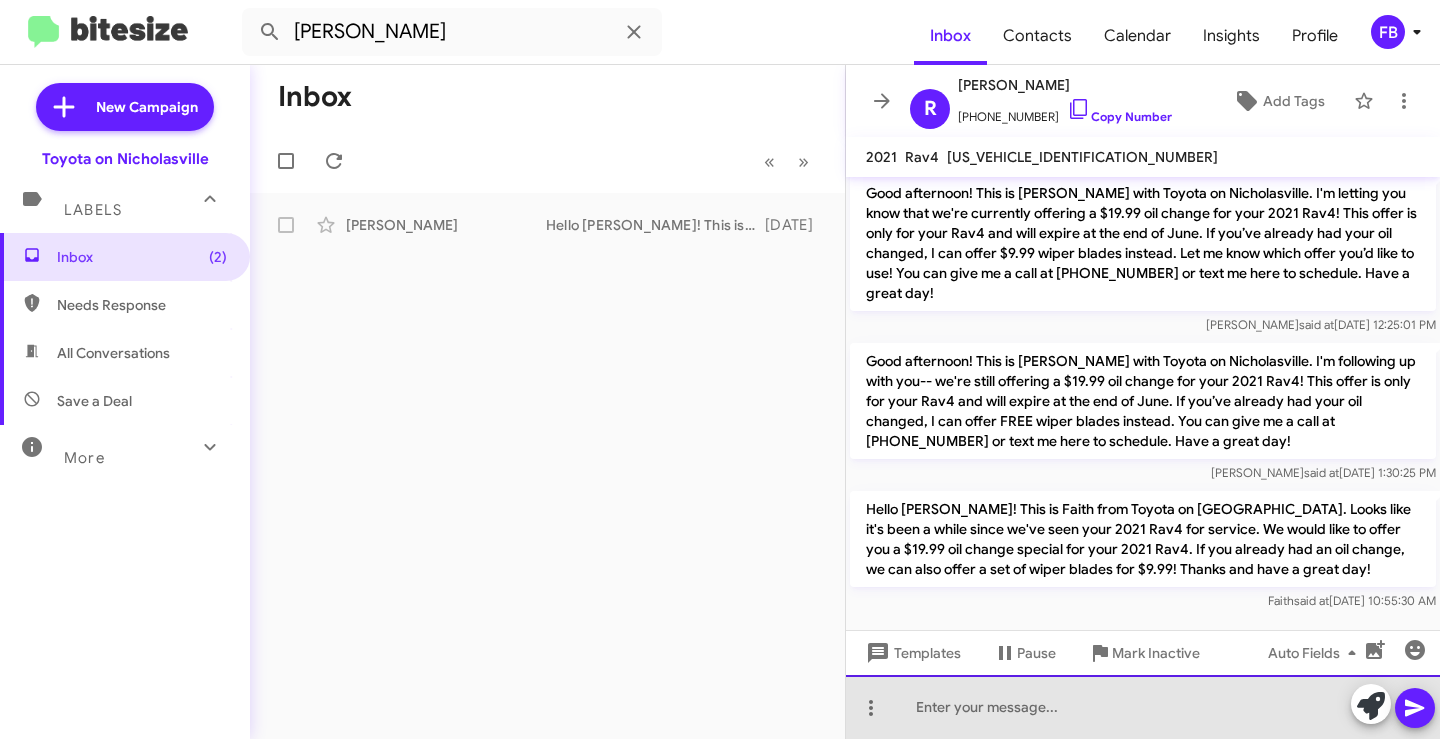 click 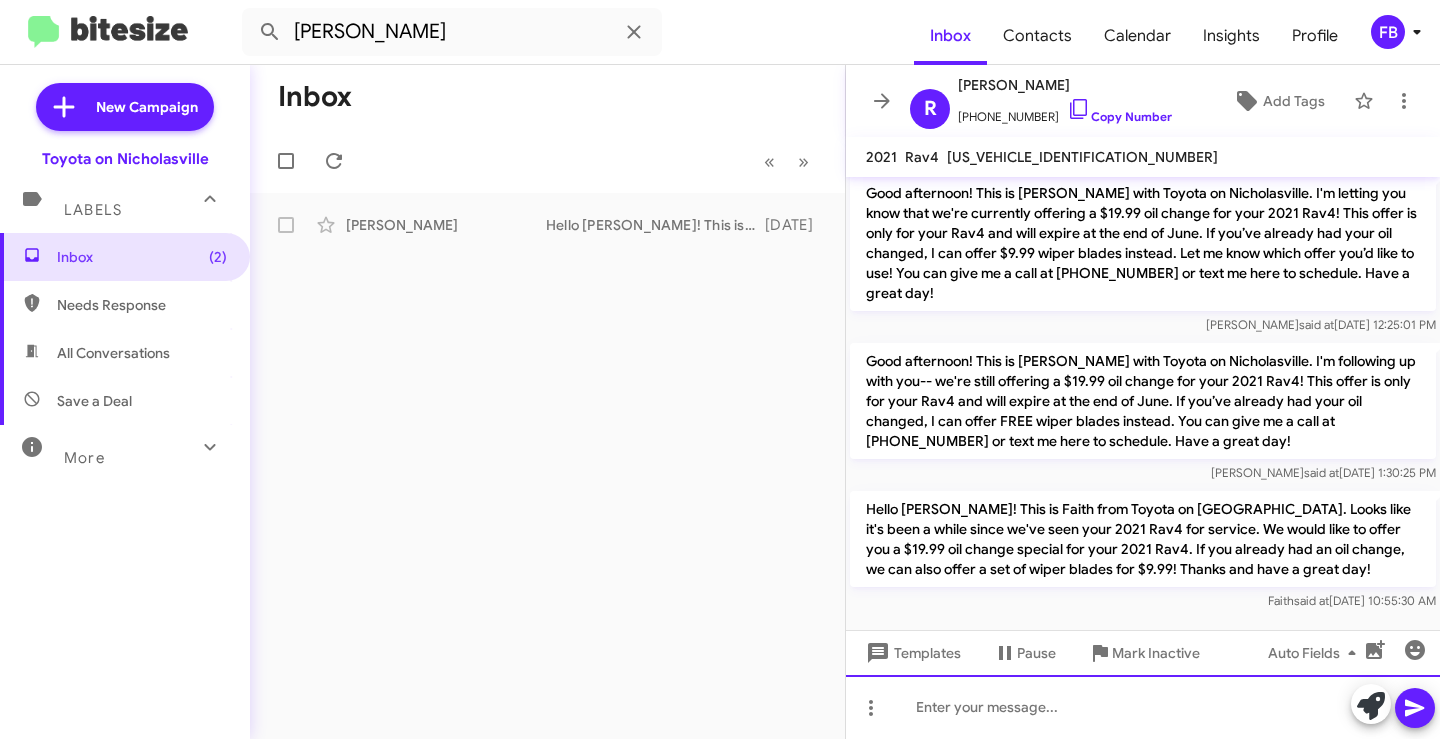 scroll, scrollTop: 100, scrollLeft: 0, axis: vertical 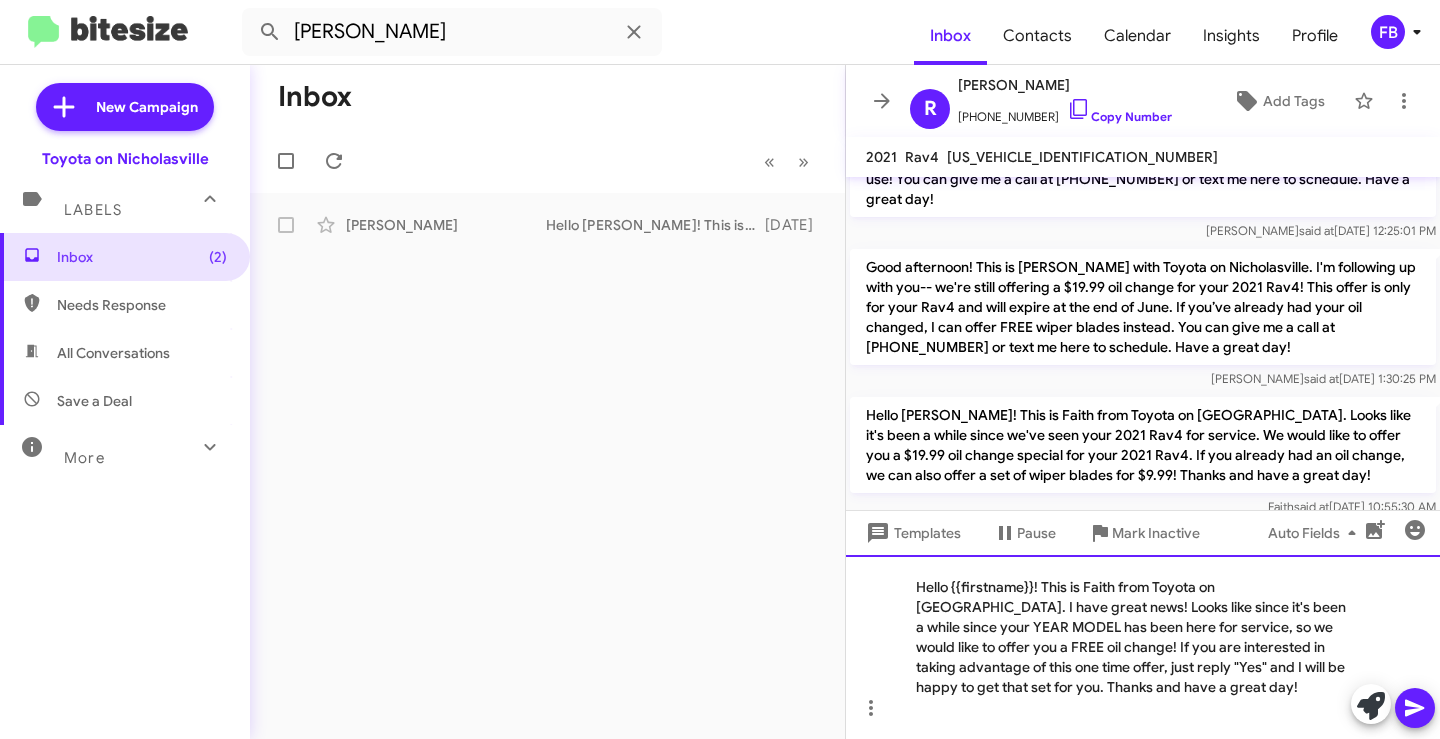 click on "Hello {{firstname}}! This is Faith from Toyota on [GEOGRAPHIC_DATA]. I have great news! Looks like since it's been a while since your YEAR MODEL has been here for service, so we would like to offer you a FREE oil change! If you are interested in taking advantage of this one time offer, just reply "Yes" and I will be happy to get that set for you. Thanks and have a great day!" 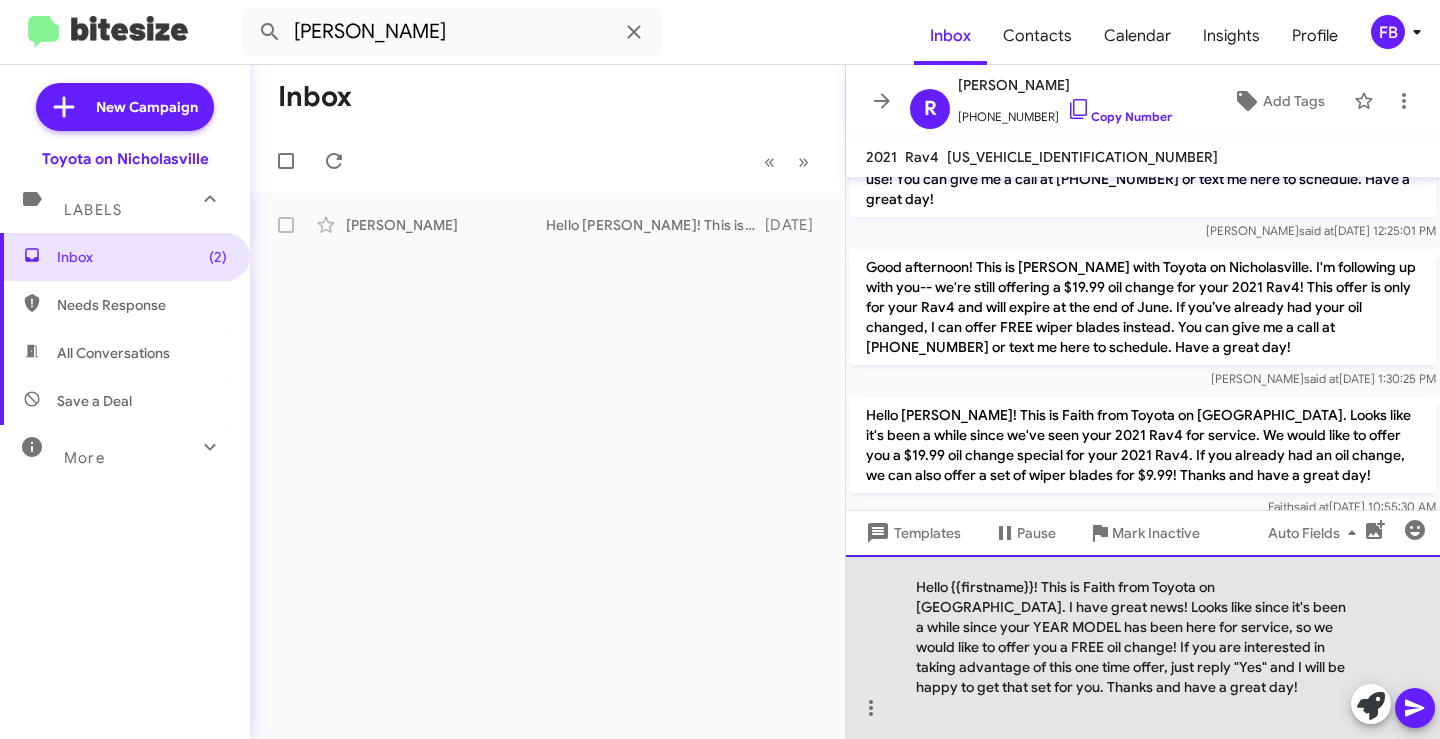 click on "Hello {{firstname}}! This is Faith from Toyota on [GEOGRAPHIC_DATA]. I have great news! Looks like since it's been a while since your YEAR MODEL has been here for service, so we would like to offer you a FREE oil change! If you are interested in taking advantage of this one time offer, just reply "Yes" and I will be happy to get that set for you. Thanks and have a great day!" 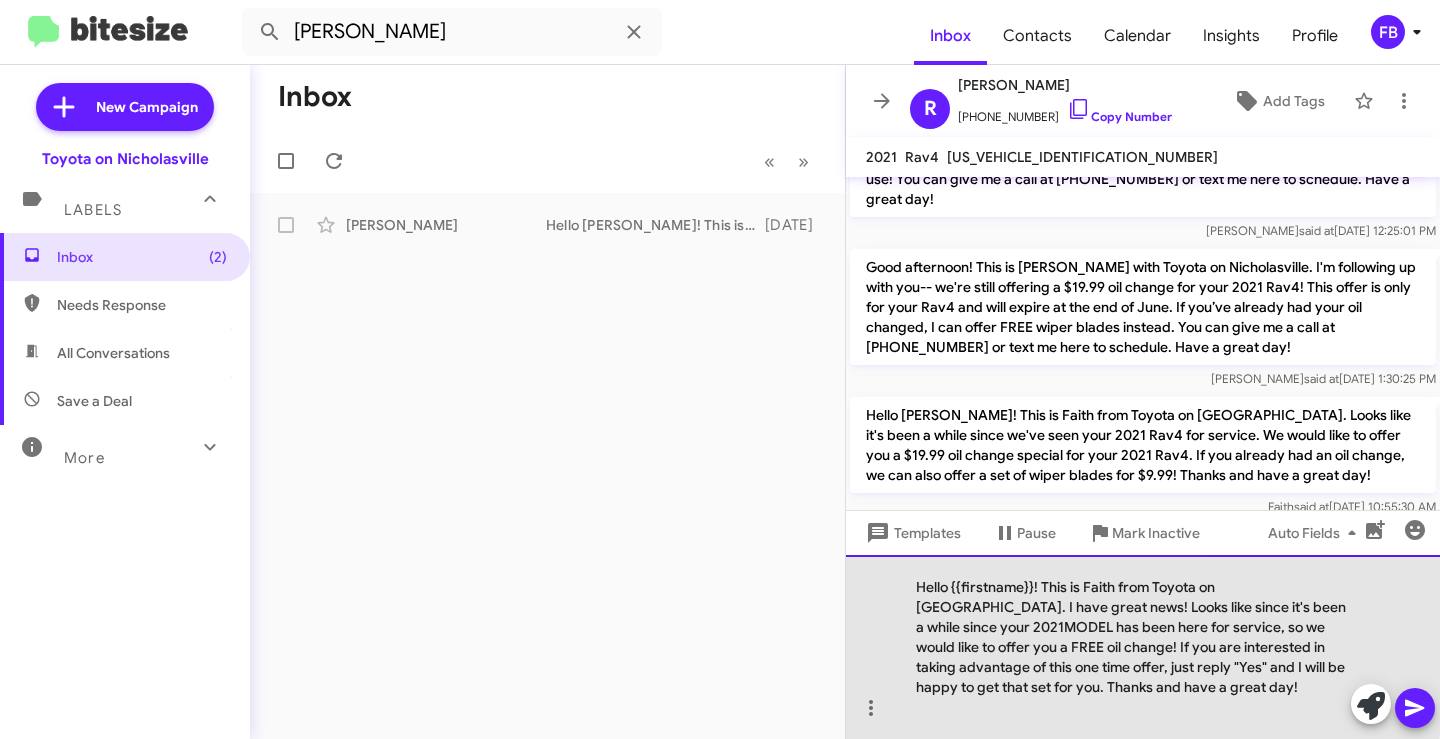 drag, startPoint x: 946, startPoint y: 628, endPoint x: 1014, endPoint y: 624, distance: 68.117546 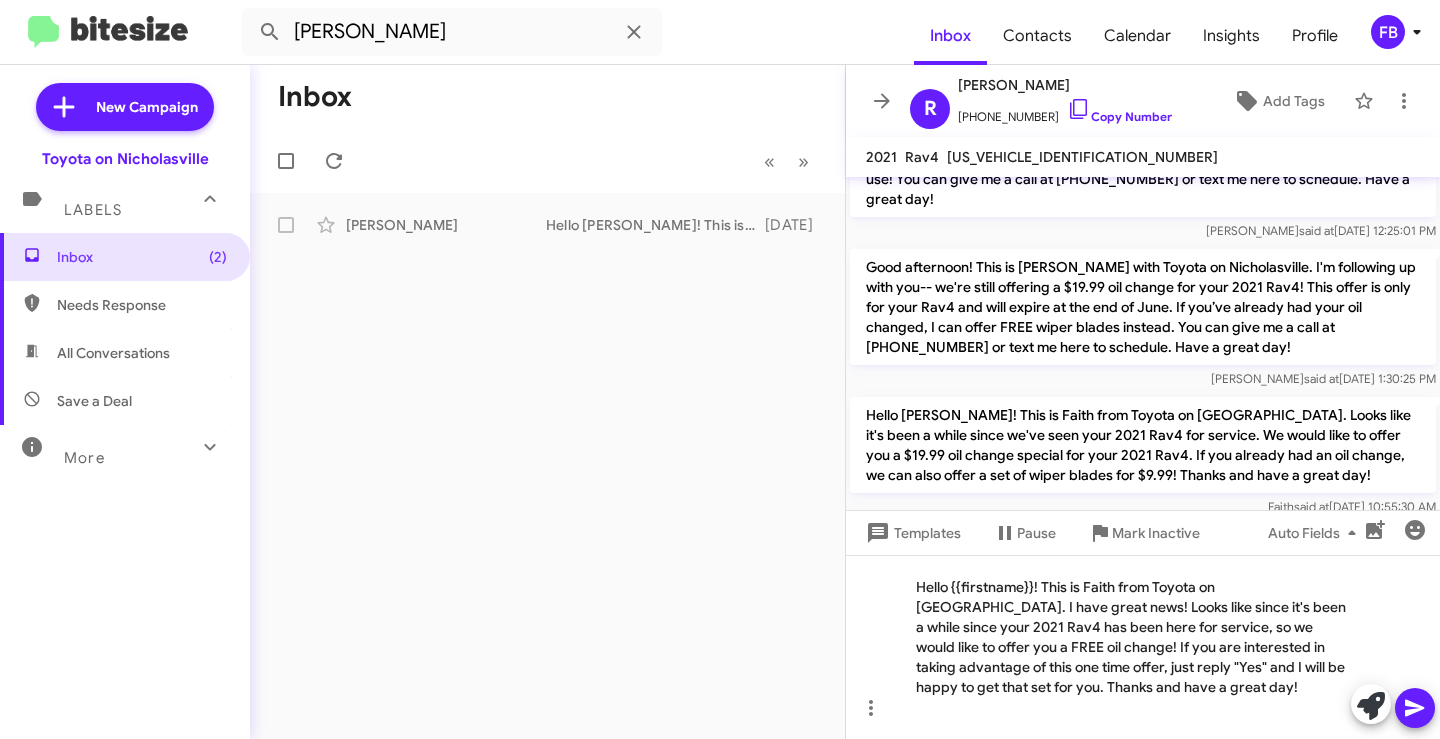 click 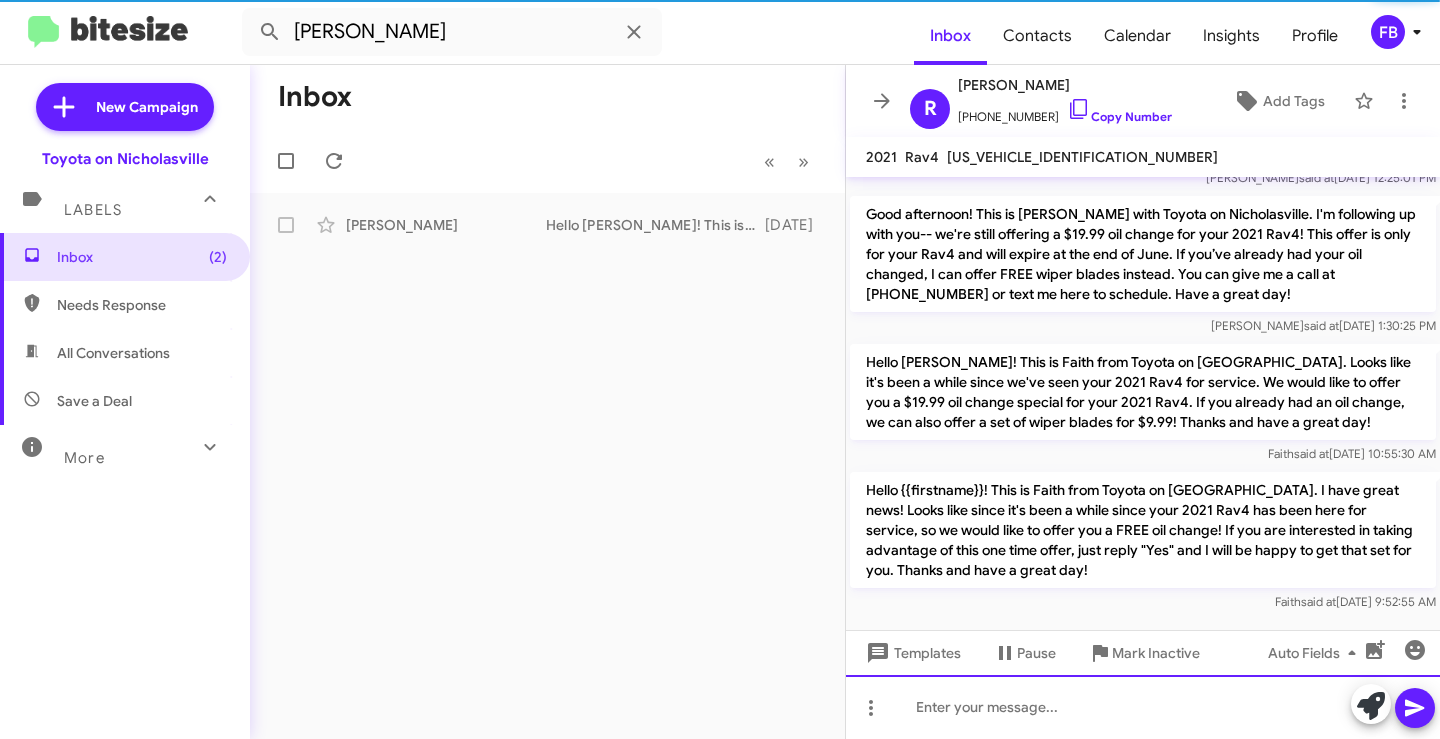 scroll, scrollTop: 159, scrollLeft: 0, axis: vertical 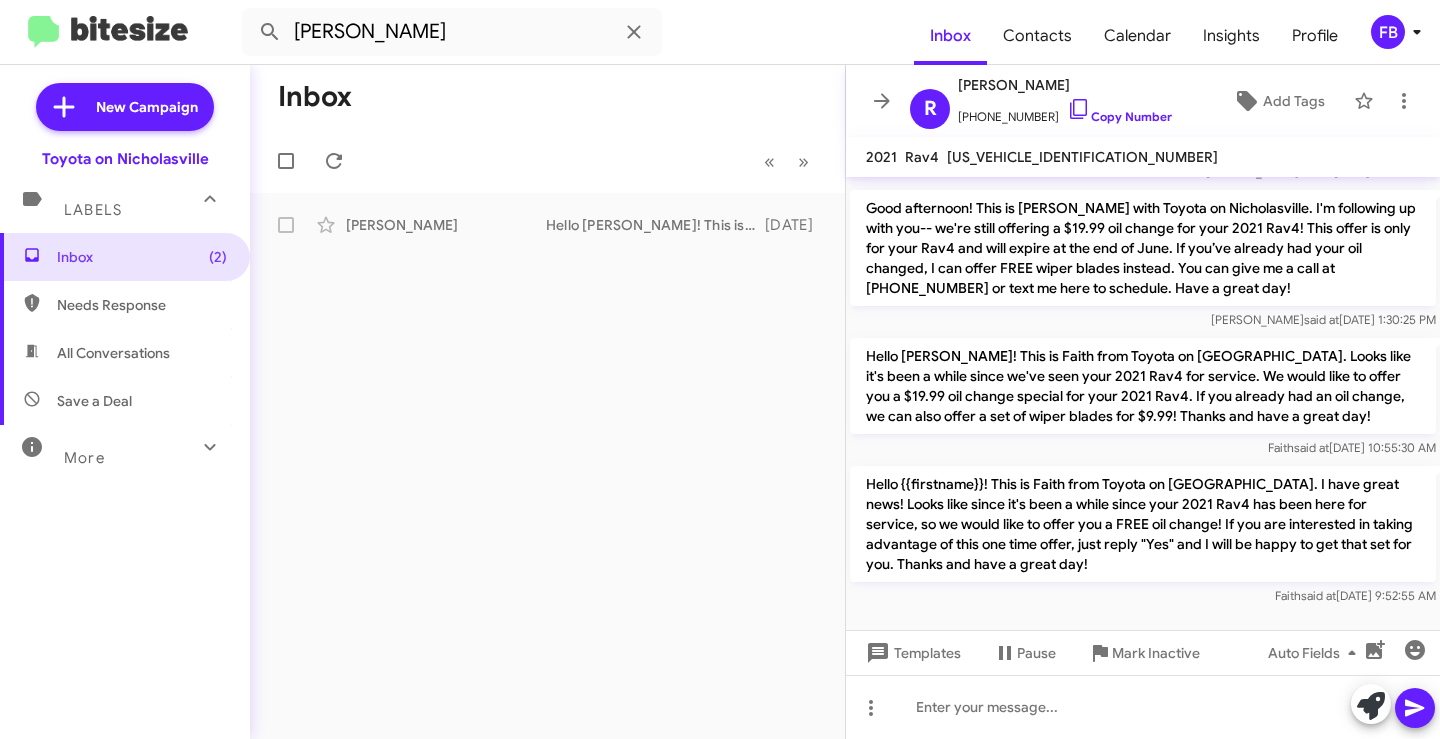 drag, startPoint x: 92, startPoint y: 358, endPoint x: 117, endPoint y: 353, distance: 25.495098 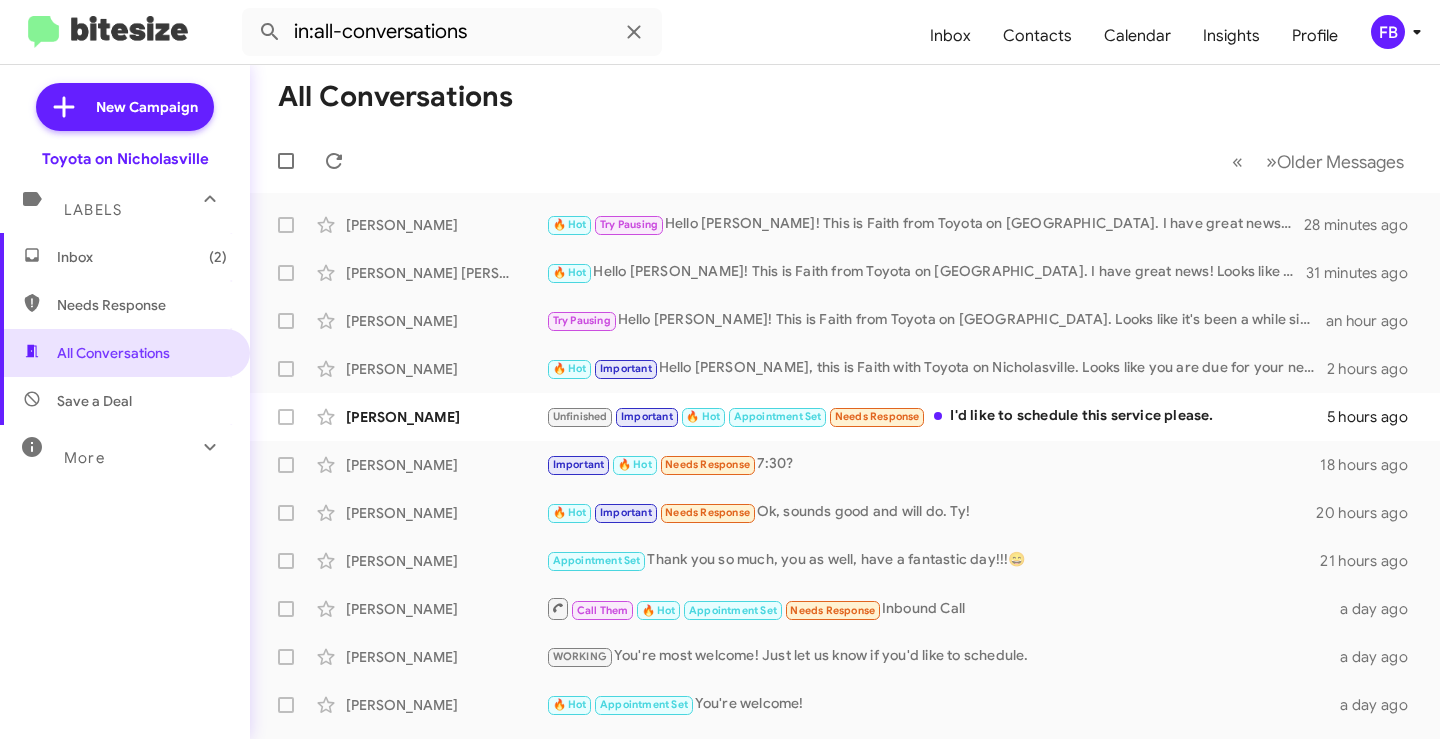 click on "Inbox  (2)" at bounding box center (142, 257) 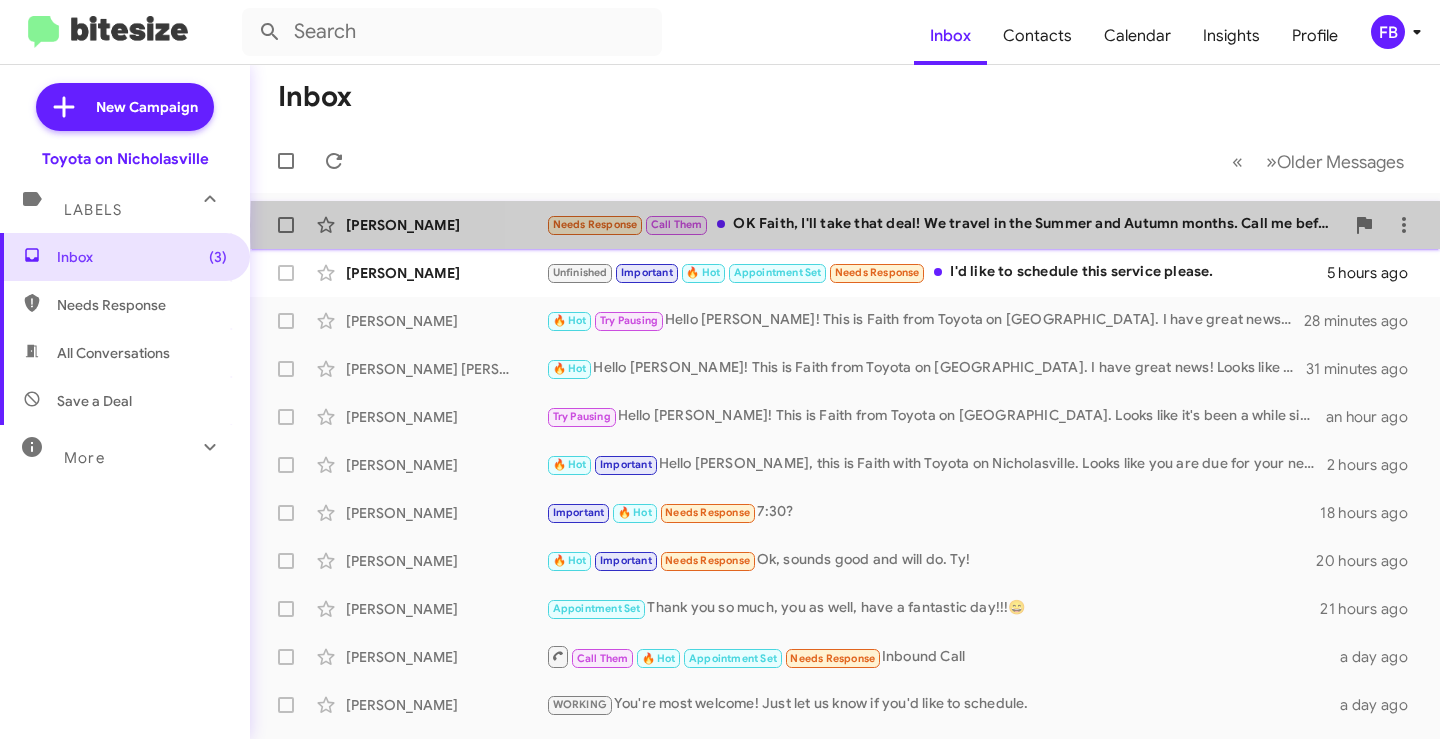 click on "Needs Response   Call Them   OK Faith, I'll take that deal!
We travel  in the Summer and Autumn months. Call me before mid August. [PERSON_NAME]" 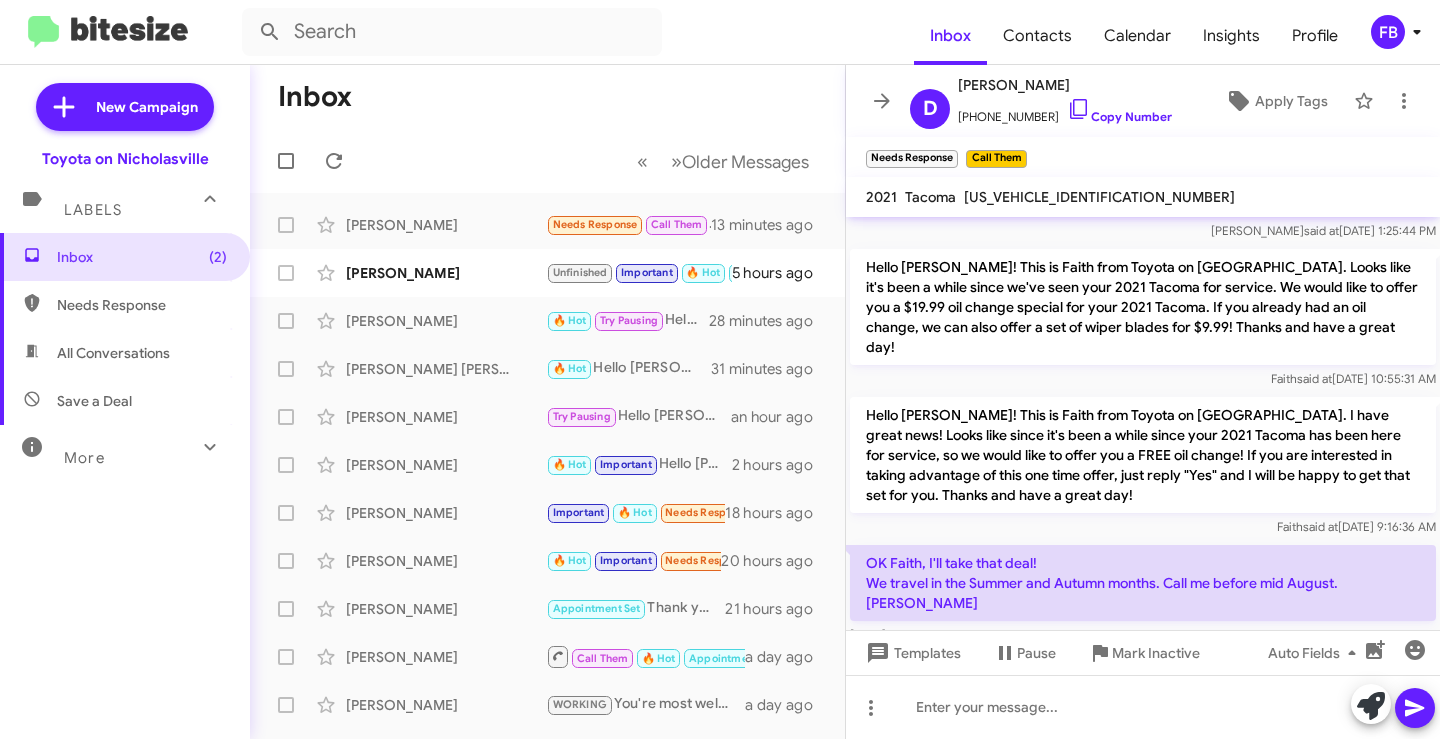 scroll, scrollTop: 518, scrollLeft: 0, axis: vertical 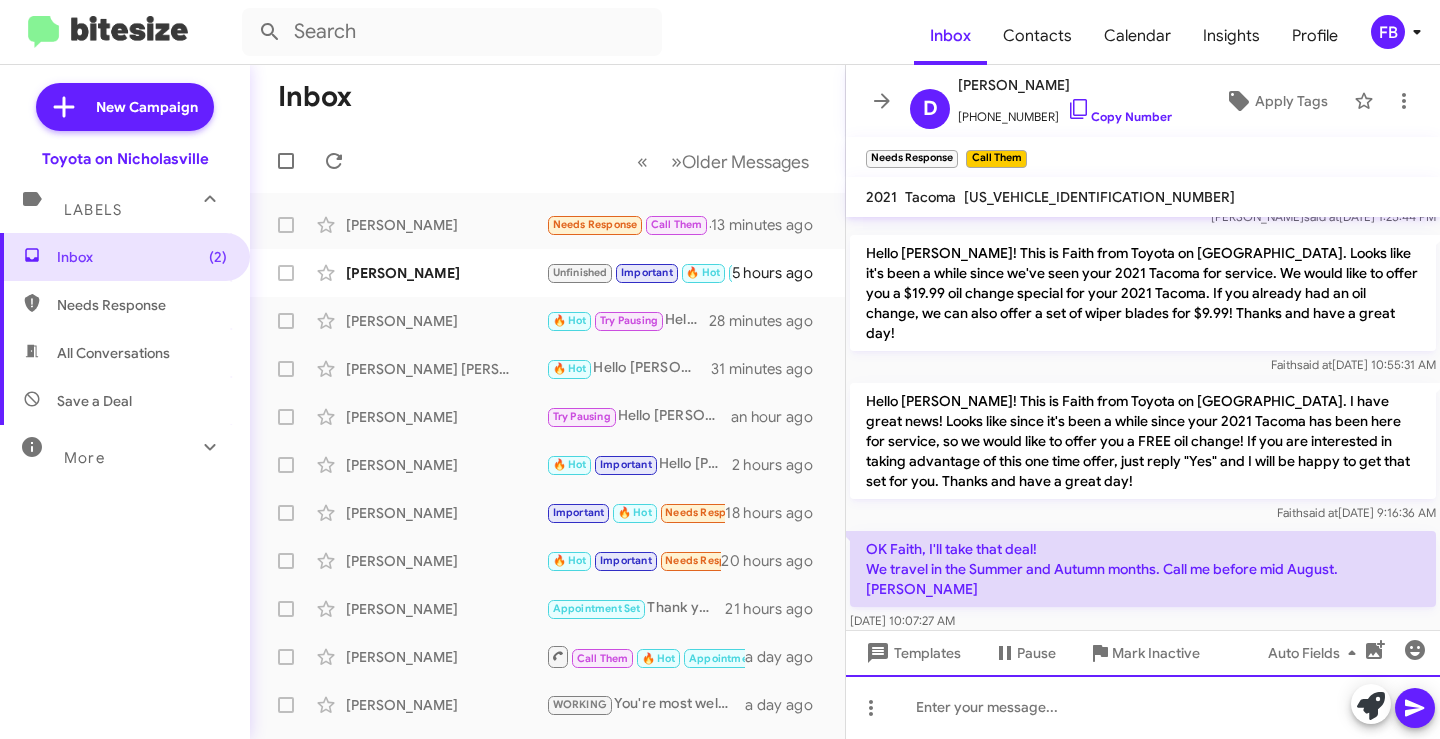 click 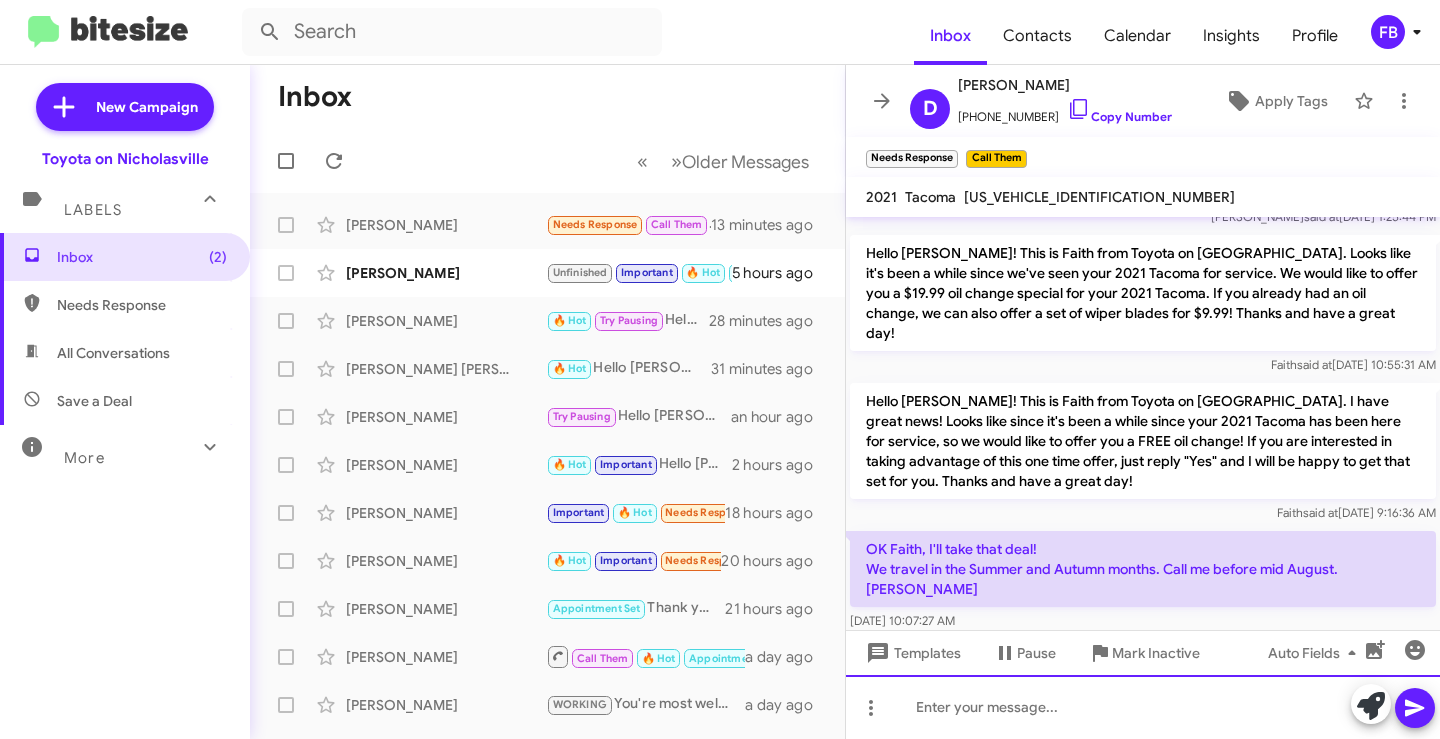 type 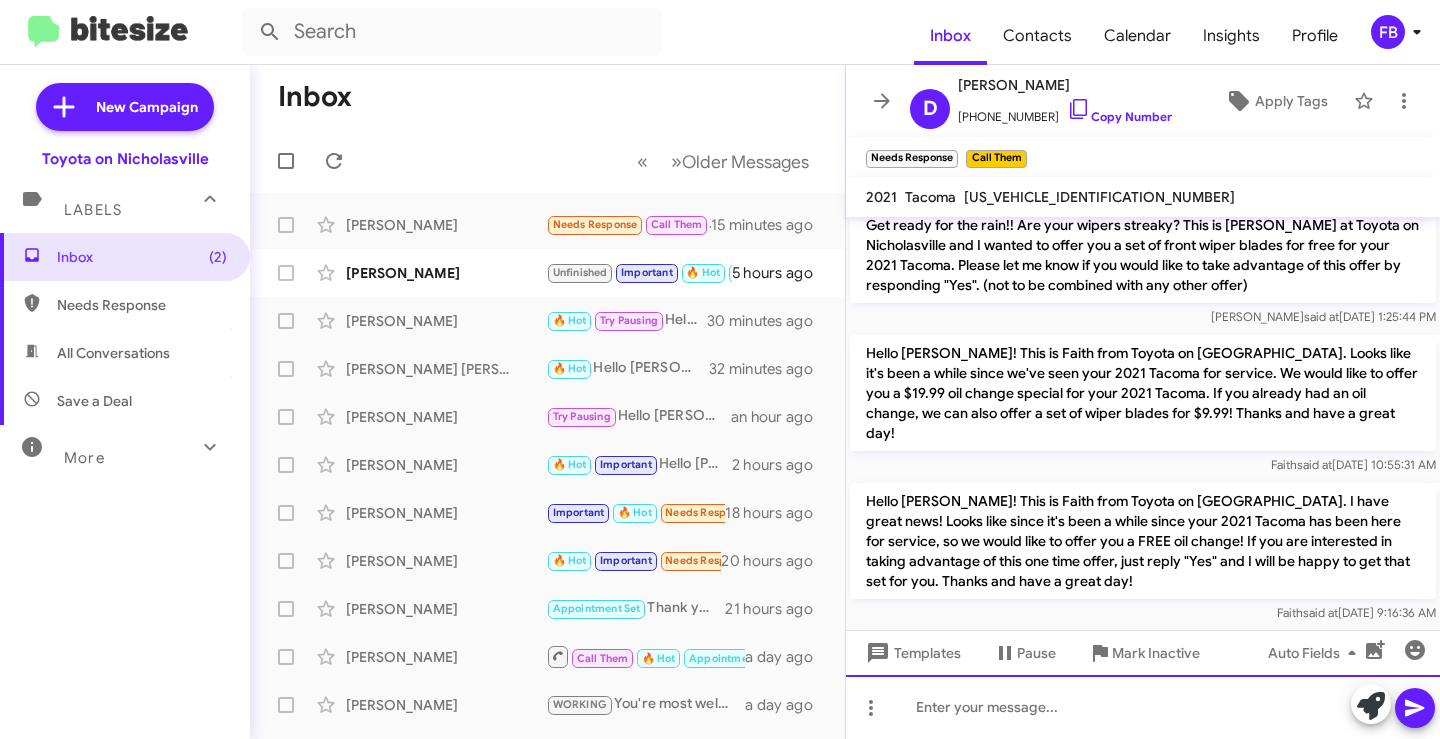 scroll, scrollTop: 591, scrollLeft: 0, axis: vertical 